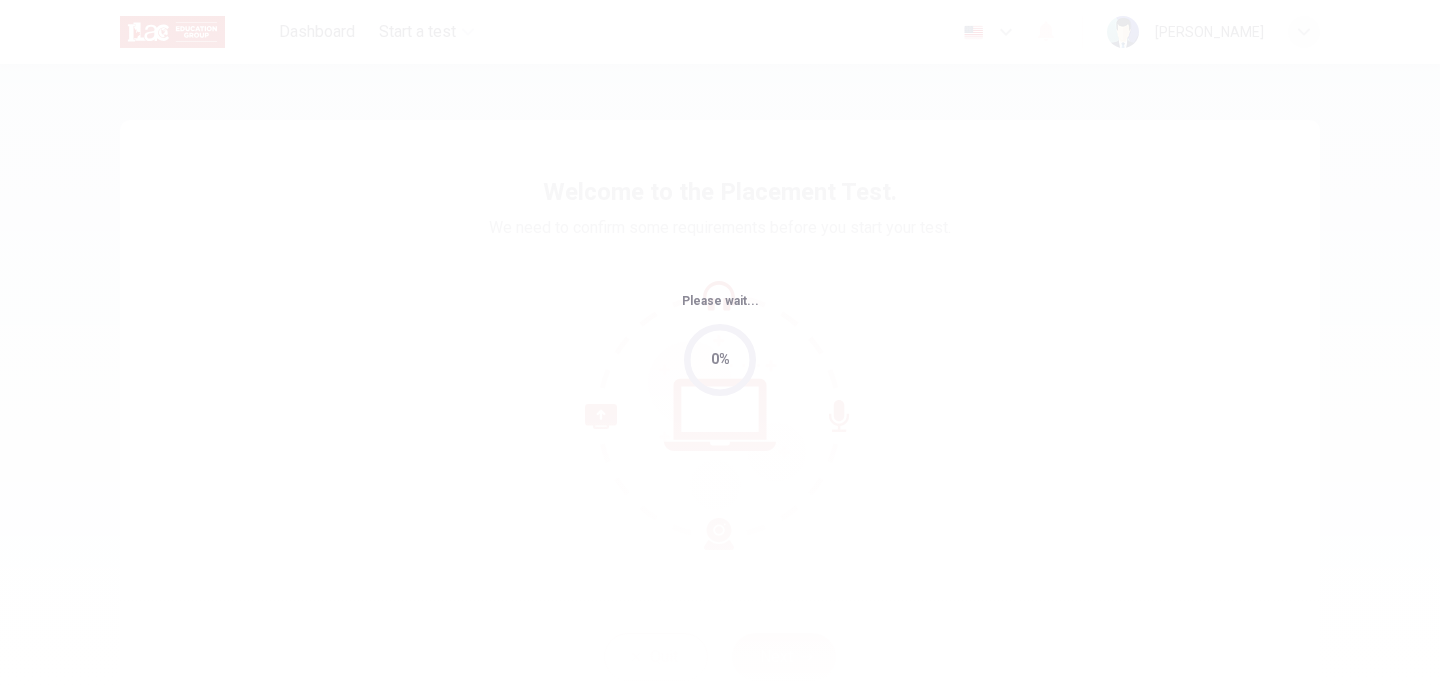 scroll, scrollTop: 0, scrollLeft: 0, axis: both 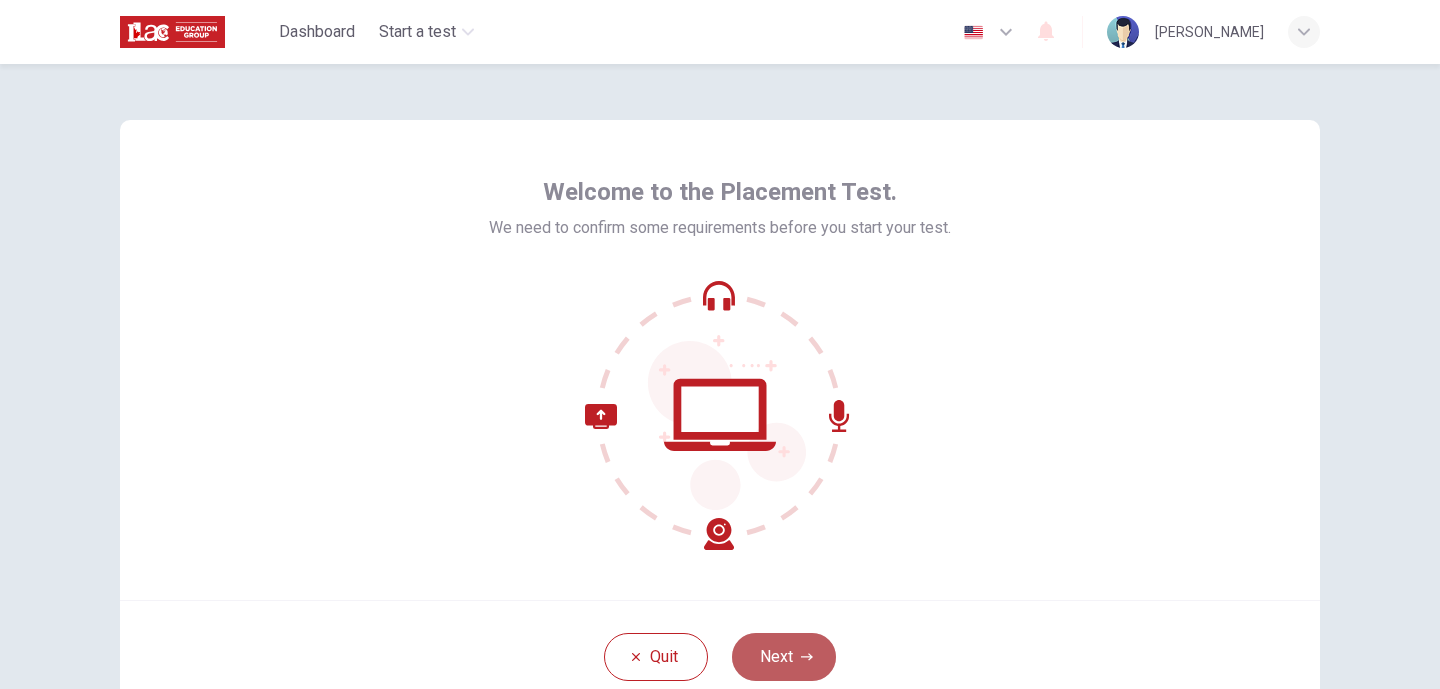 click on "Next" at bounding box center (784, 657) 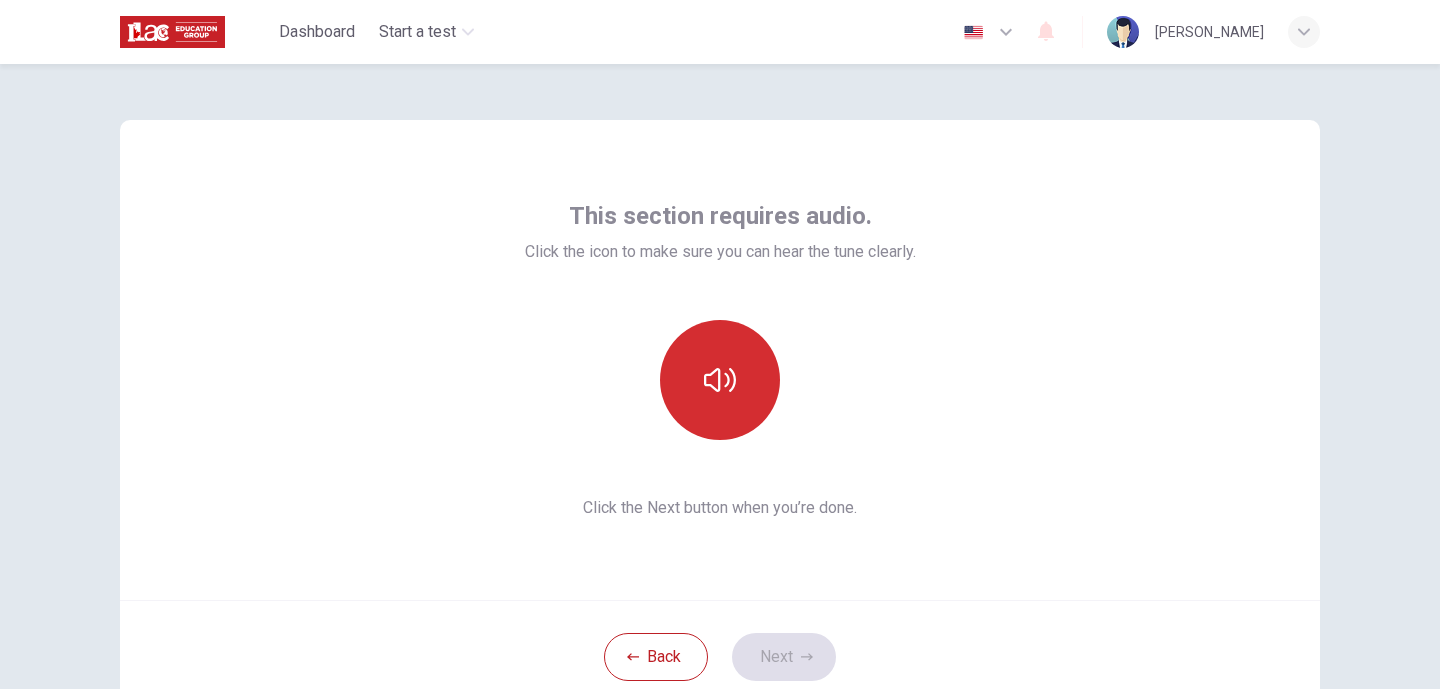 click at bounding box center (720, 380) 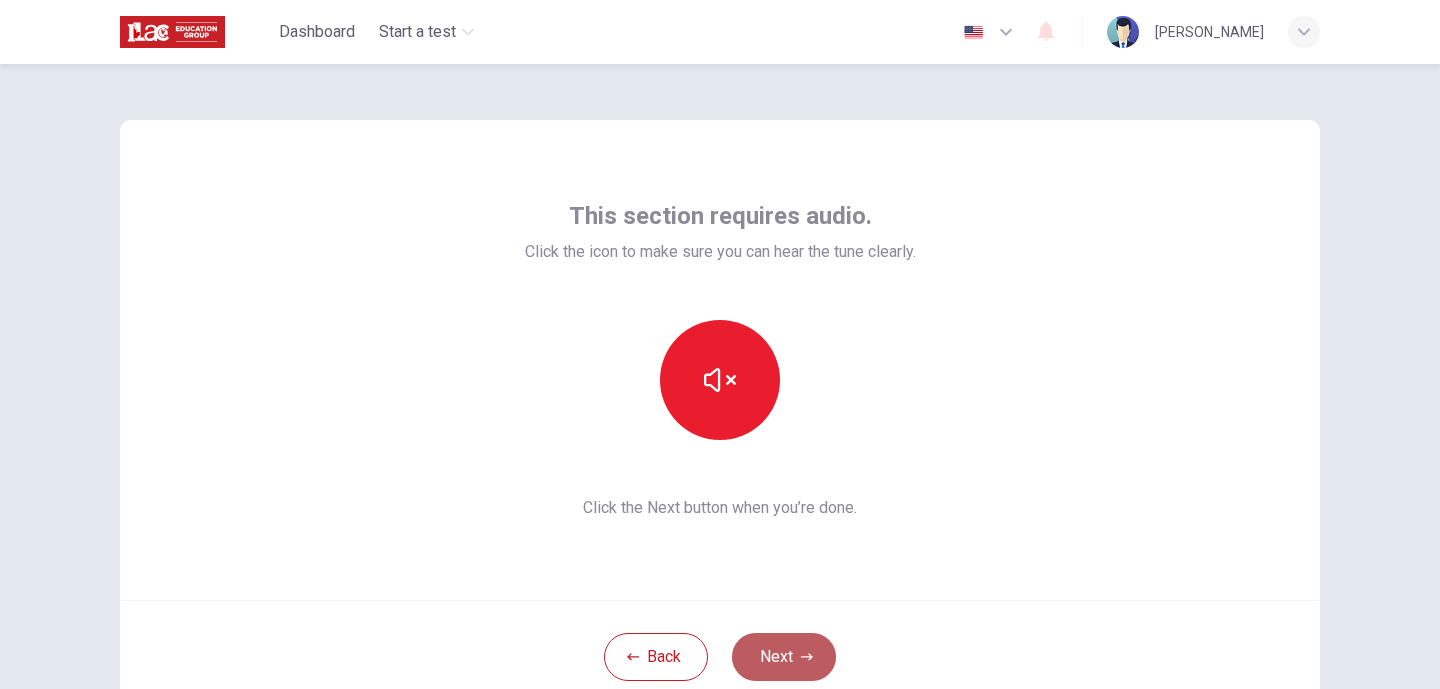 click on "Next" at bounding box center (784, 657) 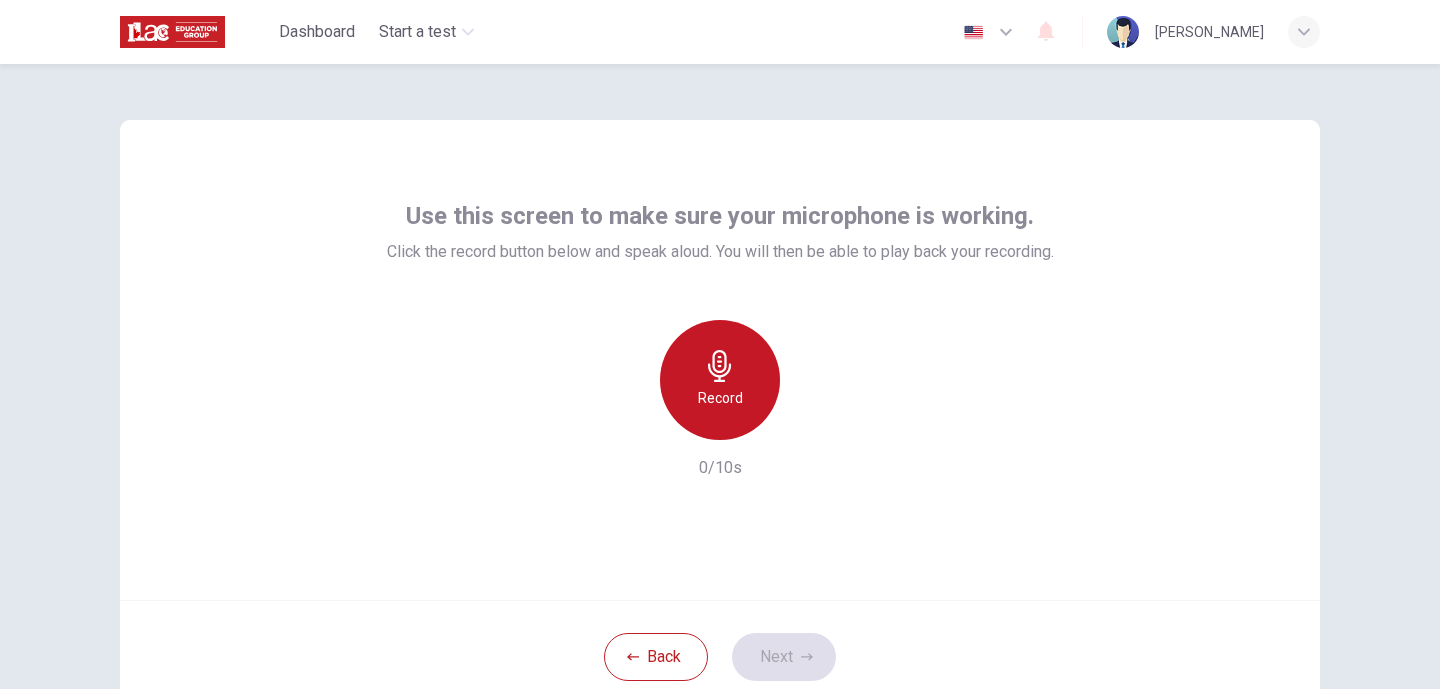 click on "Record" at bounding box center [720, 398] 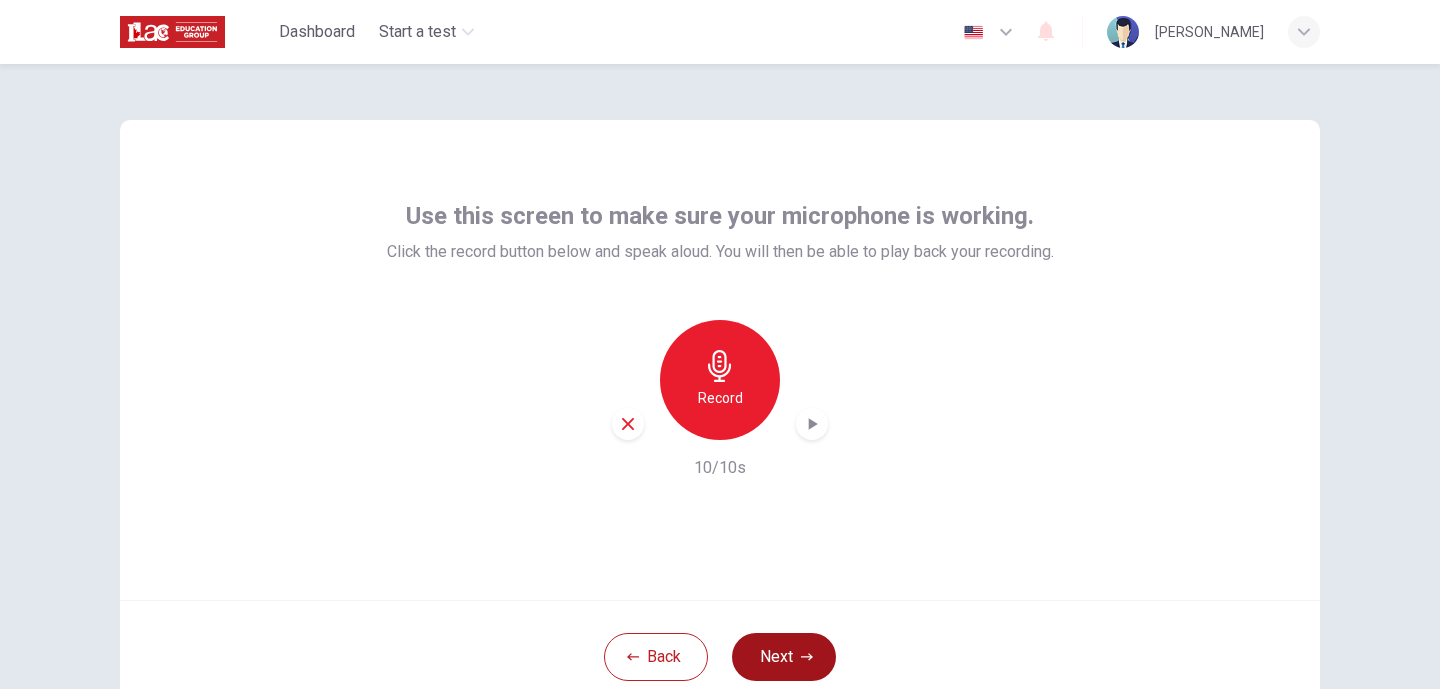 click on "Next" at bounding box center (784, 657) 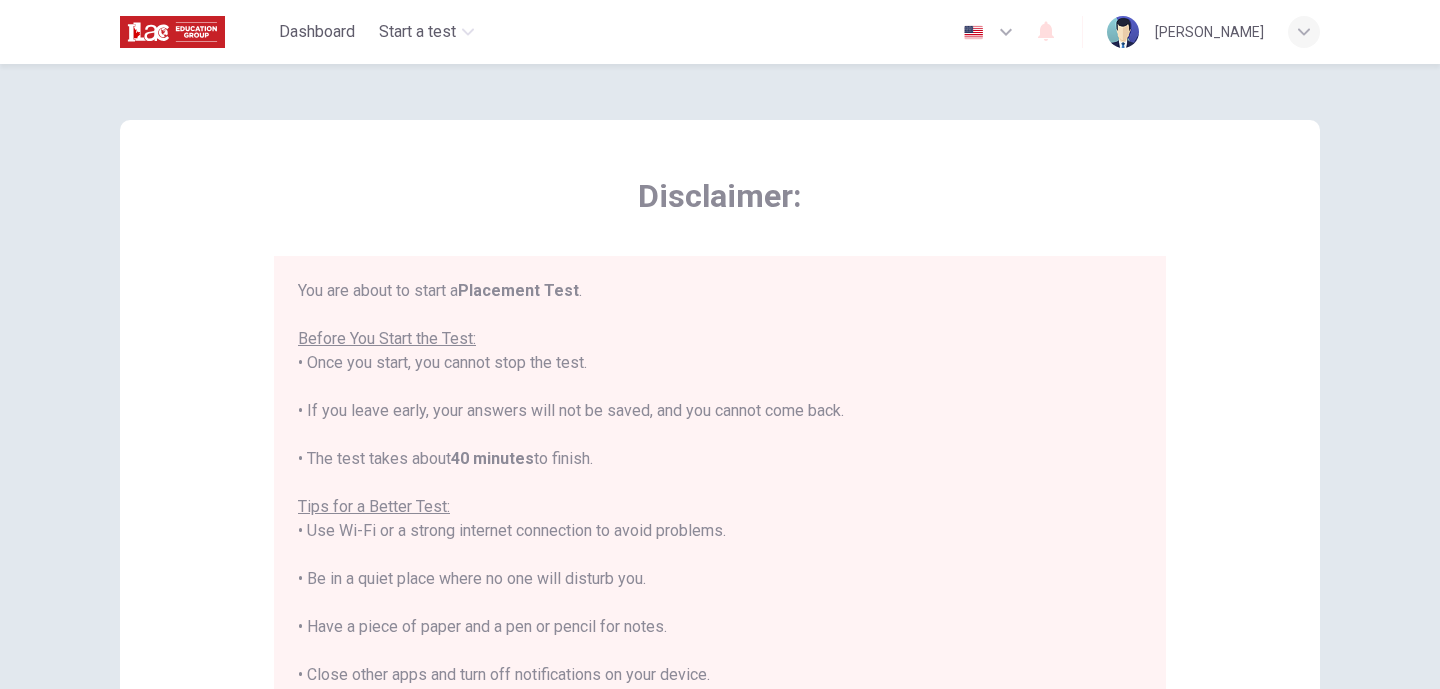 scroll, scrollTop: 23, scrollLeft: 0, axis: vertical 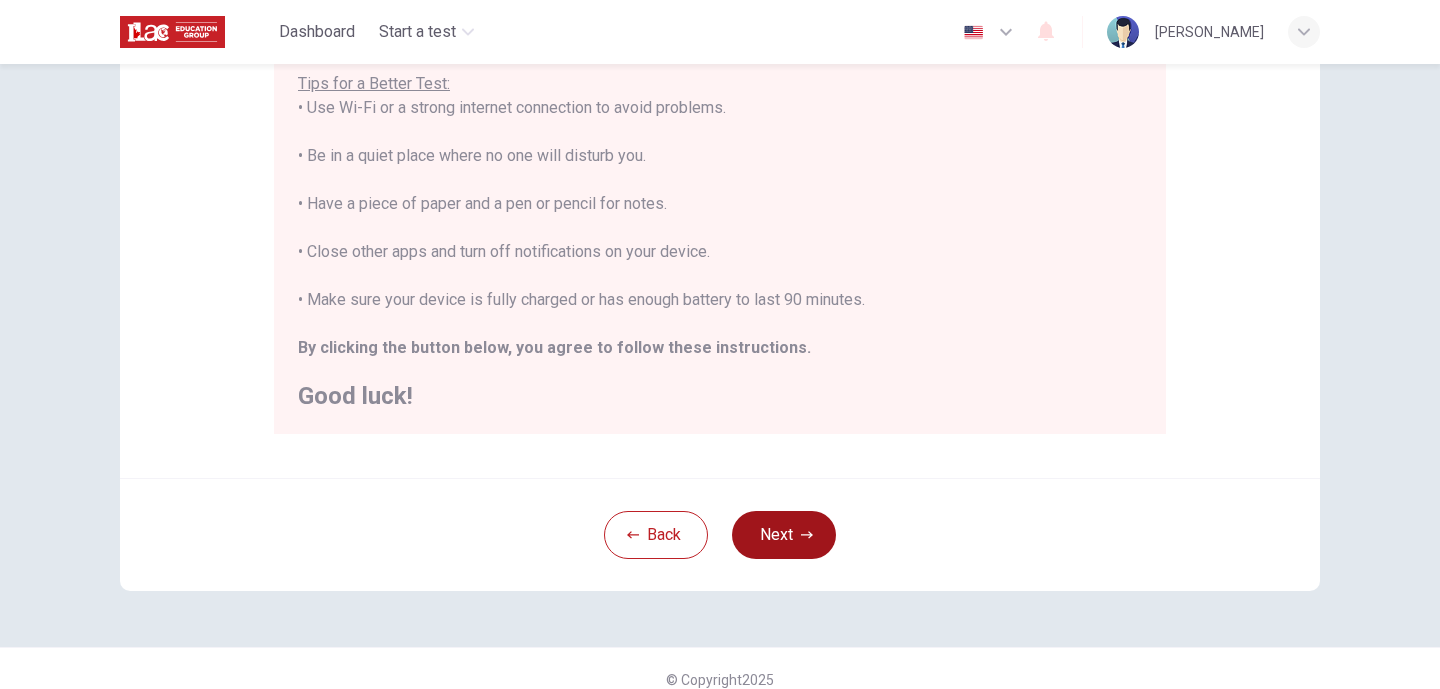 click on "Next" at bounding box center (784, 535) 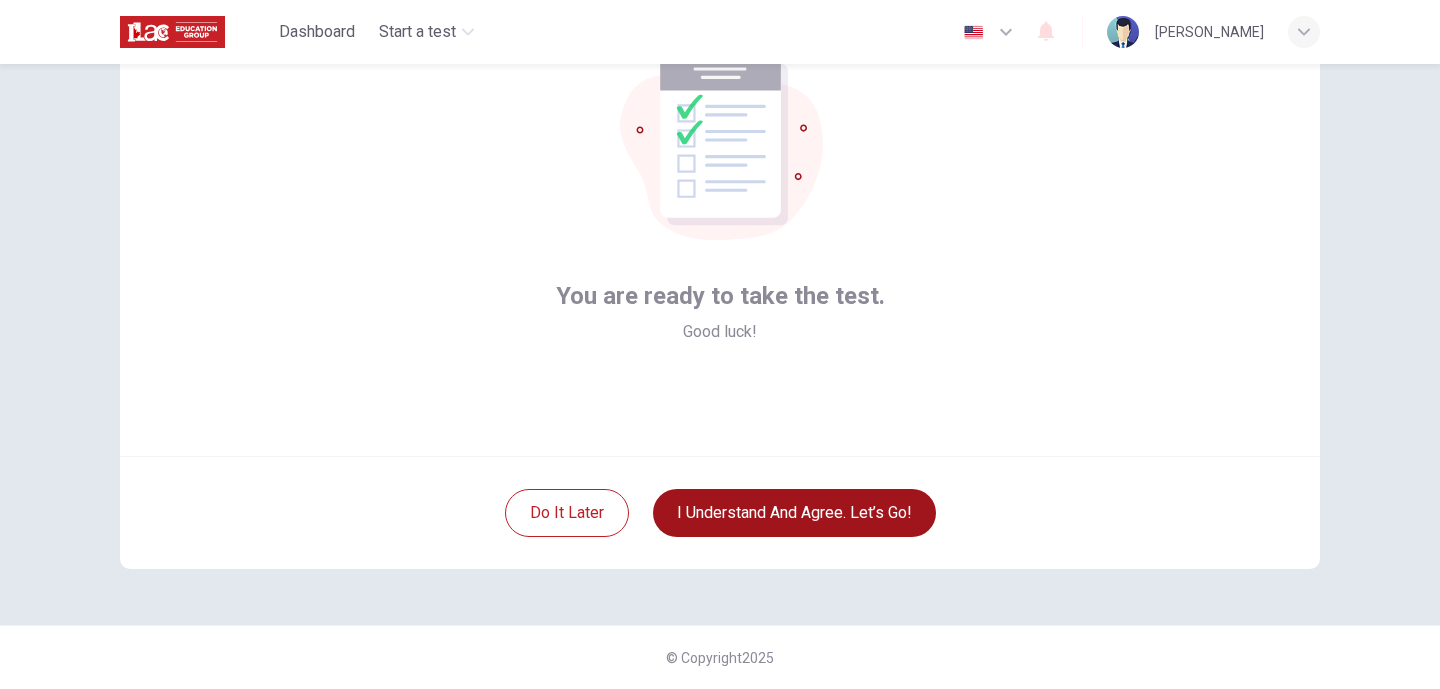 scroll, scrollTop: 144, scrollLeft: 0, axis: vertical 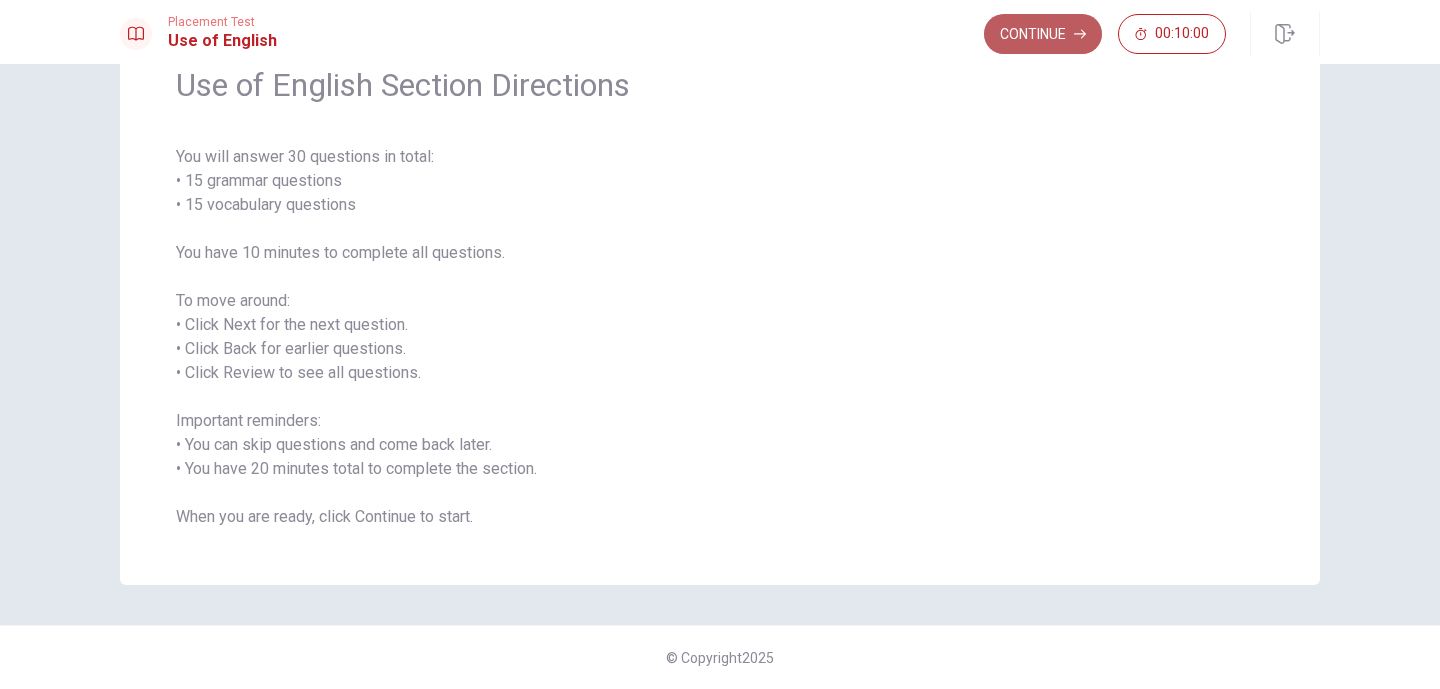 click on "Continue" at bounding box center [1043, 34] 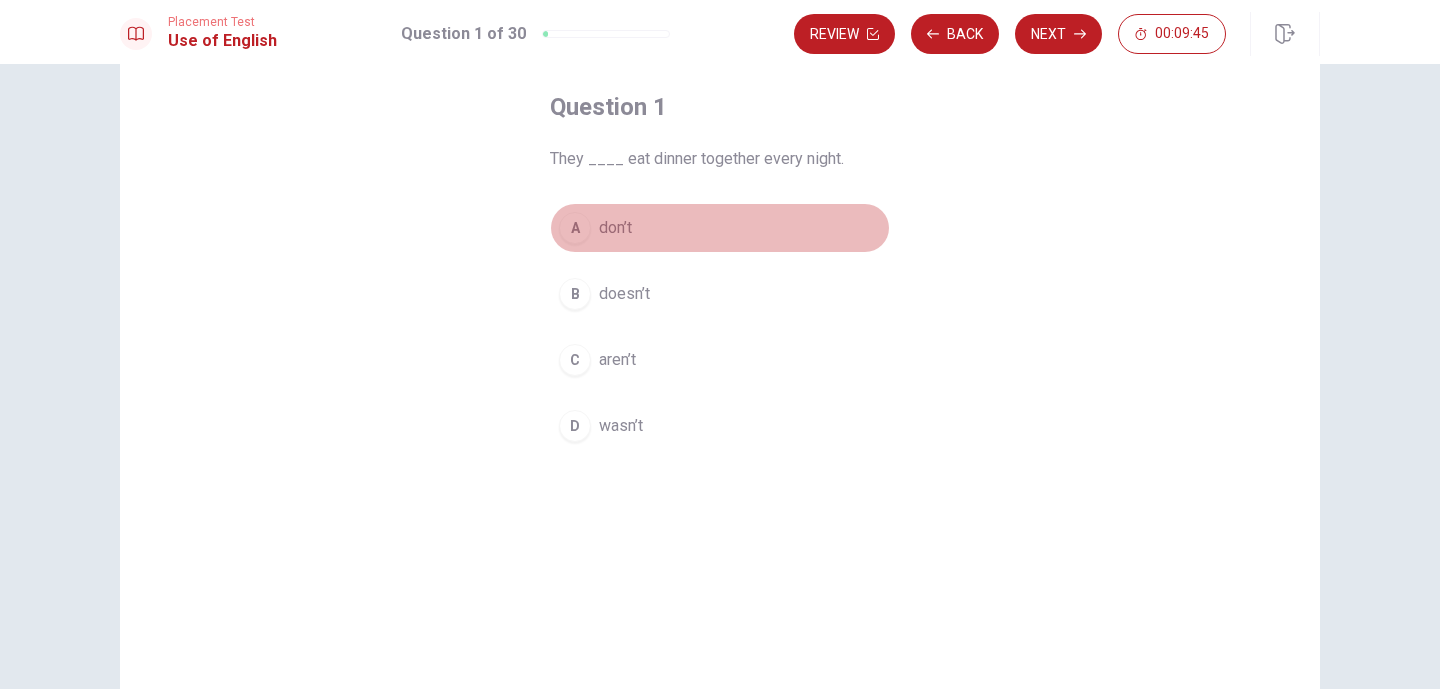 click on "A" at bounding box center [575, 228] 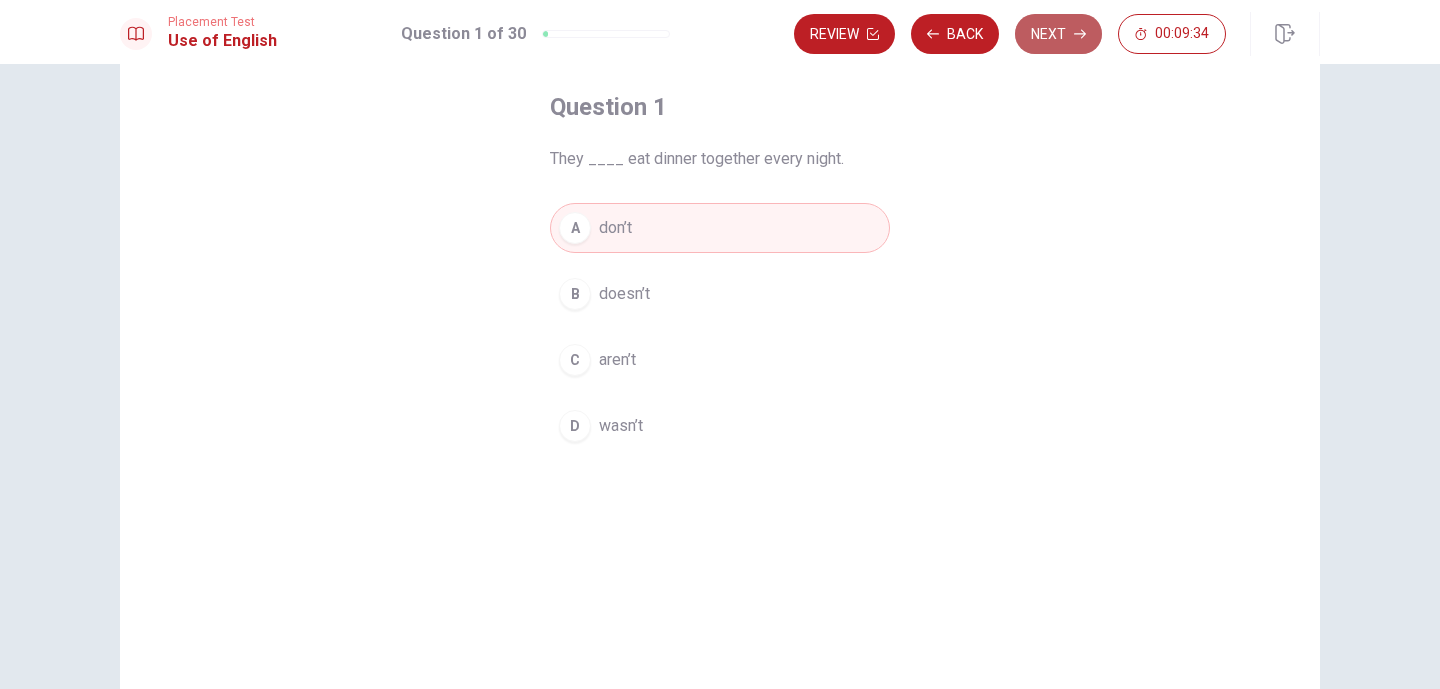 click on "Next" at bounding box center [1058, 34] 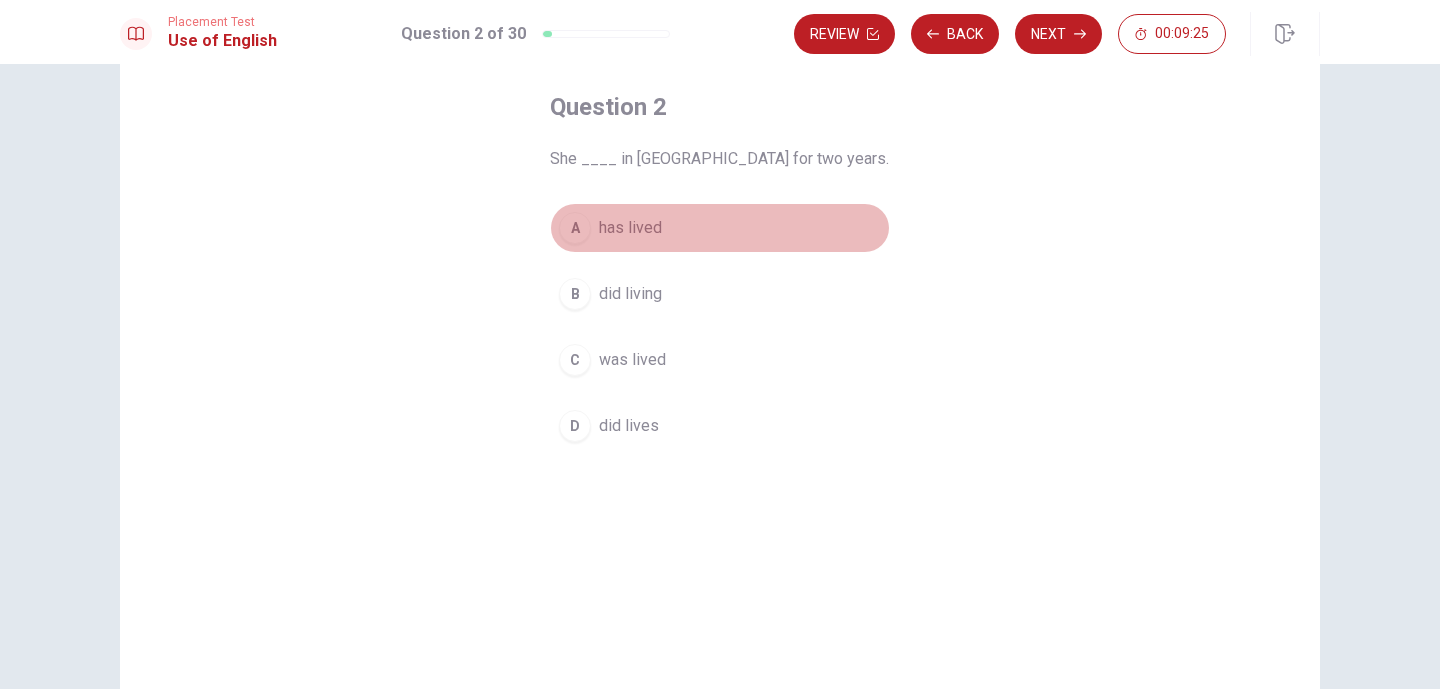 click on "A" at bounding box center [575, 228] 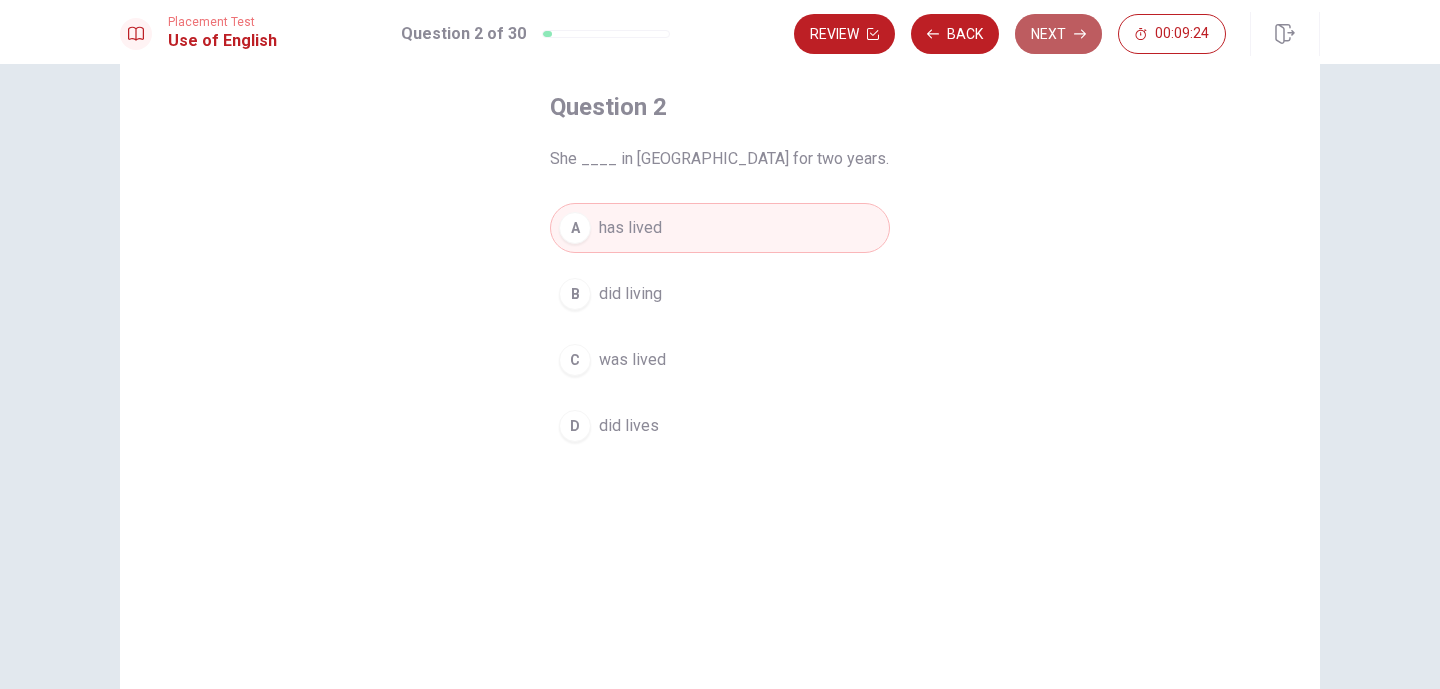 click on "Next" at bounding box center [1058, 34] 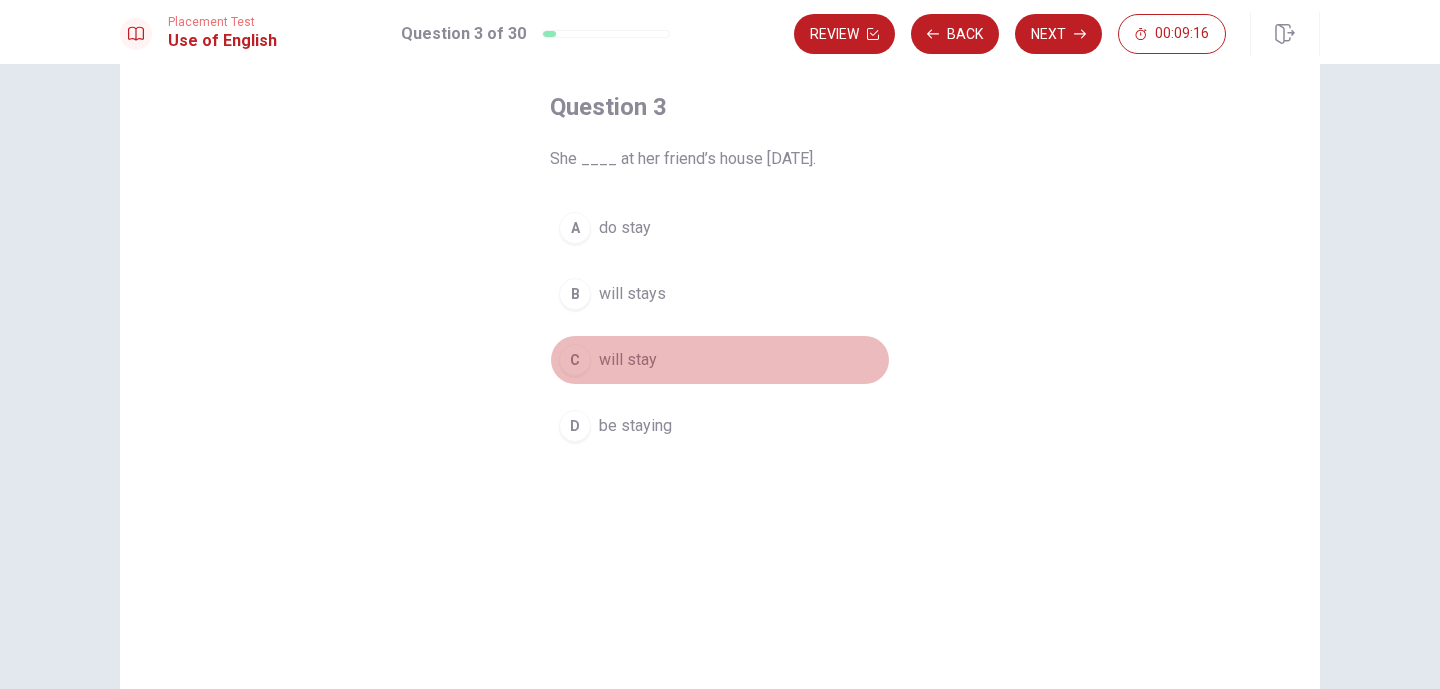 click on "C" at bounding box center (575, 360) 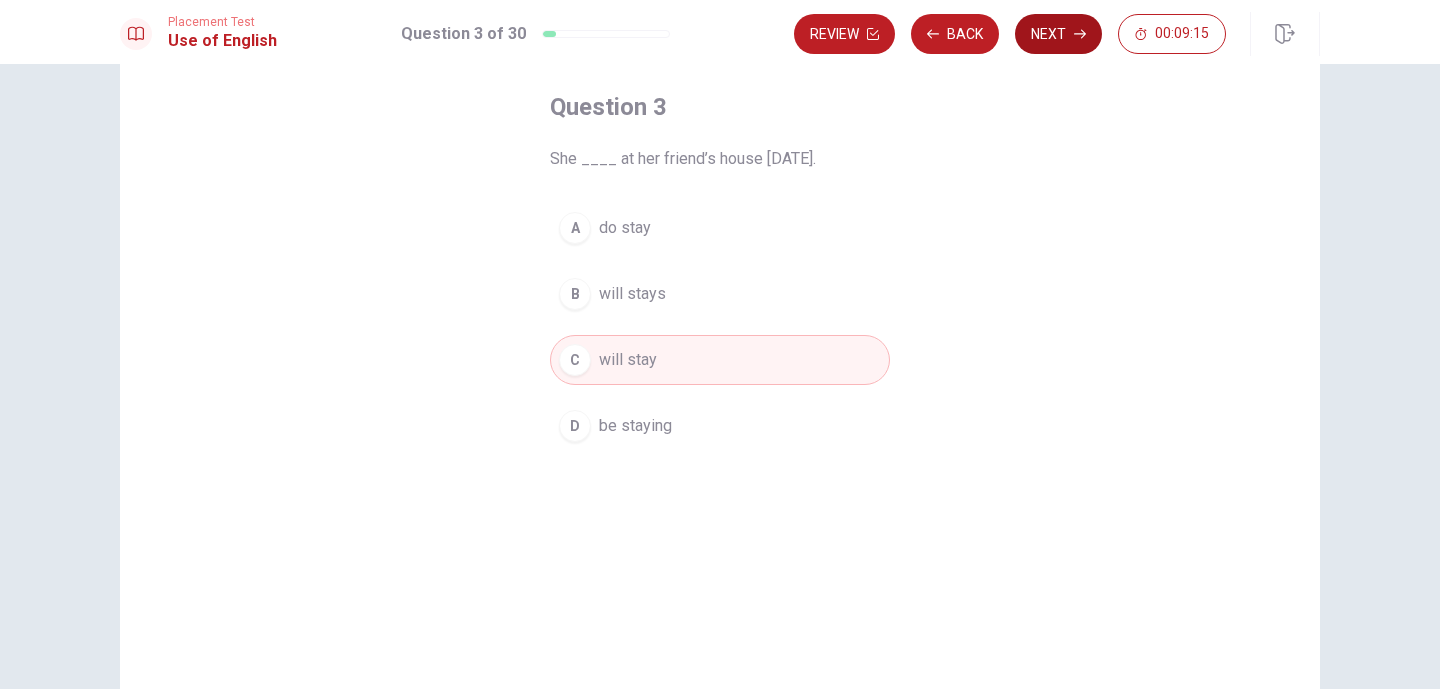 click on "Next" at bounding box center [1058, 34] 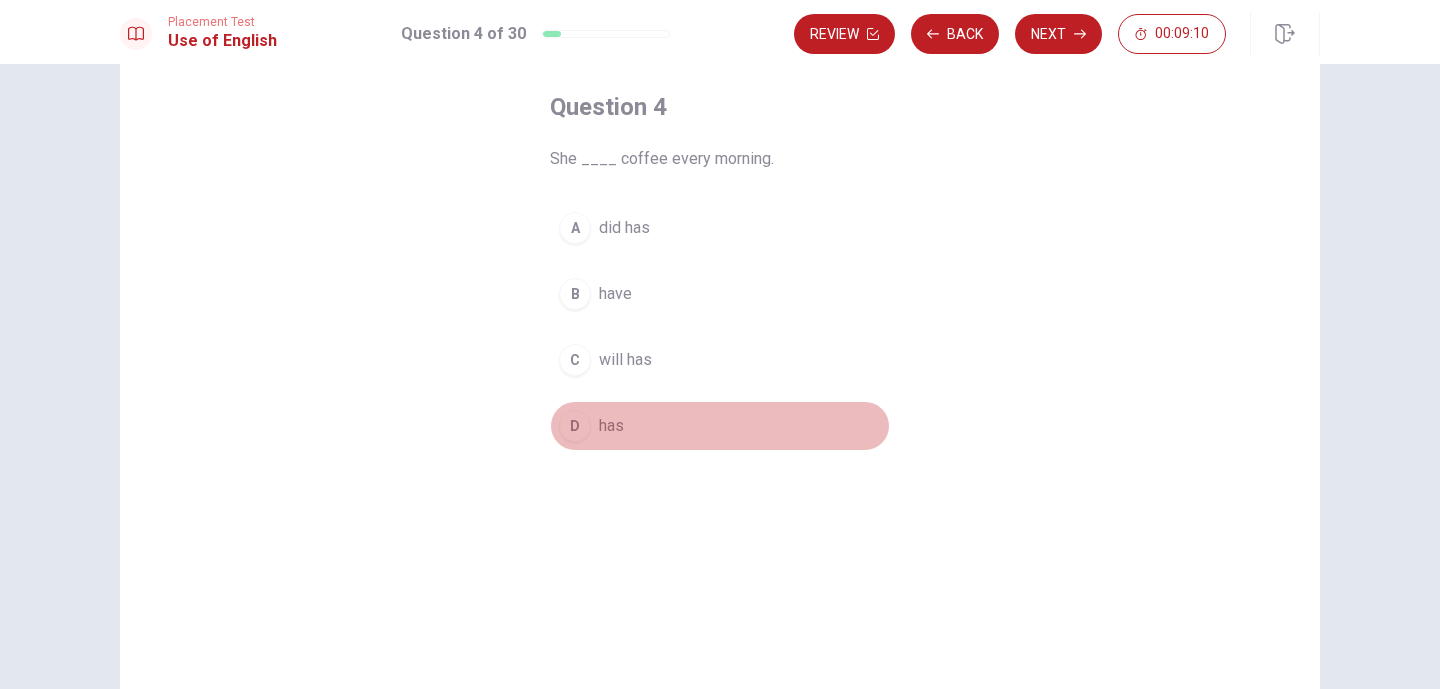 click on "D" at bounding box center [575, 426] 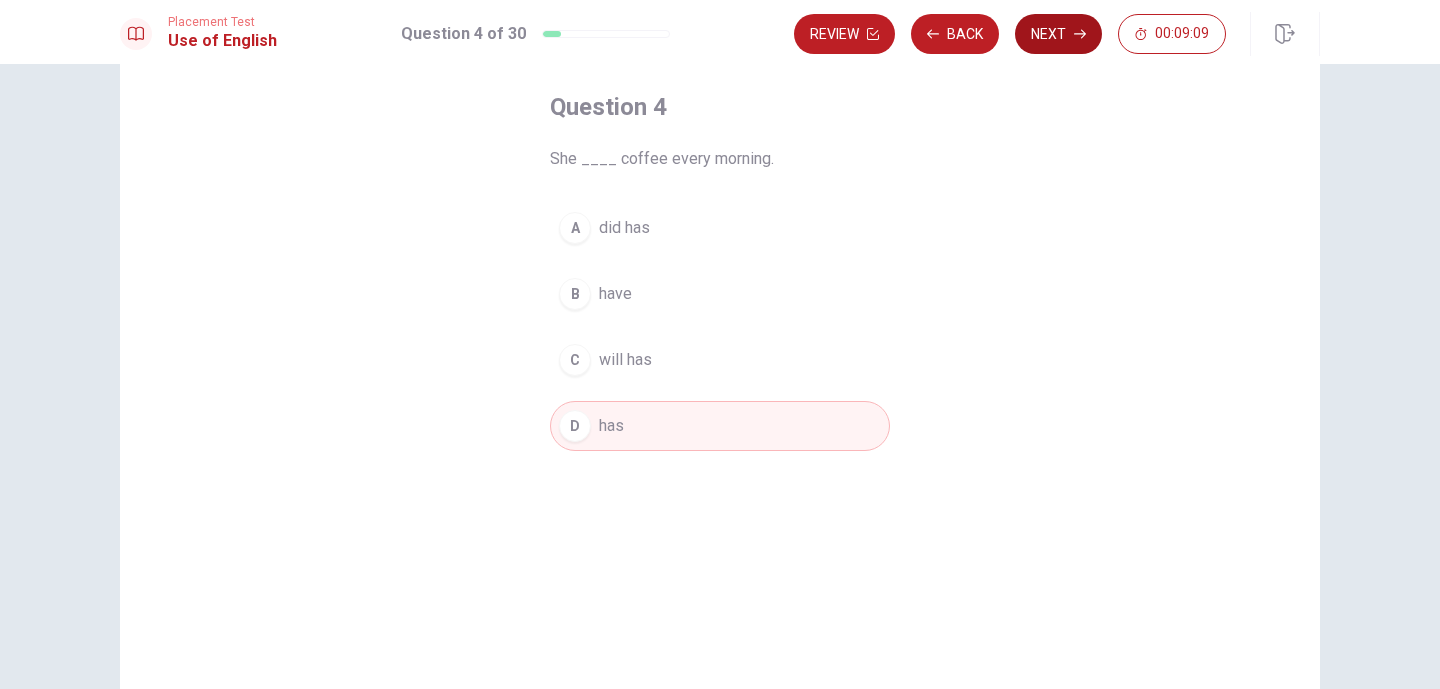 click on "Next" at bounding box center [1058, 34] 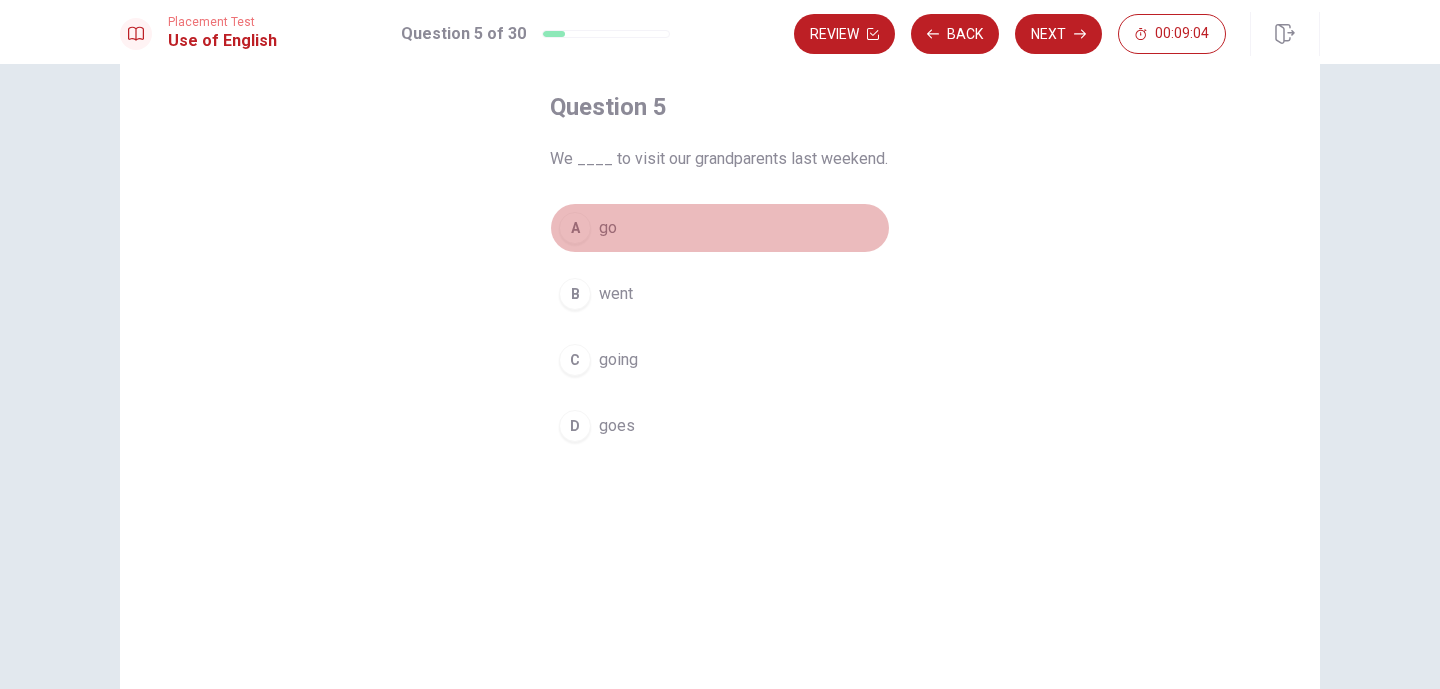 click on "A" at bounding box center [575, 228] 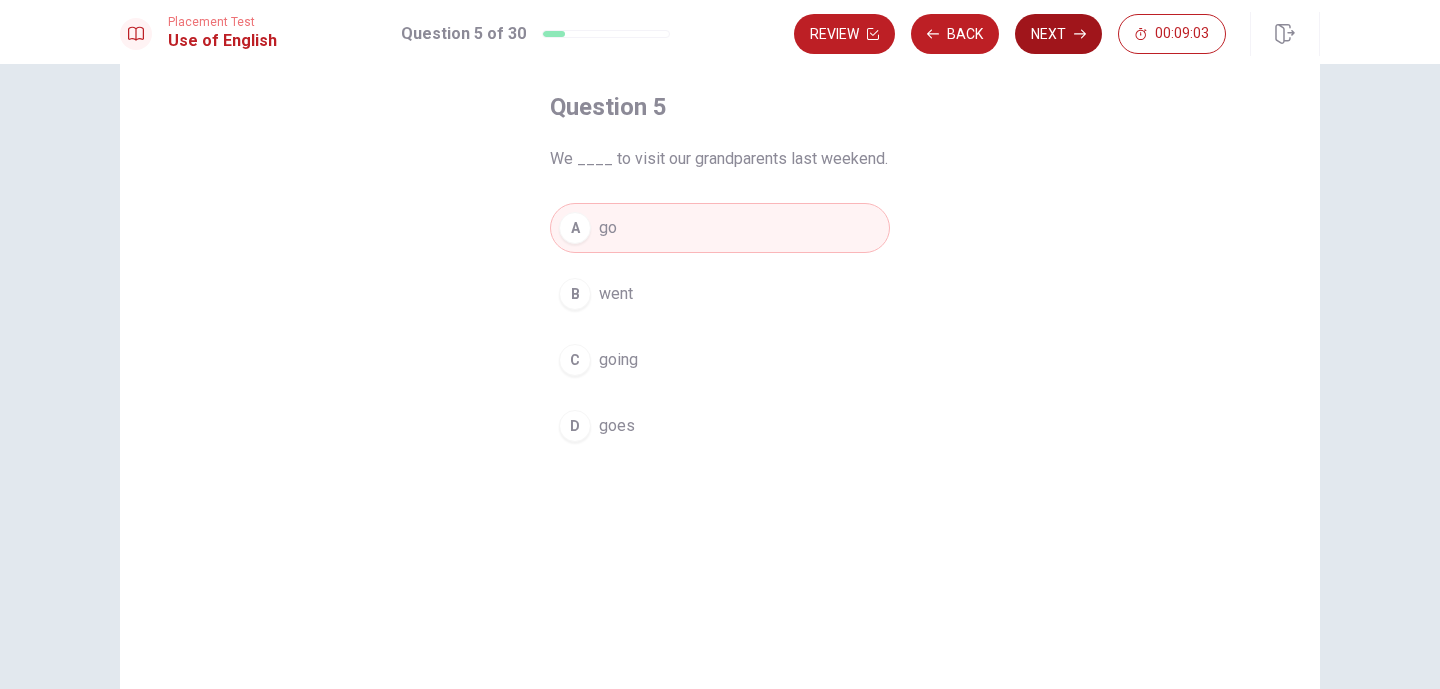 click on "Next" at bounding box center (1058, 34) 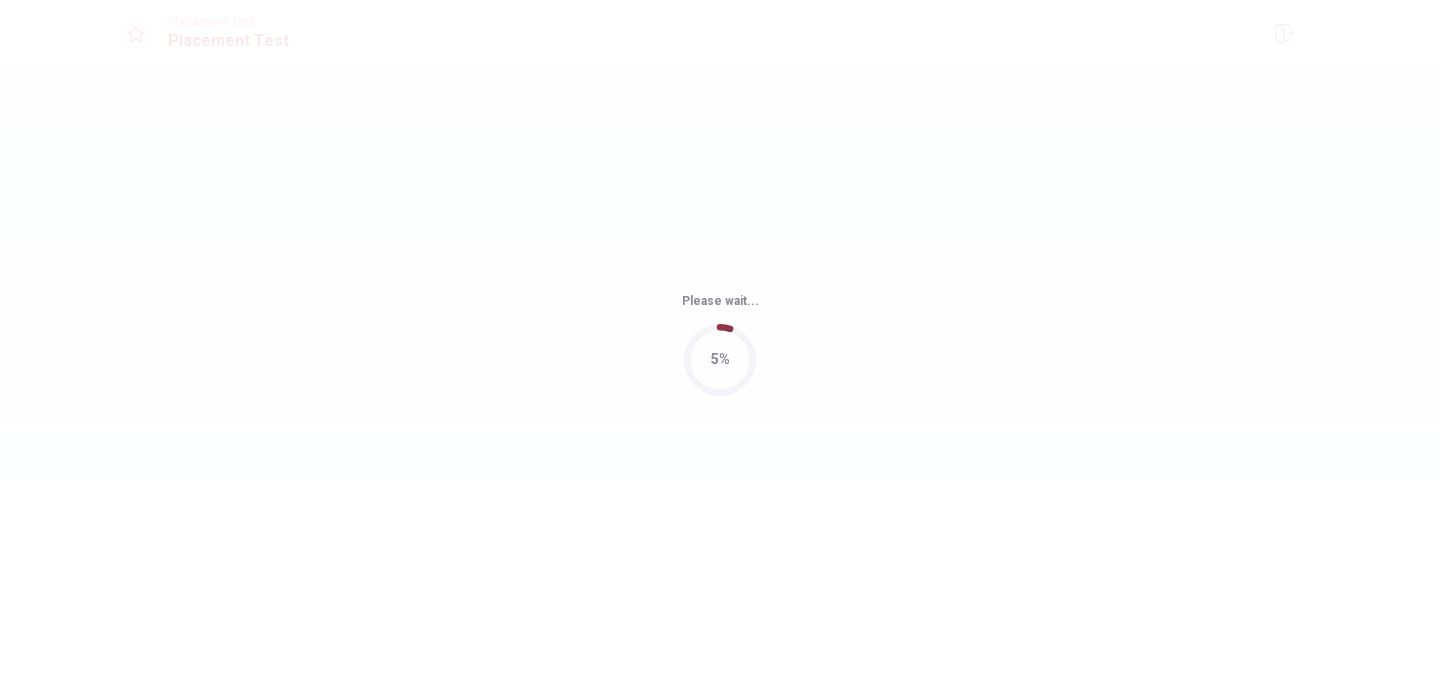 scroll, scrollTop: 0, scrollLeft: 0, axis: both 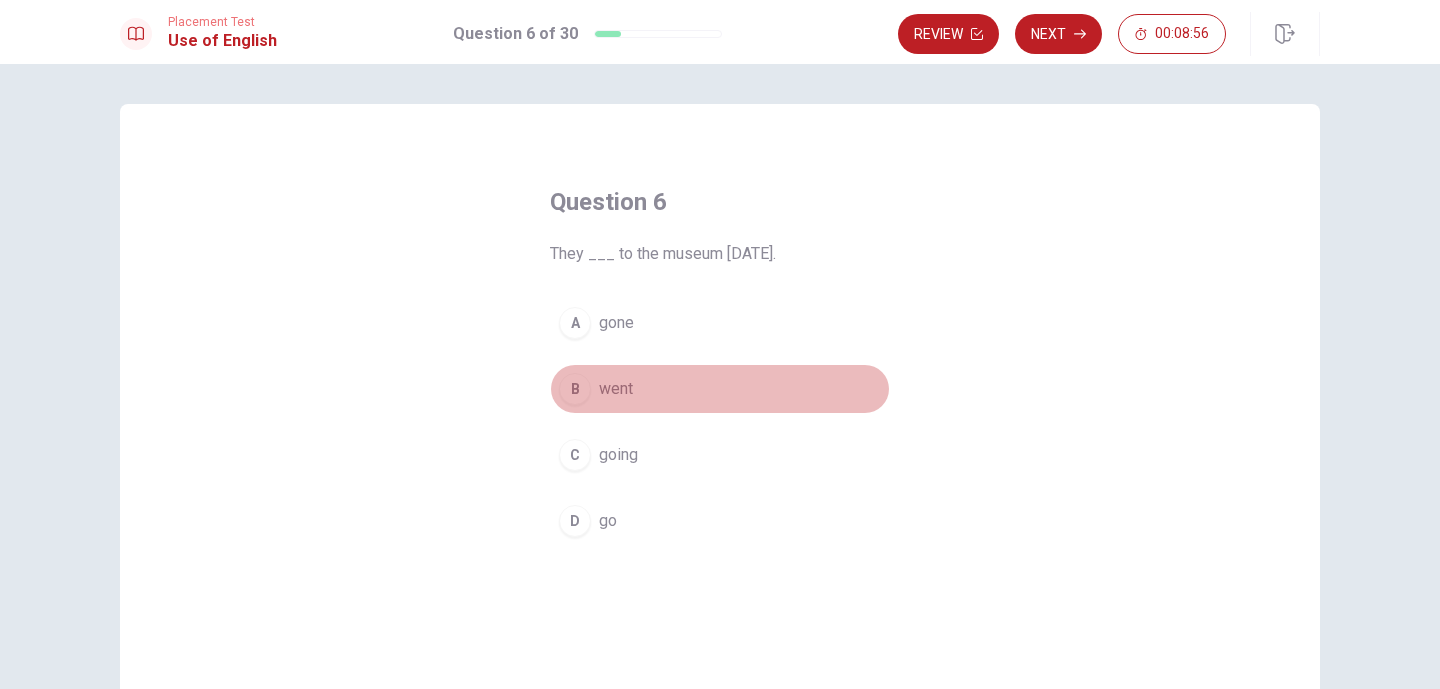 click on "B" at bounding box center (575, 389) 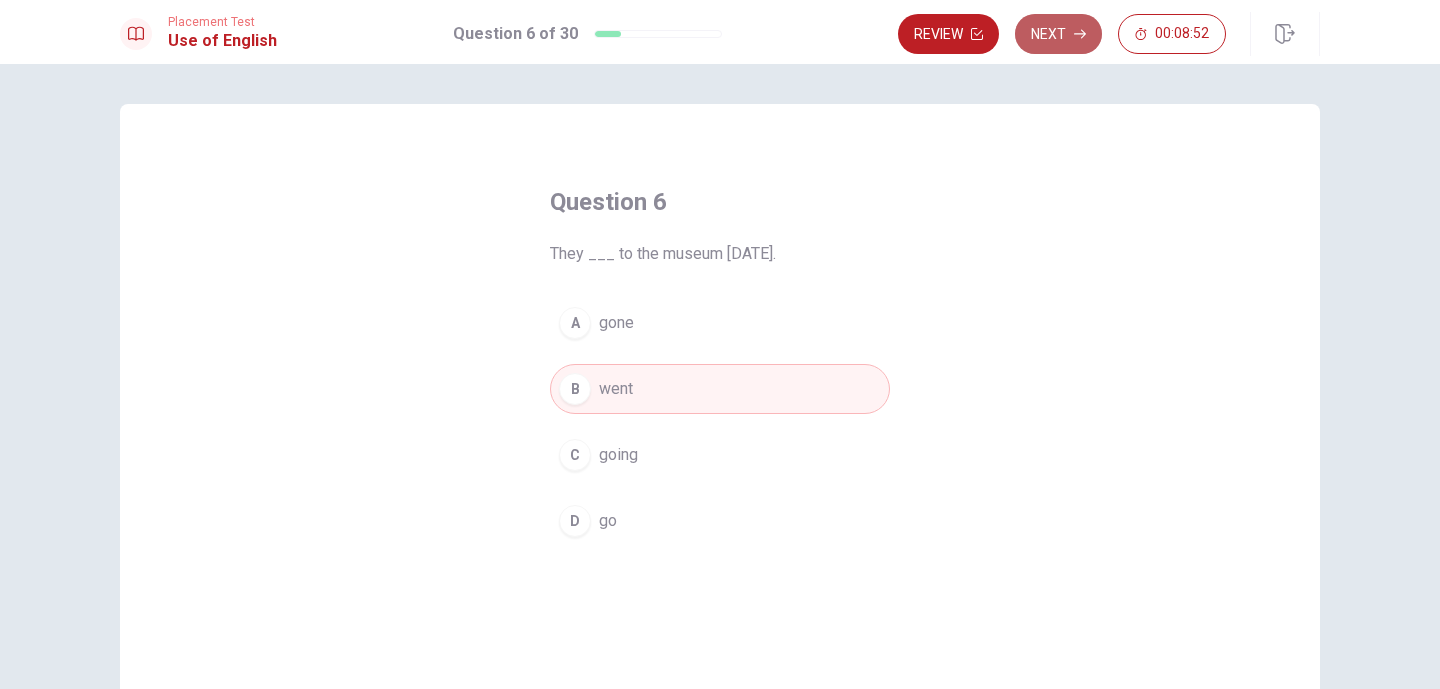 click on "Next" at bounding box center [1058, 34] 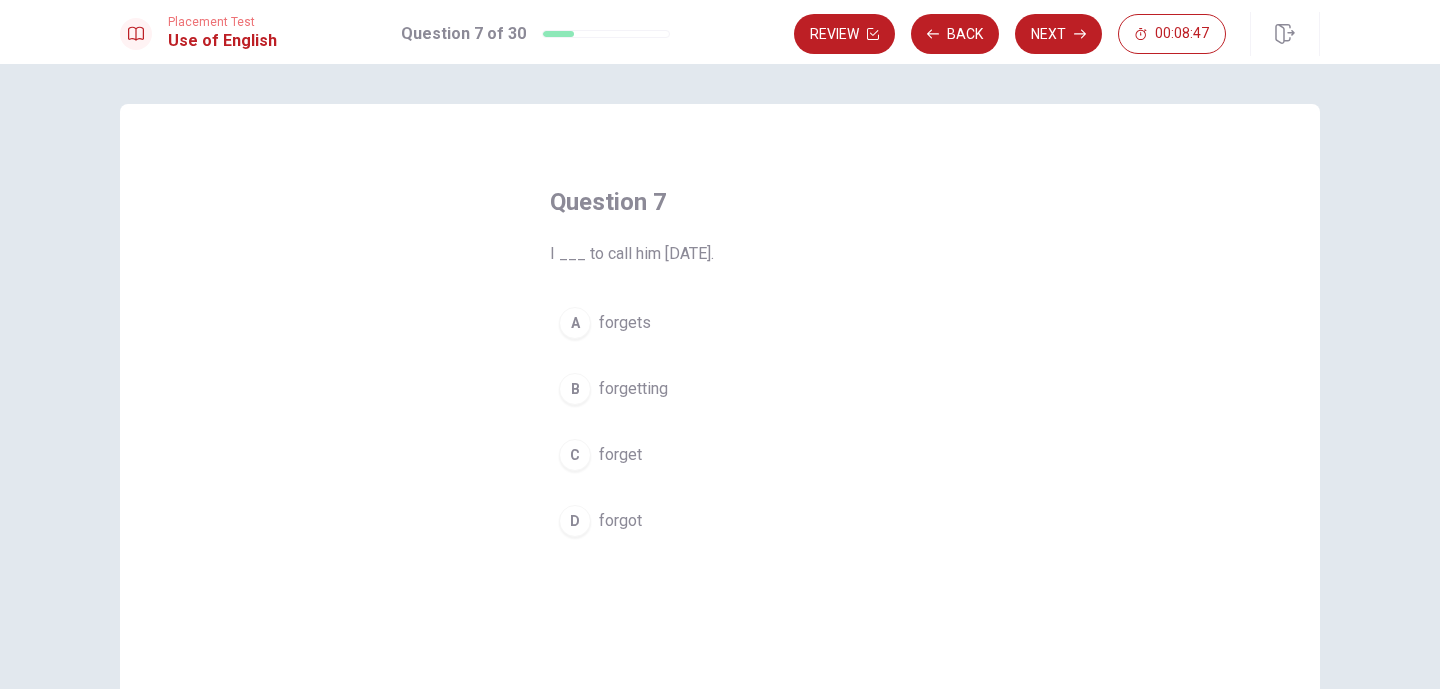 click on "D" at bounding box center (575, 521) 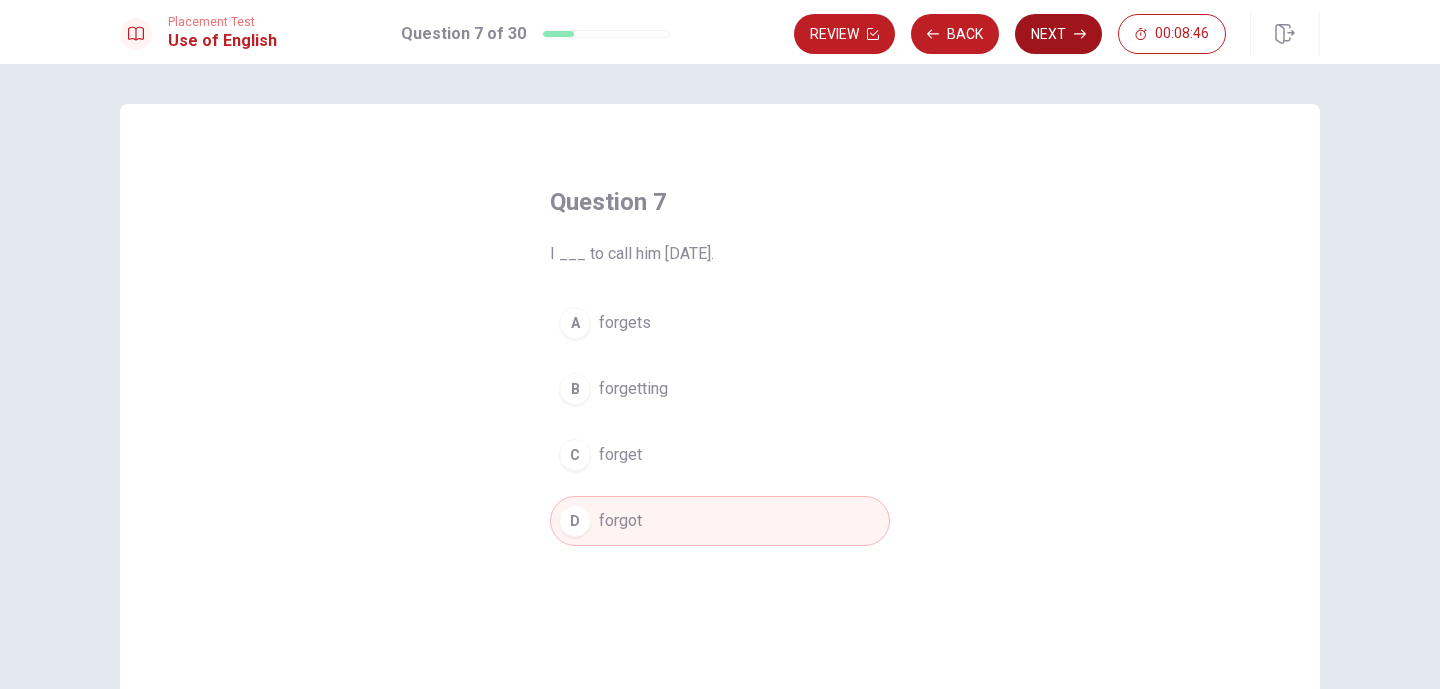 click on "Next" at bounding box center [1058, 34] 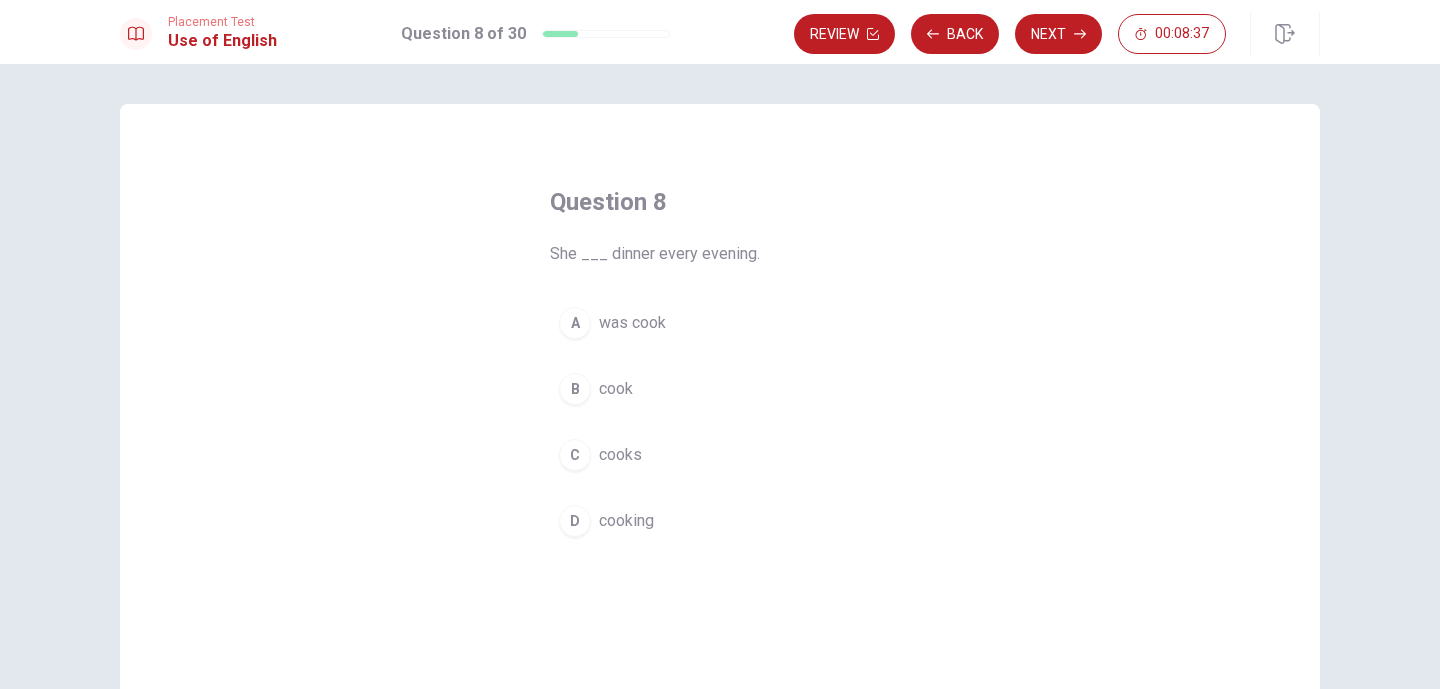 click on "C" at bounding box center [575, 455] 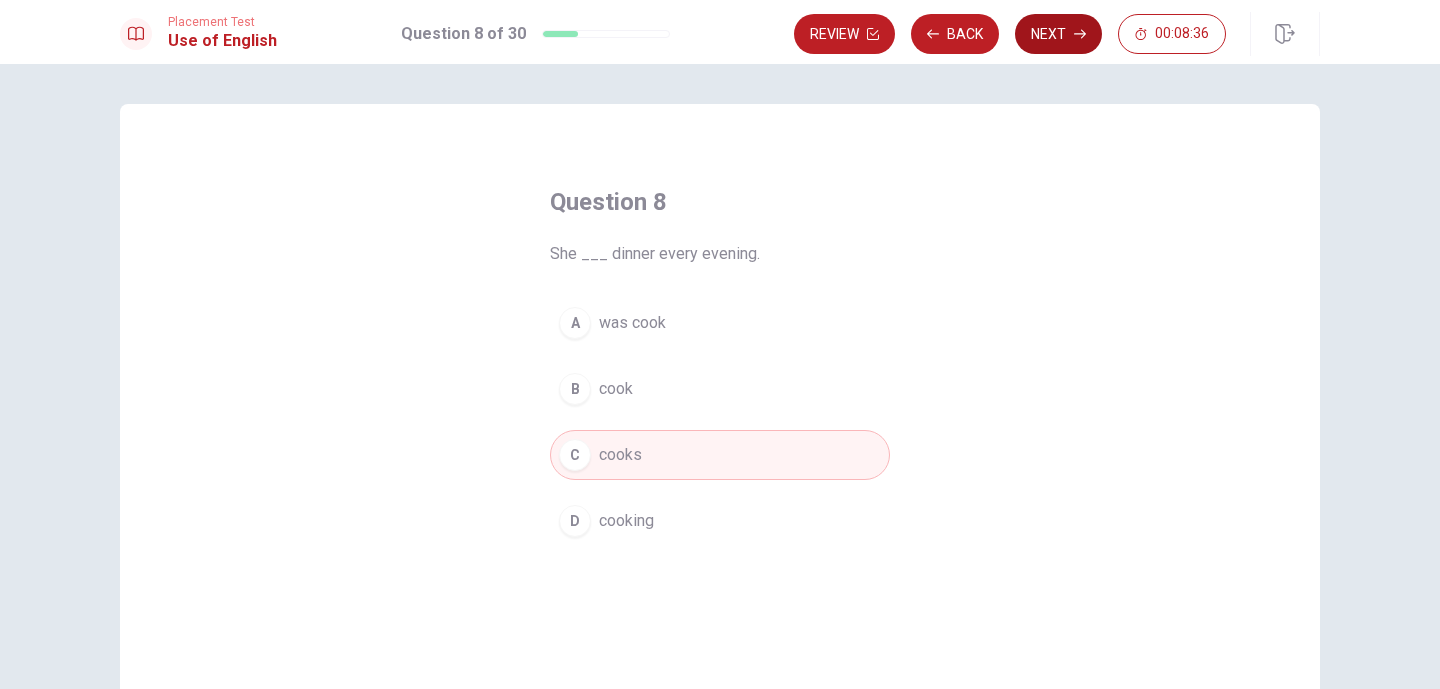 click on "Next" at bounding box center [1058, 34] 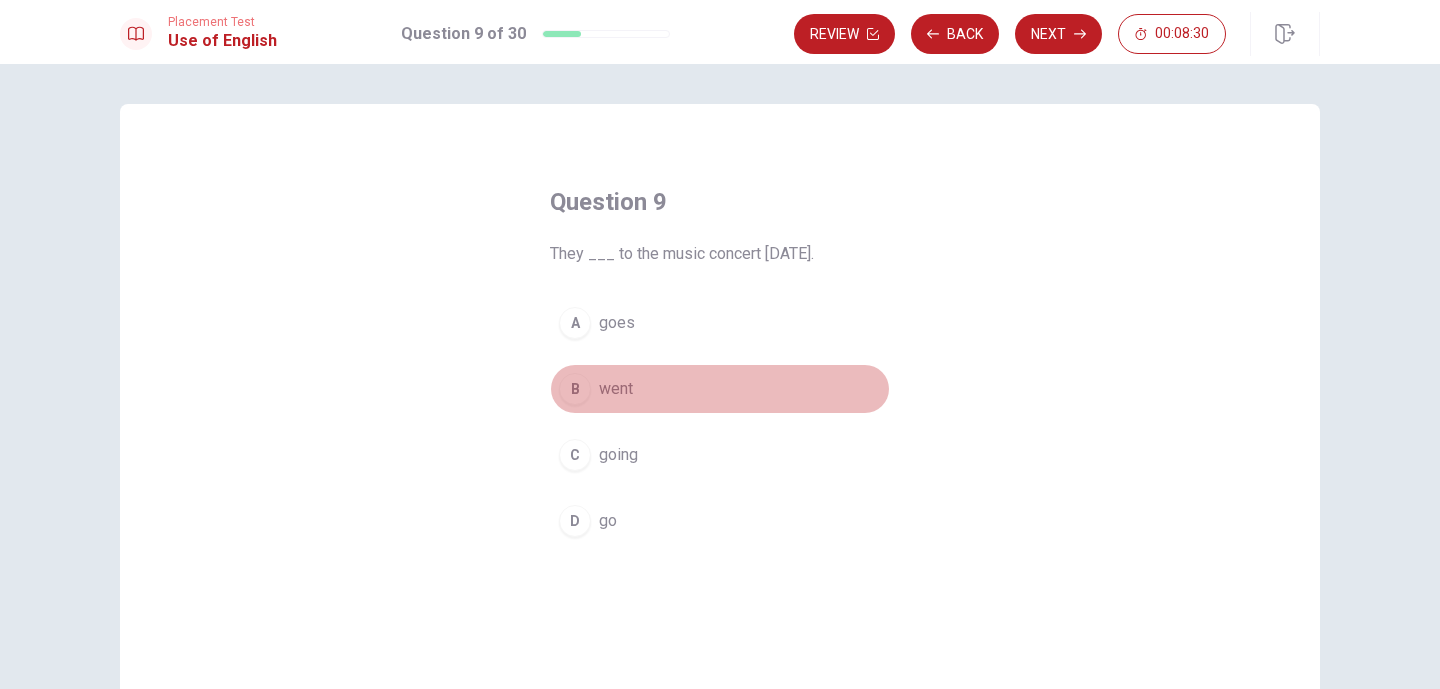 click on "B" at bounding box center [575, 389] 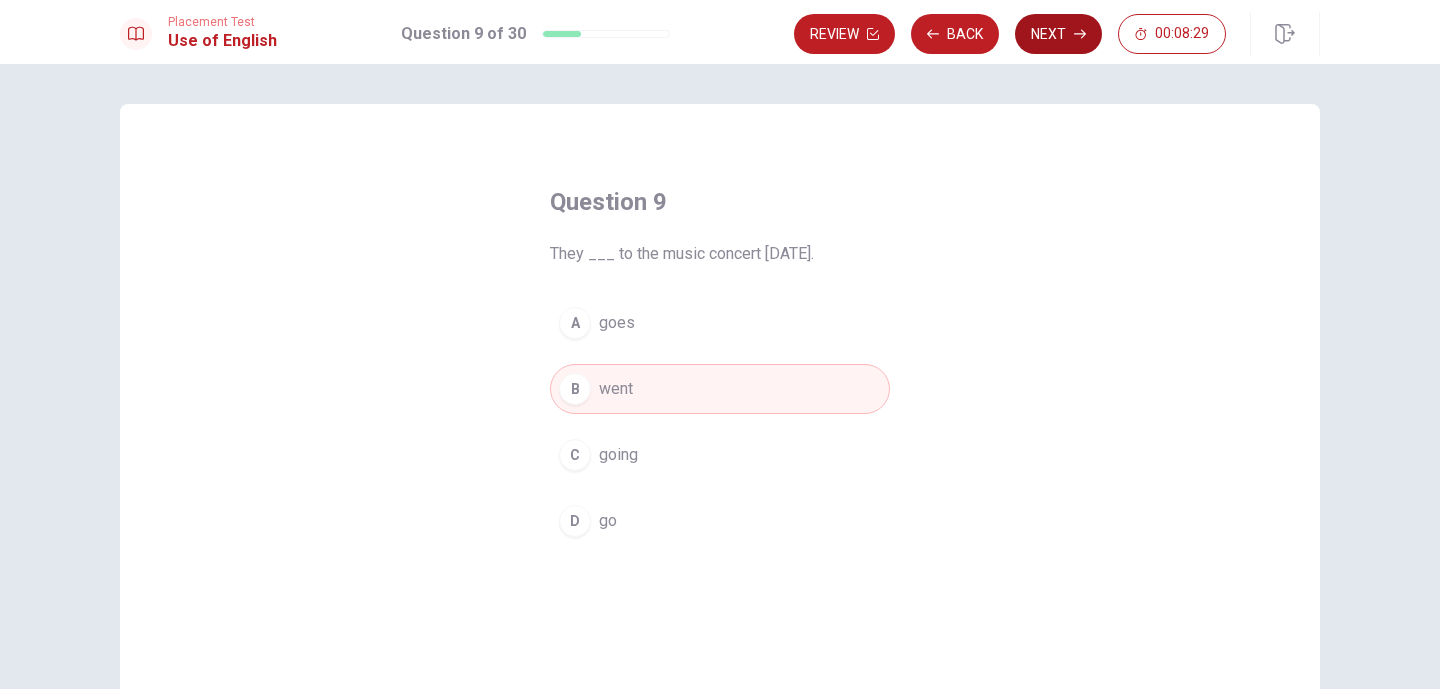 click on "Next" at bounding box center [1058, 34] 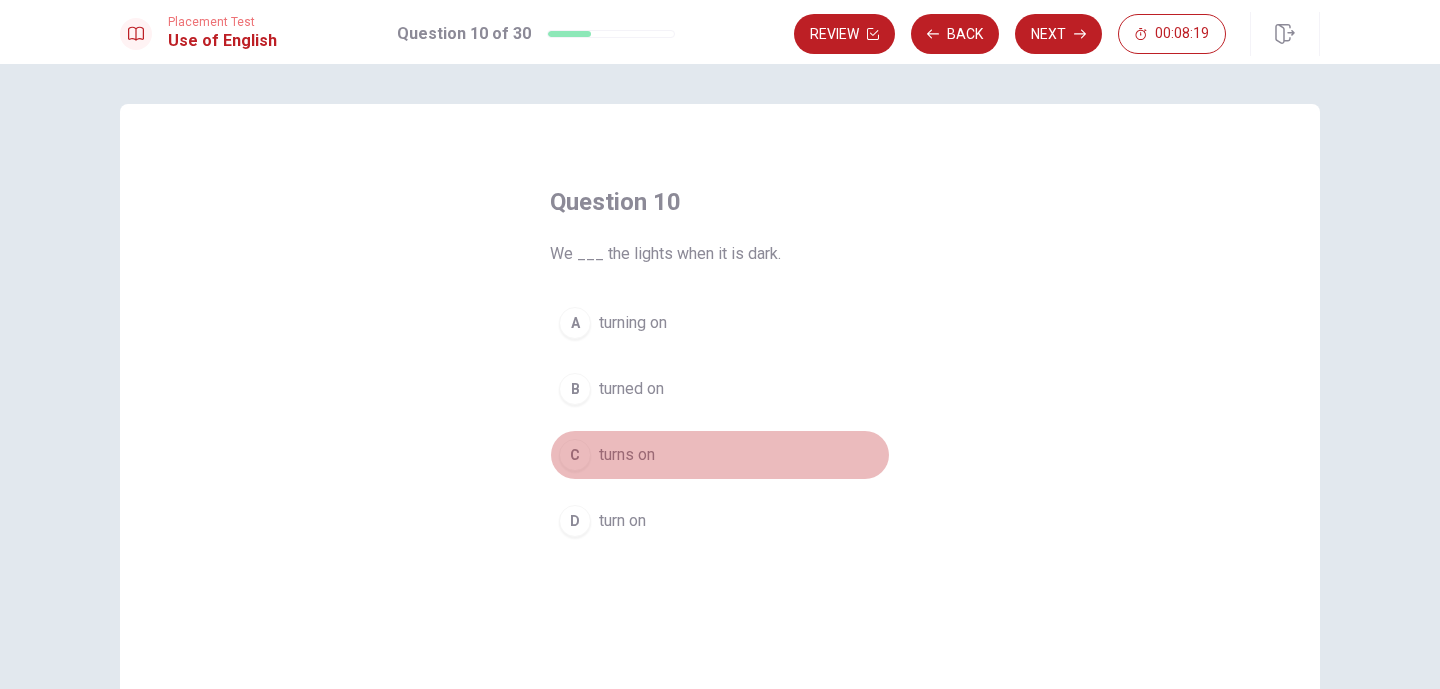 click on "C" at bounding box center (575, 455) 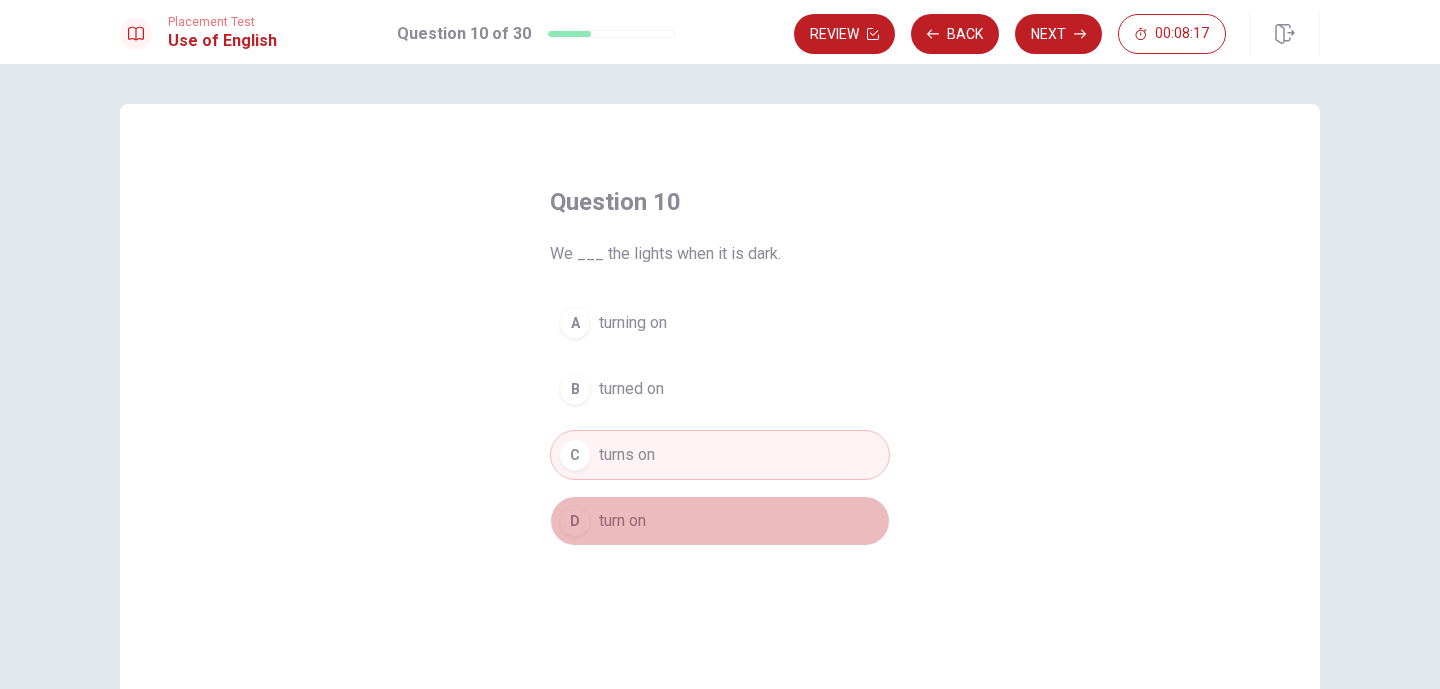 click on "D" at bounding box center [575, 521] 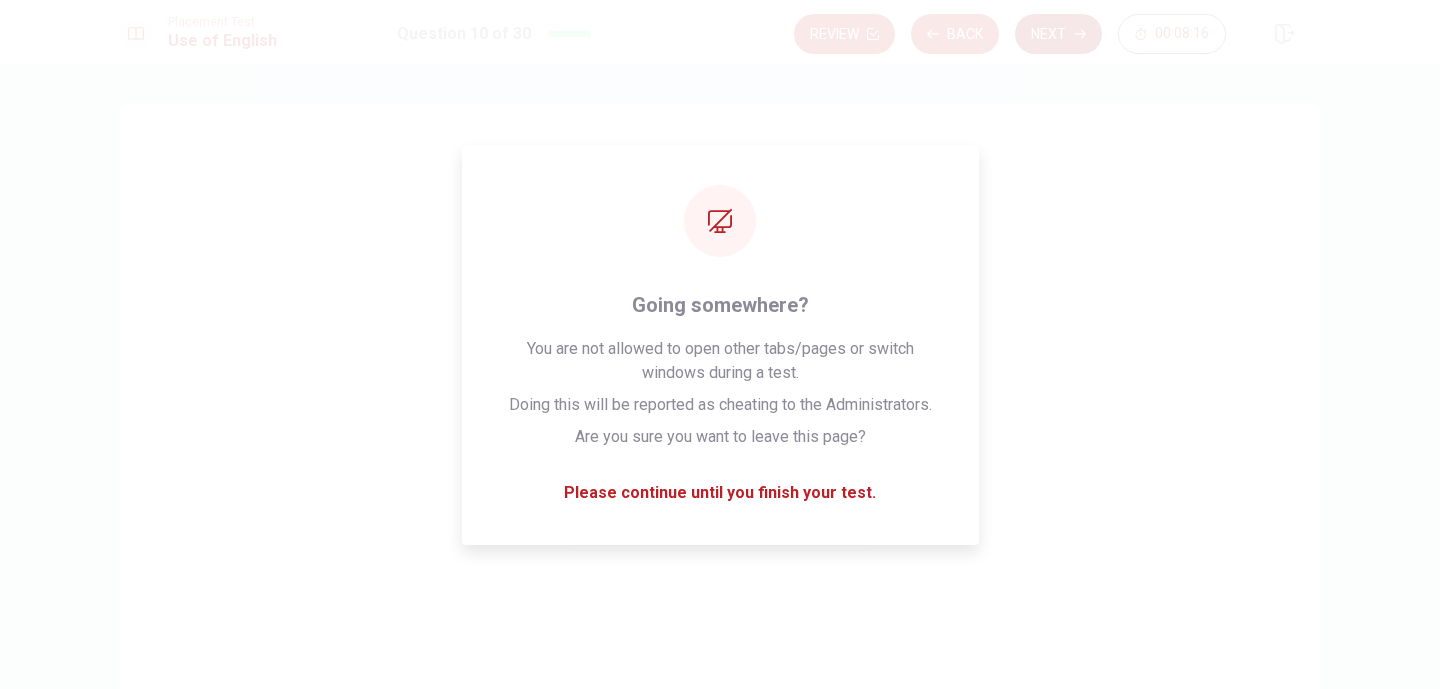 click on "Next" at bounding box center (1058, 34) 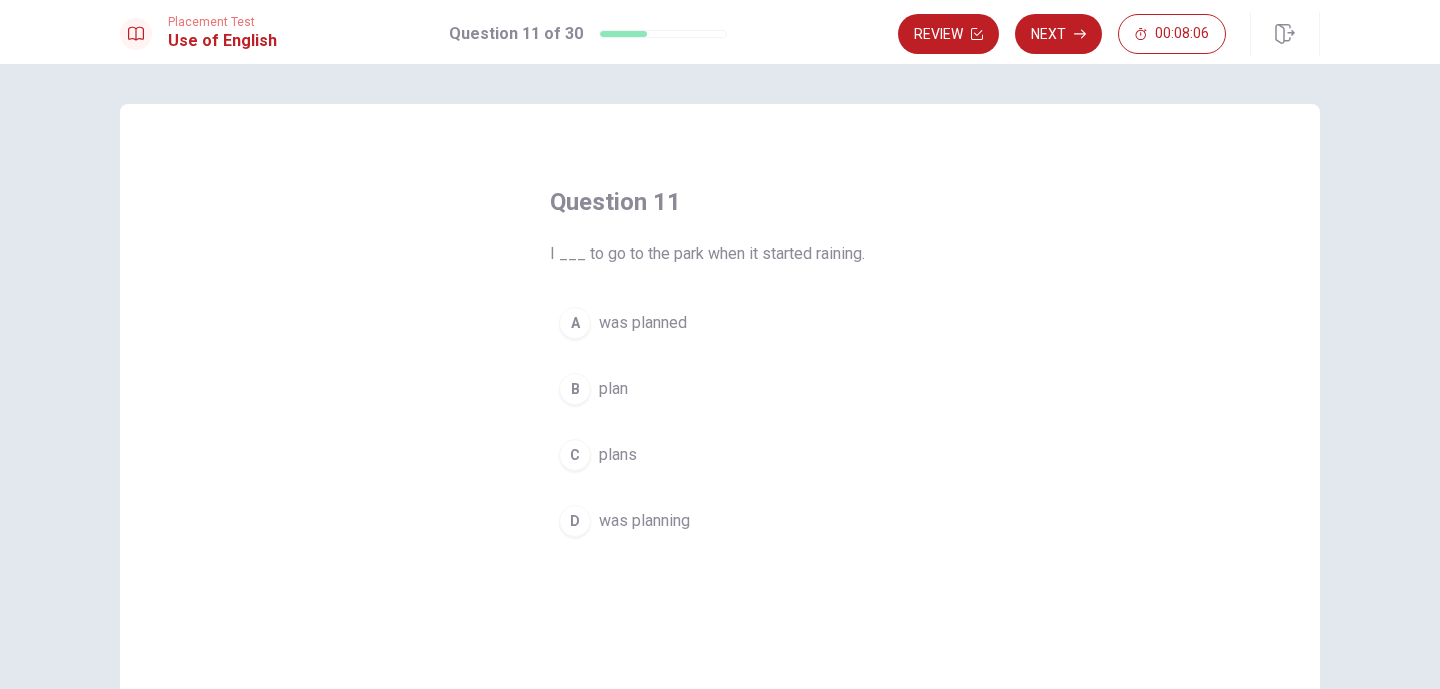 click on "D" at bounding box center (575, 521) 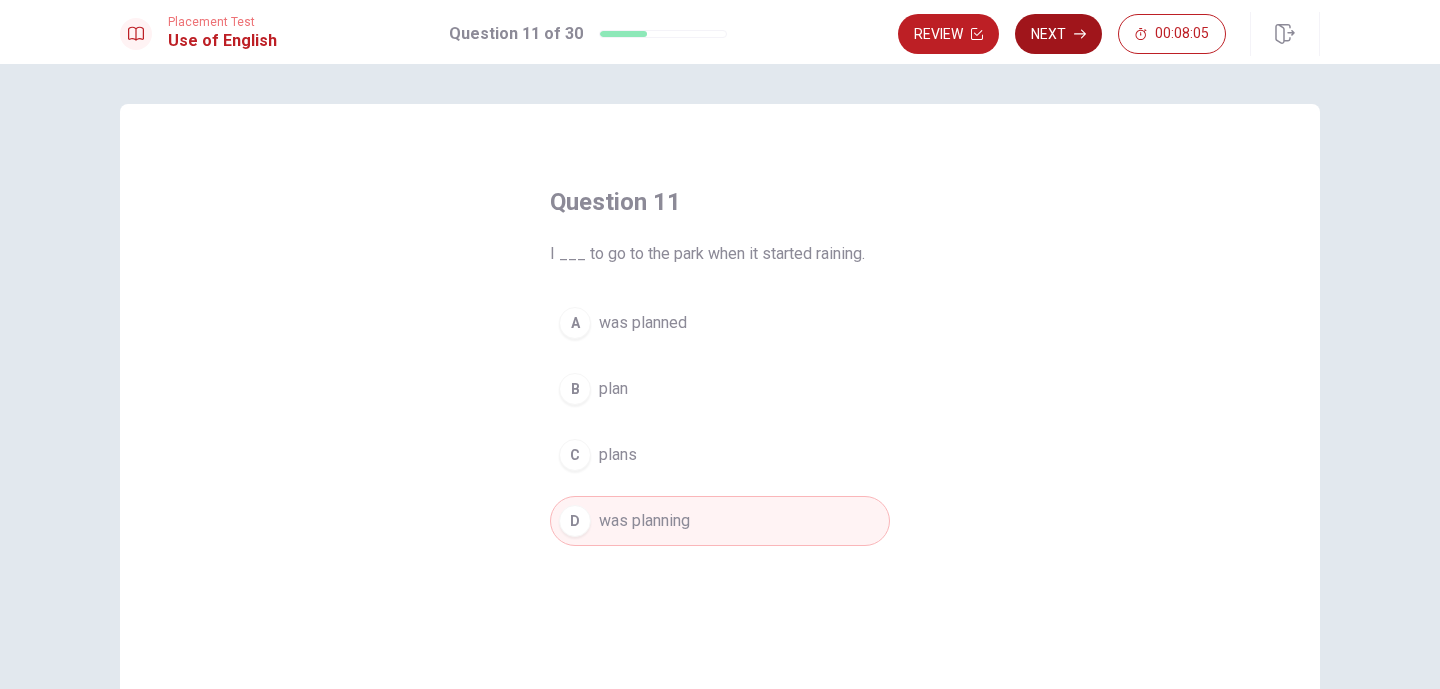 click on "Next" at bounding box center [1058, 34] 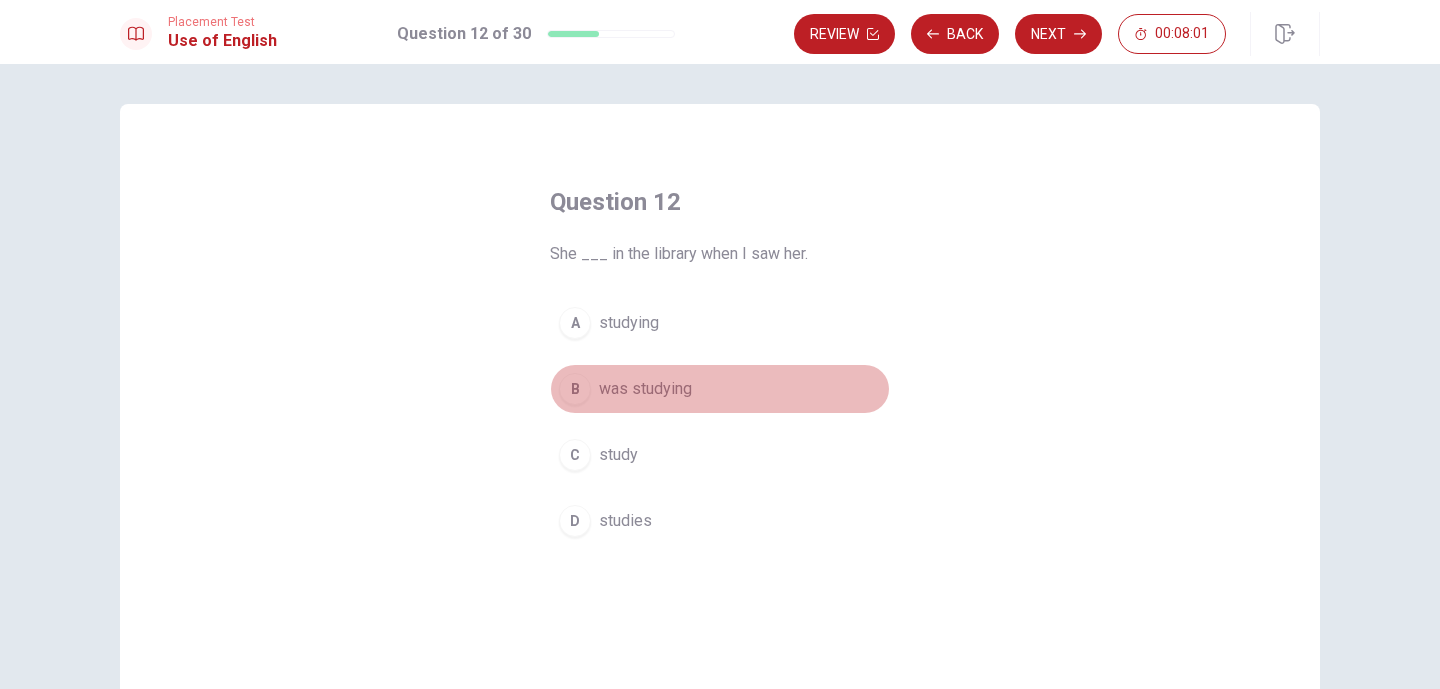 click on "B" at bounding box center (575, 389) 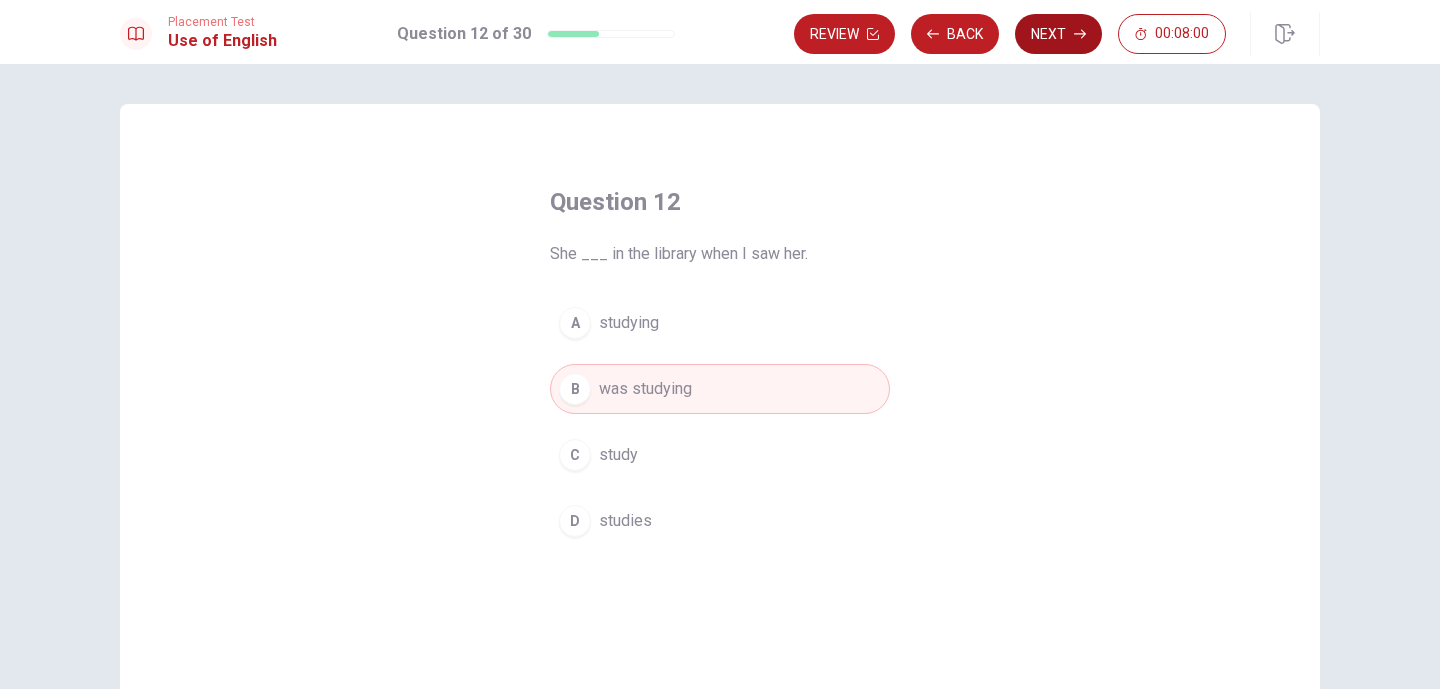 click on "Next" at bounding box center (1058, 34) 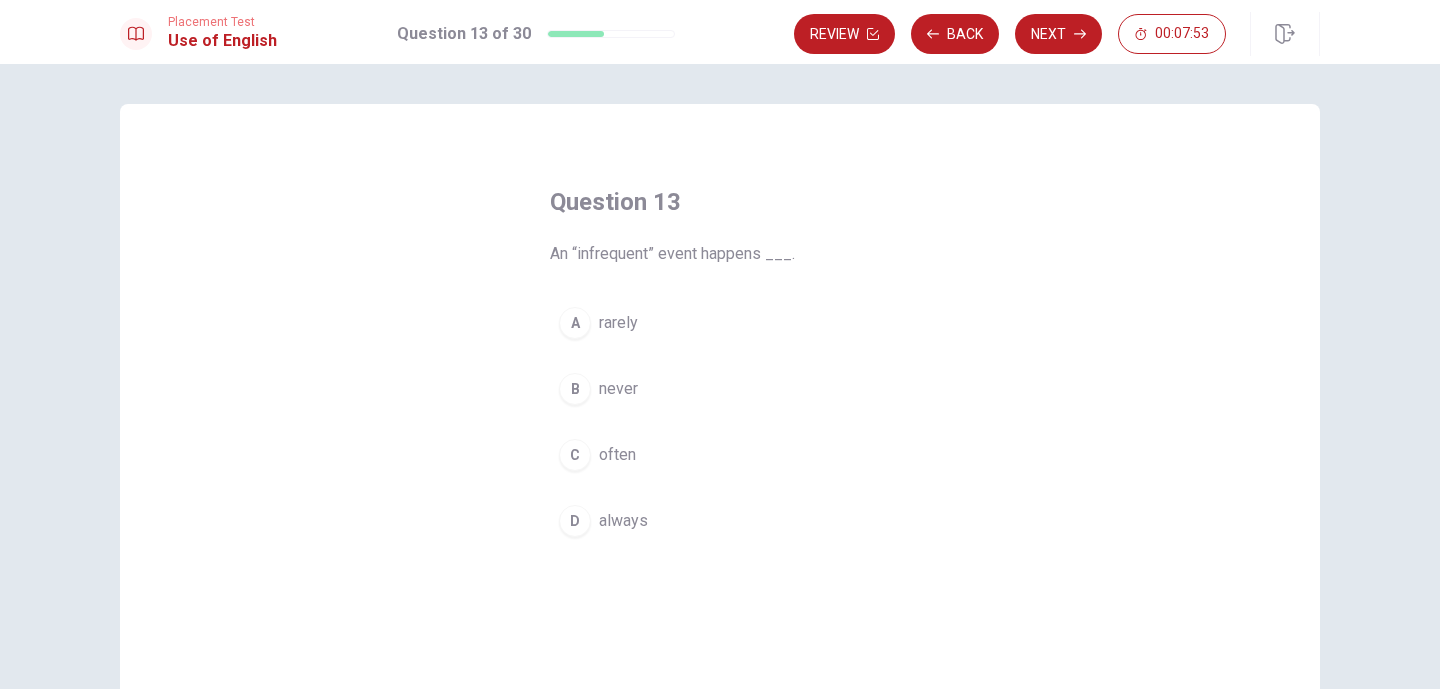 click on "A" at bounding box center [575, 323] 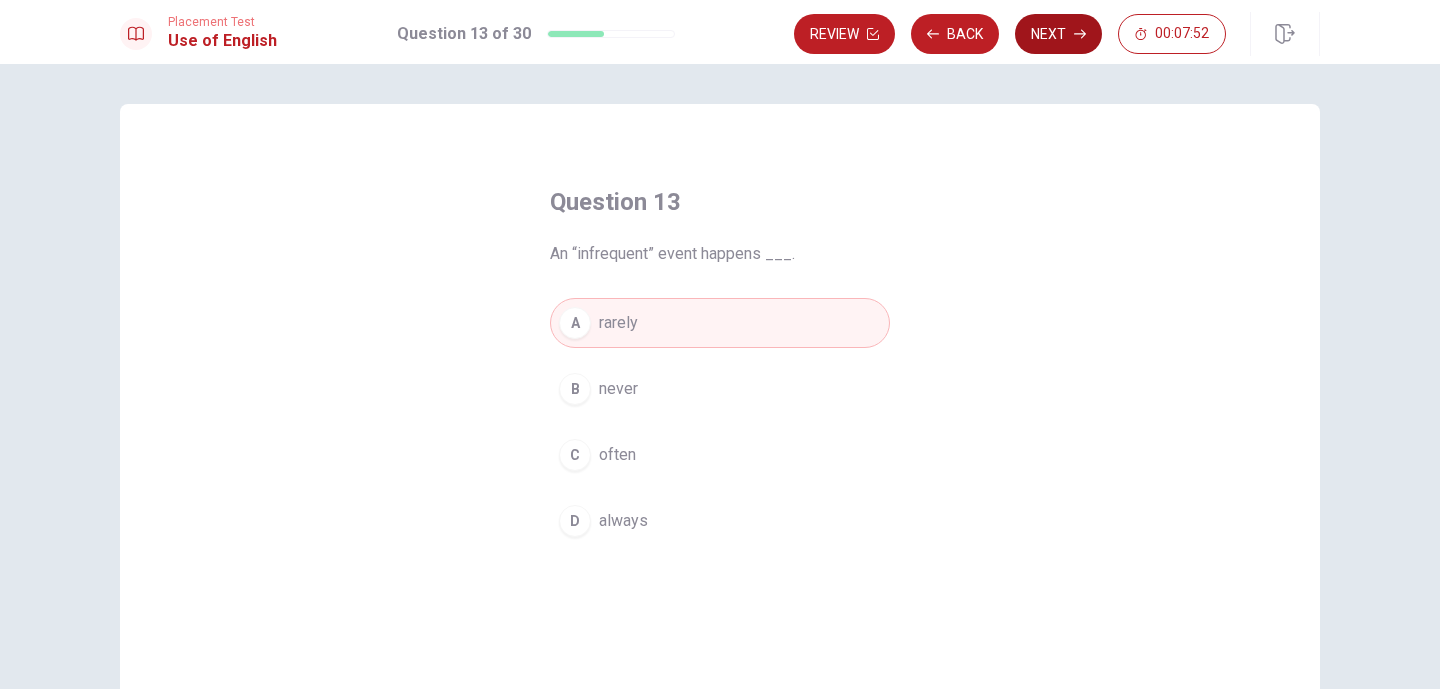 click on "Next" at bounding box center [1058, 34] 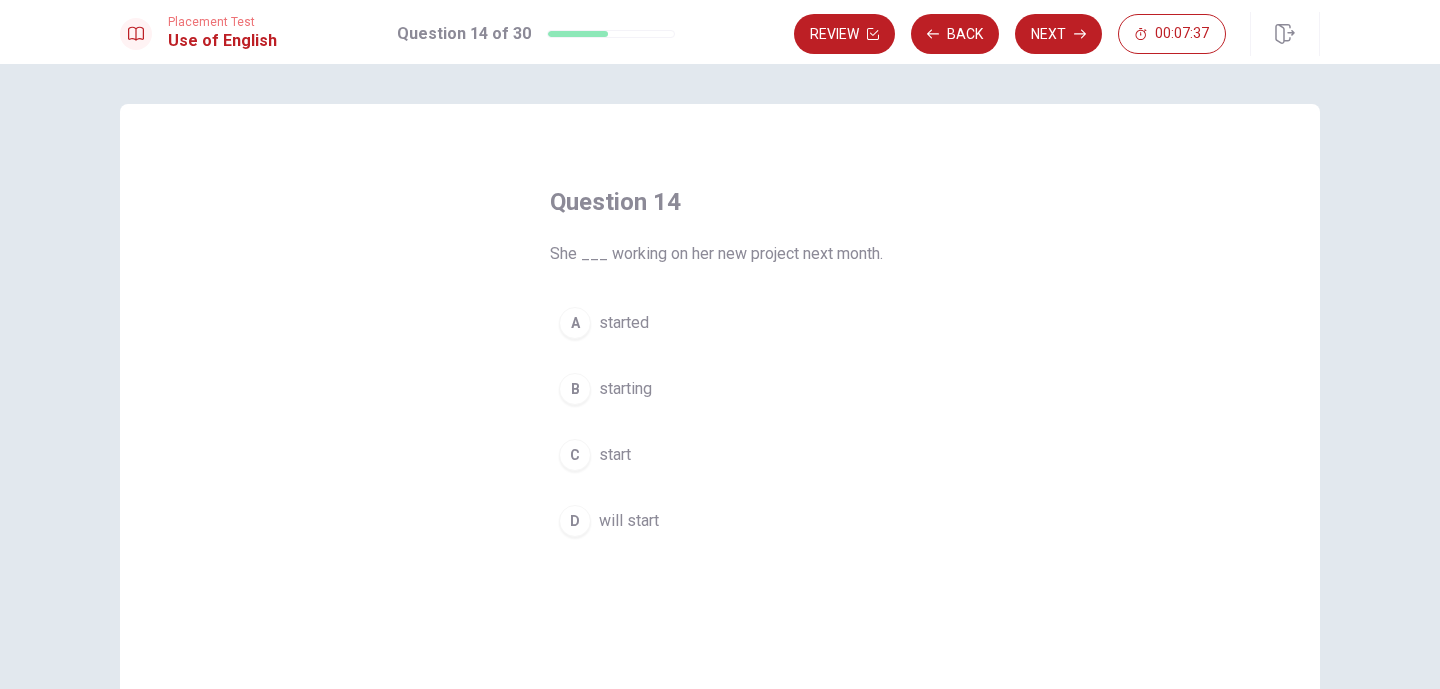 click on "D" at bounding box center [575, 521] 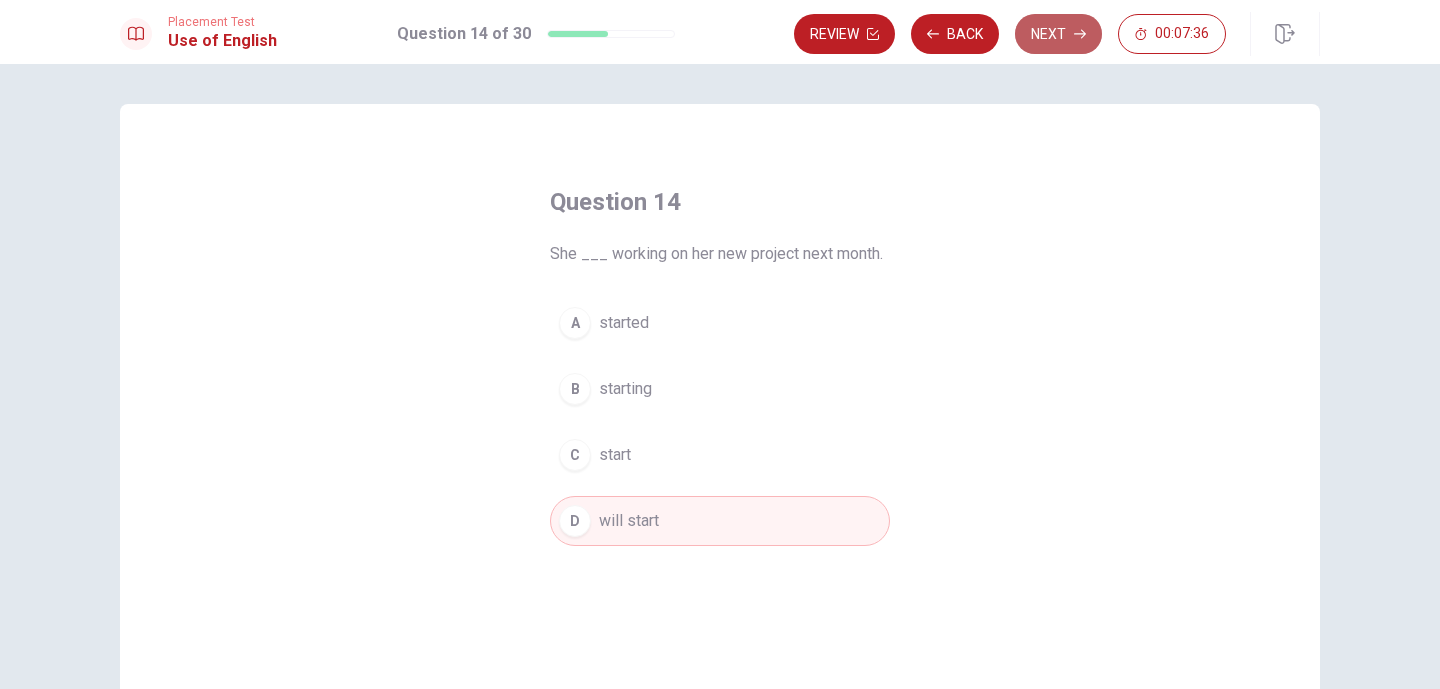 click on "Next" at bounding box center [1058, 34] 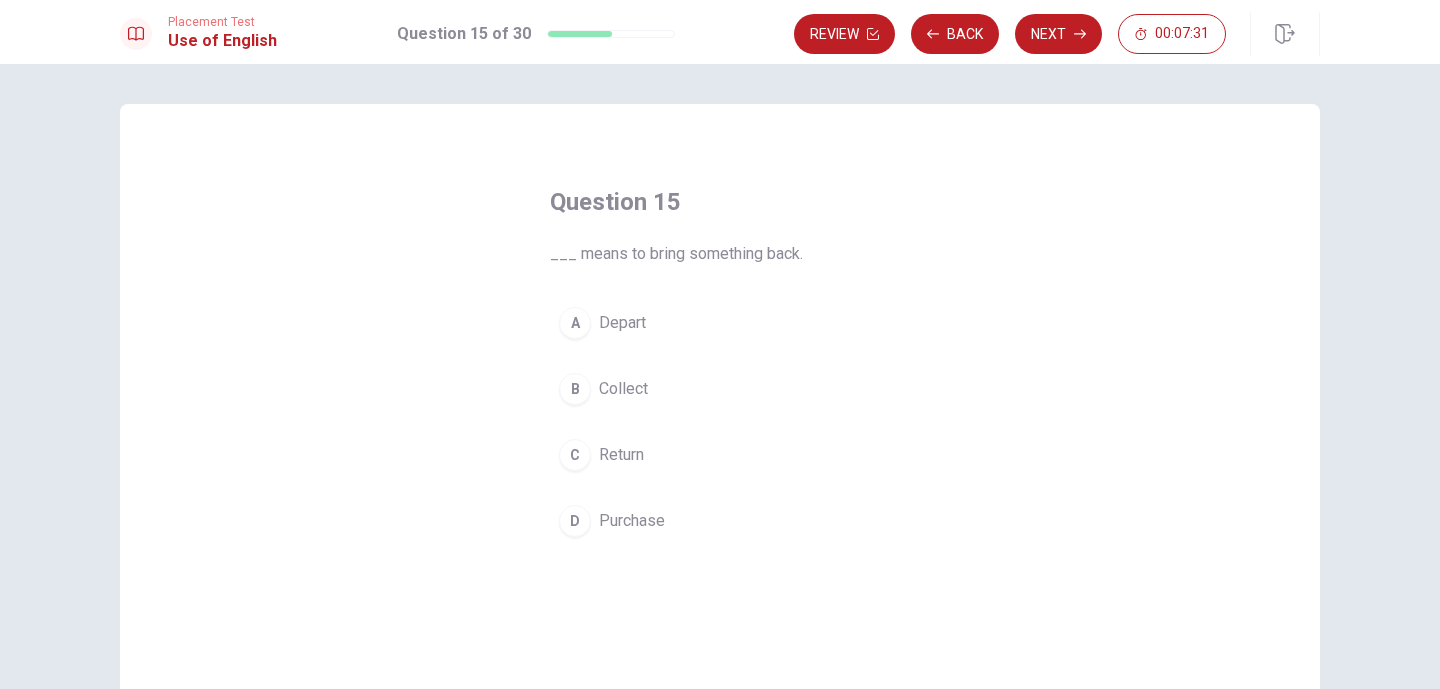 click on "C" at bounding box center (575, 455) 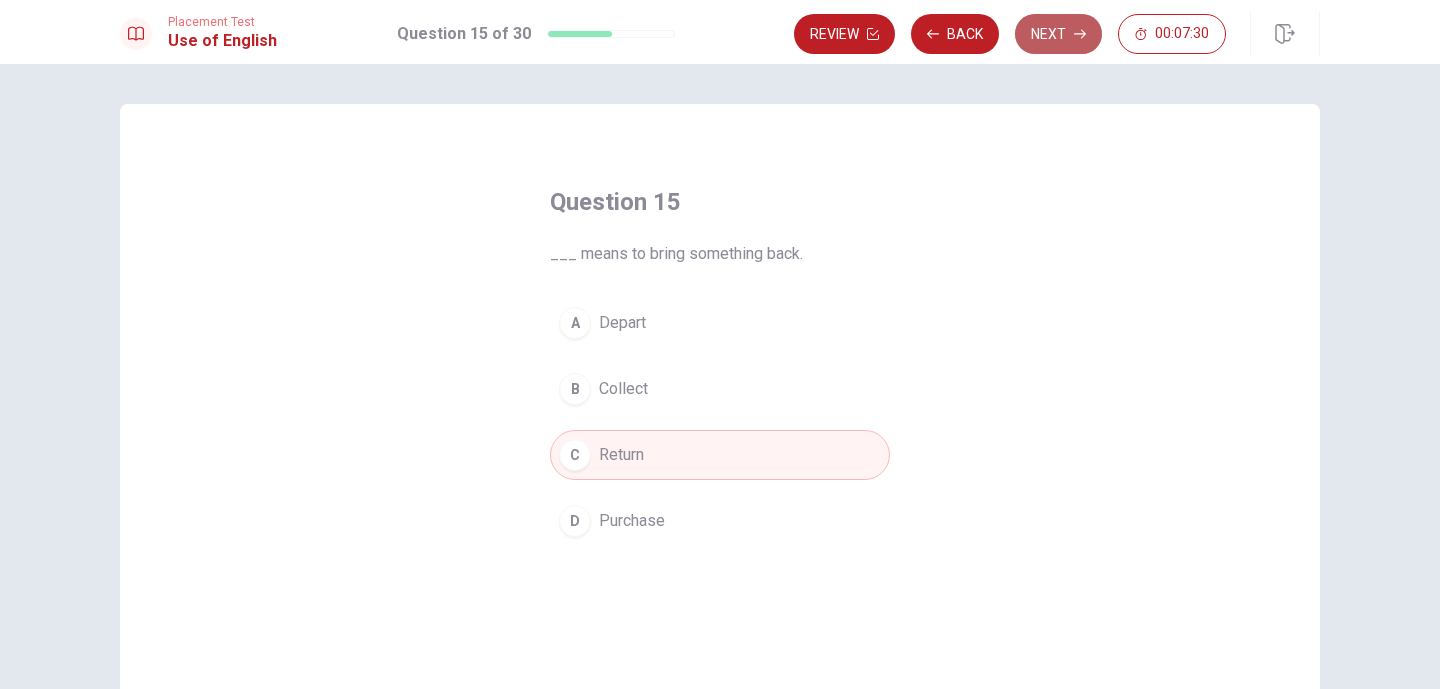 click on "Next" at bounding box center [1058, 34] 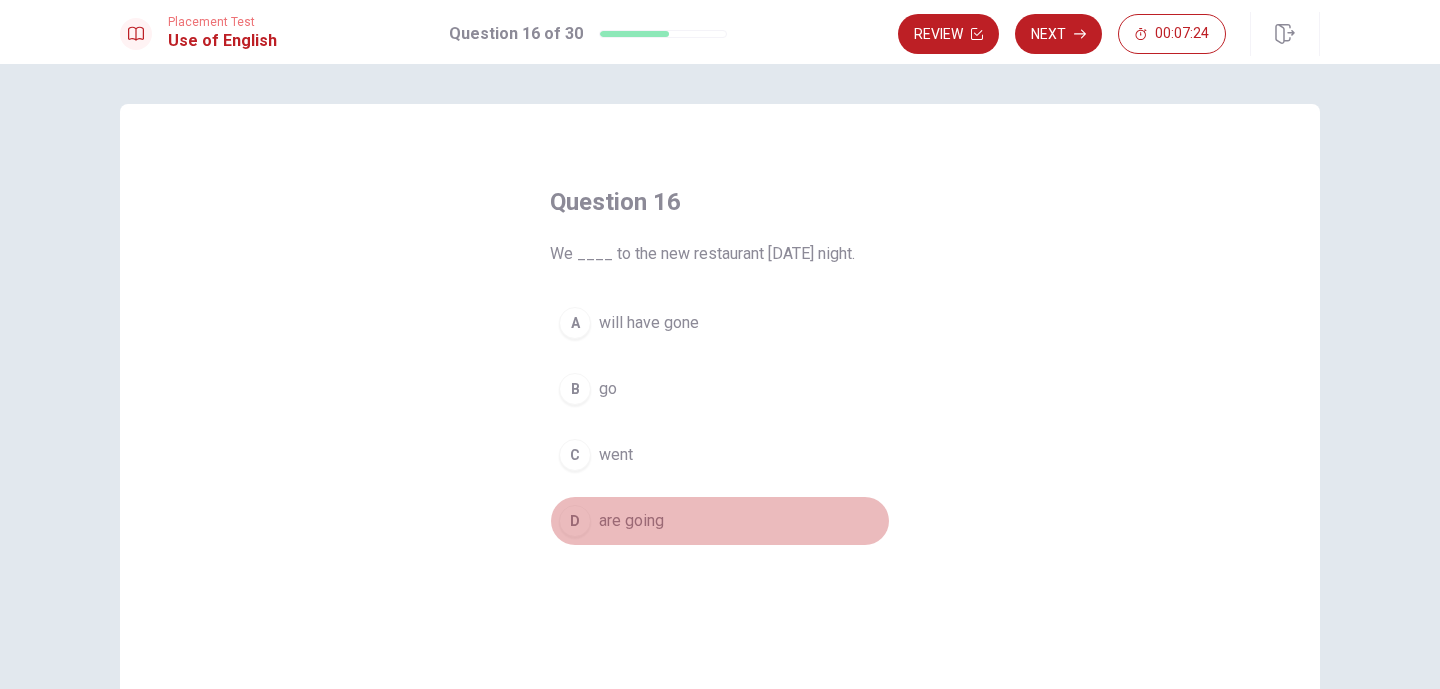 click on "D" at bounding box center [575, 521] 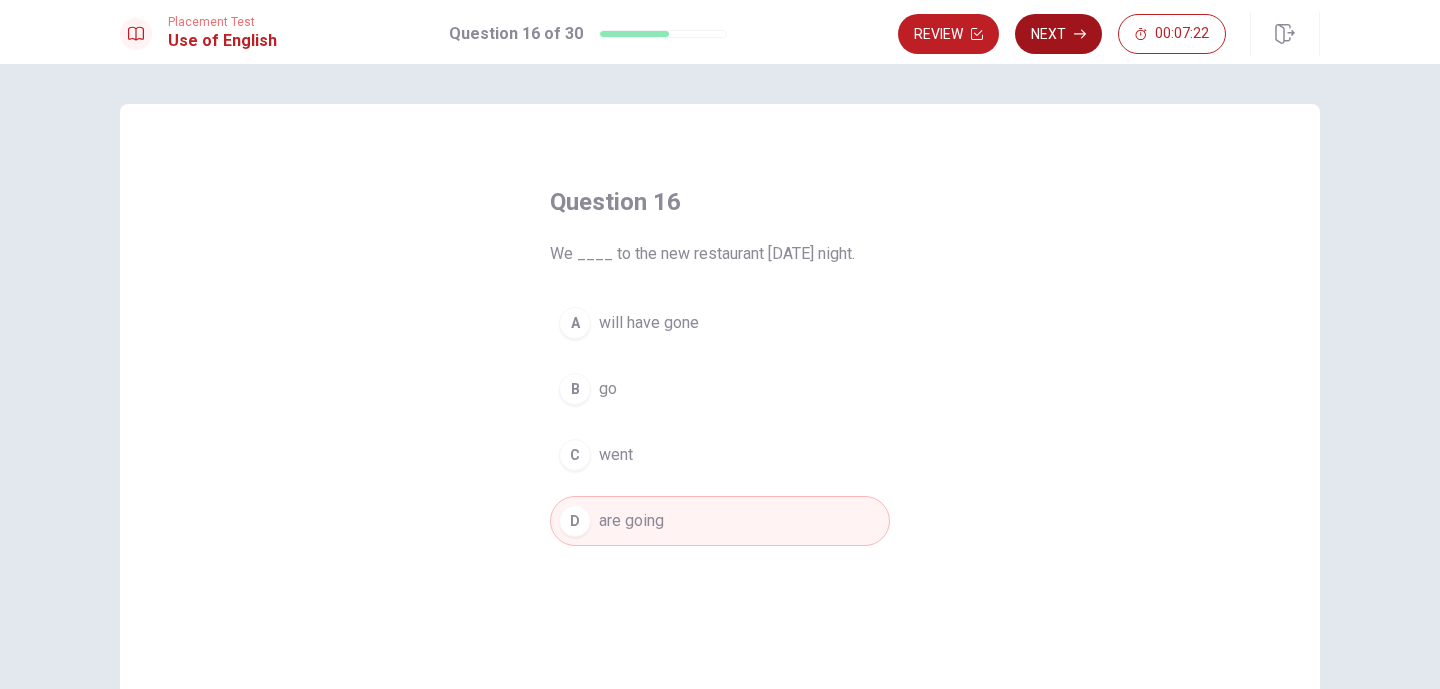 click 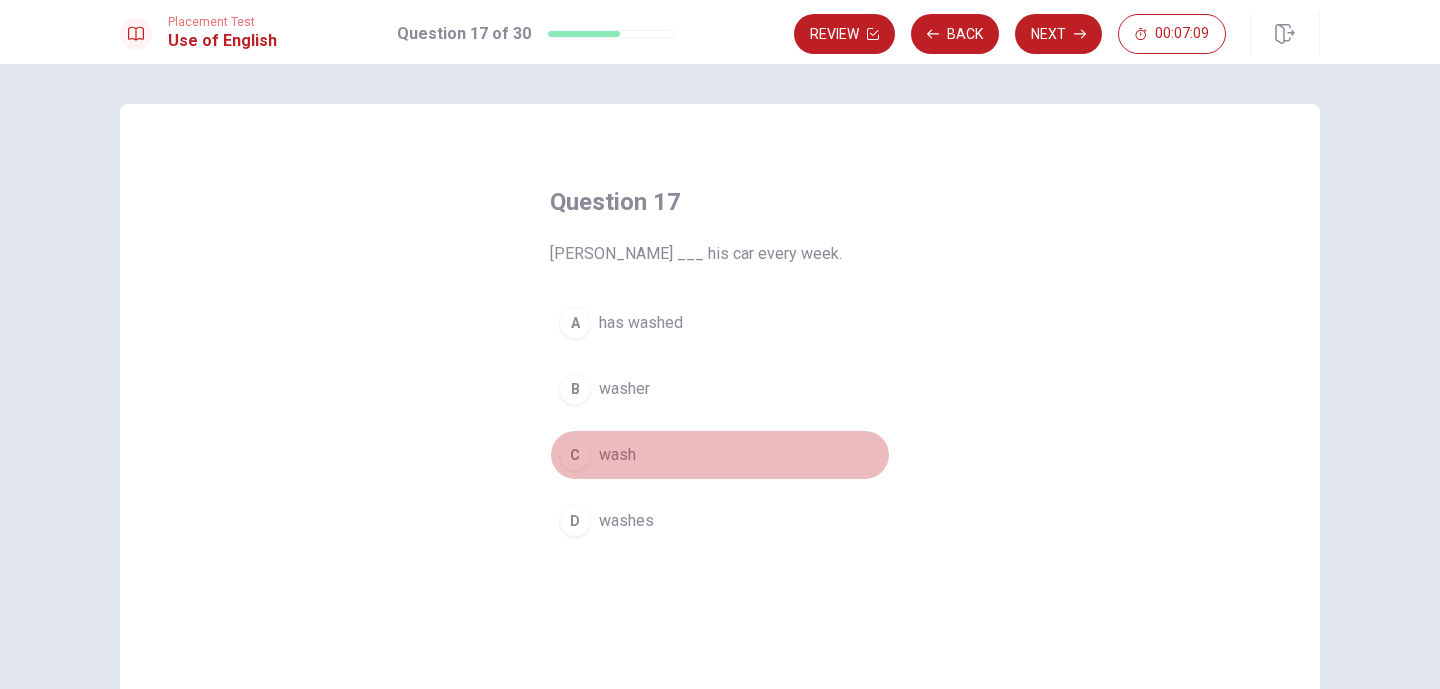 click on "C" at bounding box center [575, 455] 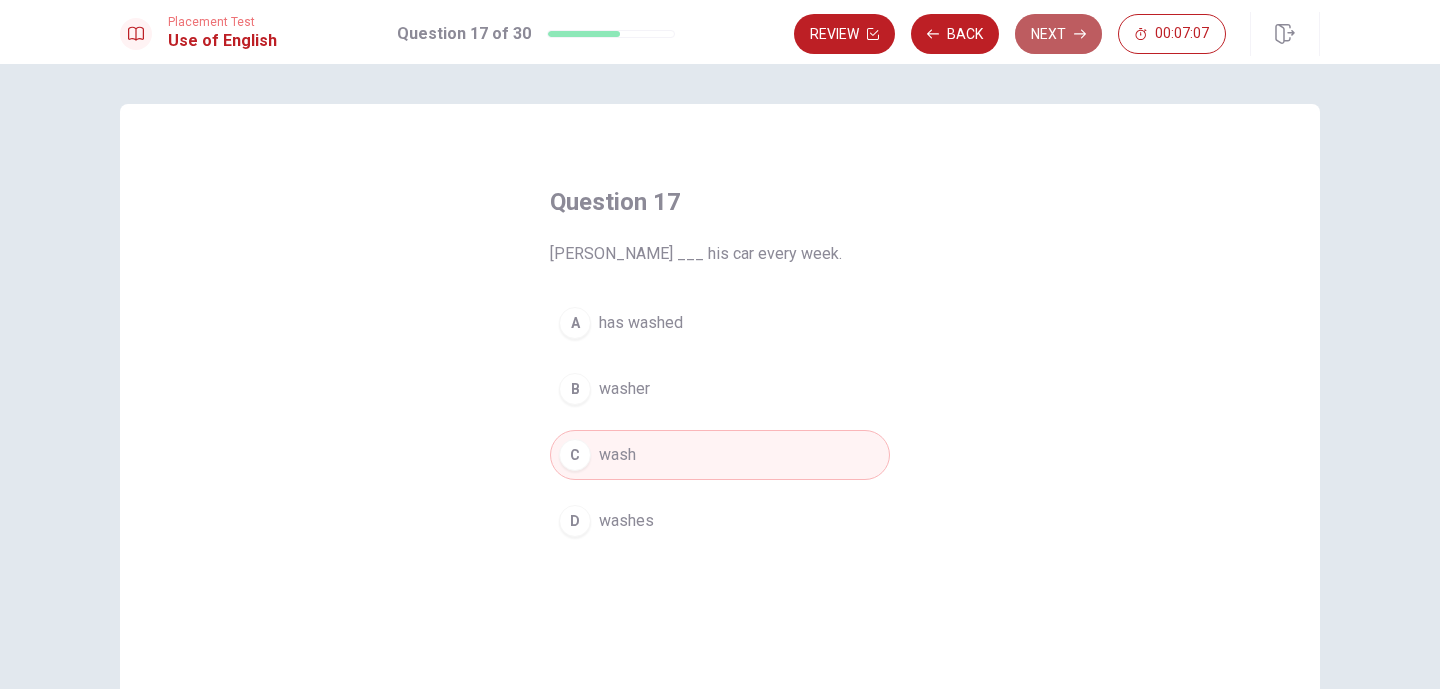 click on "Next" at bounding box center (1058, 34) 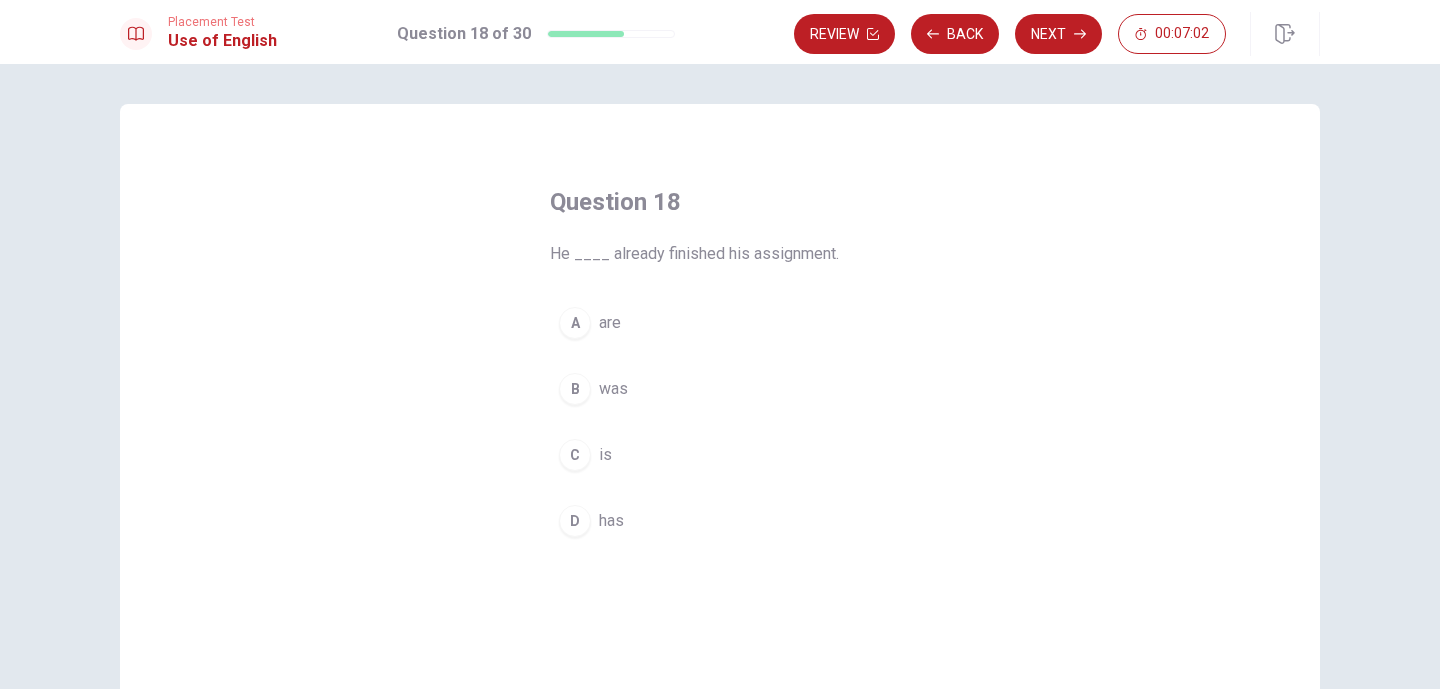 click on "D" at bounding box center (575, 521) 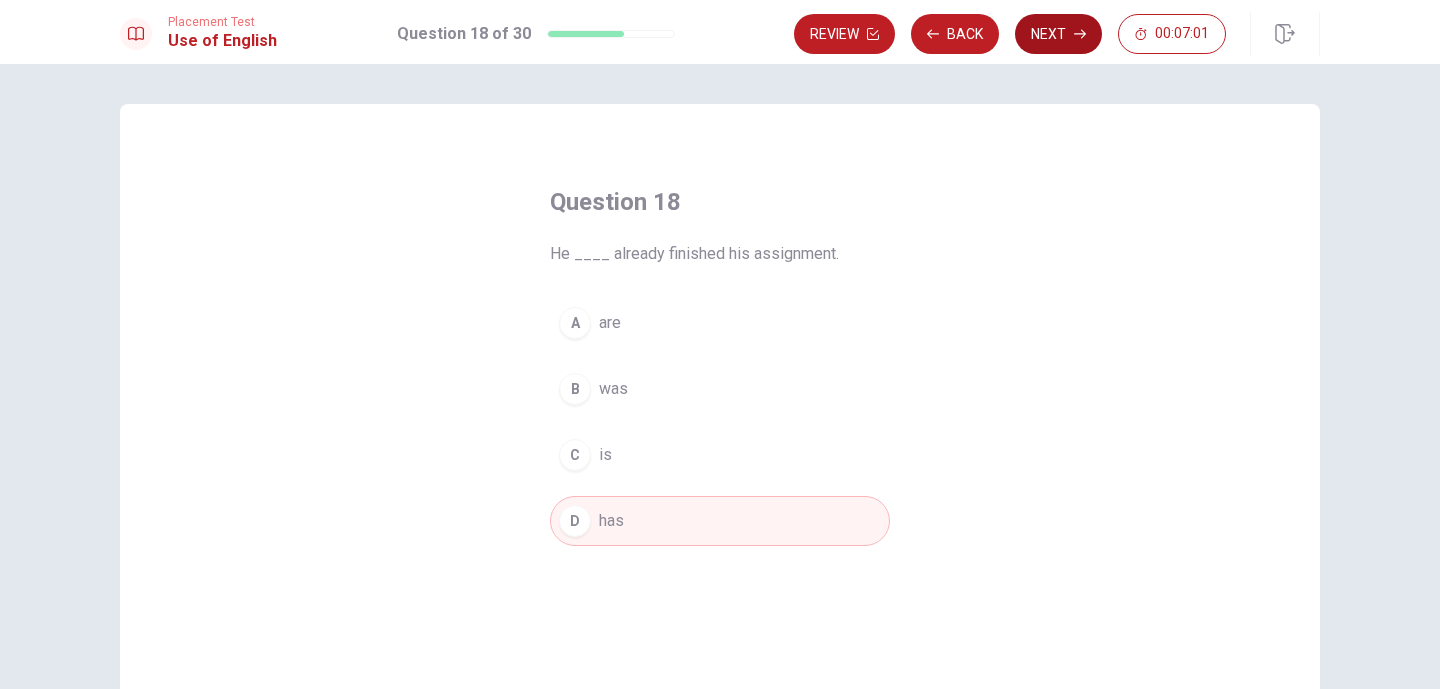 click on "Next" at bounding box center [1058, 34] 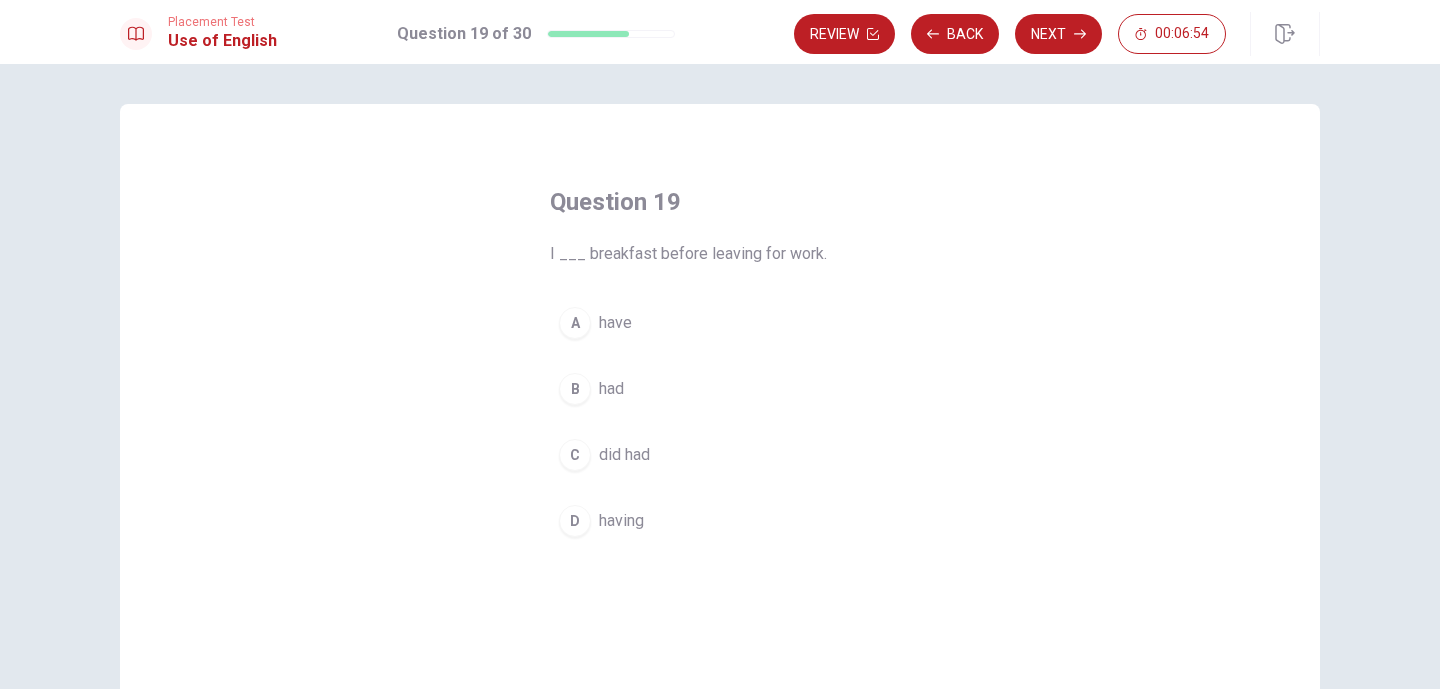 click on "A" at bounding box center (575, 323) 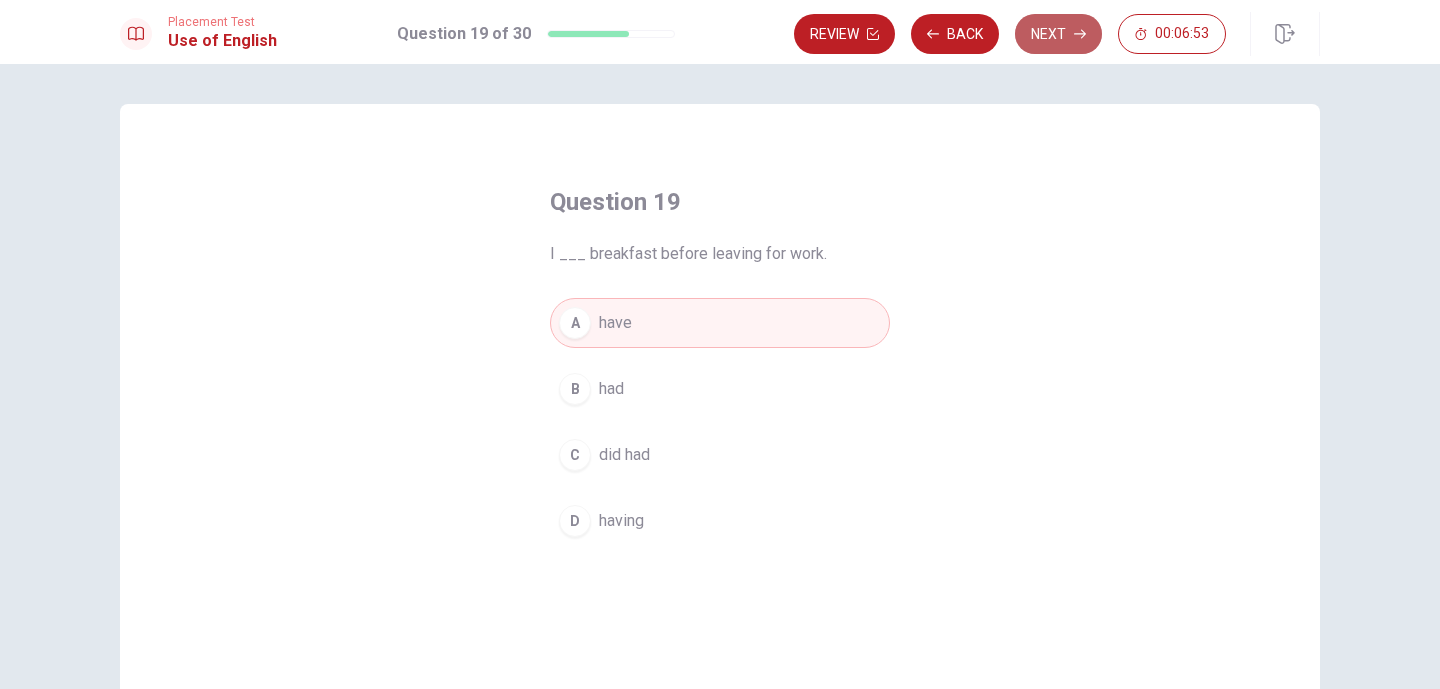 click on "Next" at bounding box center (1058, 34) 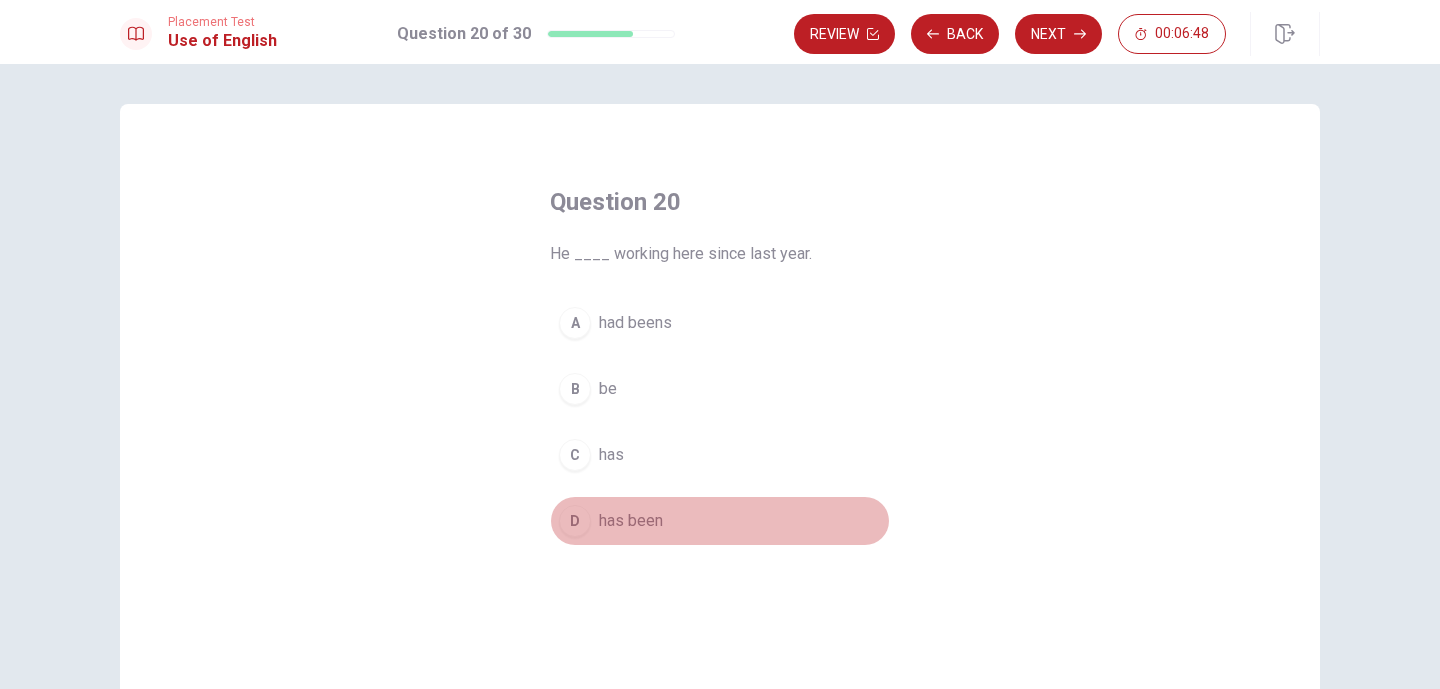 click on "D" at bounding box center (575, 521) 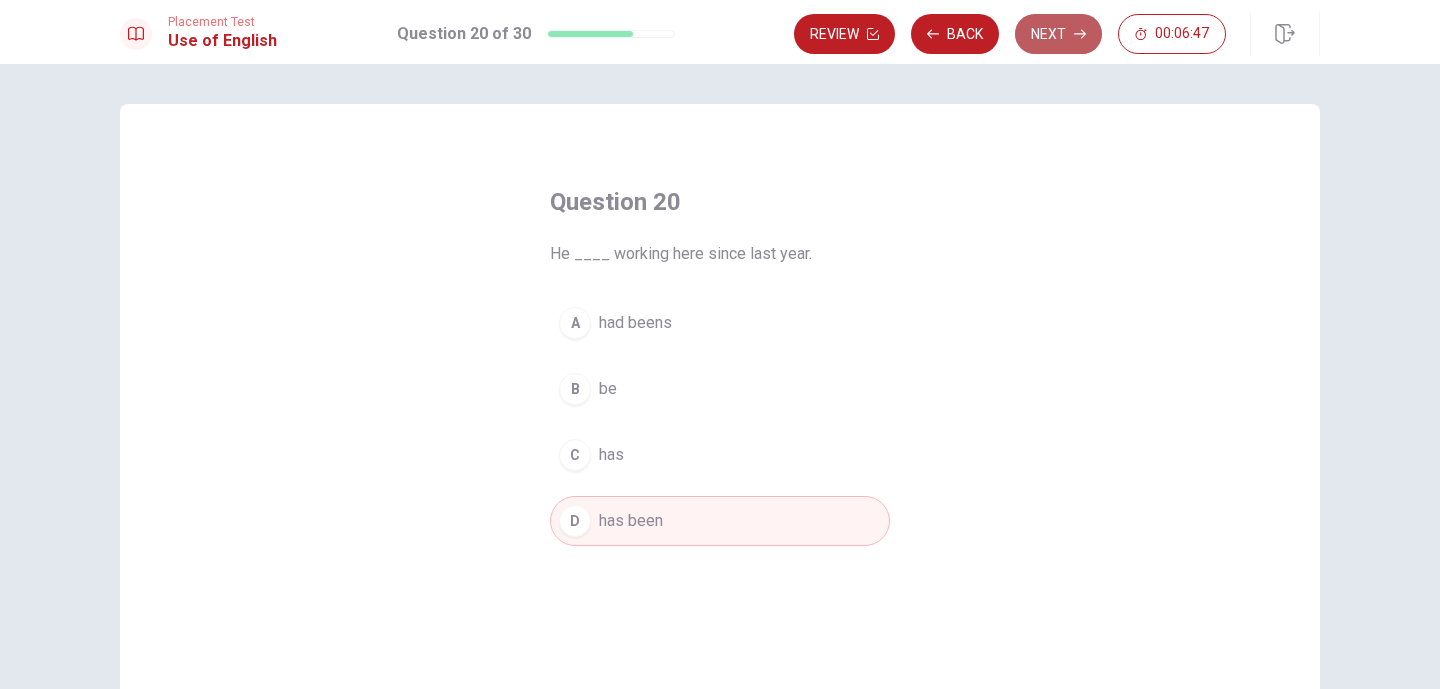 click on "Next" at bounding box center [1058, 34] 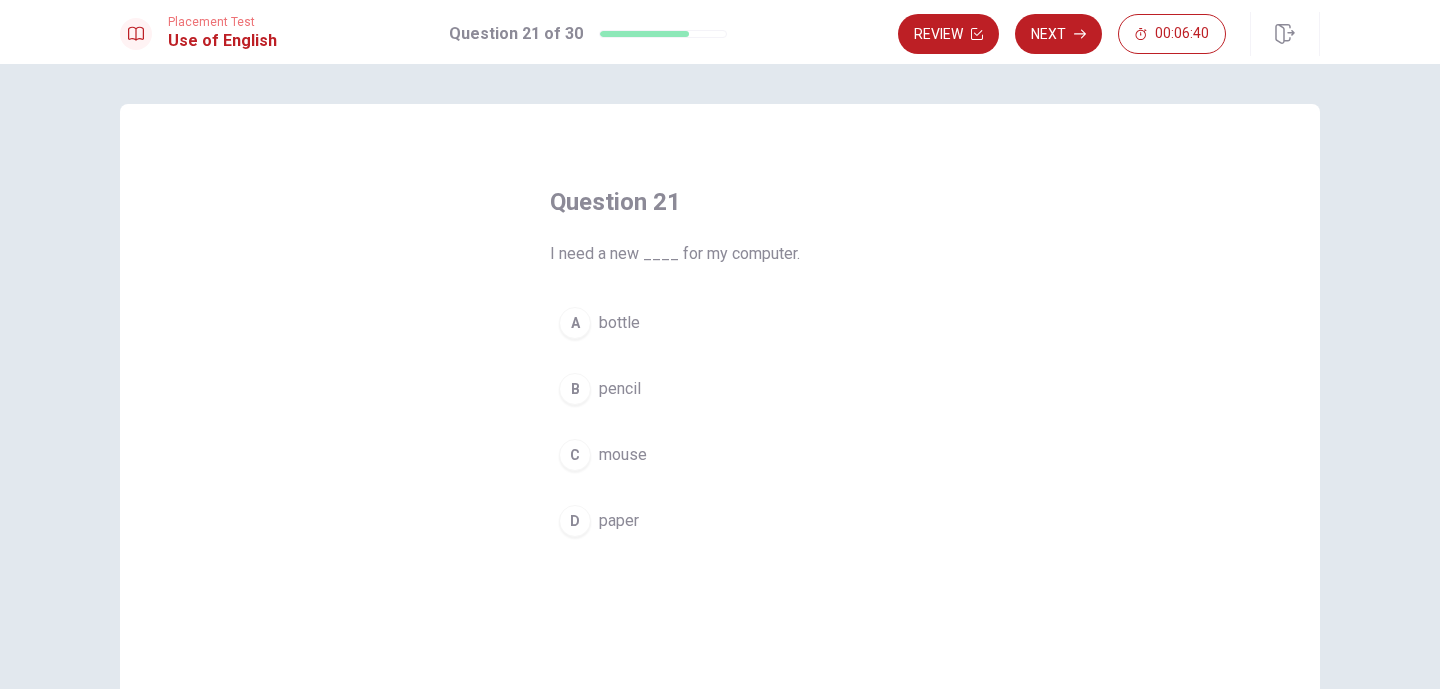 click on "C mouse" at bounding box center (720, 455) 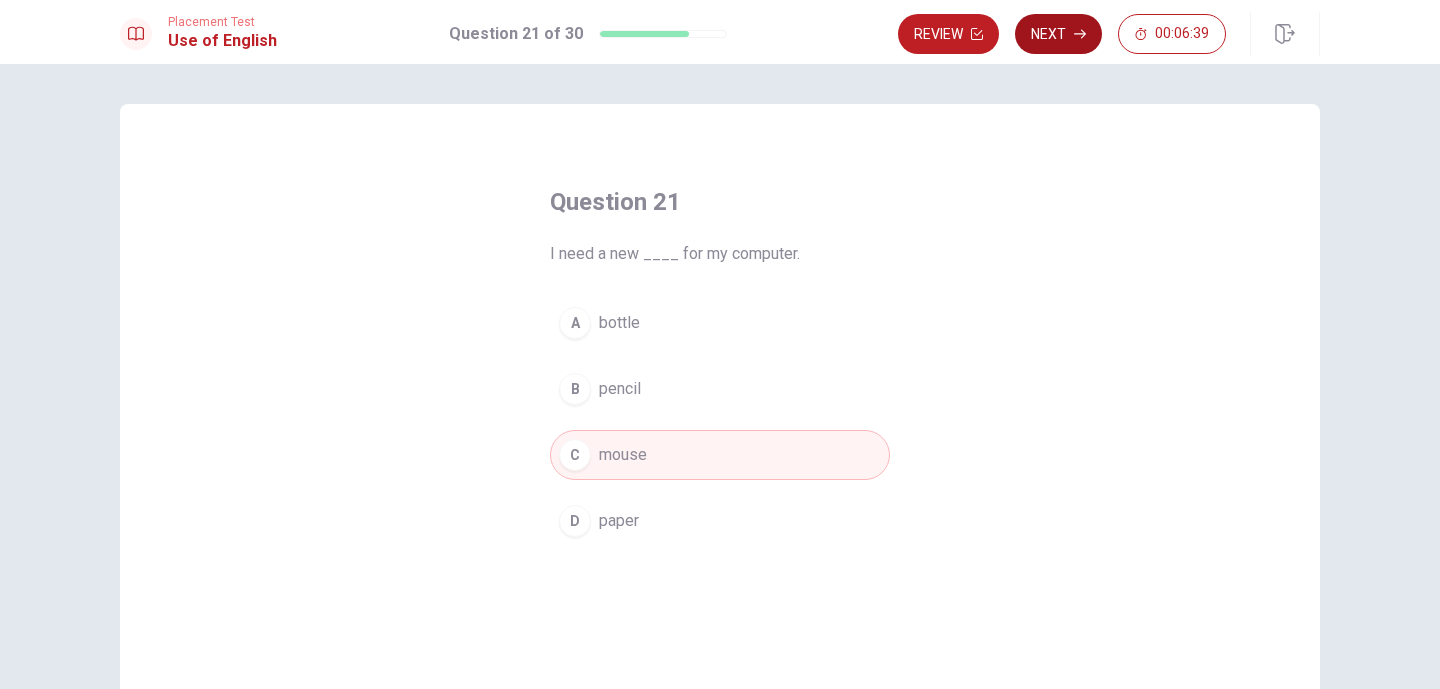 click on "Next" at bounding box center [1058, 34] 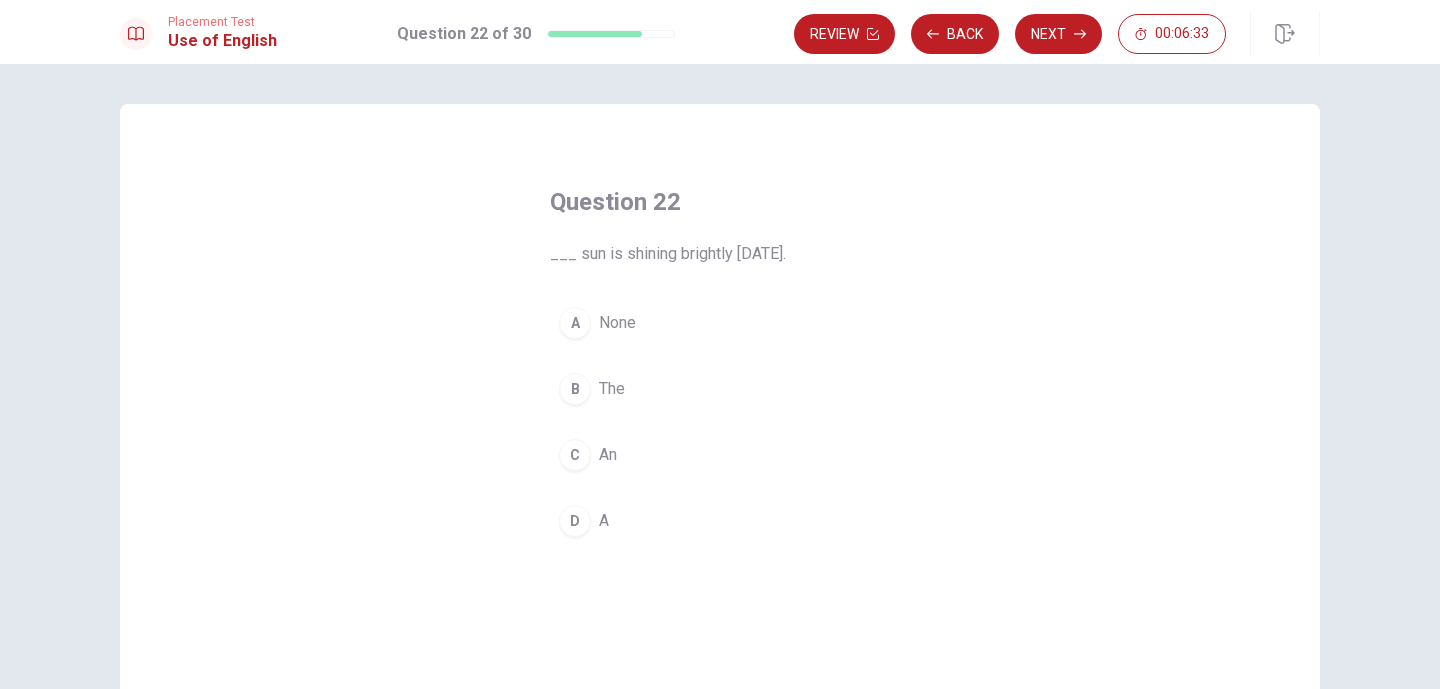 click on "B" at bounding box center [575, 389] 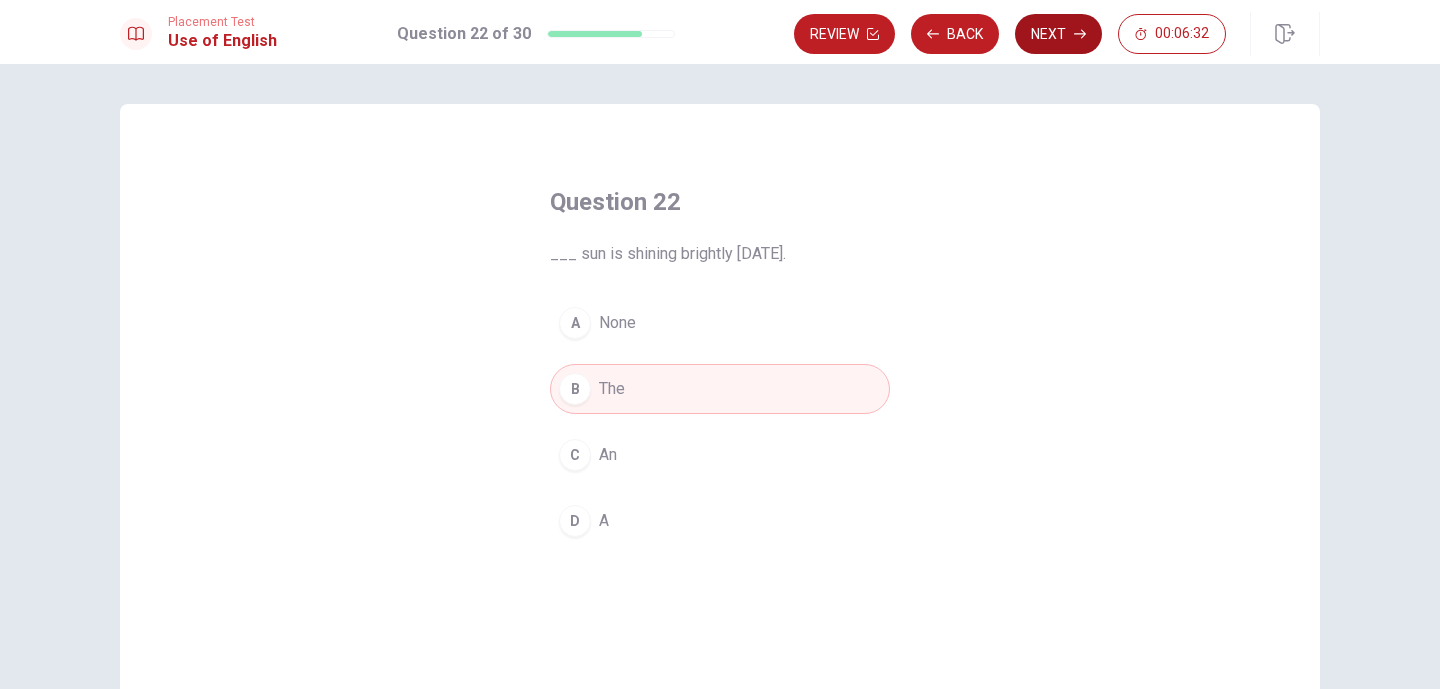 click on "Next" at bounding box center (1058, 34) 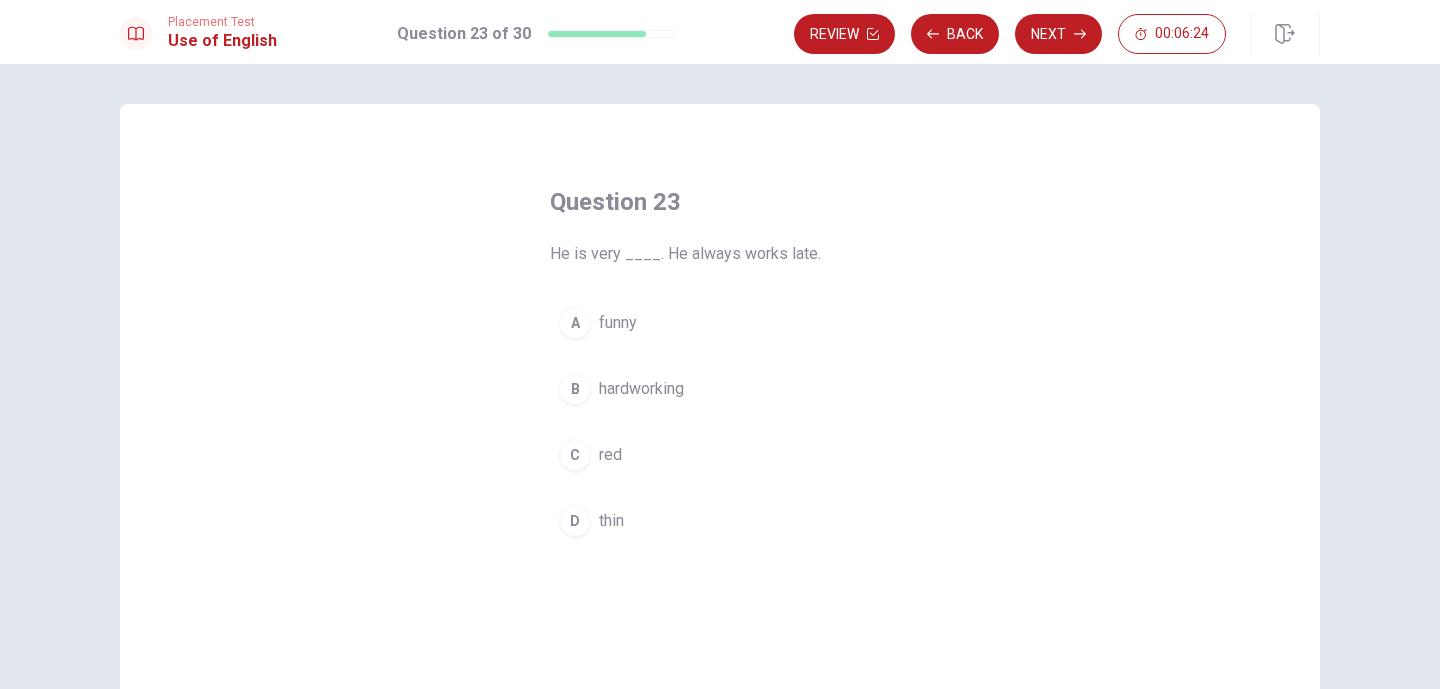 click on "B" at bounding box center (575, 389) 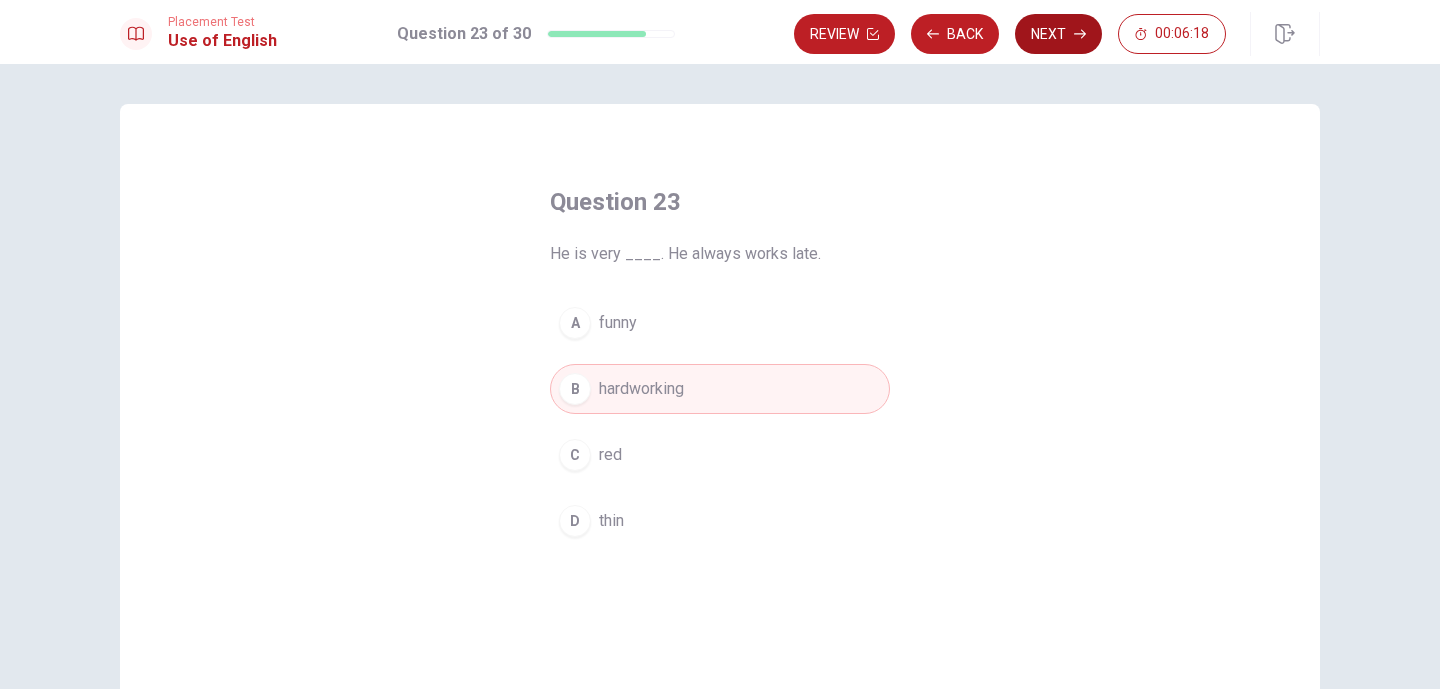click on "Next" at bounding box center [1058, 34] 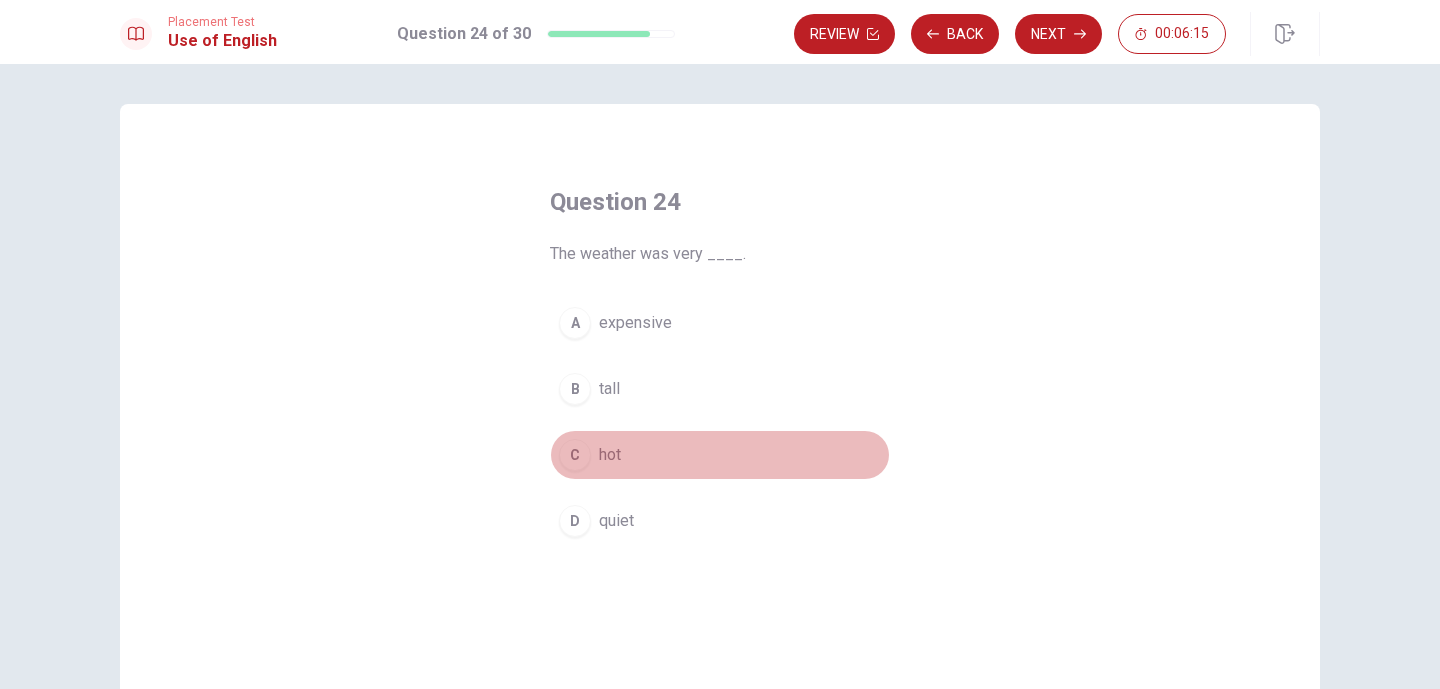 click on "C" at bounding box center [575, 455] 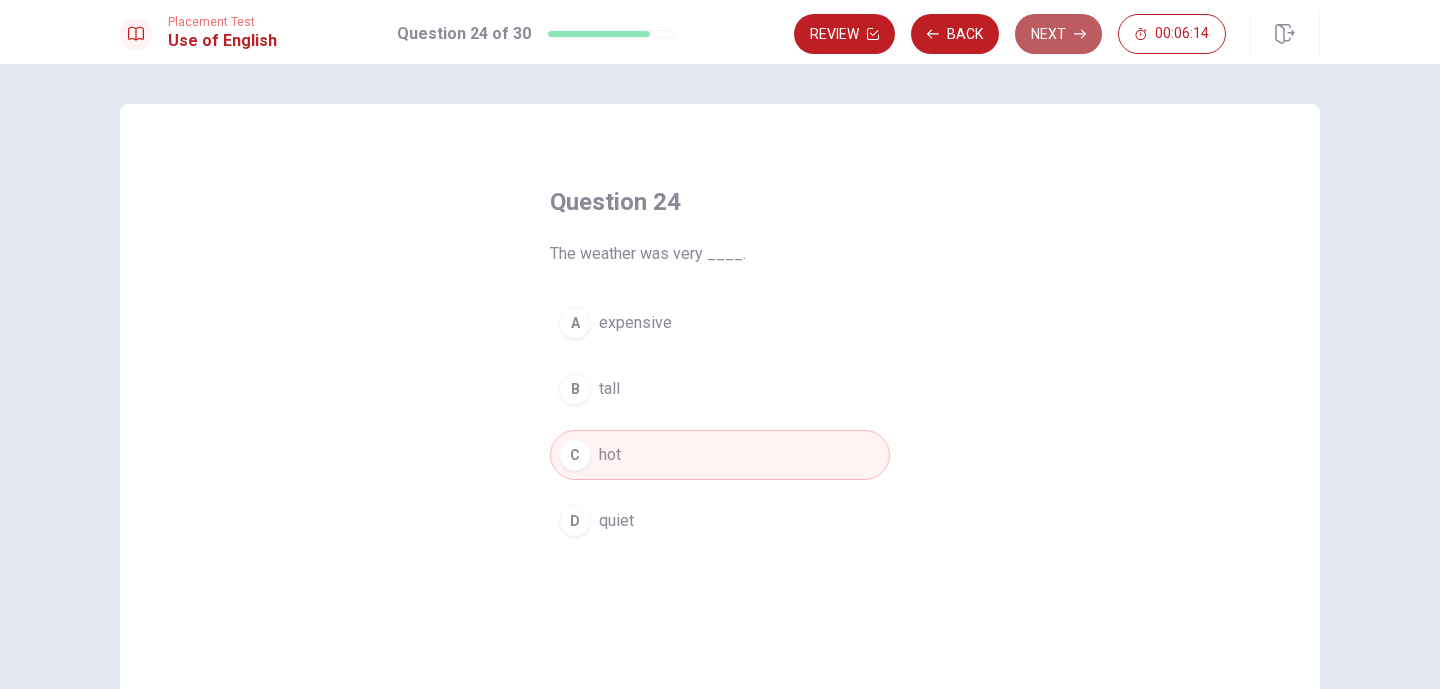 click on "Next" at bounding box center (1058, 34) 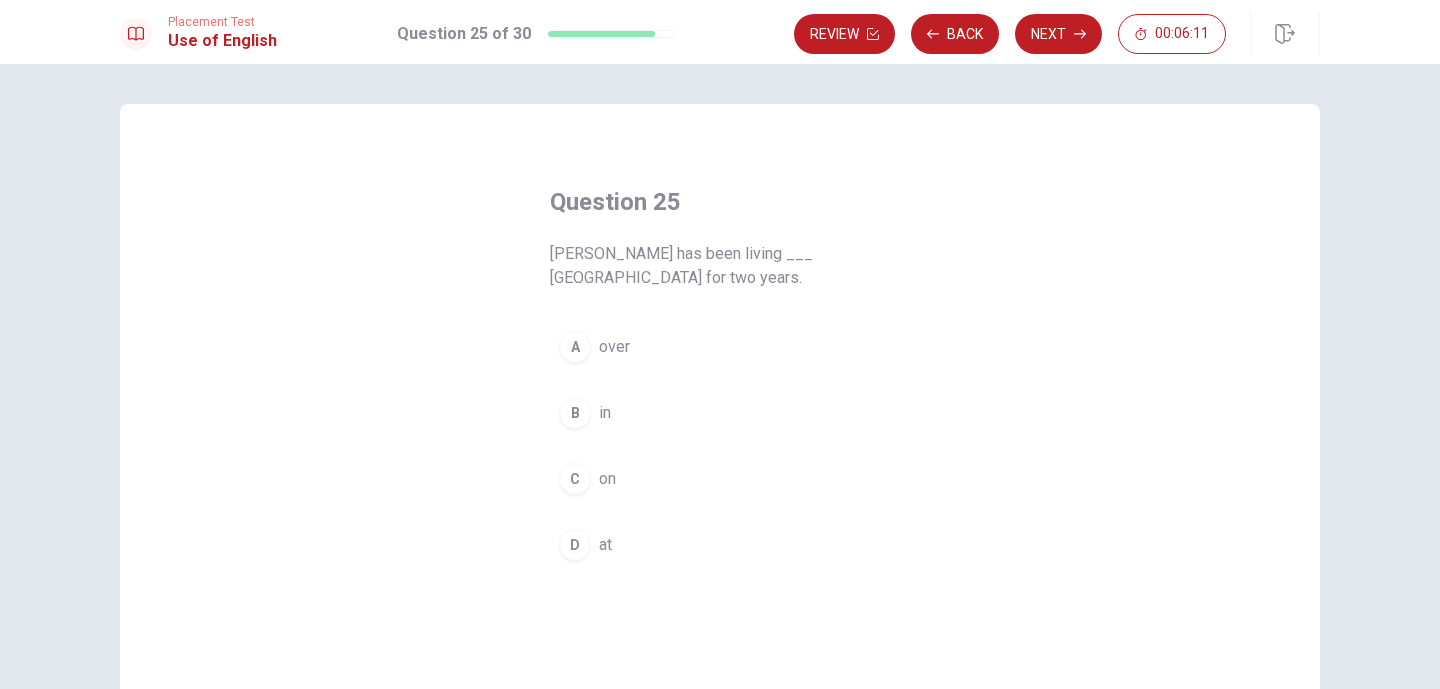 click on "B" at bounding box center [575, 413] 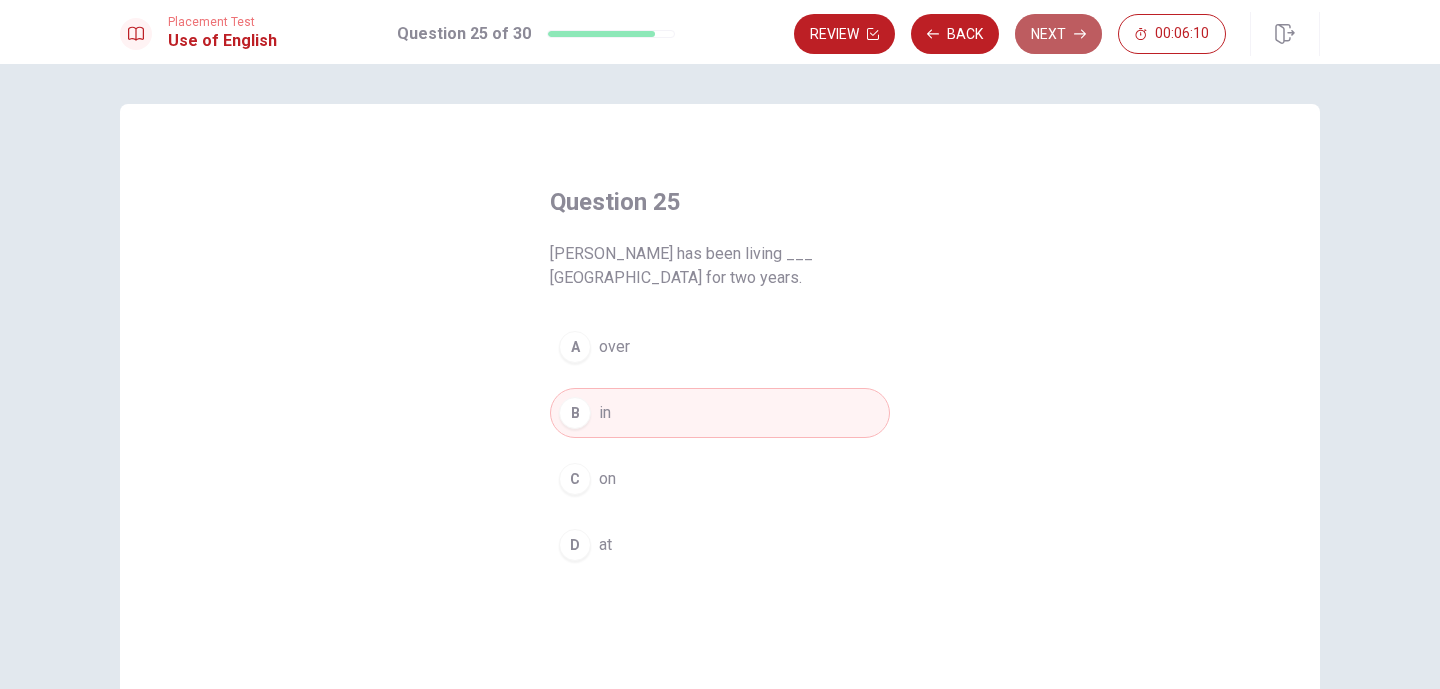 click on "Next" at bounding box center (1058, 34) 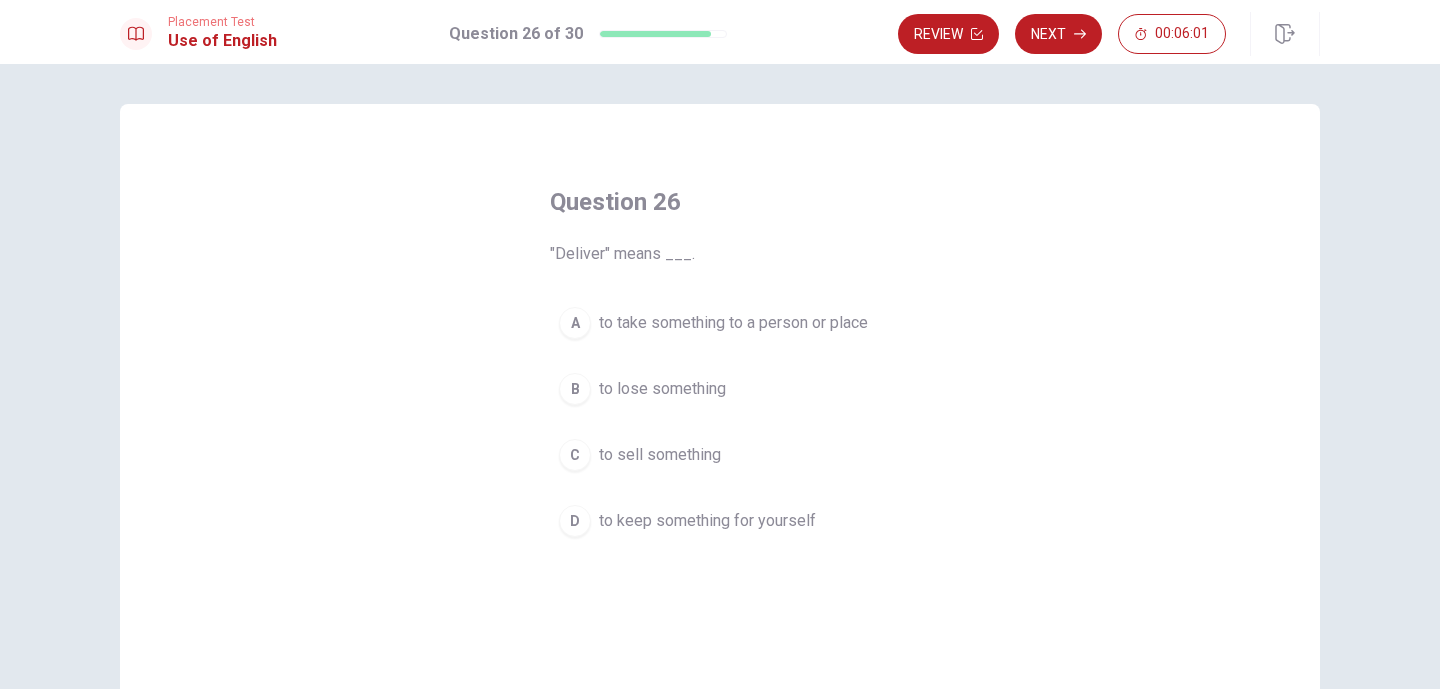 click on "A" at bounding box center (575, 323) 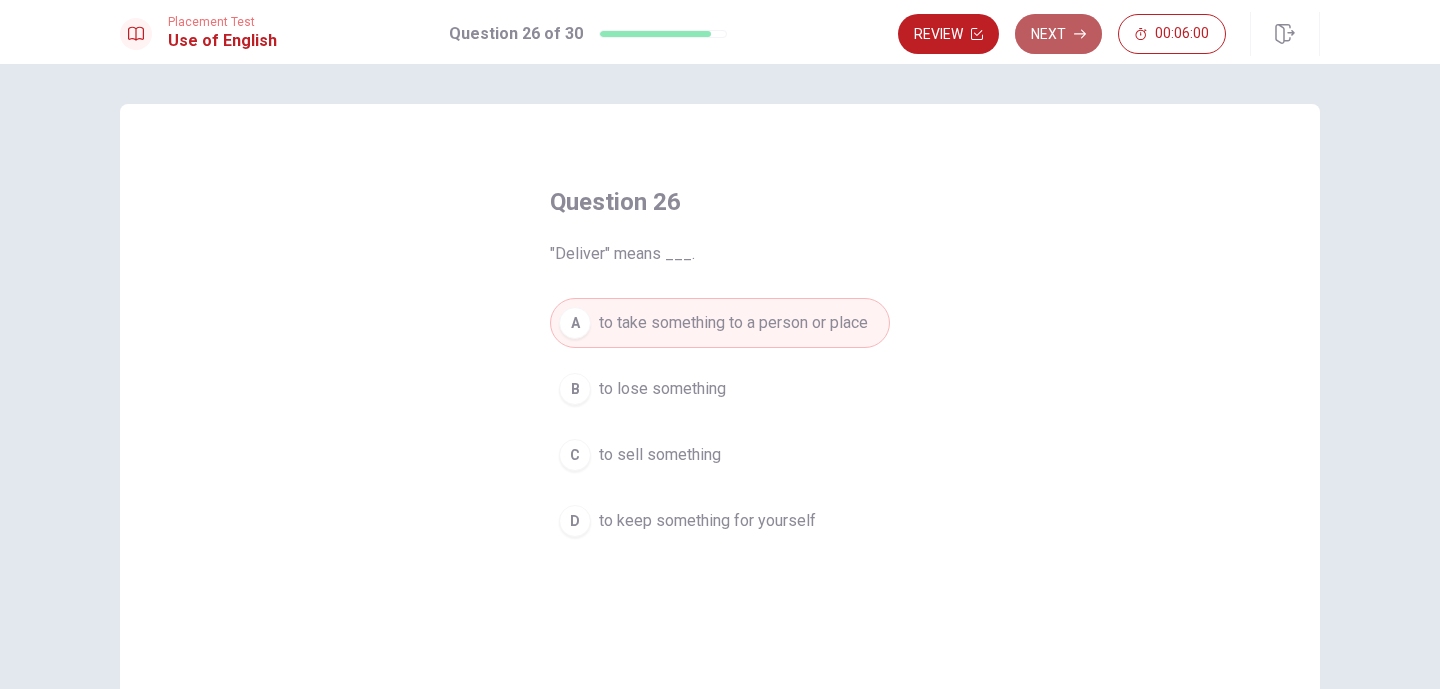 click on "Next" at bounding box center (1058, 34) 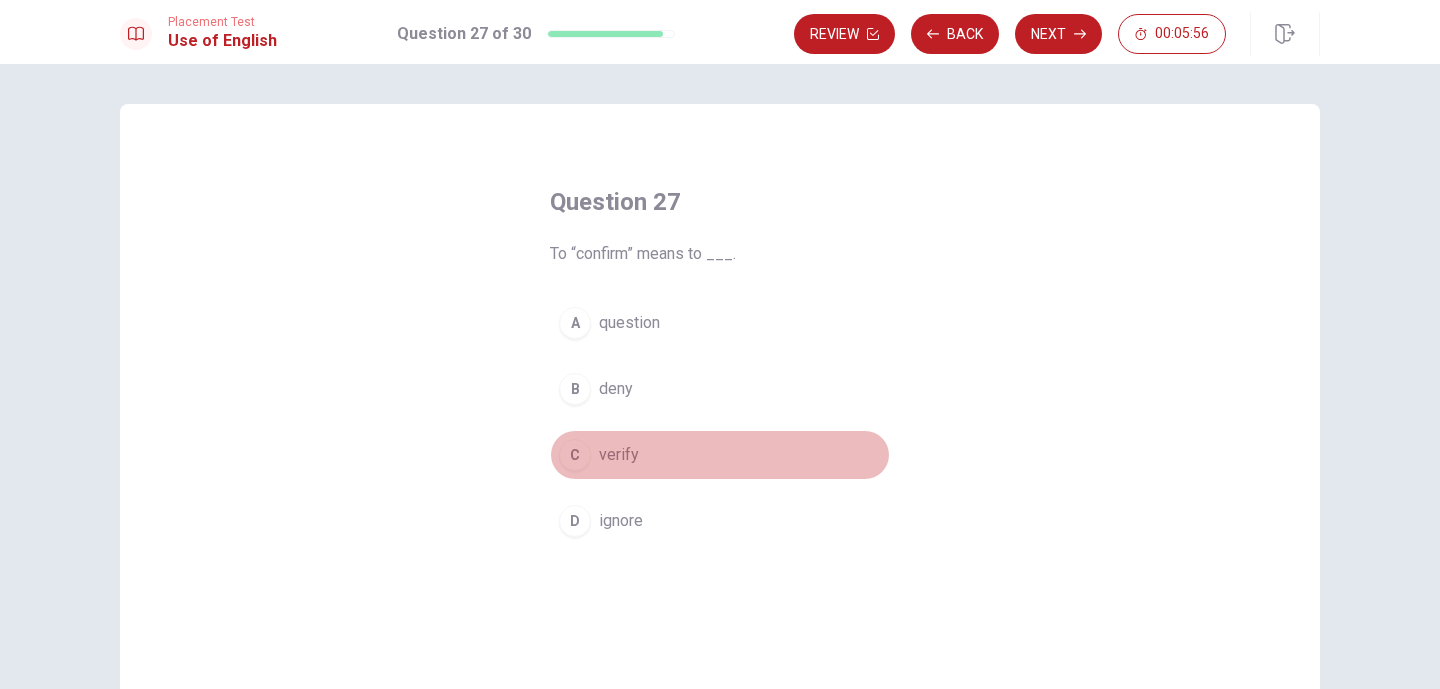click on "C" at bounding box center (575, 455) 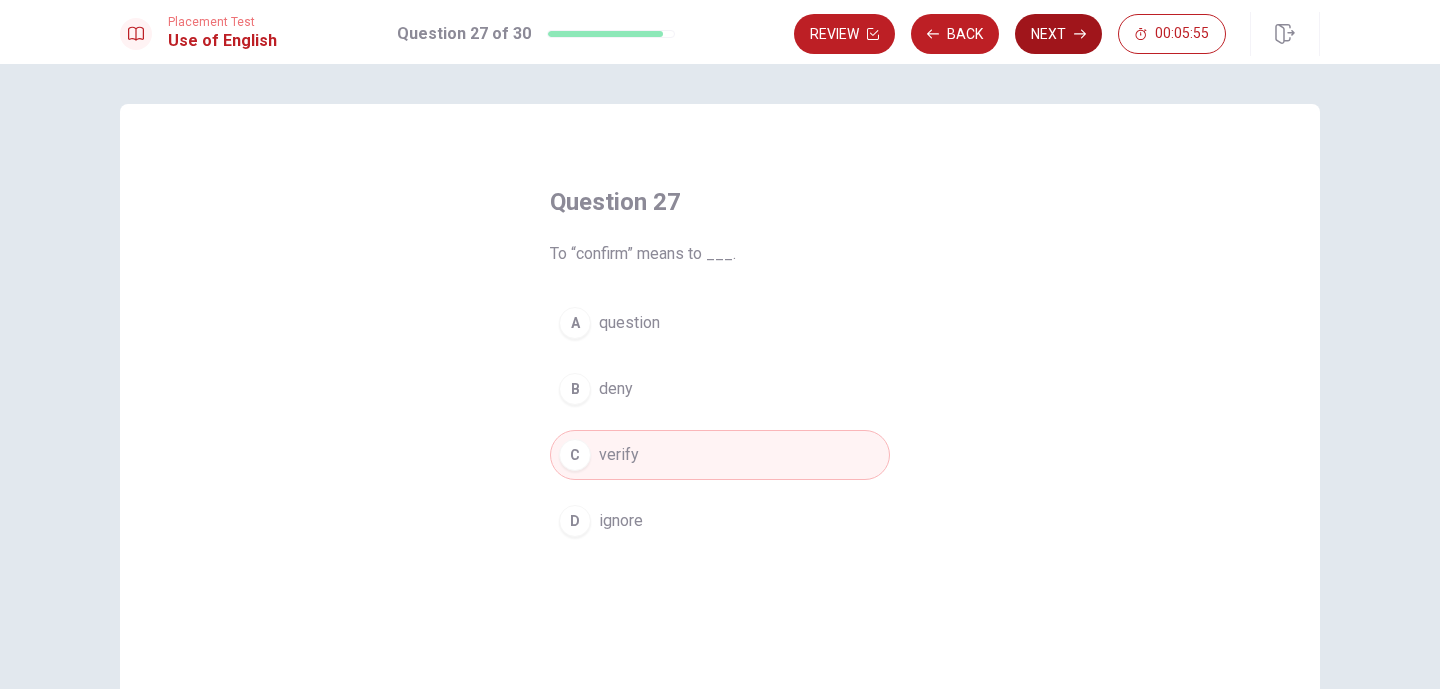 click on "Next" at bounding box center [1058, 34] 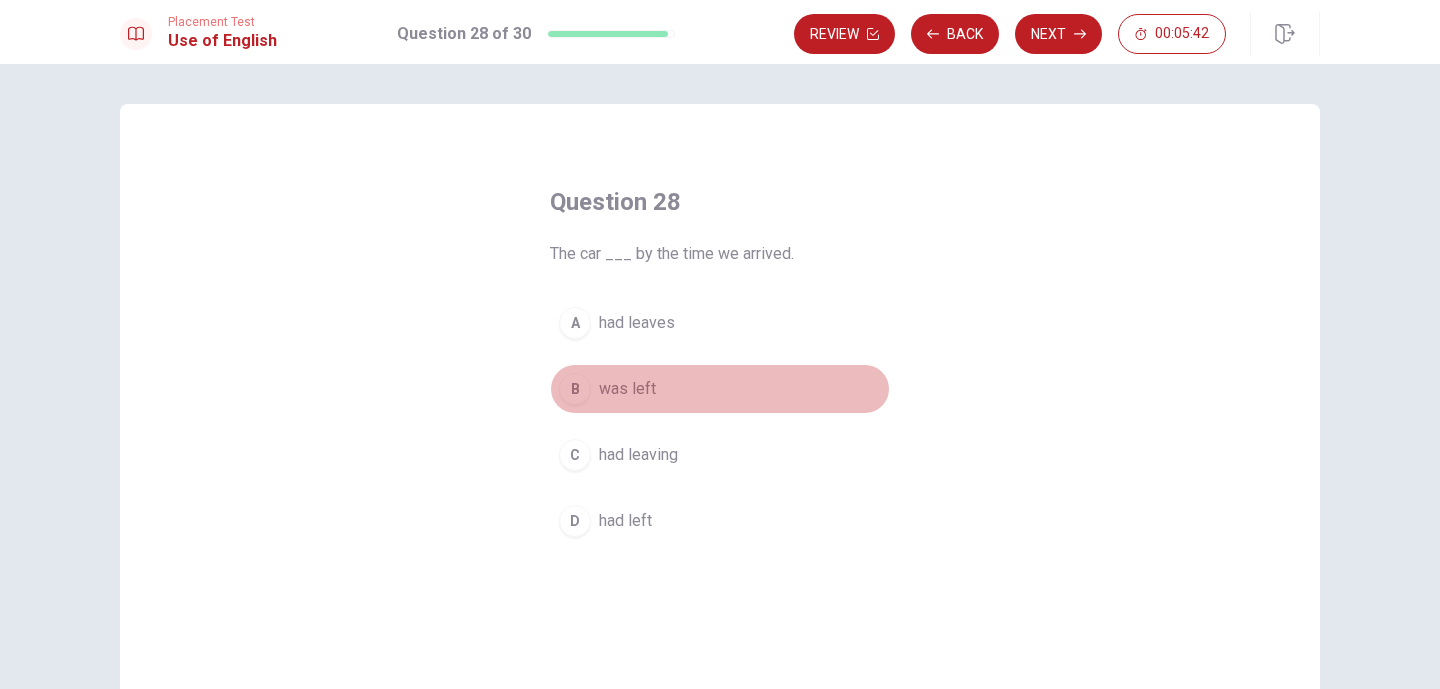 click on "B" at bounding box center (575, 389) 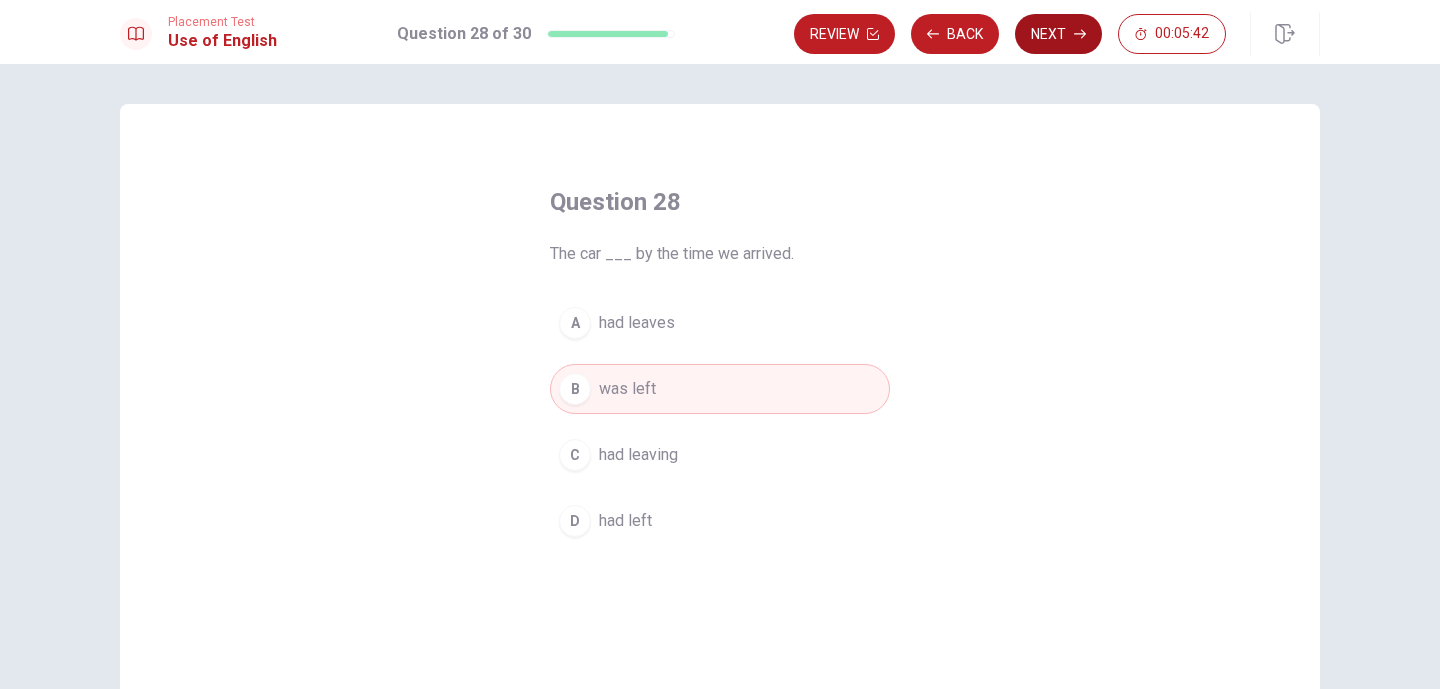 click on "Next" at bounding box center (1058, 34) 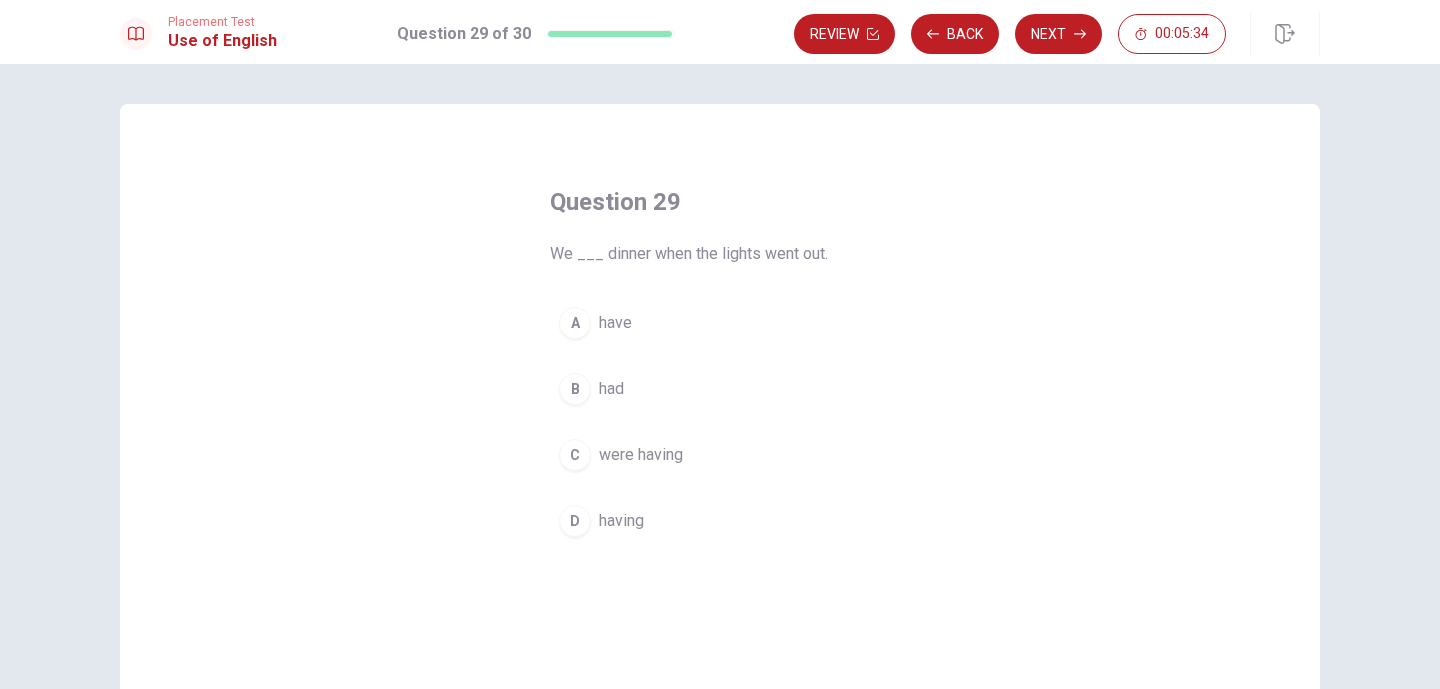 click on "C" at bounding box center (575, 455) 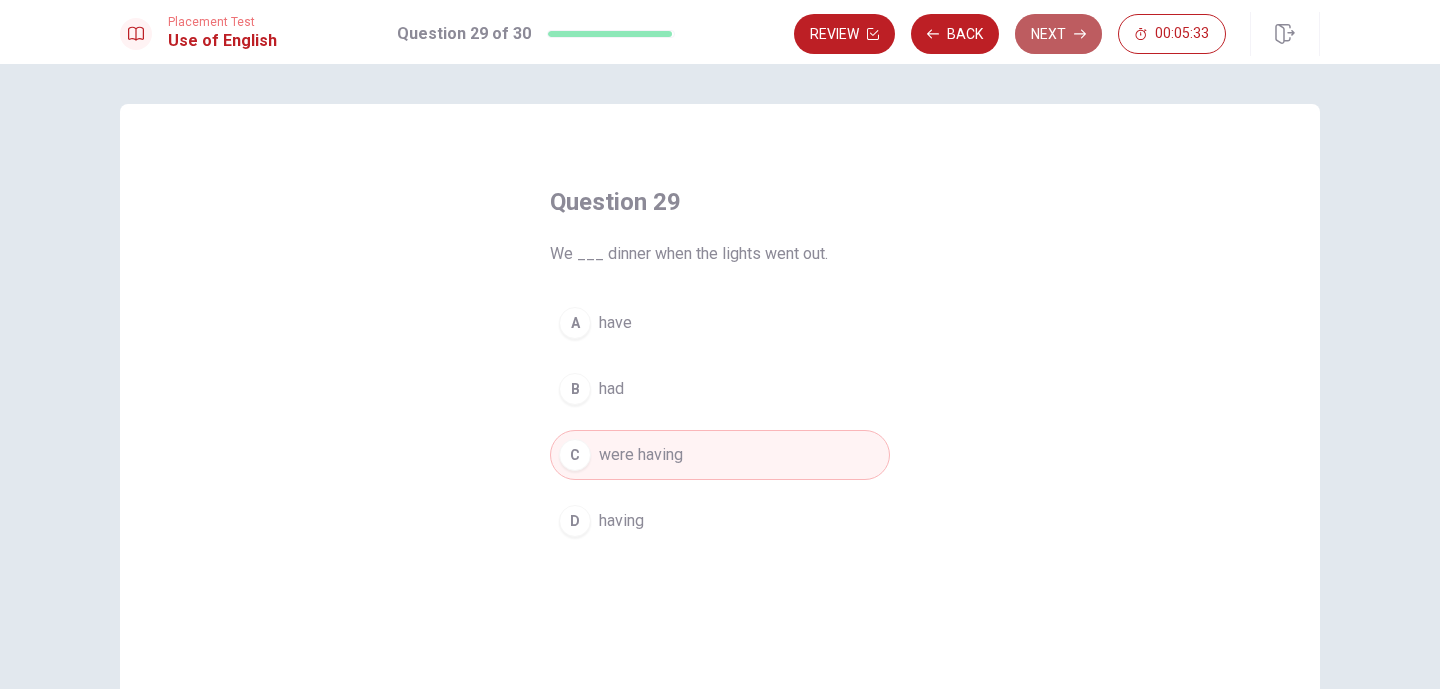 click on "Next" at bounding box center (1058, 34) 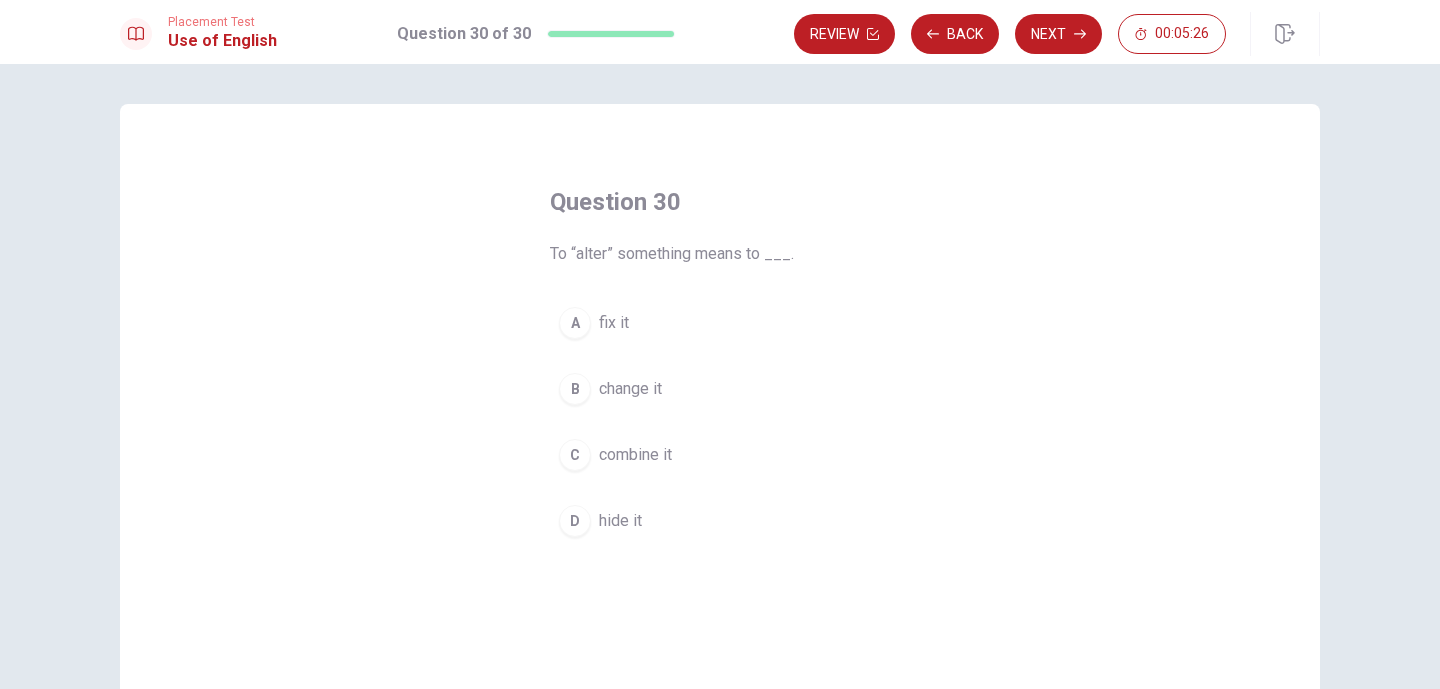 click on "D" at bounding box center [575, 521] 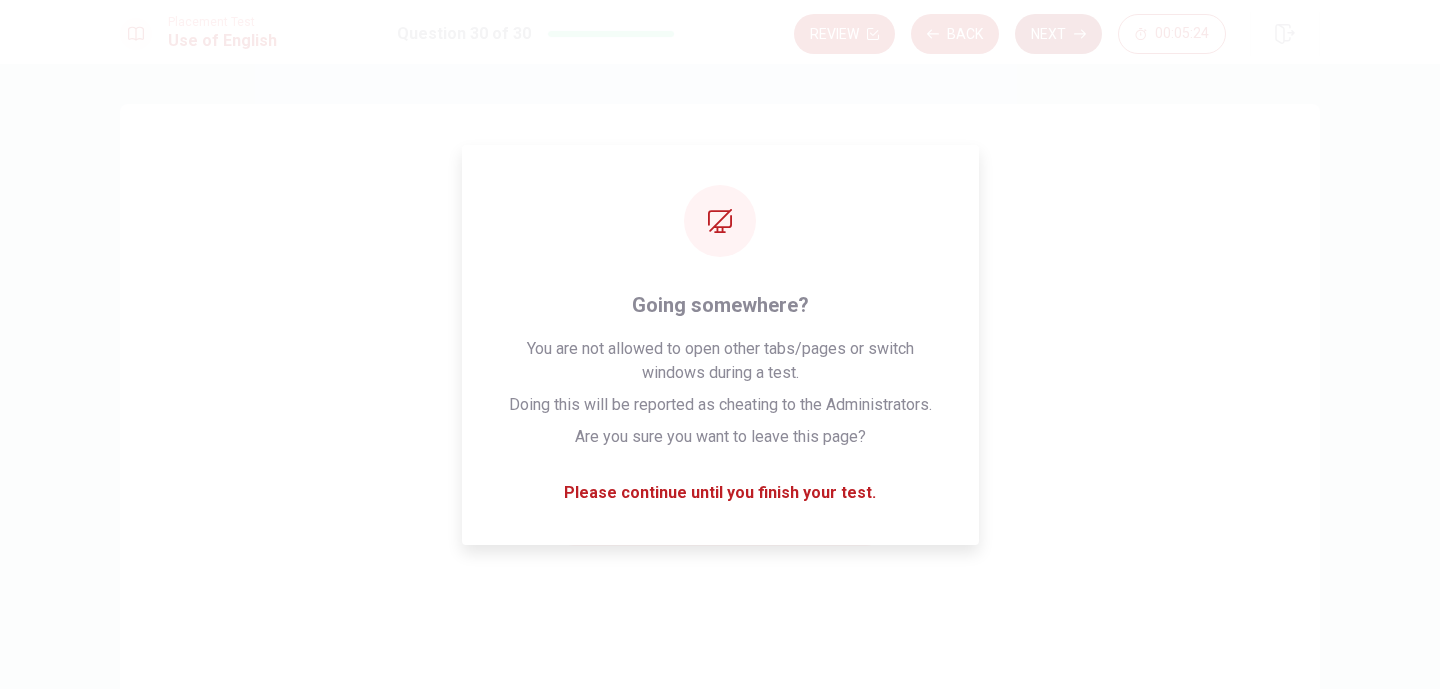 click on "Next" at bounding box center (1058, 34) 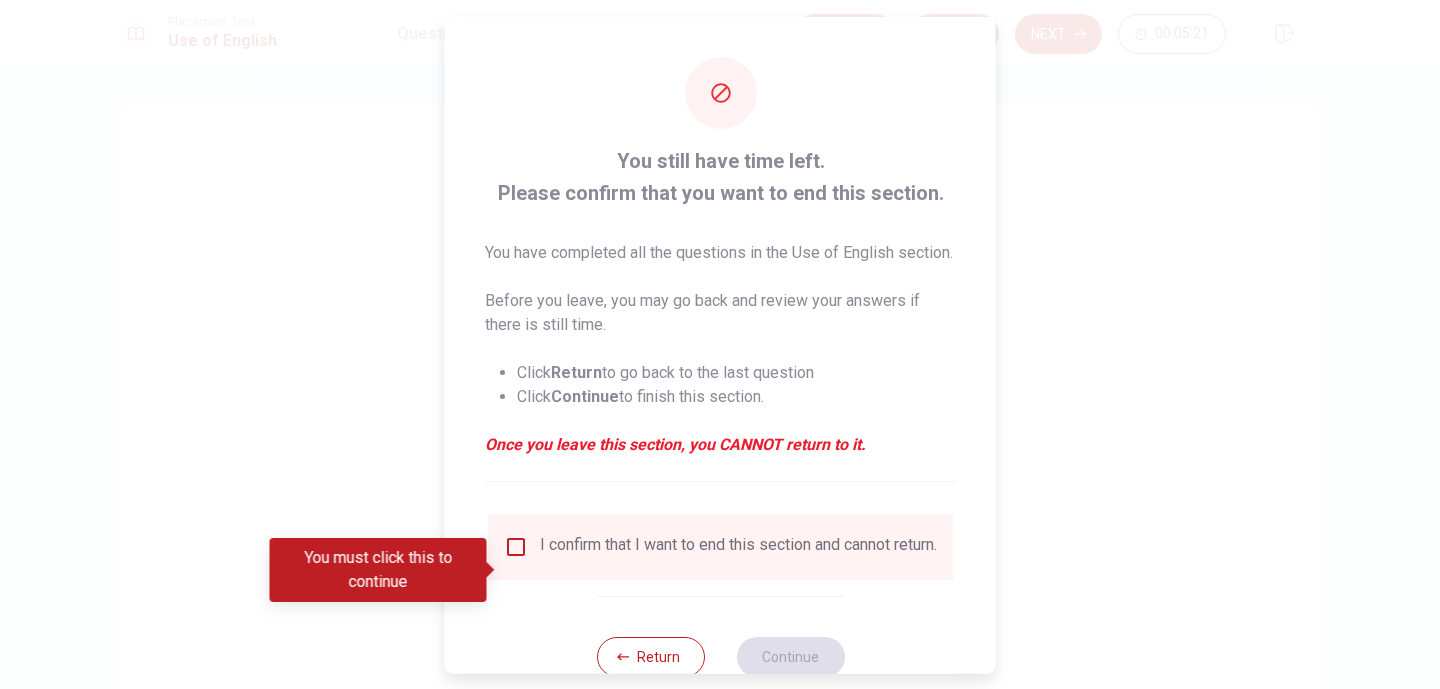 click at bounding box center [516, 546] 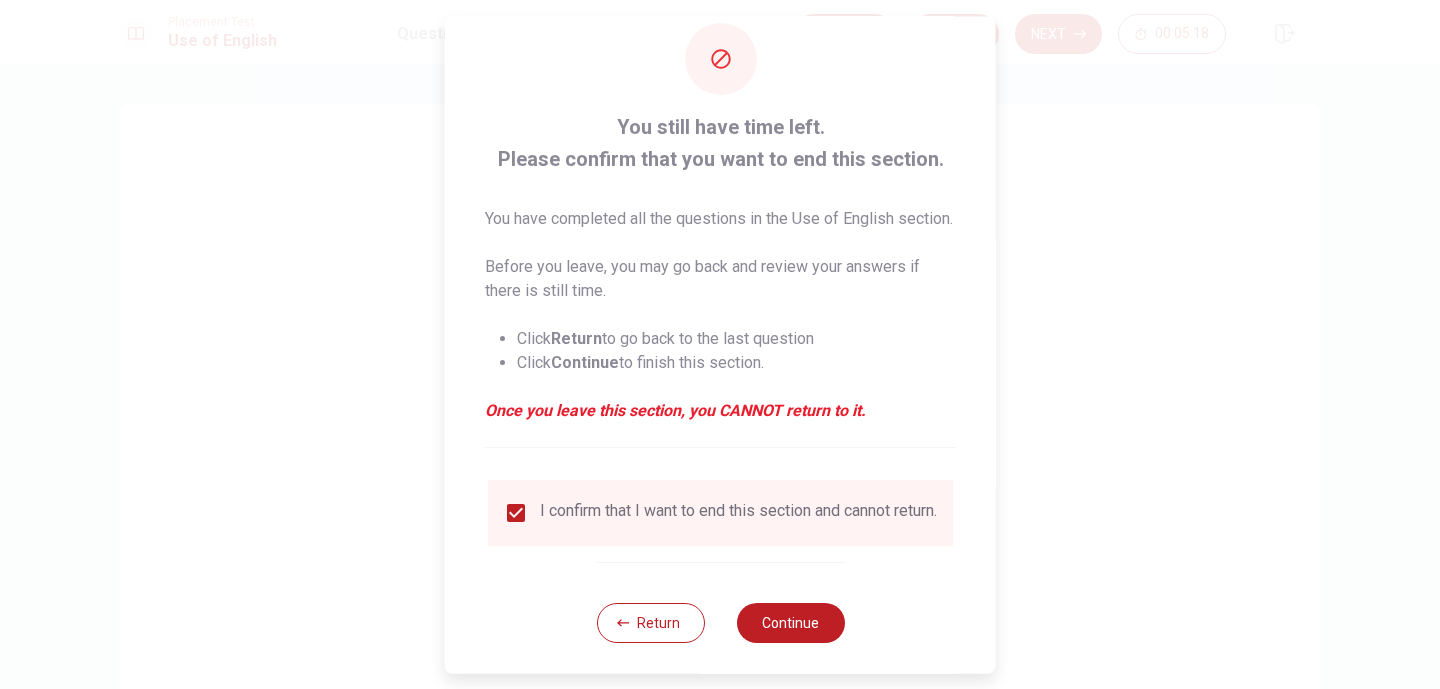 scroll, scrollTop: 0, scrollLeft: 0, axis: both 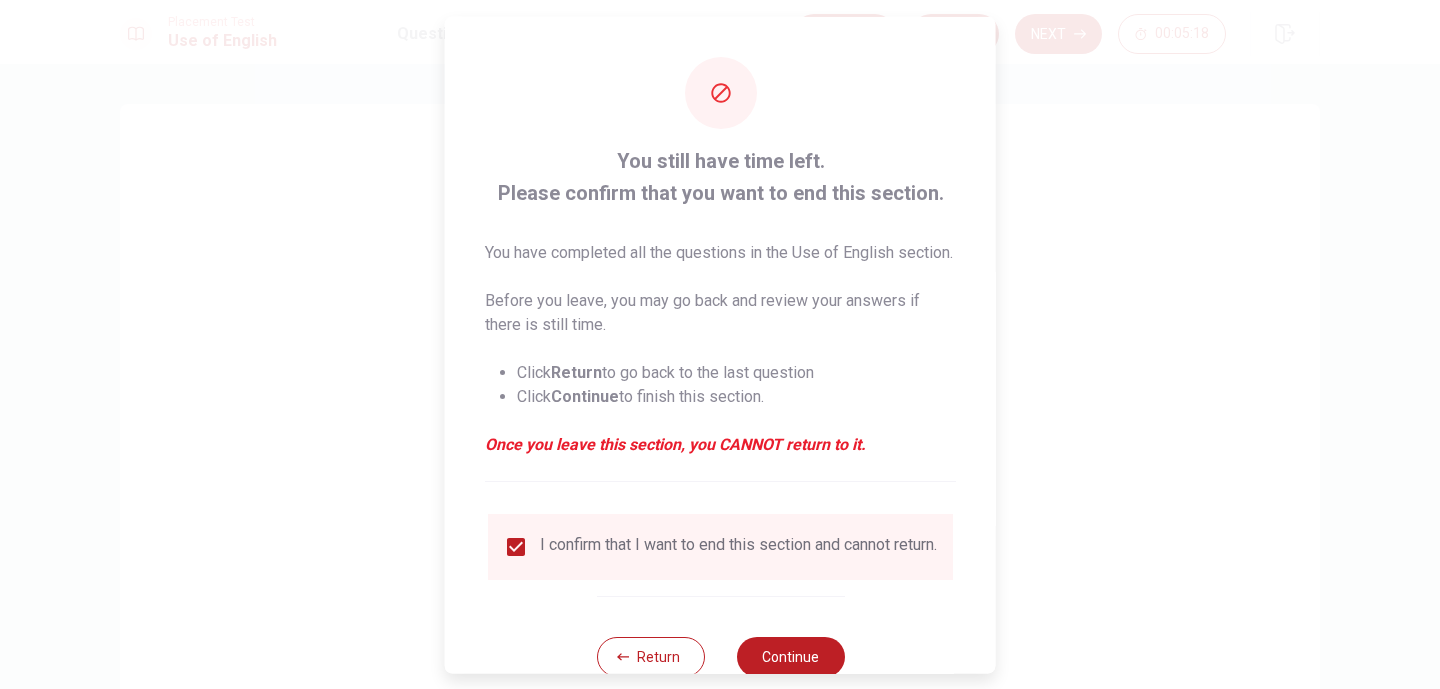 click on "You still have time left.   Please confirm that you want to end this section. You have completed all the questions in the Use of English section. Before you leave, you may go back and review your answers if there is still time. Click  Return  to go back to the last question Click  Continue  to finish this section. Once you leave this section, you CANNOT return to it. I confirm that I want to end this section and cannot return. Return Continue" at bounding box center (720, 366) 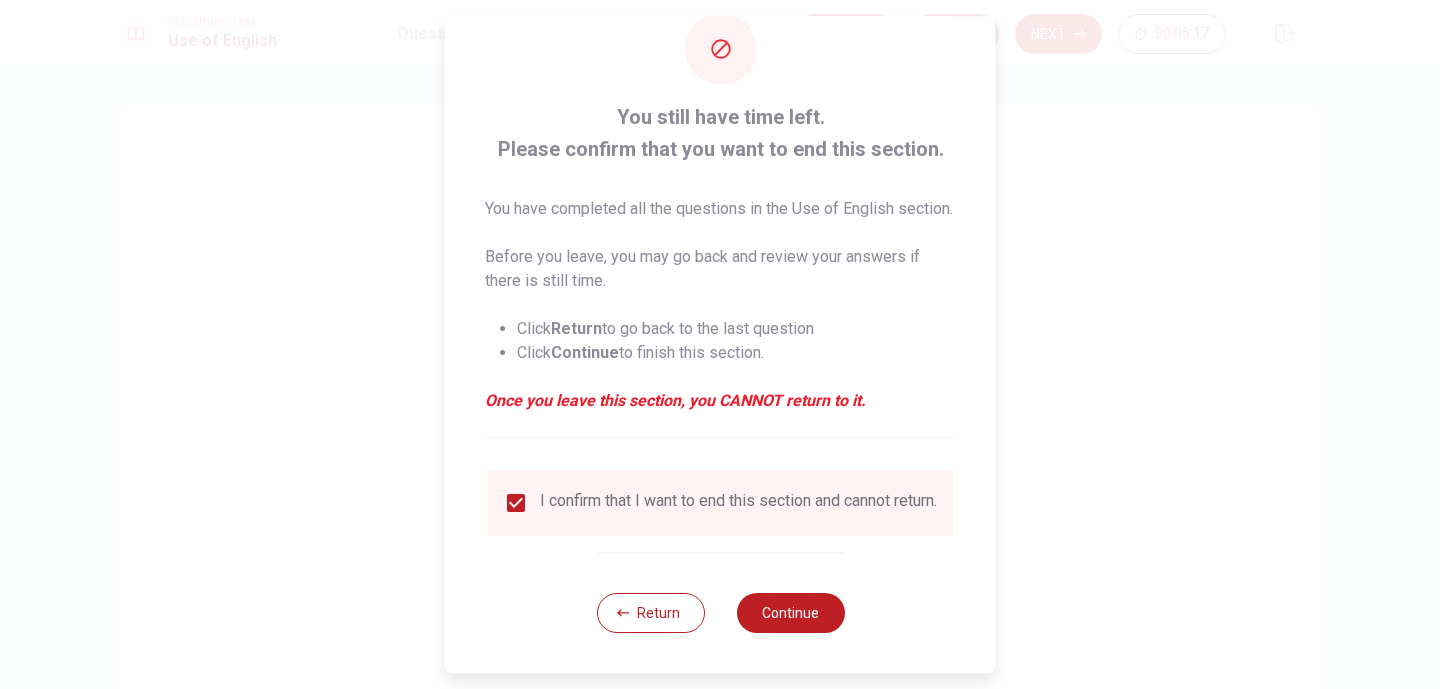 scroll, scrollTop: 81, scrollLeft: 0, axis: vertical 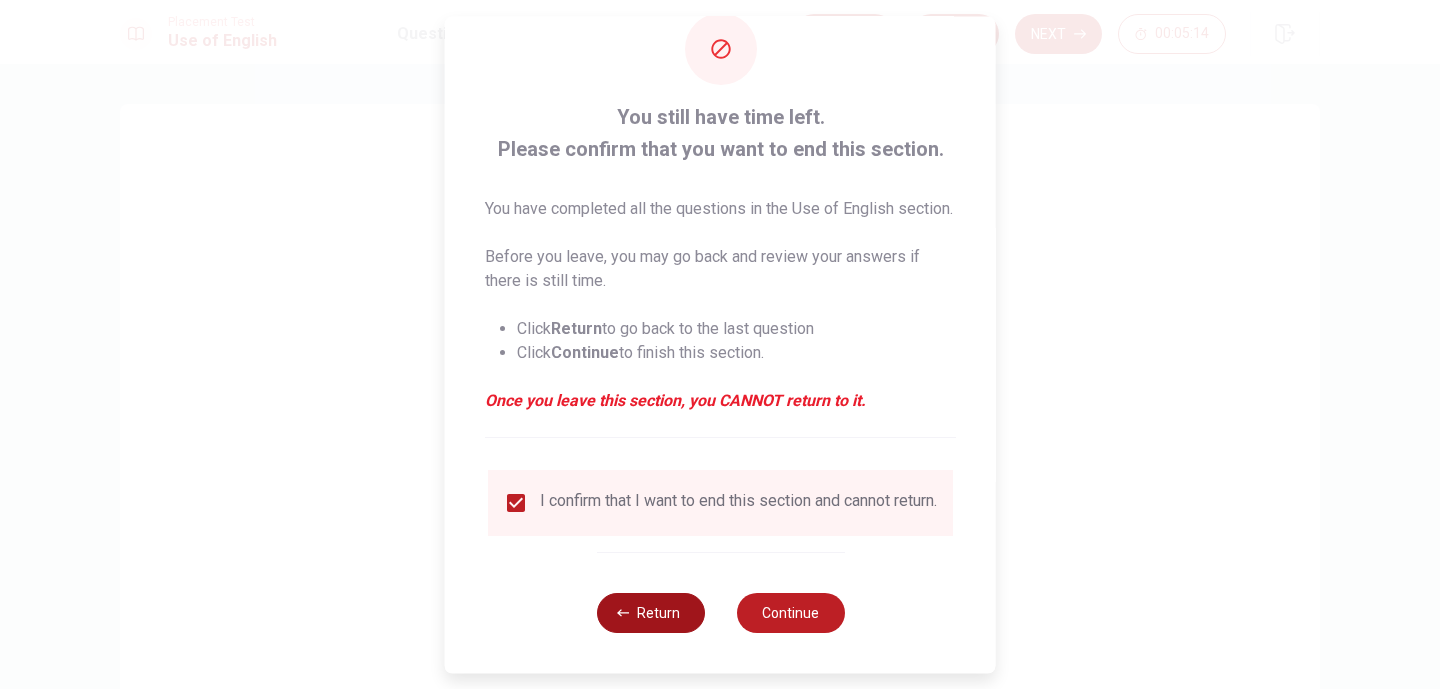 click on "Return" at bounding box center [650, 613] 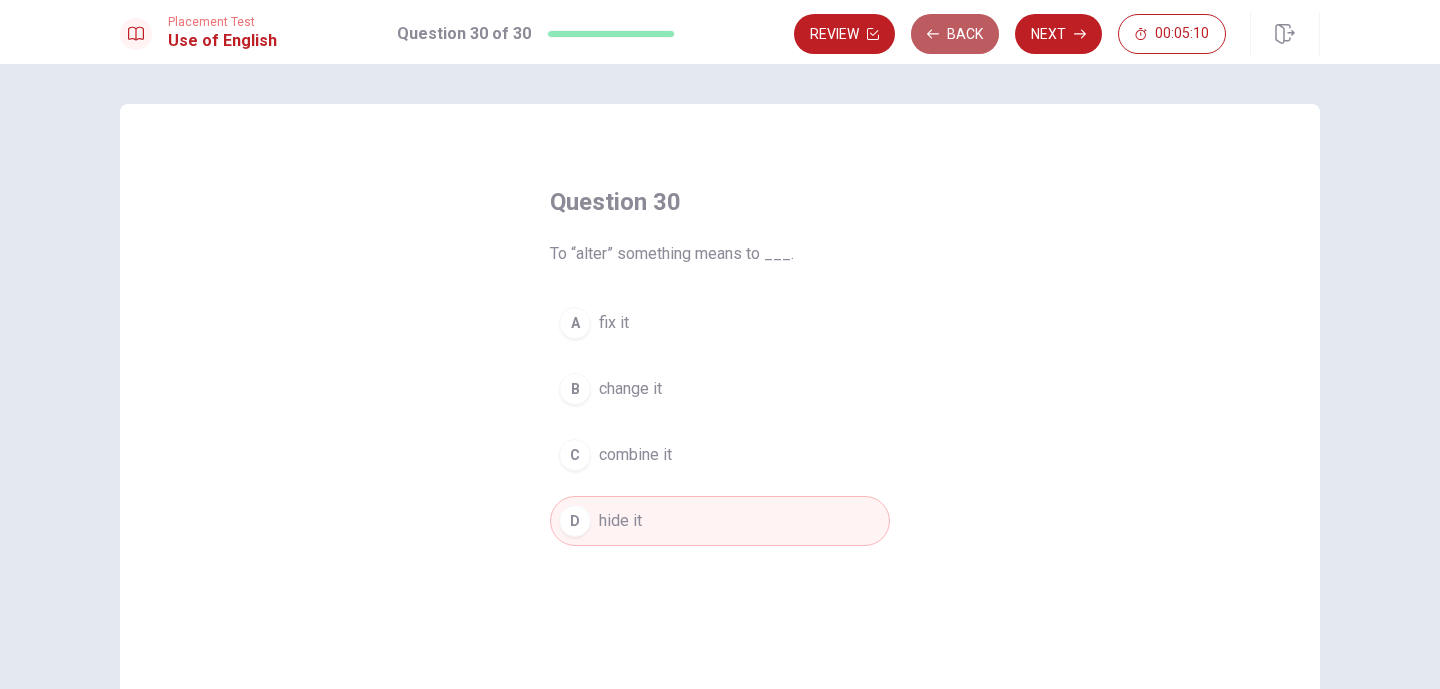 click on "Back" at bounding box center (955, 34) 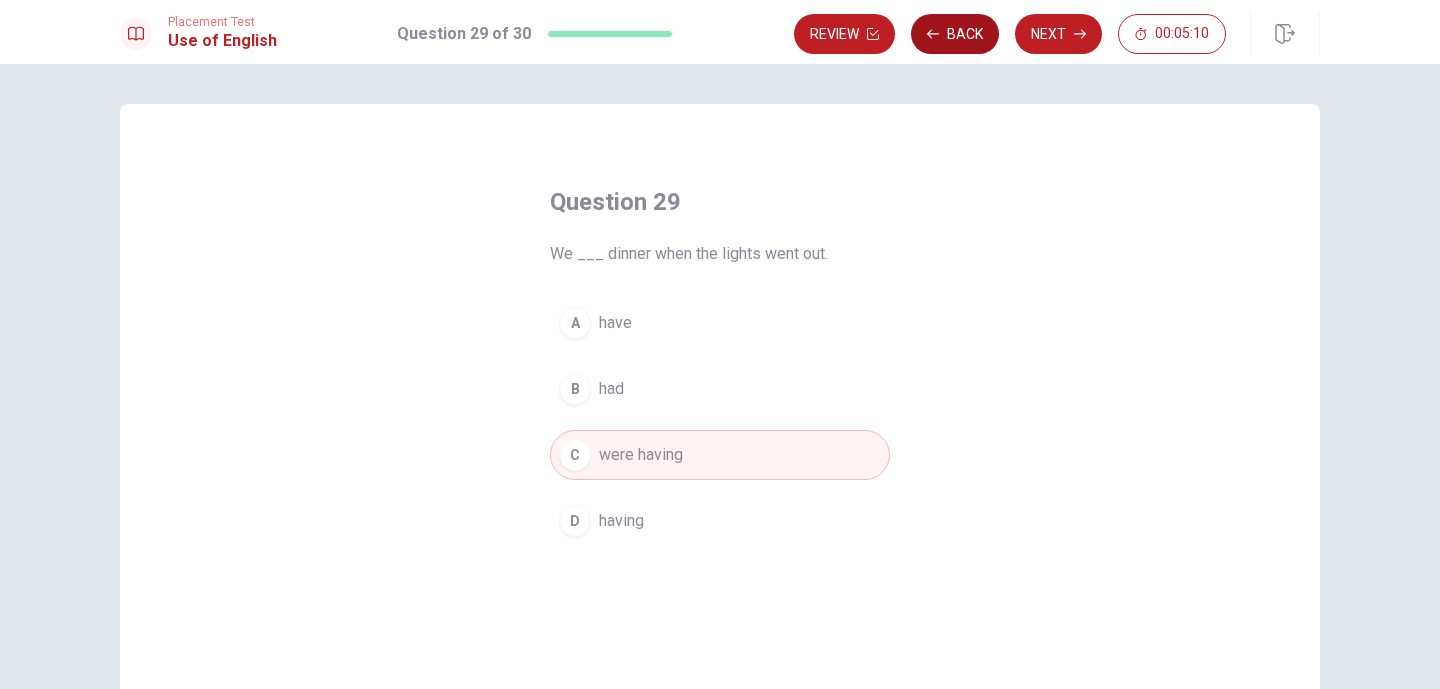 click on "Back" at bounding box center (955, 34) 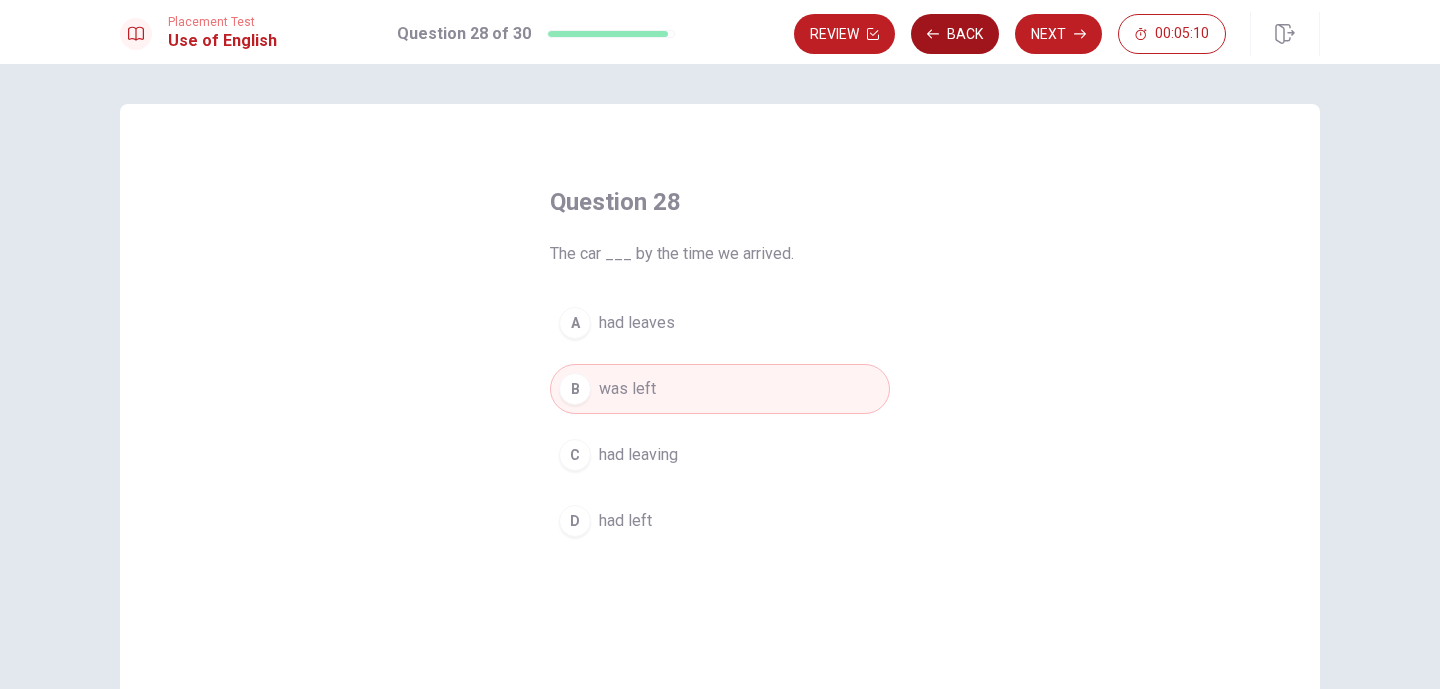 click on "Back" at bounding box center (955, 34) 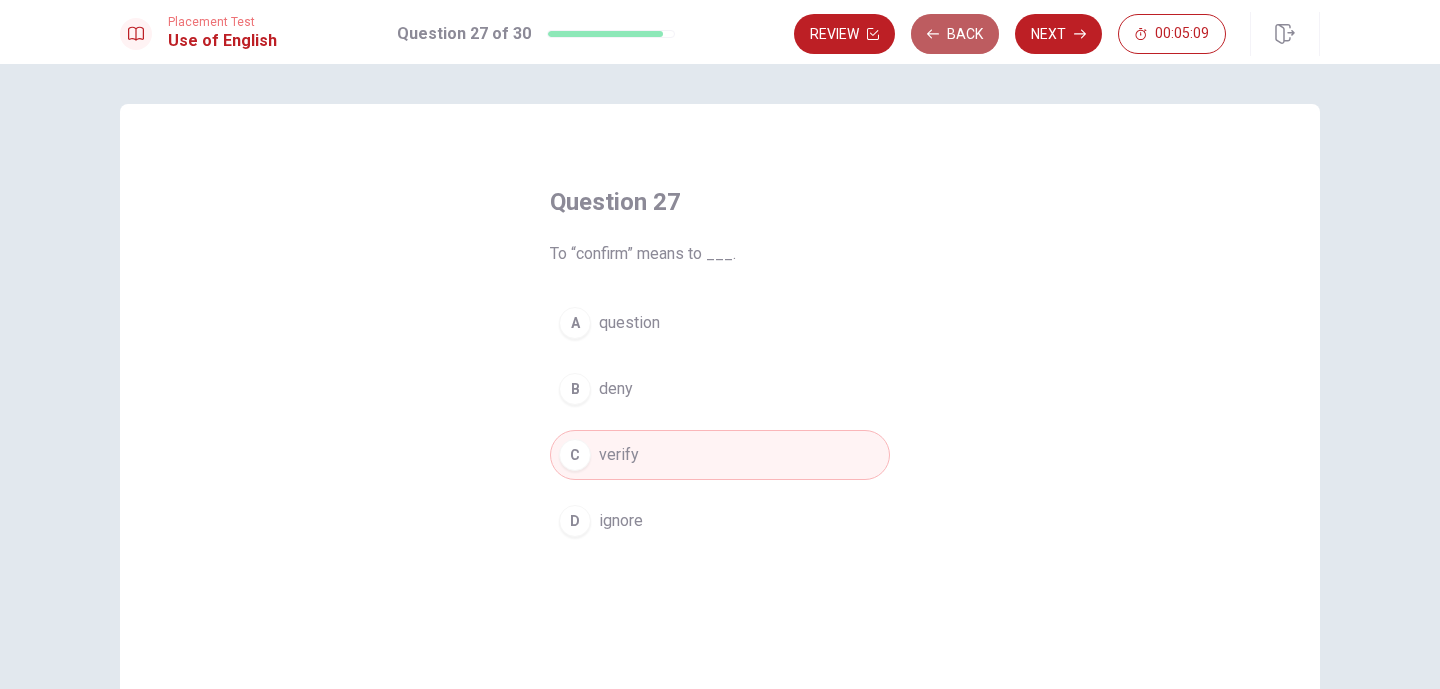 click on "Back" at bounding box center [955, 34] 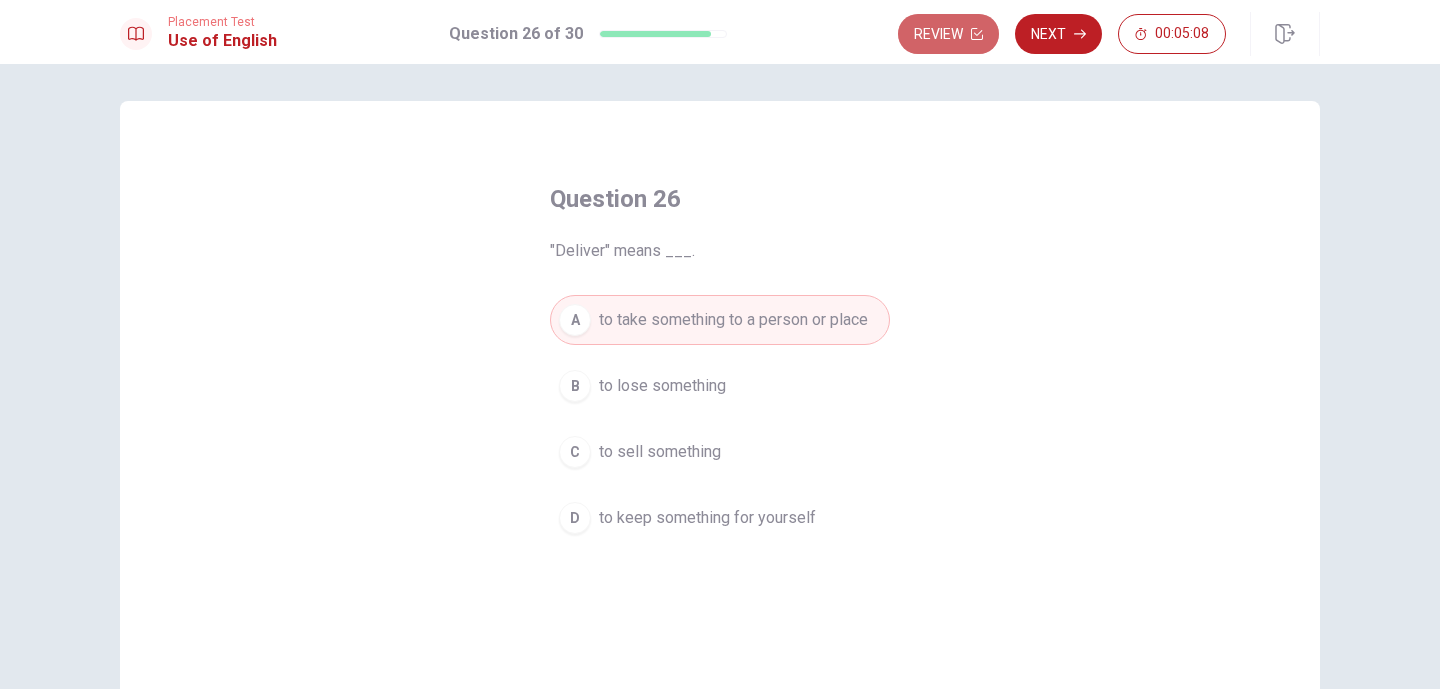 click on "Review" at bounding box center (948, 34) 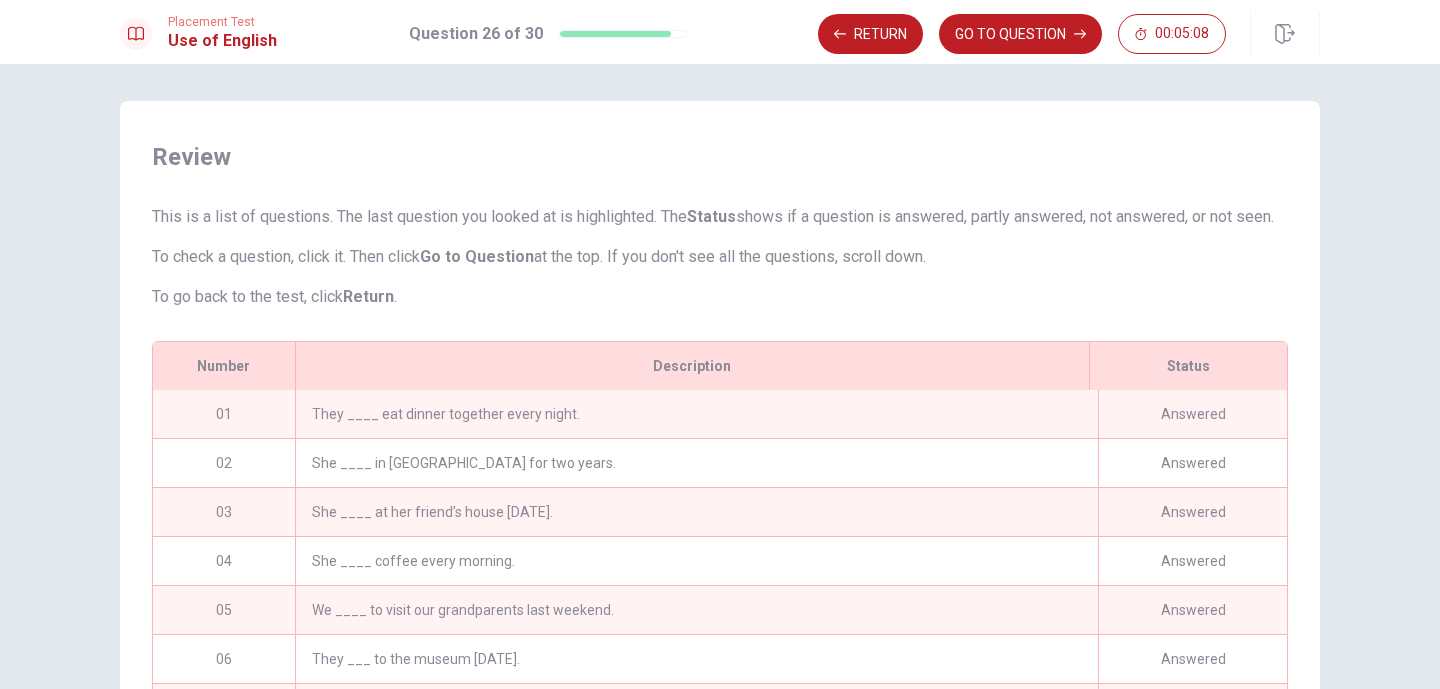 click on "GO TO QUESTION" at bounding box center [1020, 34] 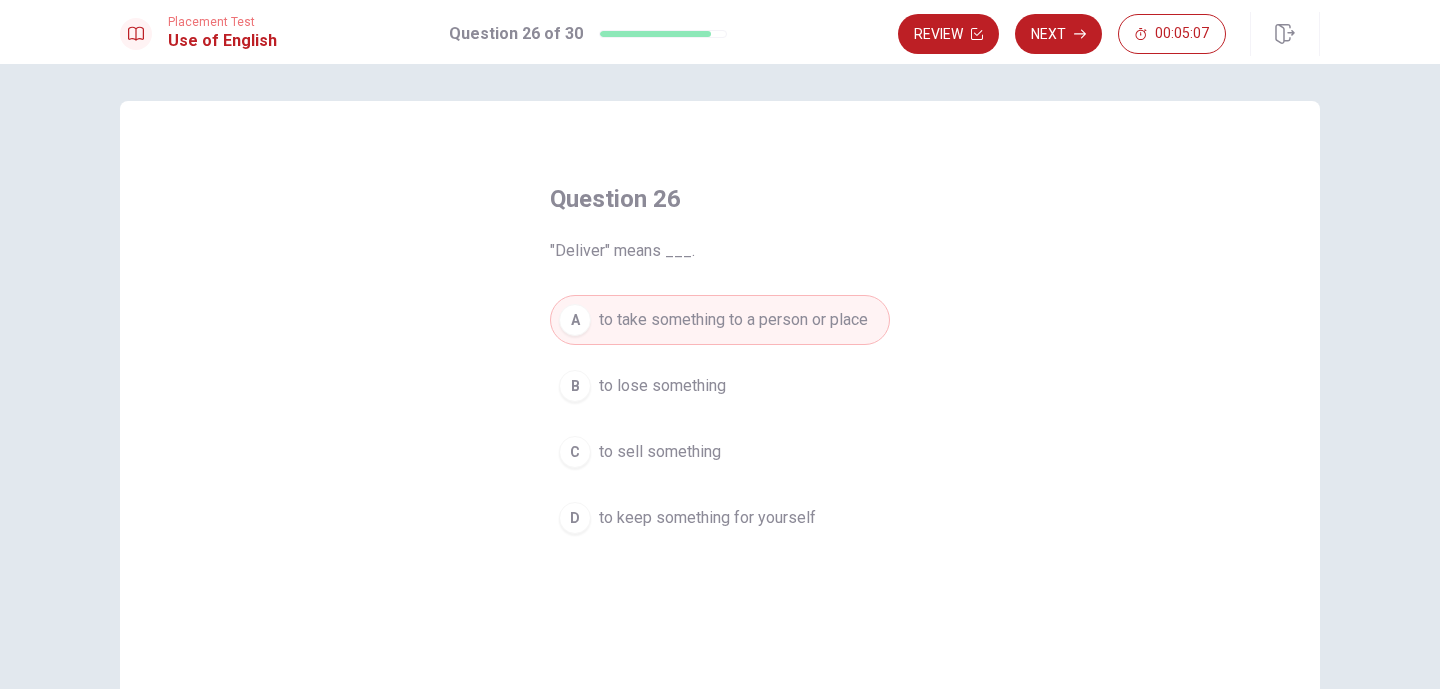 scroll, scrollTop: 214, scrollLeft: 0, axis: vertical 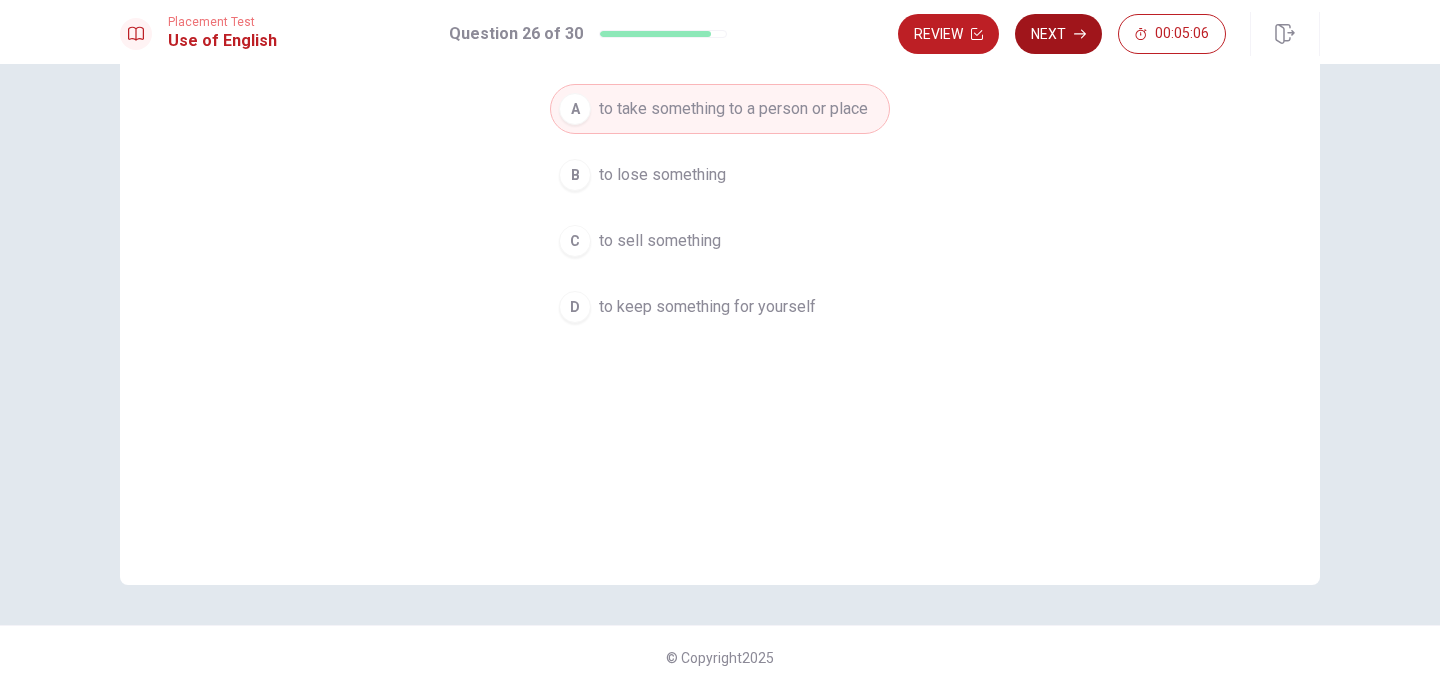 click on "Next" at bounding box center [1058, 34] 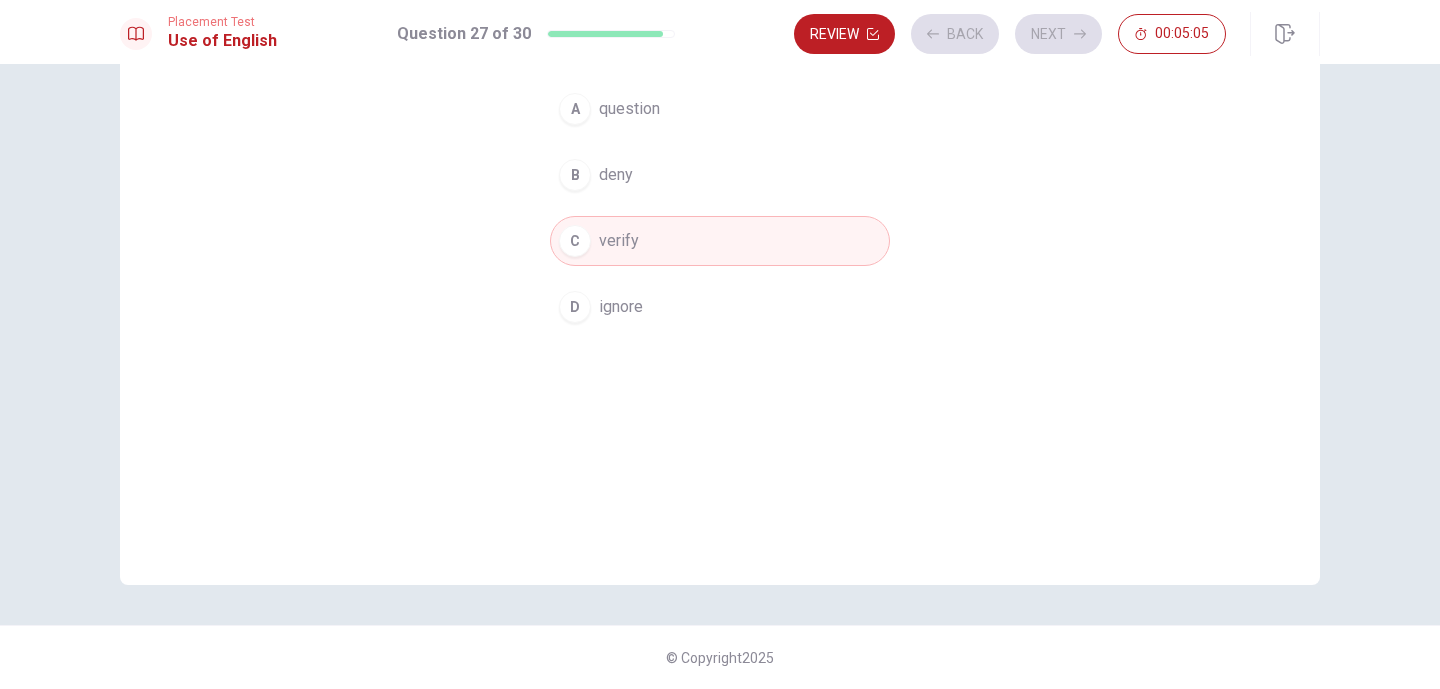 click on "Review Back Next 00:05:05" at bounding box center (1010, 34) 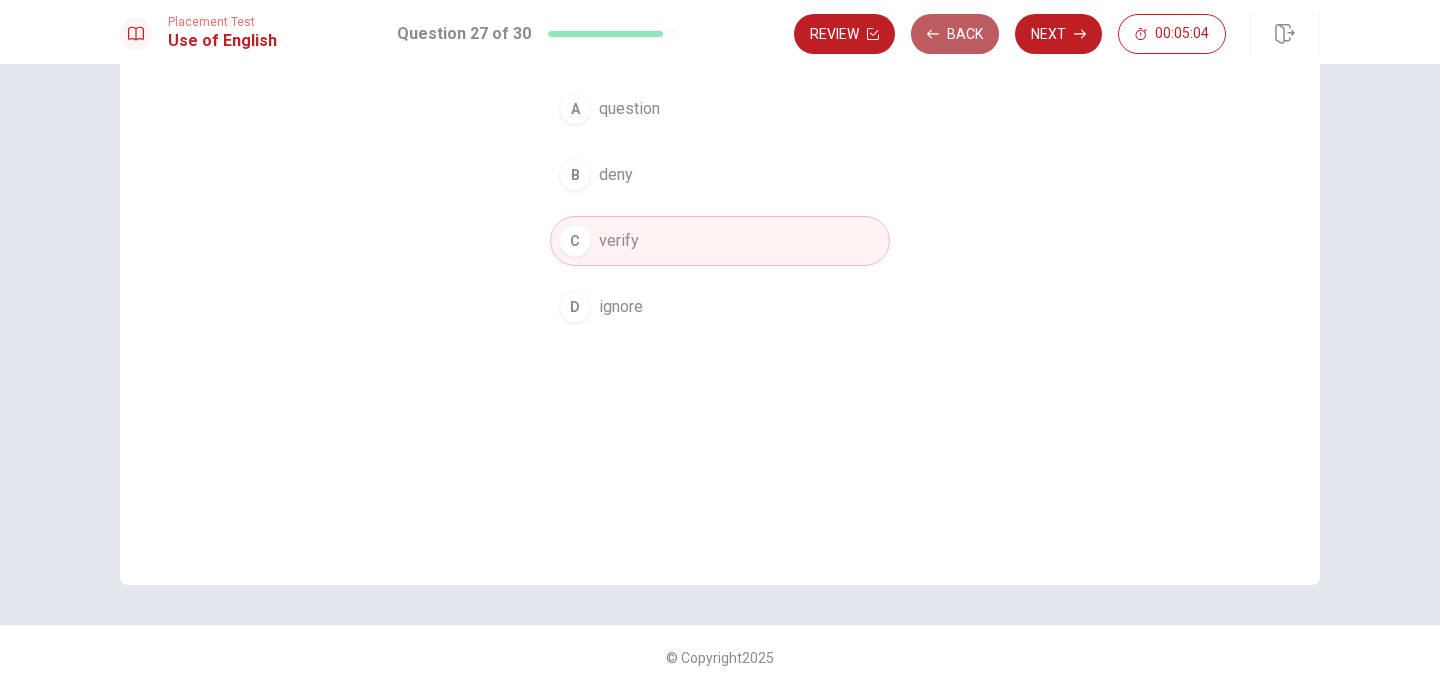 click on "Back" at bounding box center [955, 34] 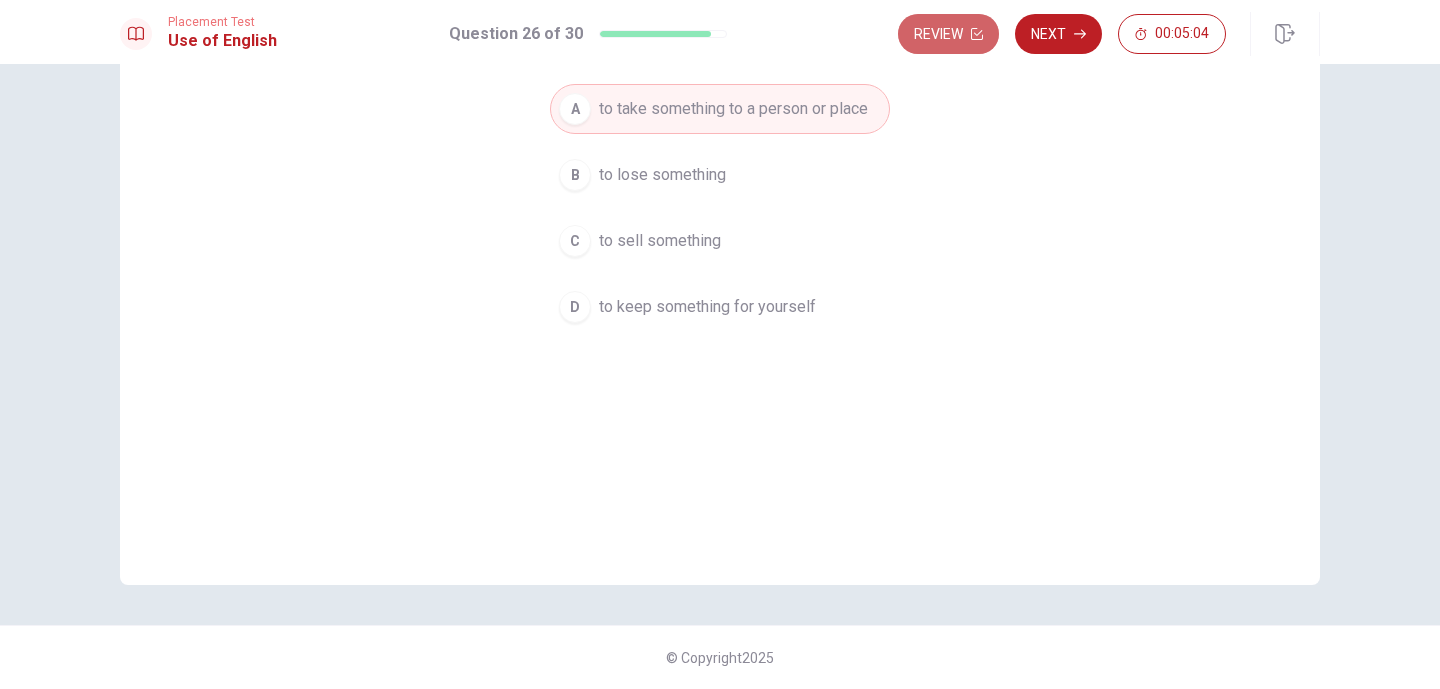 click on "Review" at bounding box center [948, 34] 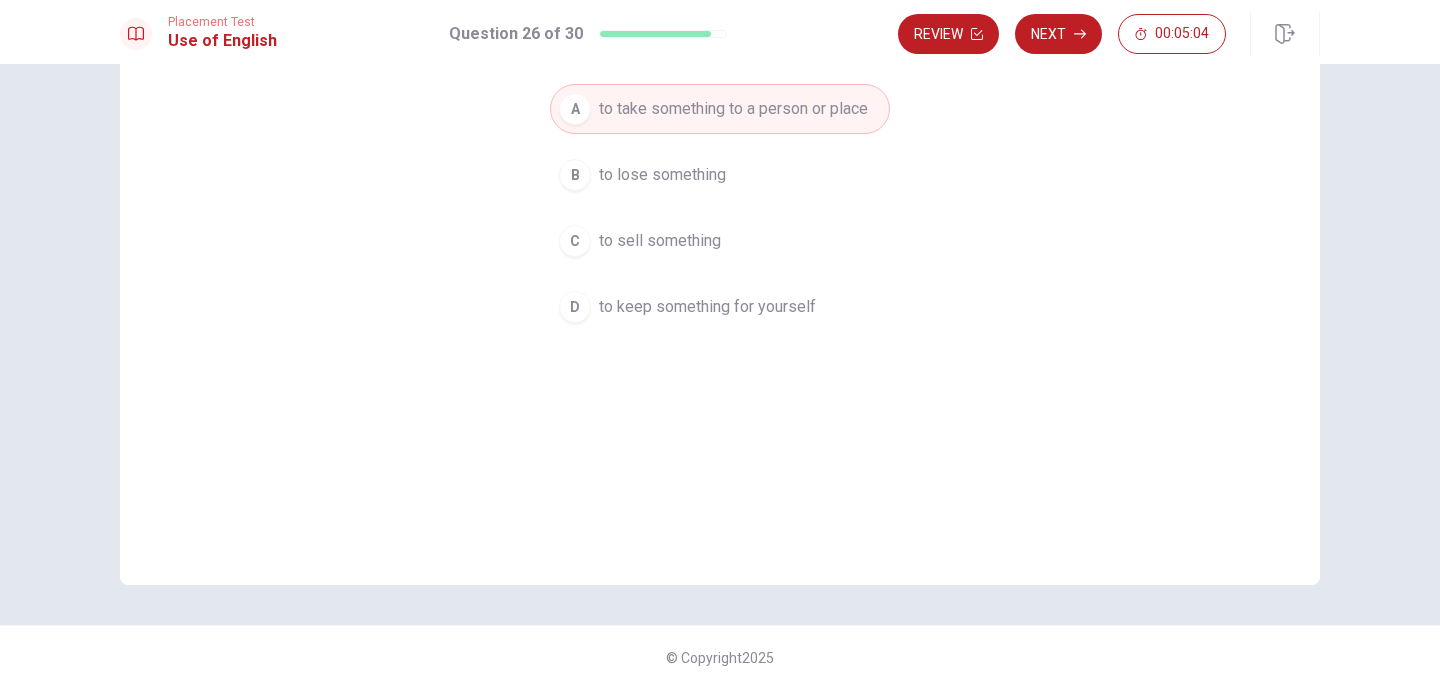 click on "Review" at bounding box center (948, 34) 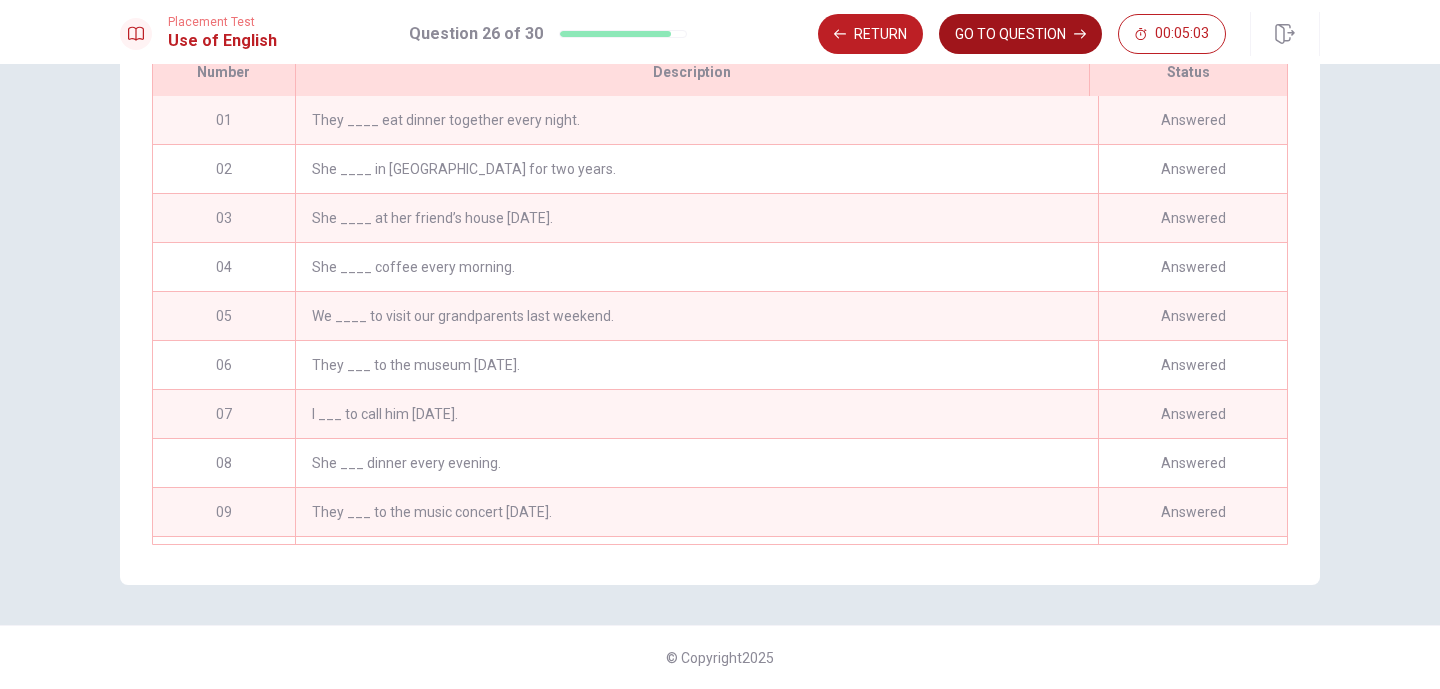 scroll, scrollTop: 321, scrollLeft: 0, axis: vertical 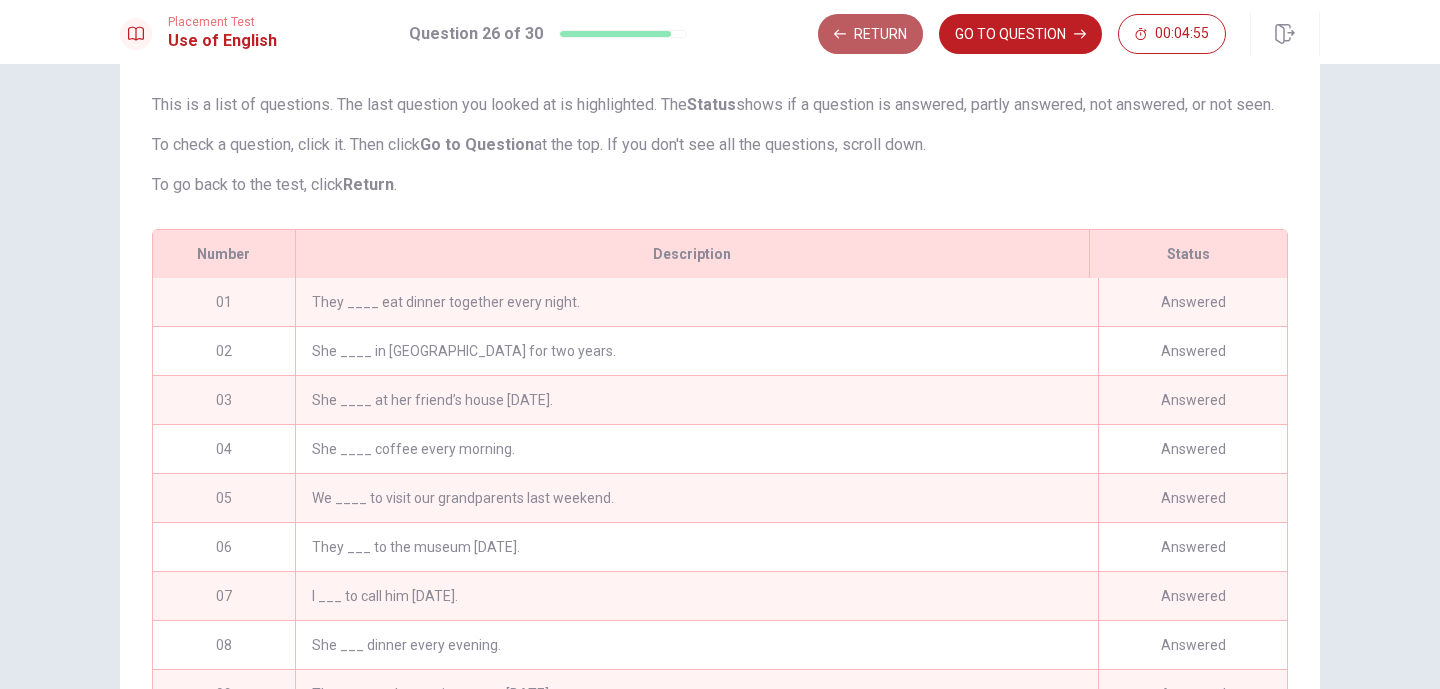 click on "Return" at bounding box center [870, 34] 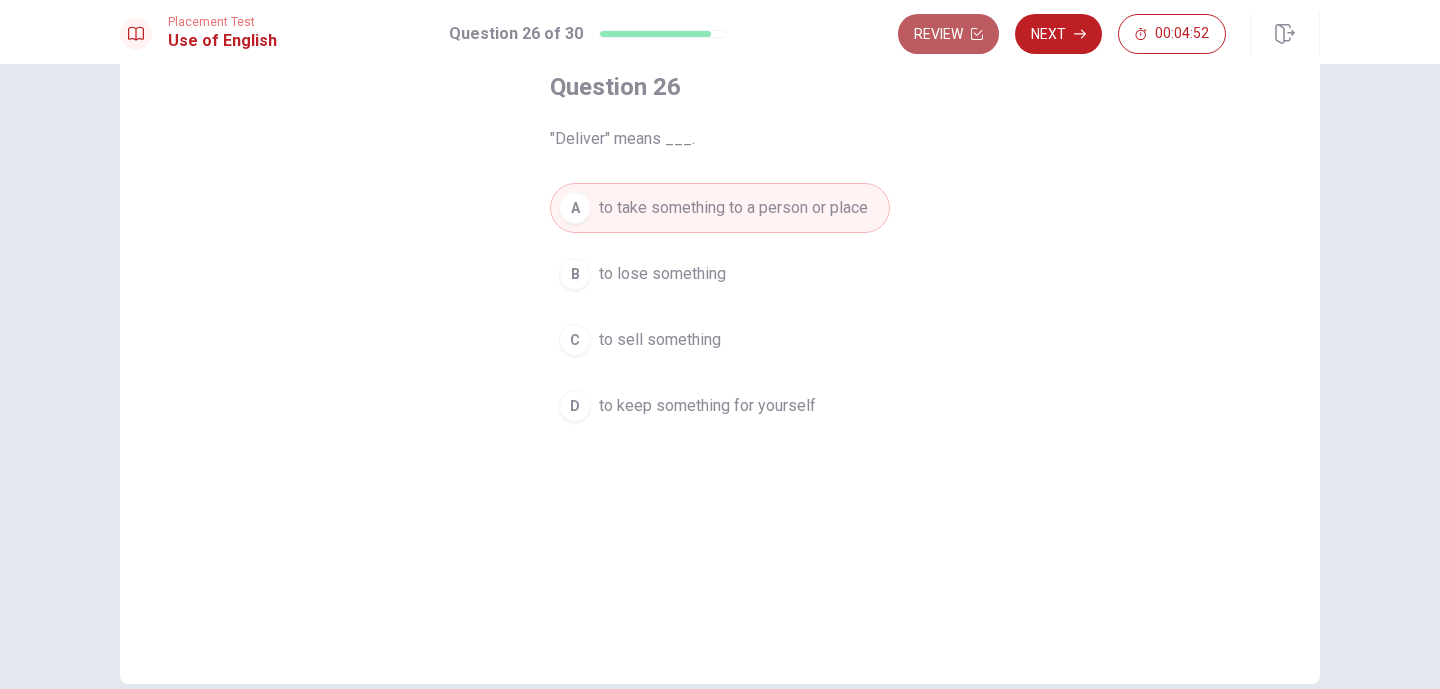 click on "Review" at bounding box center (948, 34) 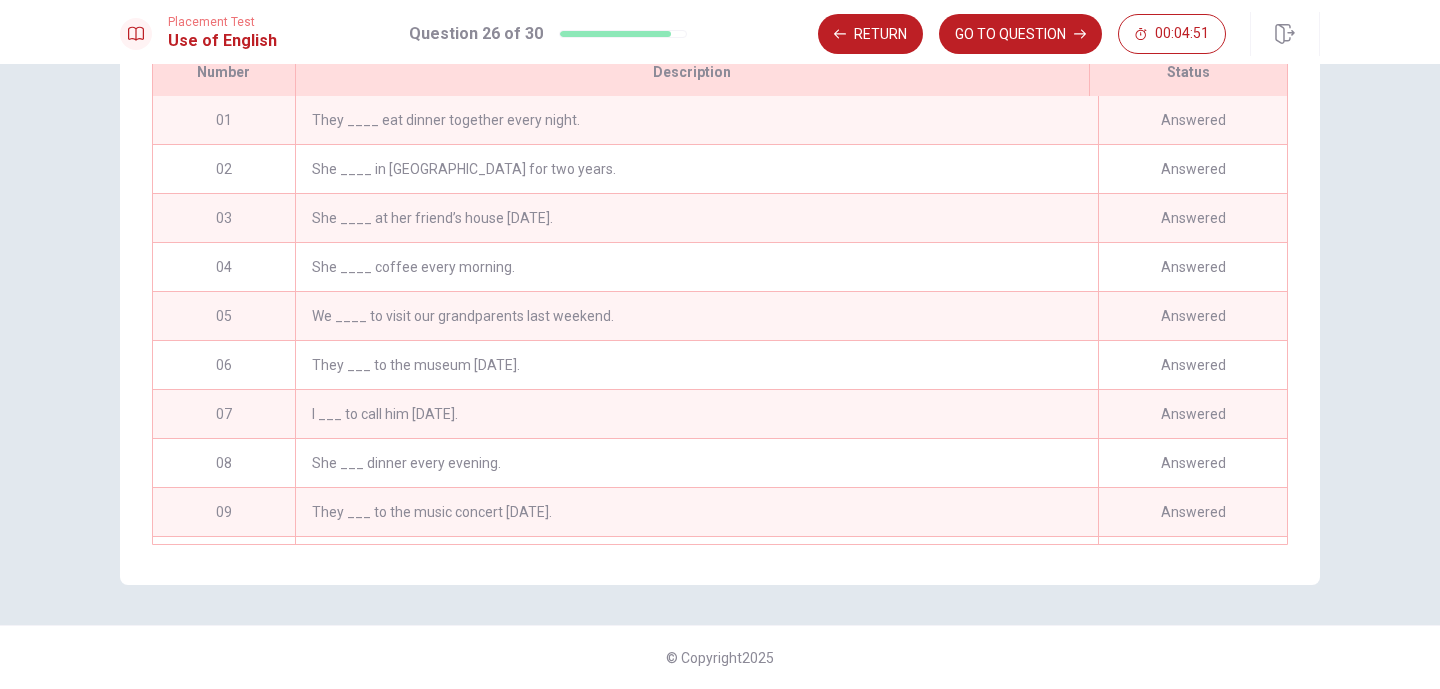 scroll, scrollTop: 321, scrollLeft: 0, axis: vertical 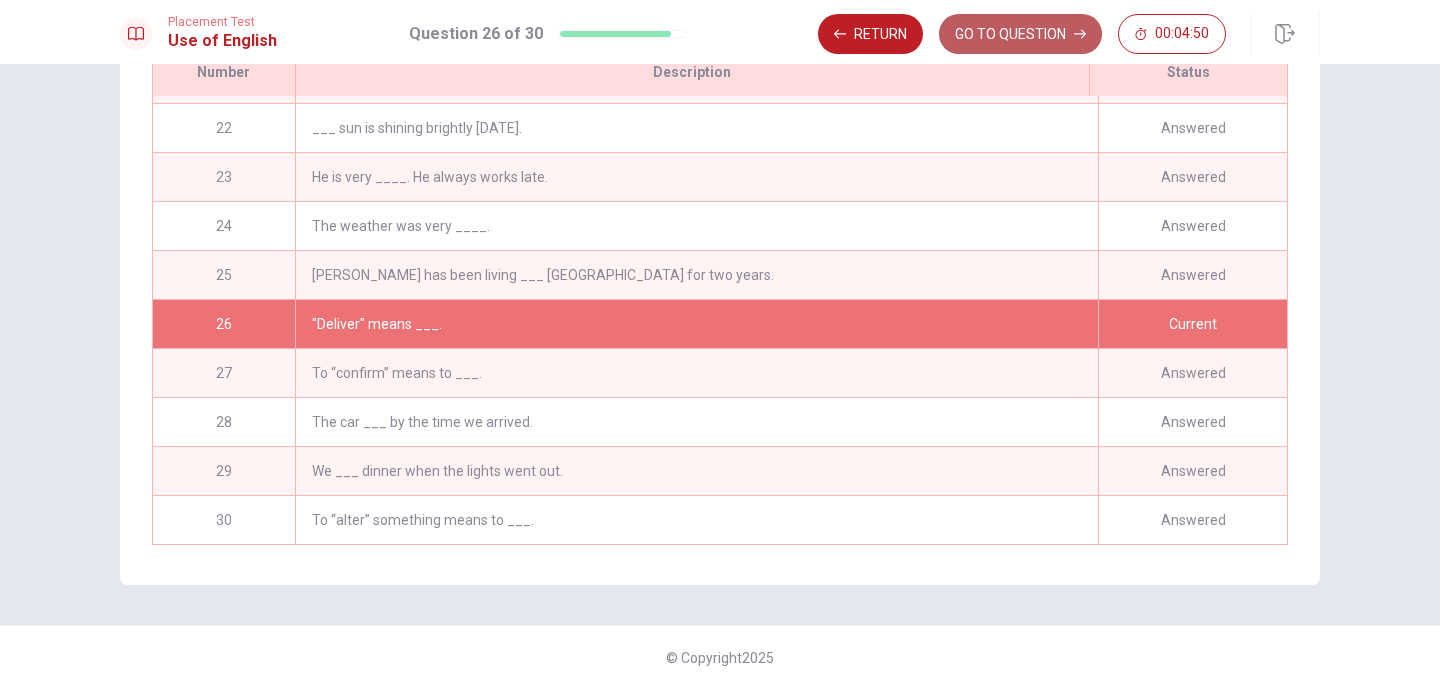 click on "GO TO QUESTION" at bounding box center [1020, 34] 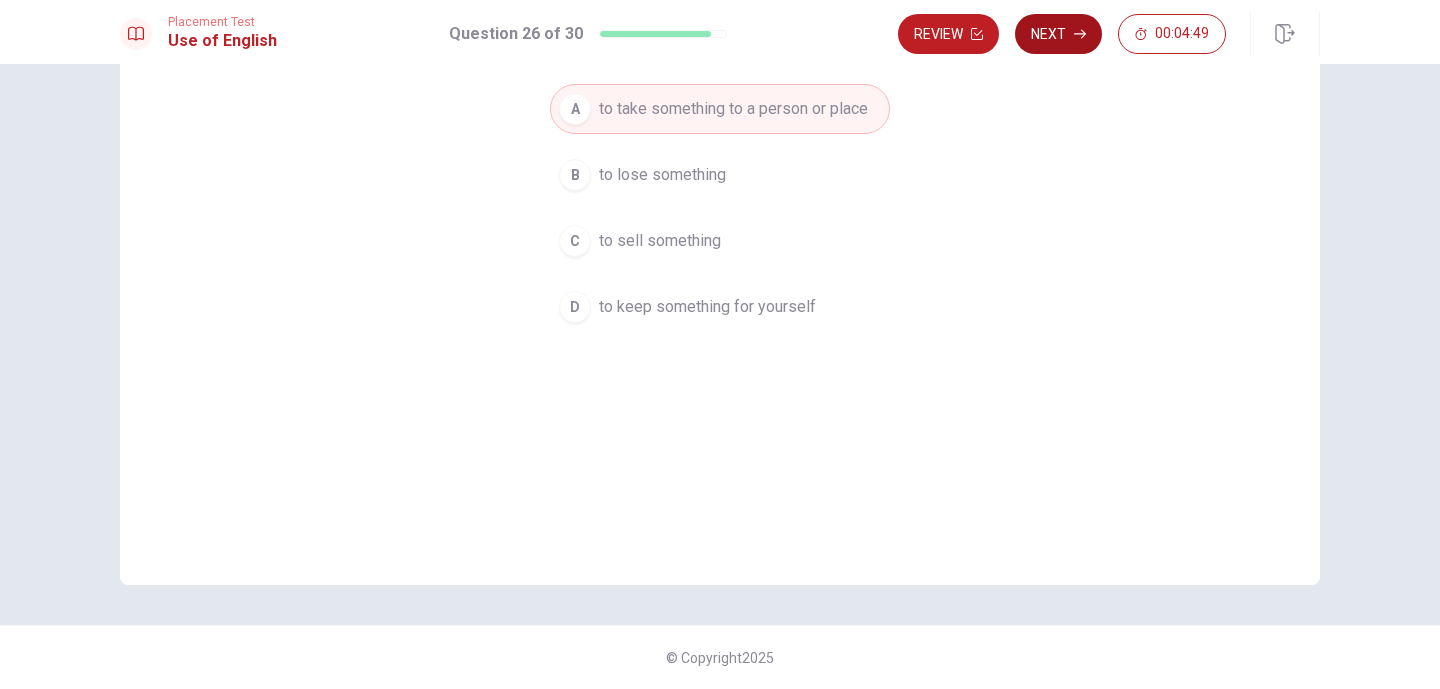 click on "Next" at bounding box center [1058, 34] 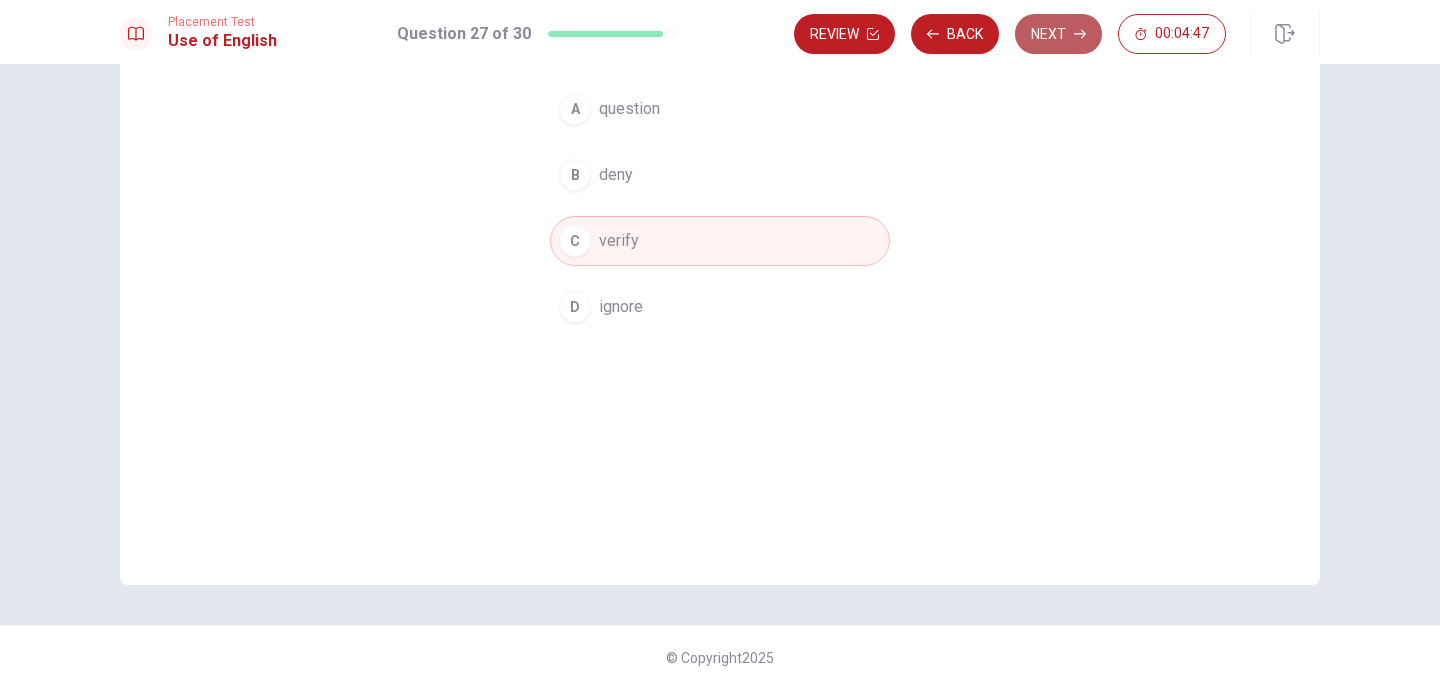 click on "Next" at bounding box center [1058, 34] 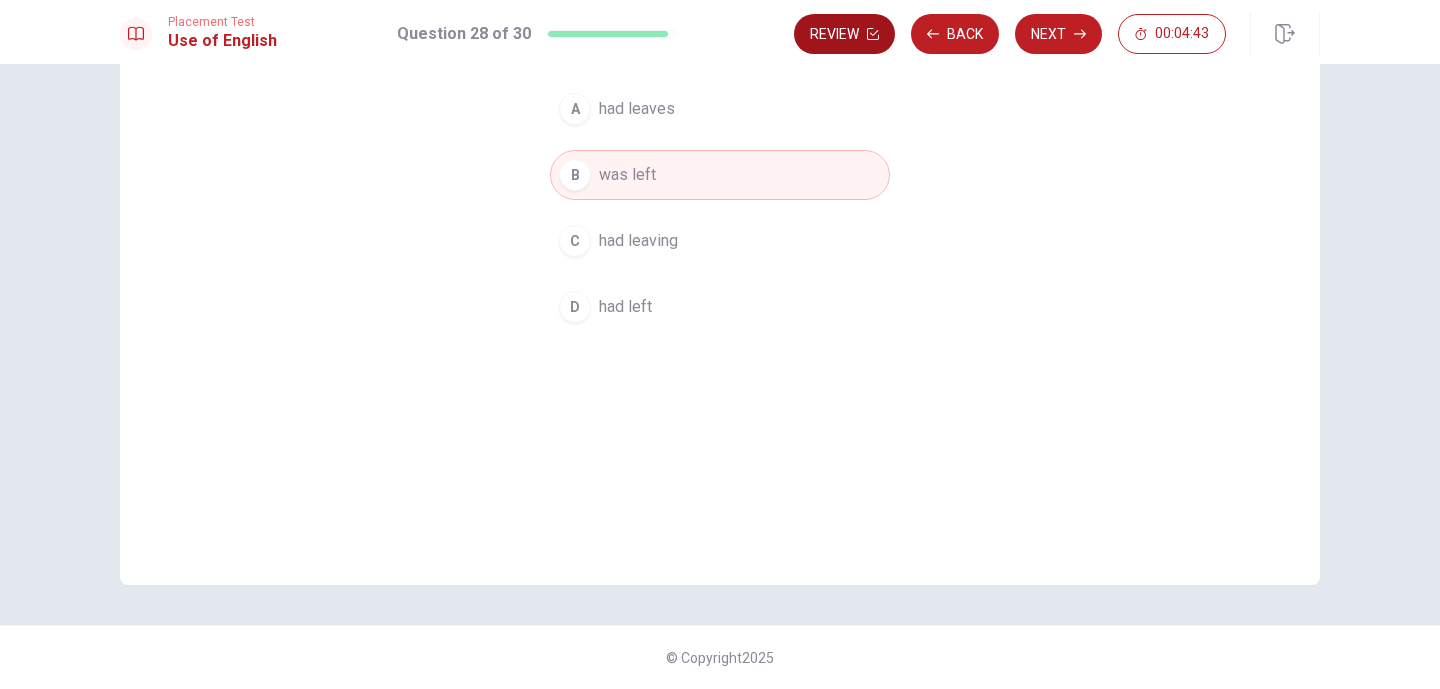click on "Review" at bounding box center [844, 34] 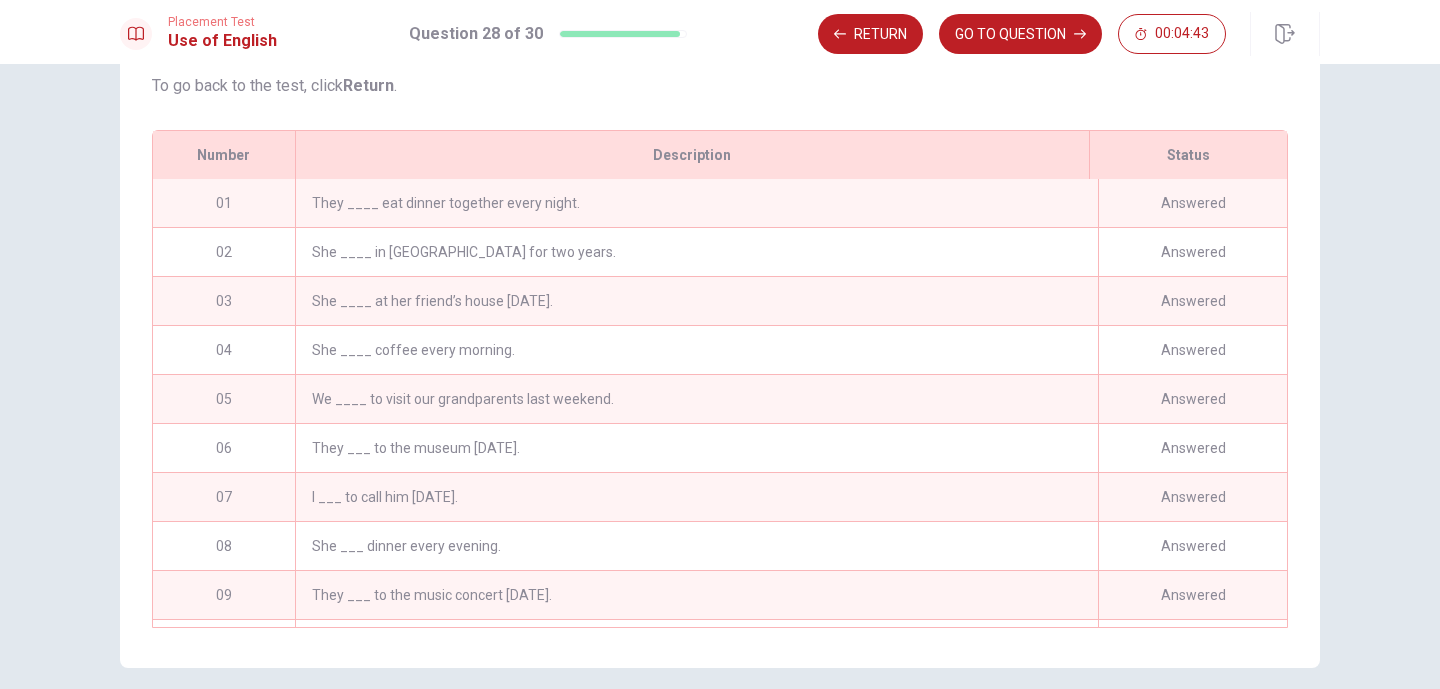 scroll, scrollTop: 321, scrollLeft: 0, axis: vertical 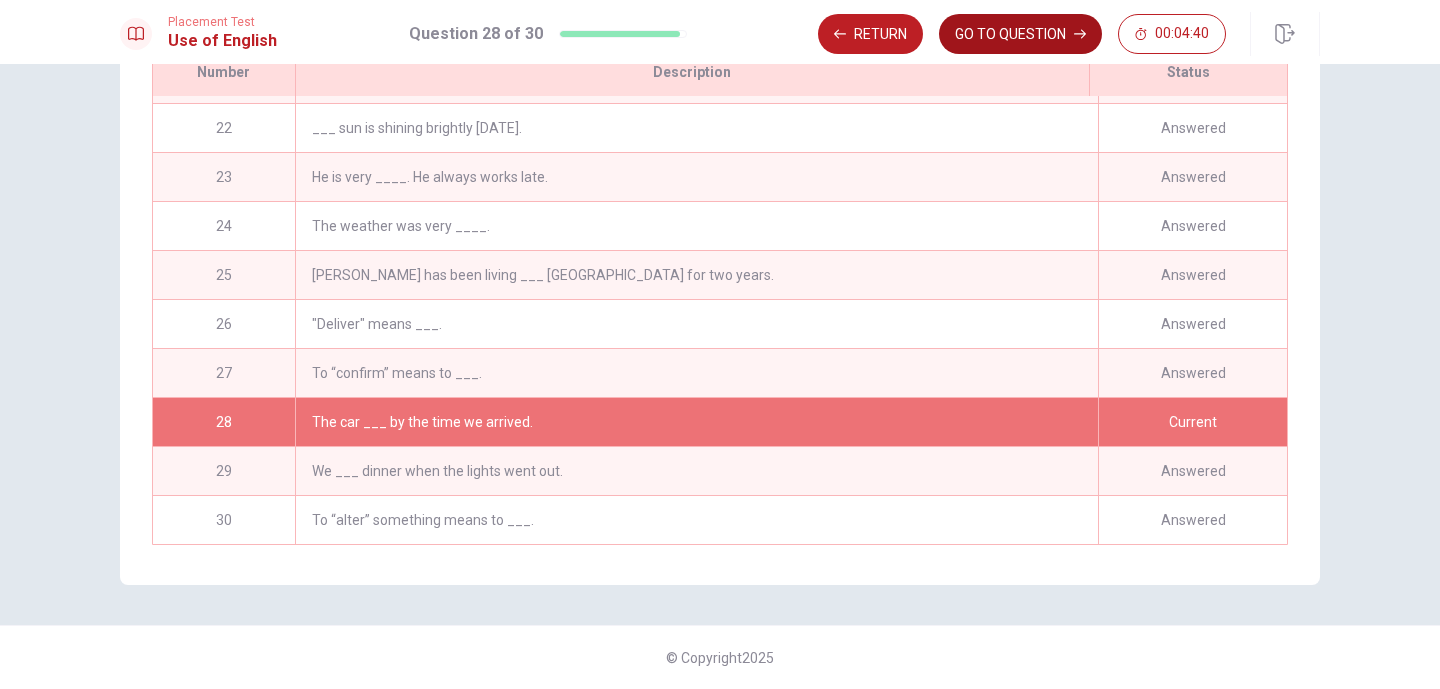 click on "GO TO QUESTION" at bounding box center (1020, 34) 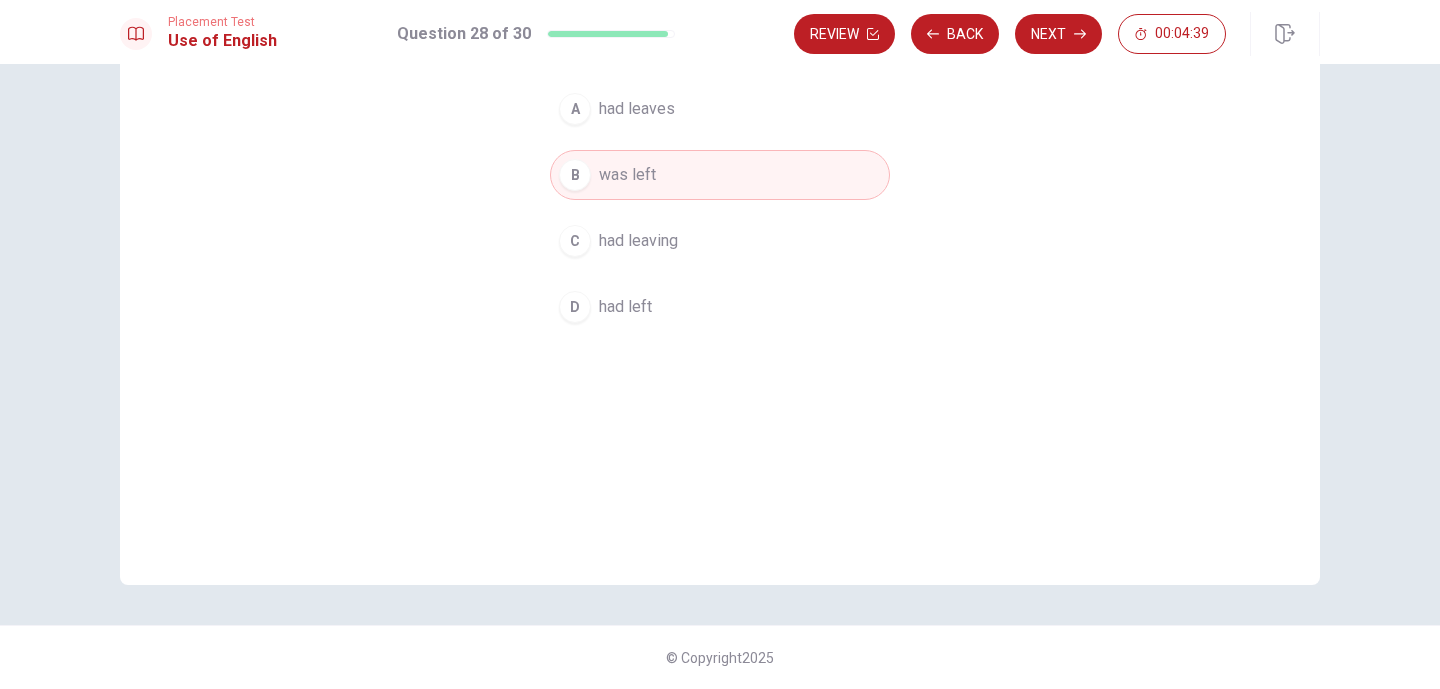 scroll, scrollTop: 214, scrollLeft: 0, axis: vertical 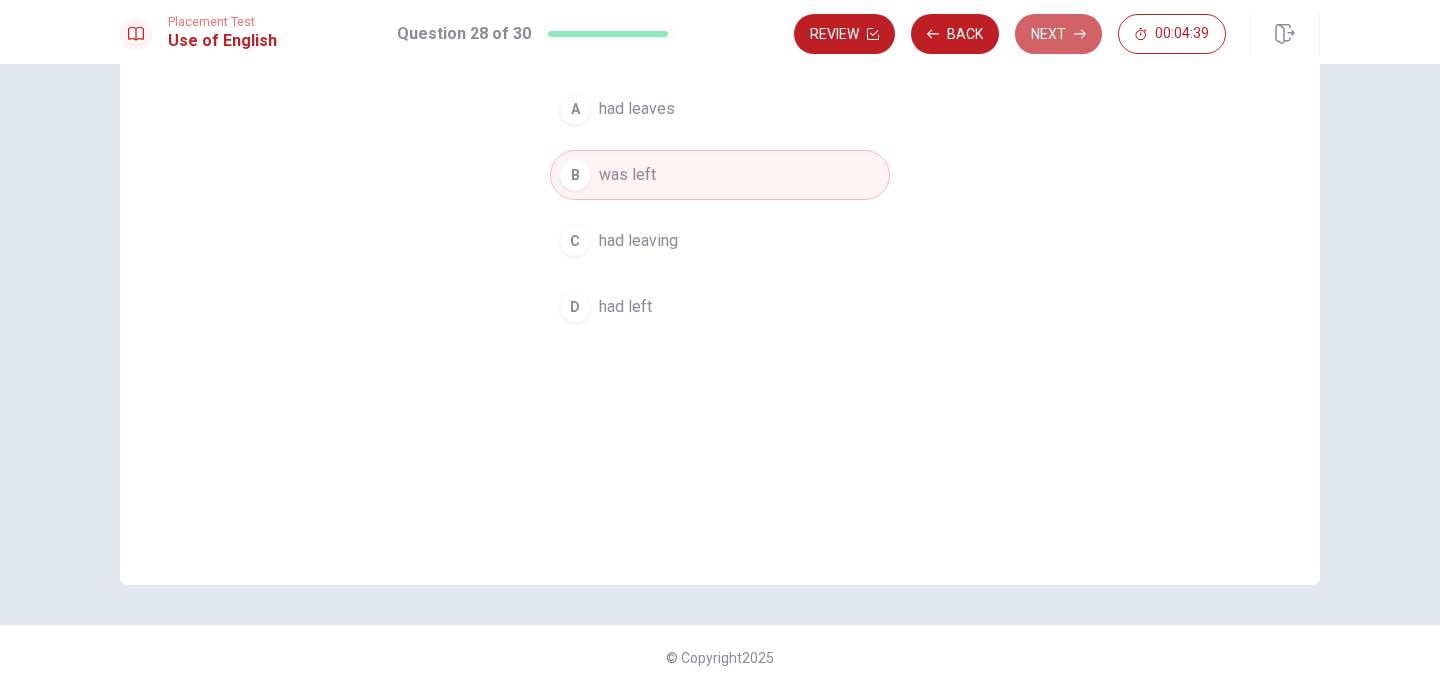click on "Next" at bounding box center [1058, 34] 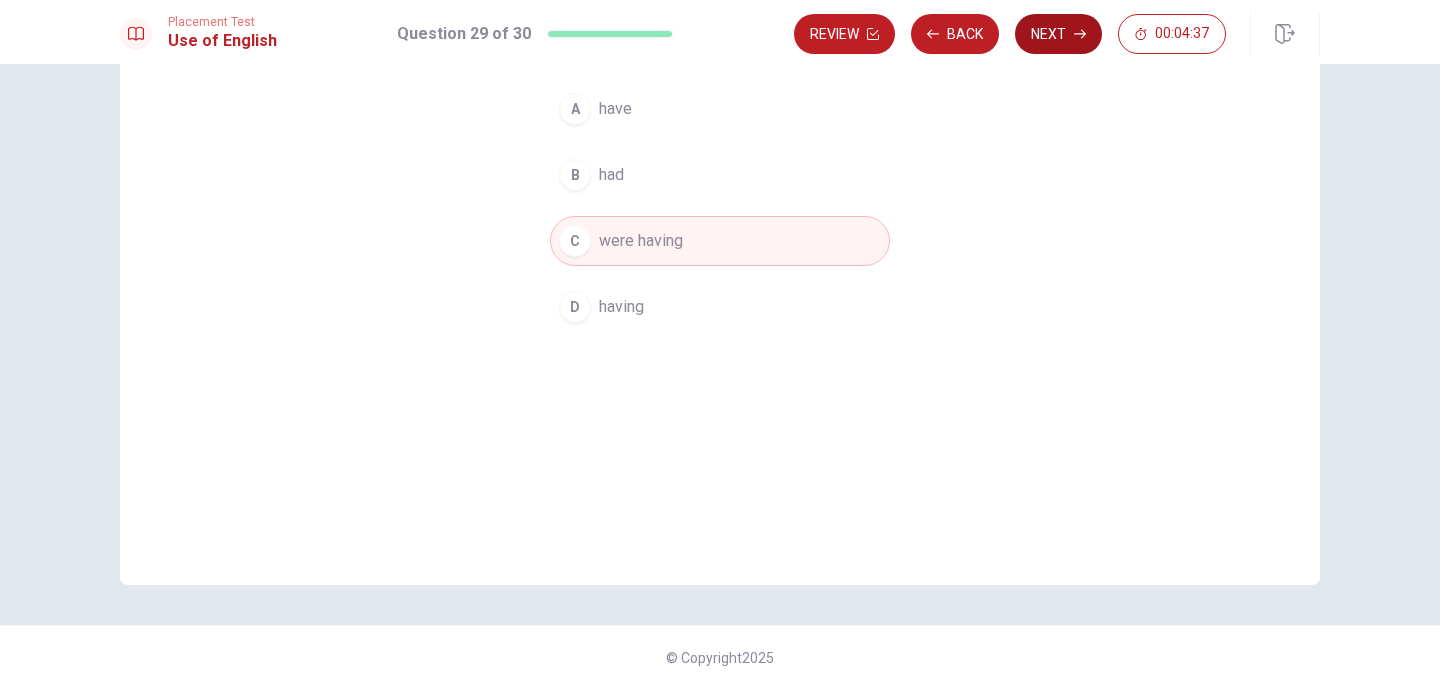 click on "Next" at bounding box center (1058, 34) 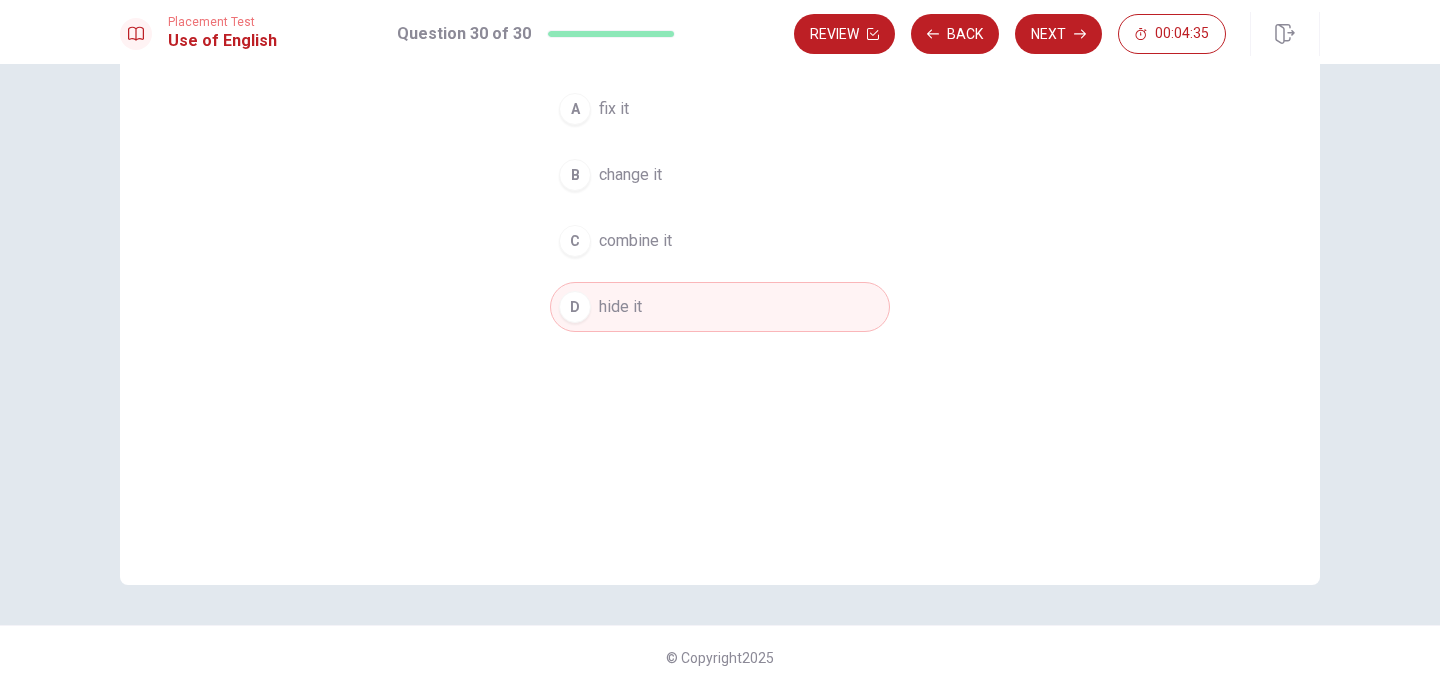 click on "Next" at bounding box center (1058, 34) 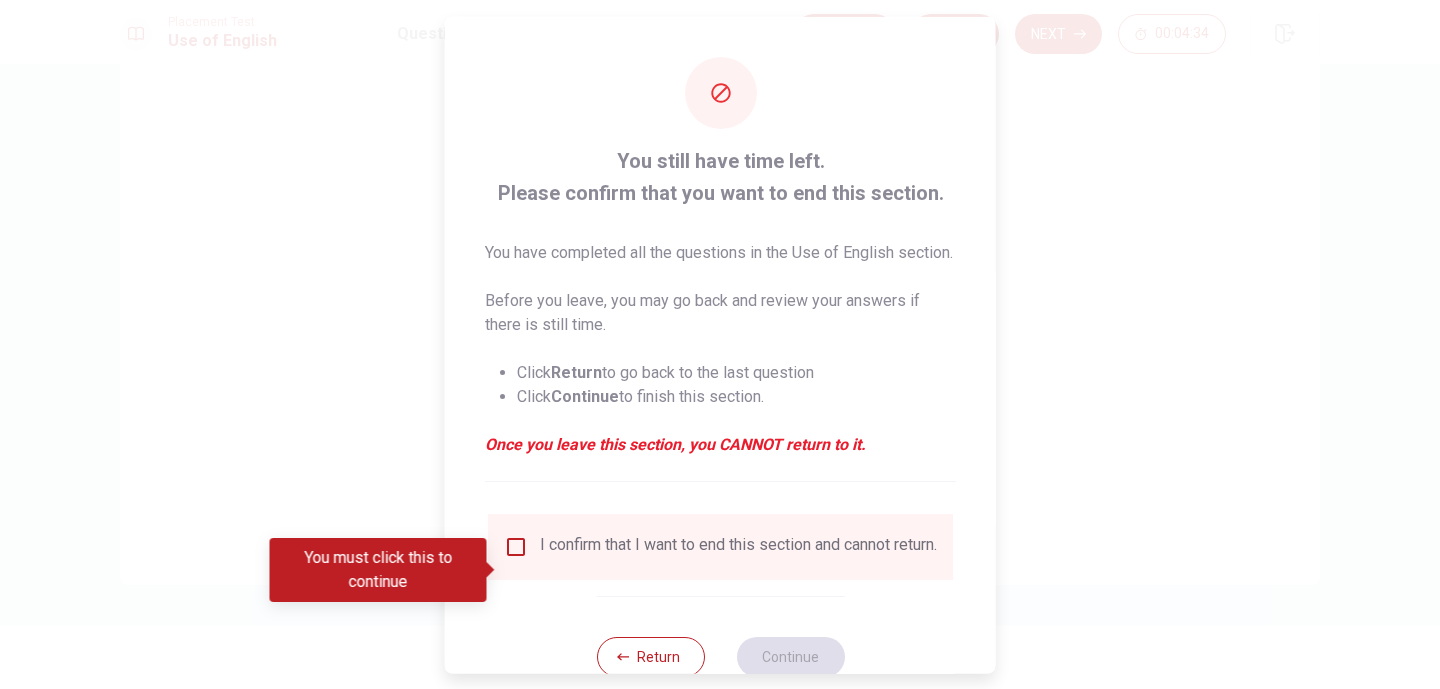 click at bounding box center [516, 546] 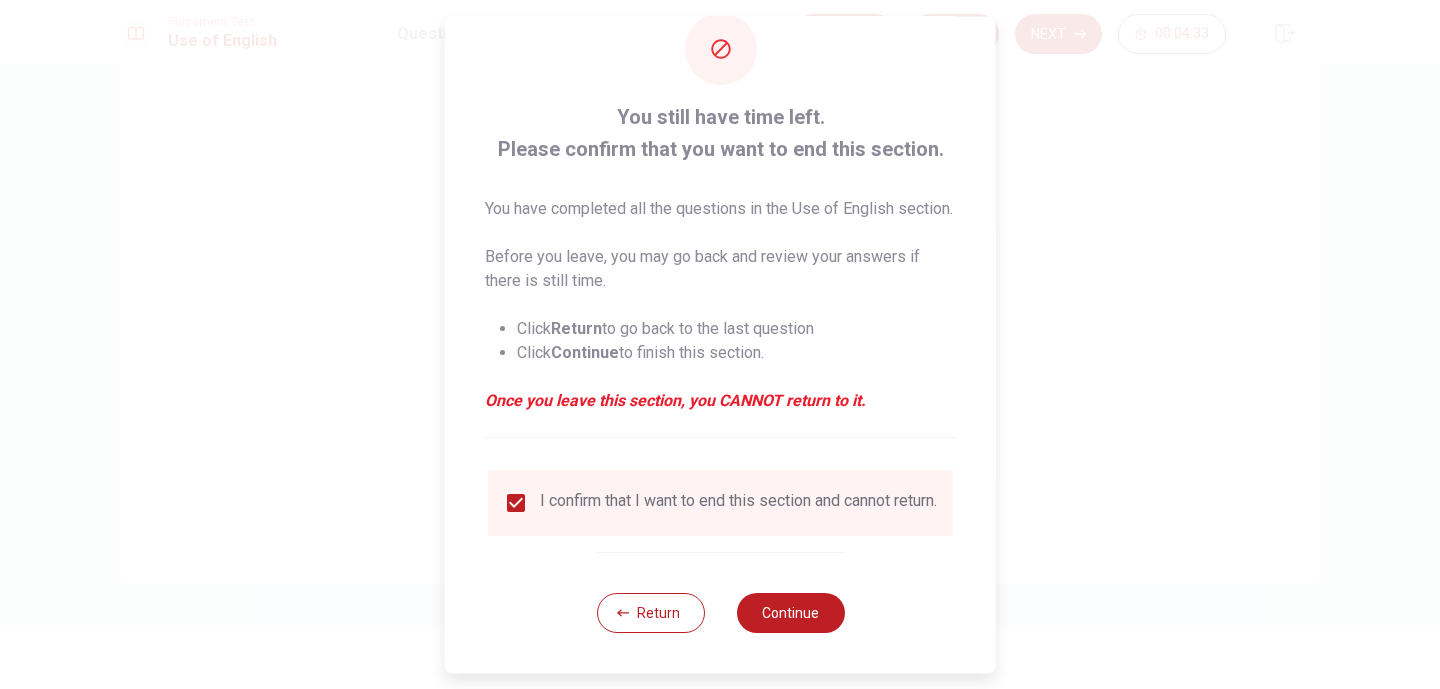 scroll, scrollTop: 81, scrollLeft: 0, axis: vertical 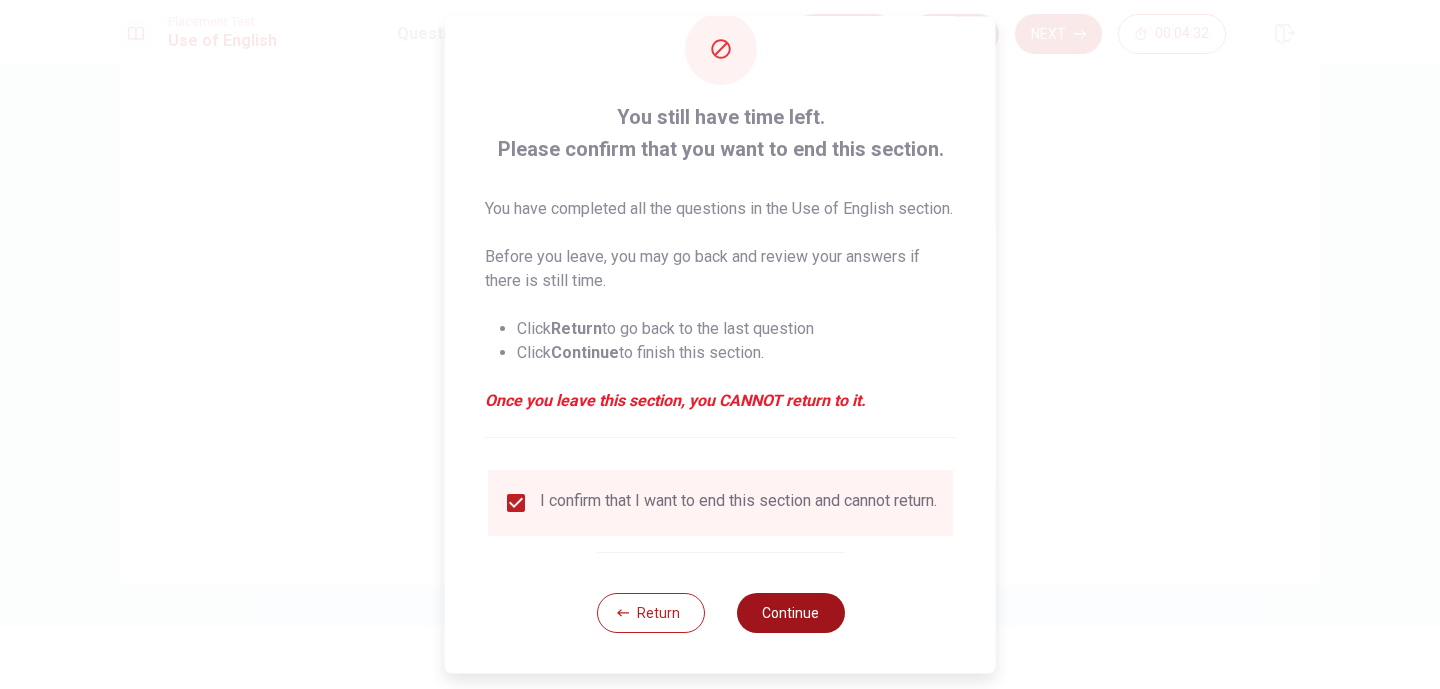 click on "Continue" at bounding box center [790, 613] 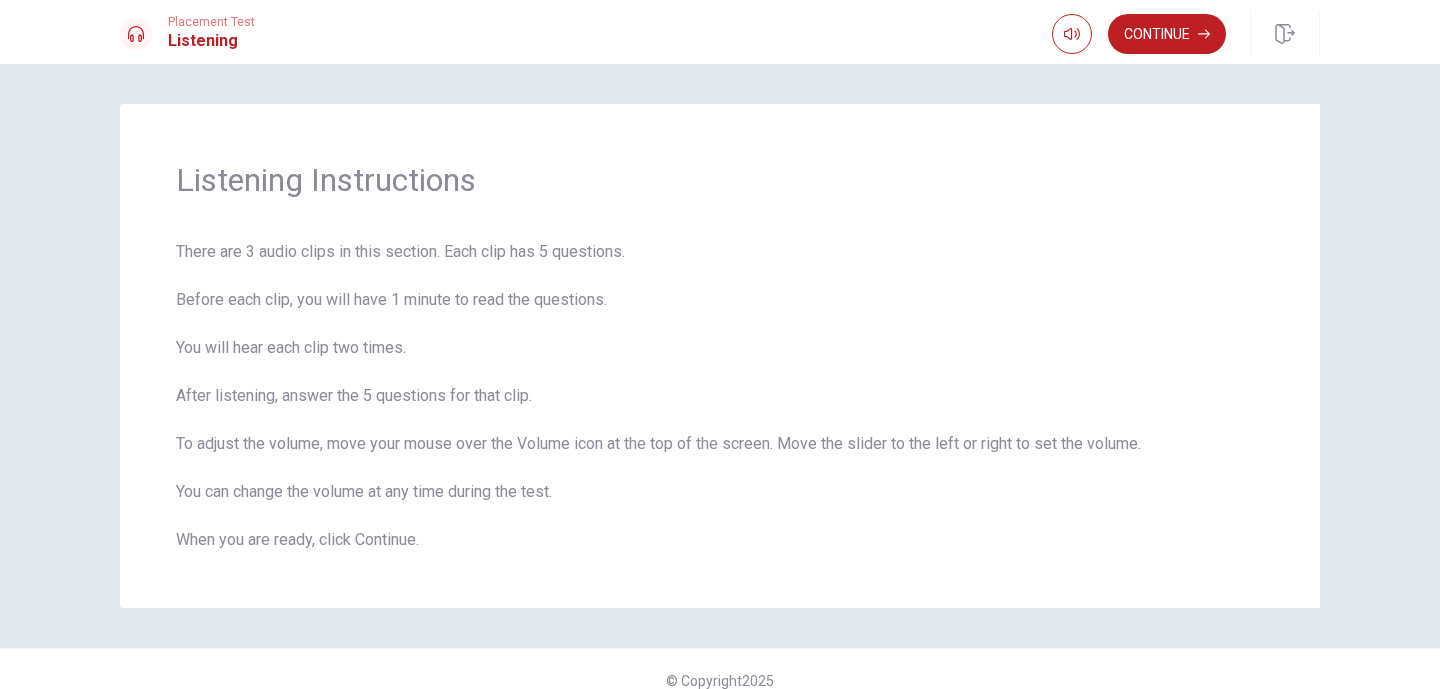 scroll, scrollTop: 3, scrollLeft: 0, axis: vertical 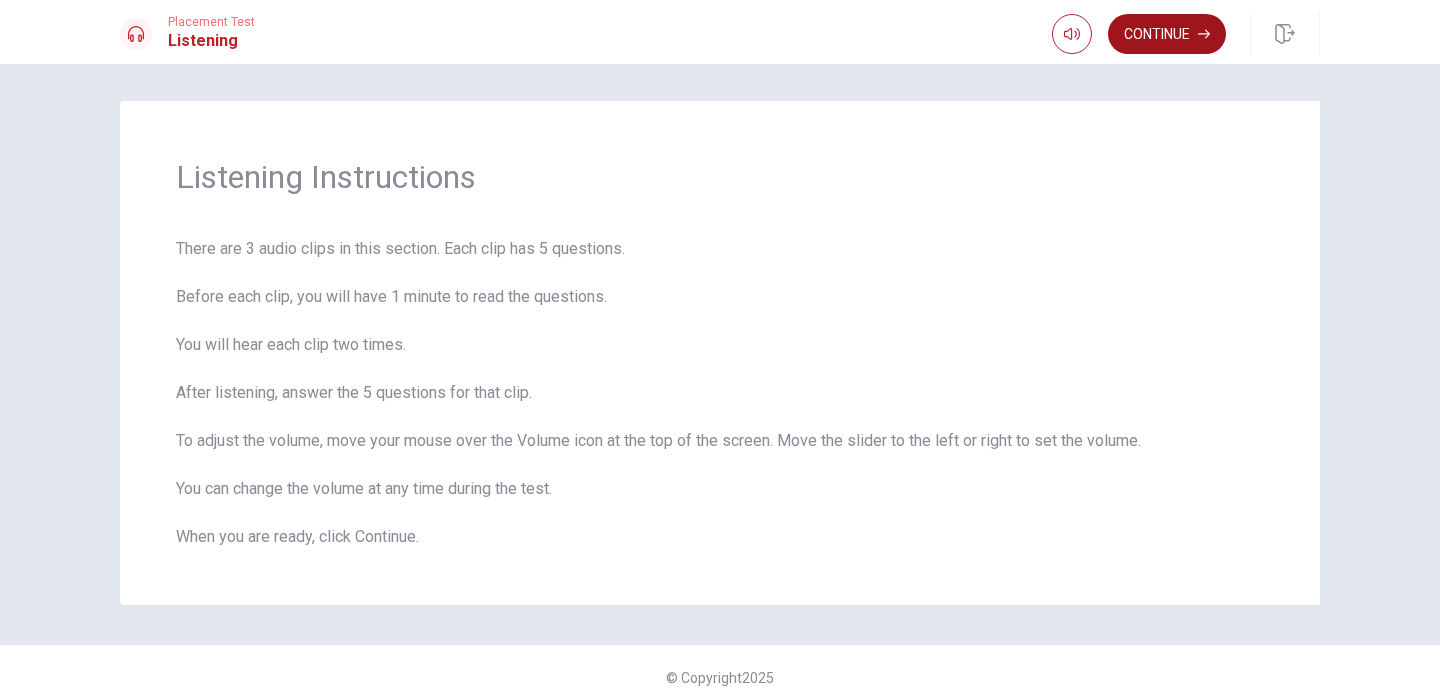 click on "Continue" at bounding box center (1167, 34) 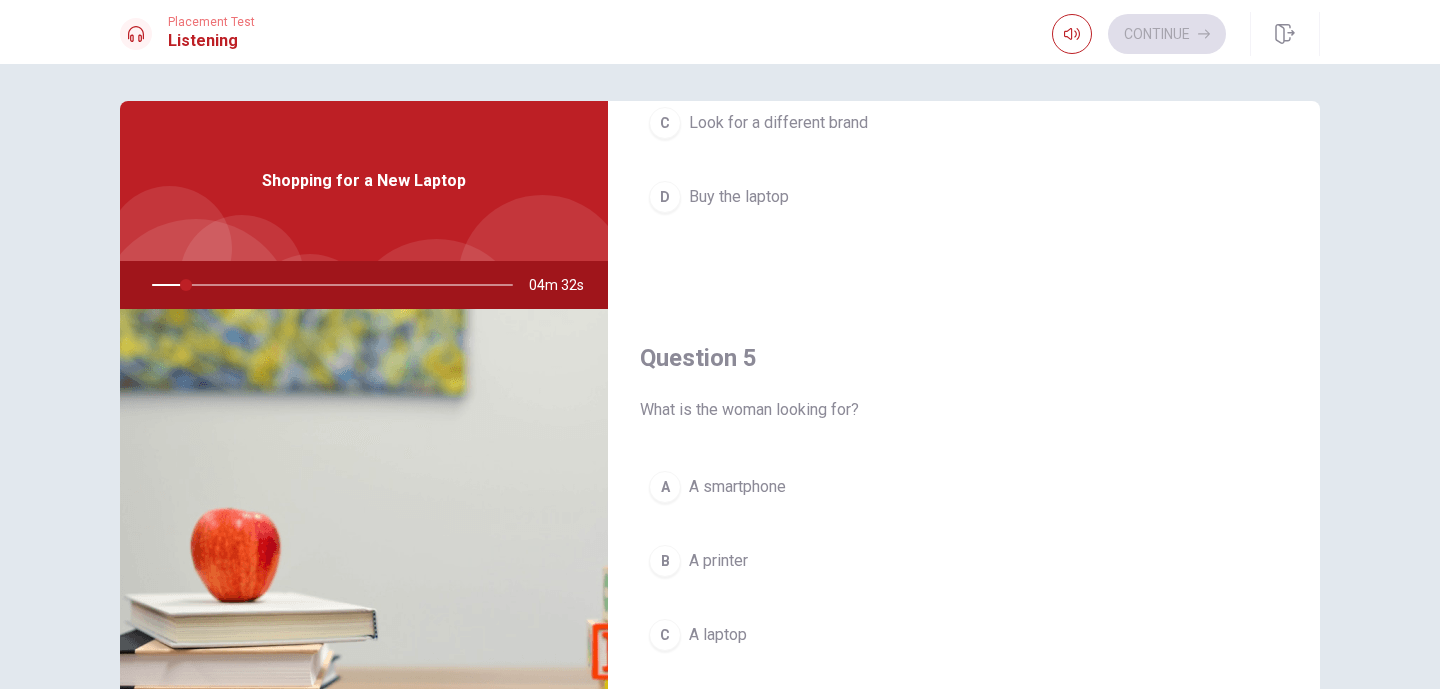 scroll, scrollTop: 1865, scrollLeft: 0, axis: vertical 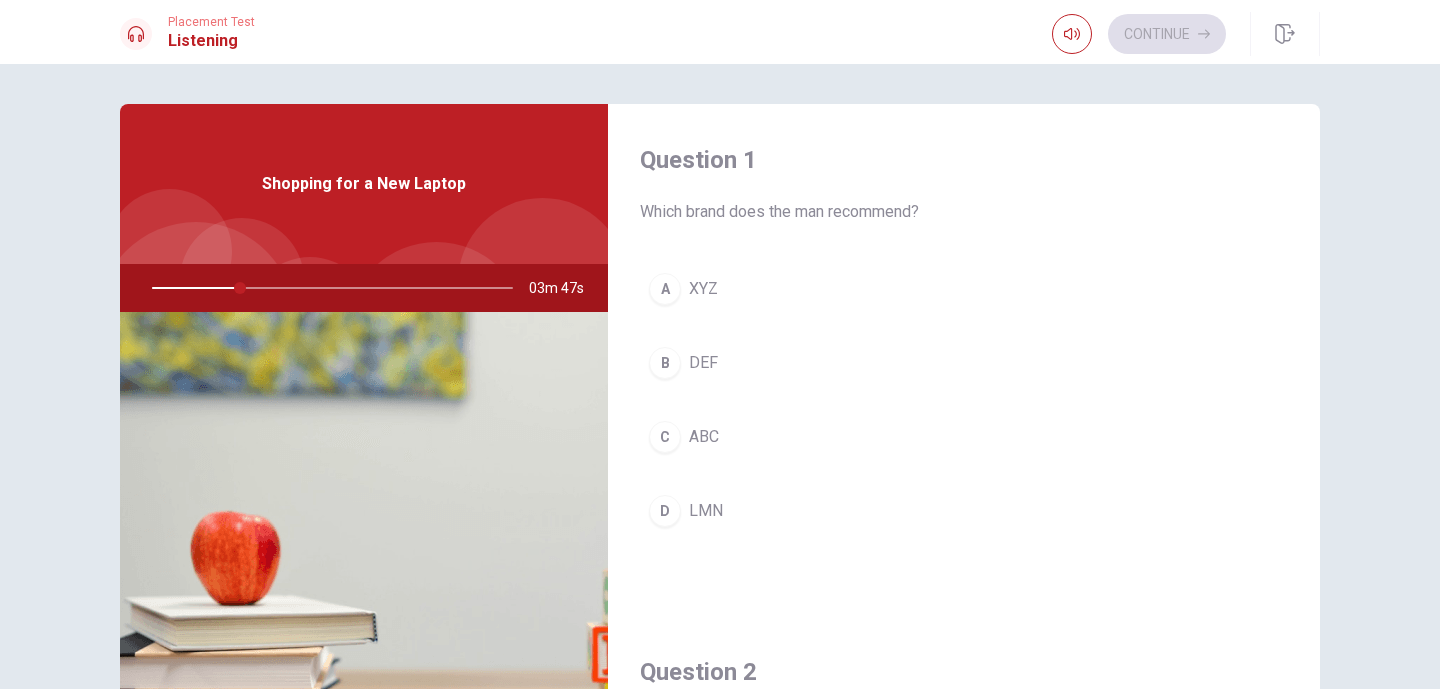click on "Which brand does the man recommend?" at bounding box center (964, 212) 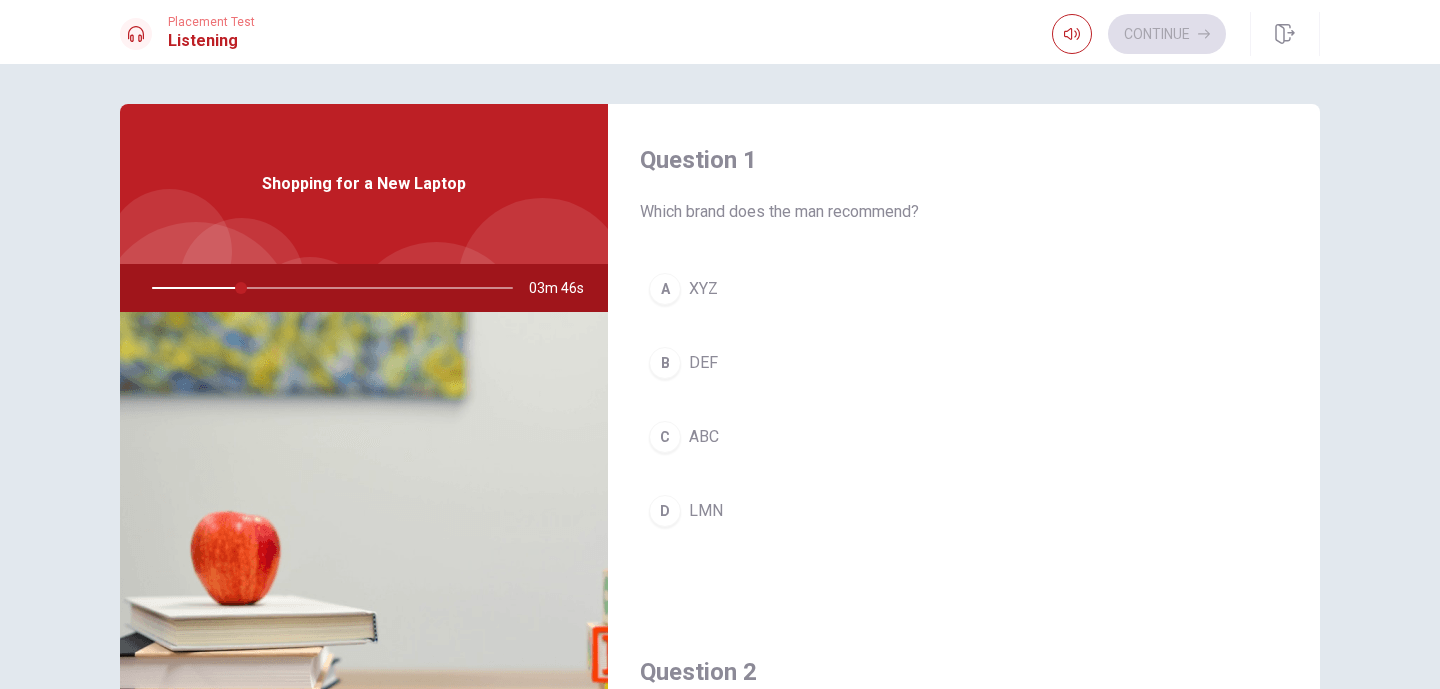 click on "Continue" at bounding box center [1139, 34] 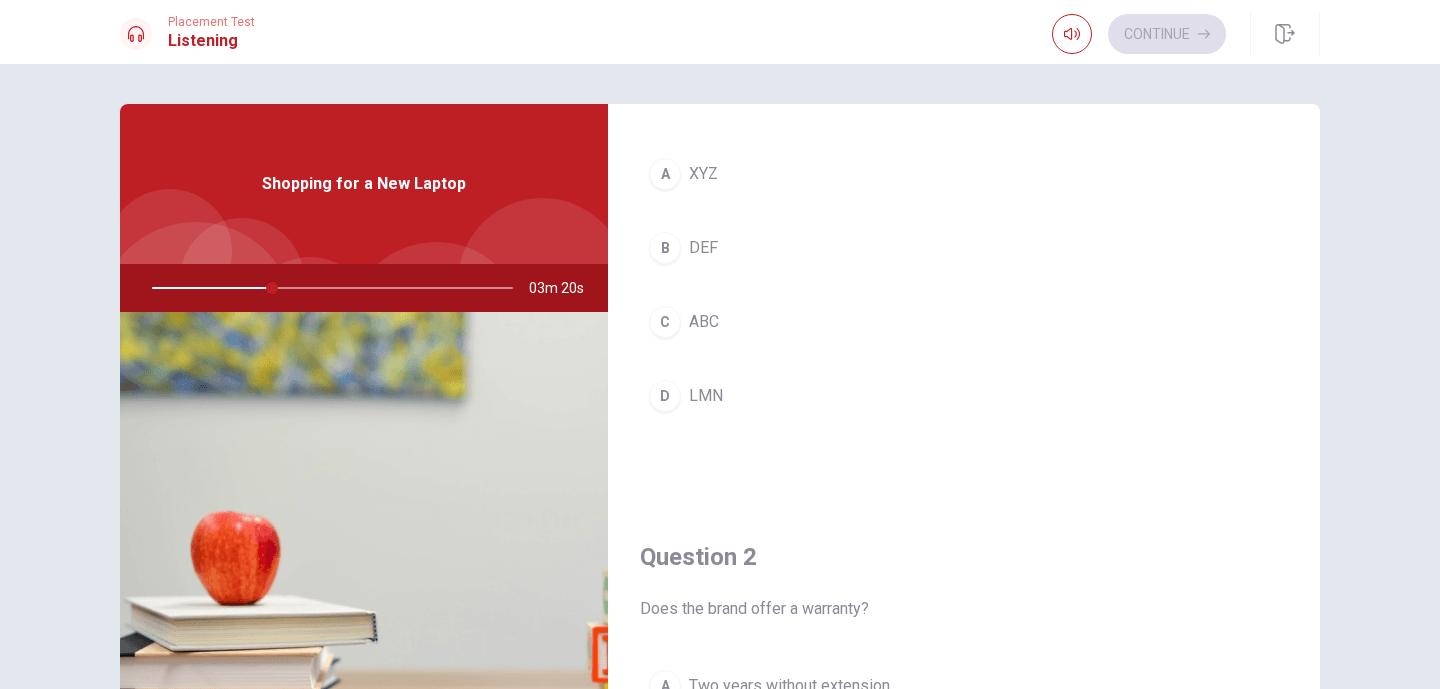 scroll, scrollTop: 119, scrollLeft: 0, axis: vertical 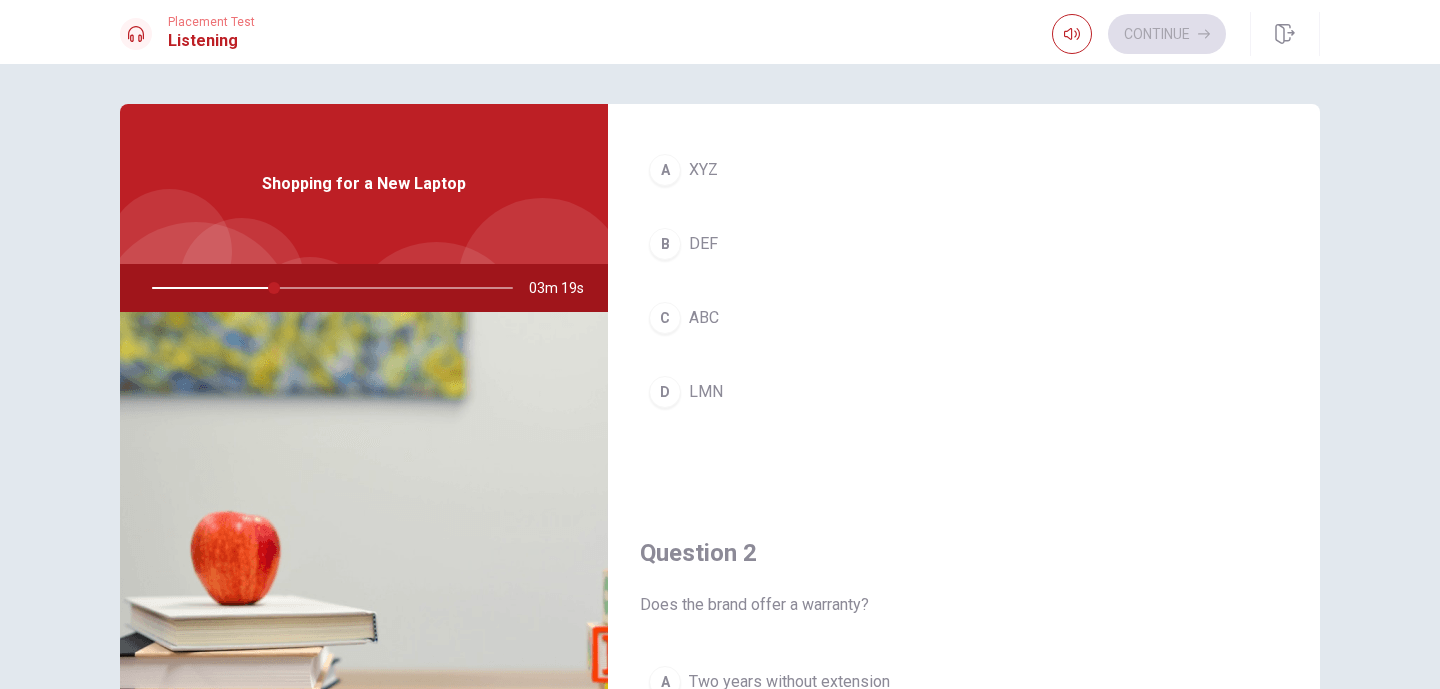 click on "A" at bounding box center [665, 170] 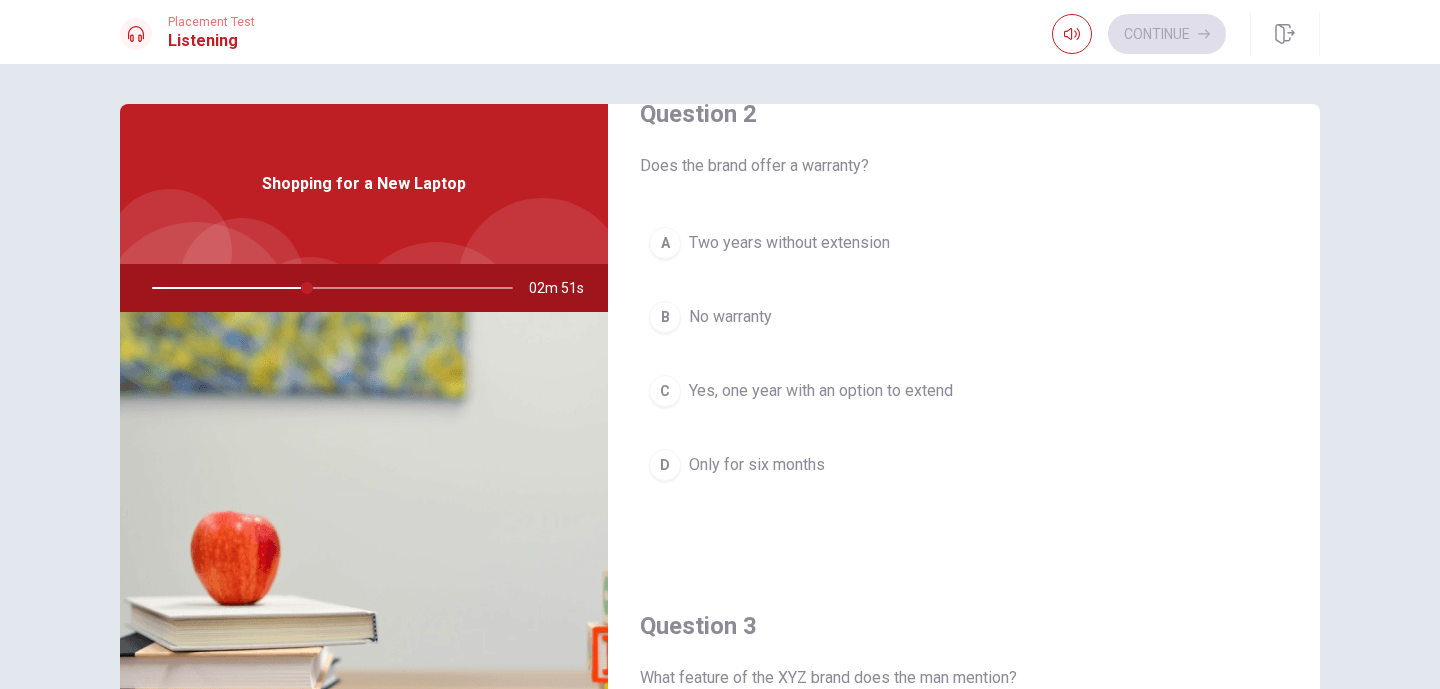 scroll, scrollTop: 552, scrollLeft: 0, axis: vertical 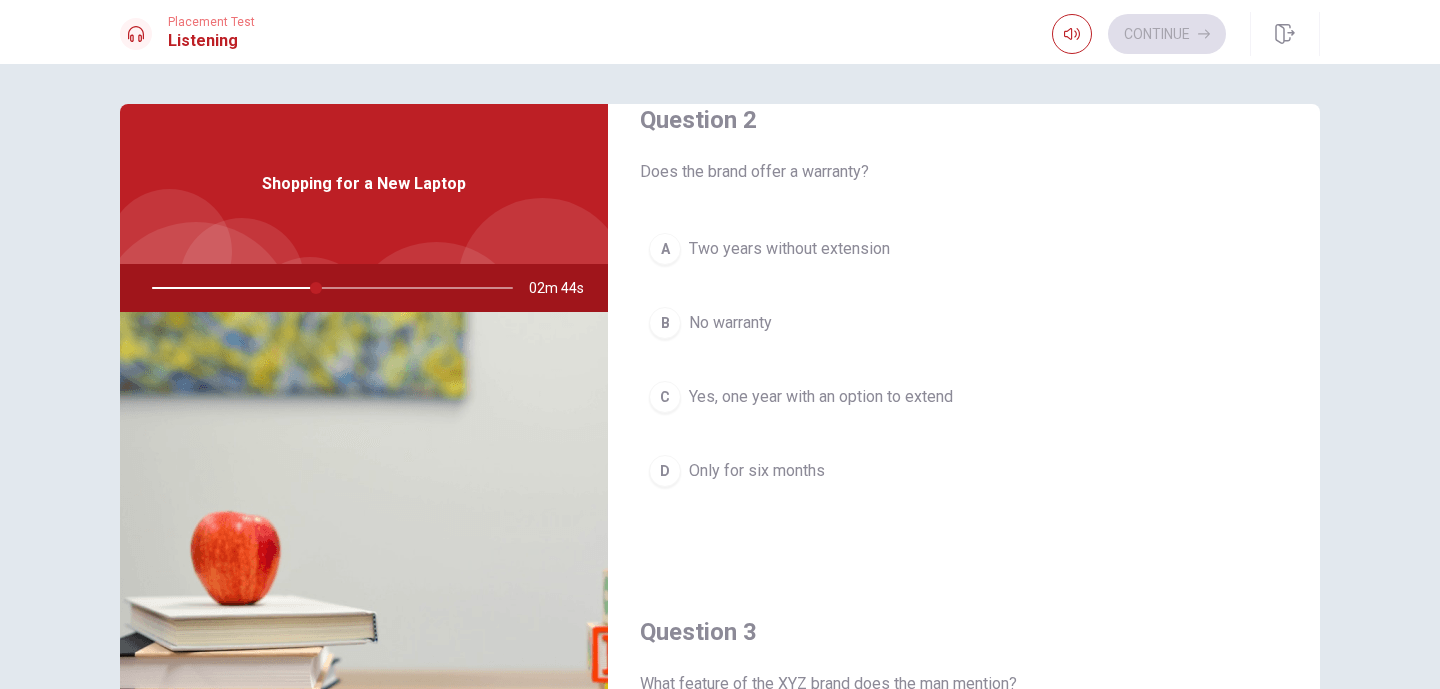 click on "C Yes, one year with an option to extend" at bounding box center (964, 397) 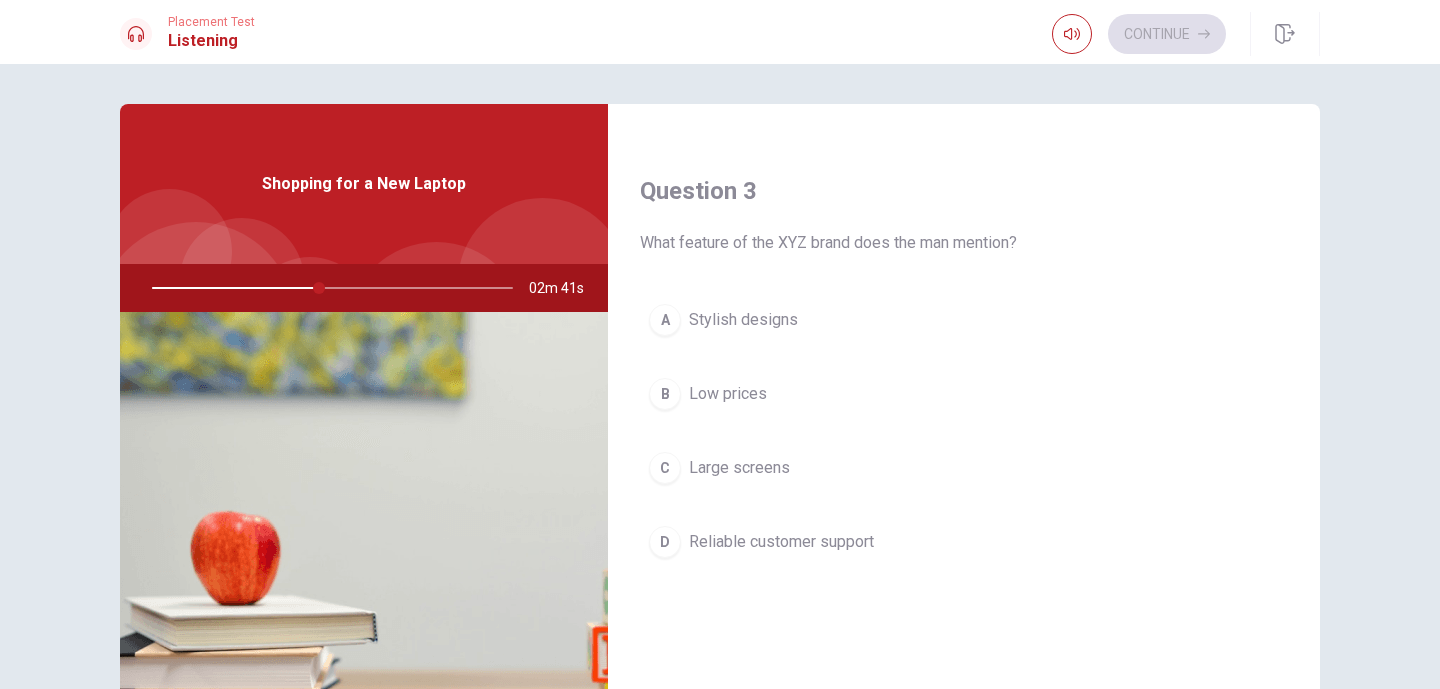 scroll, scrollTop: 1023, scrollLeft: 0, axis: vertical 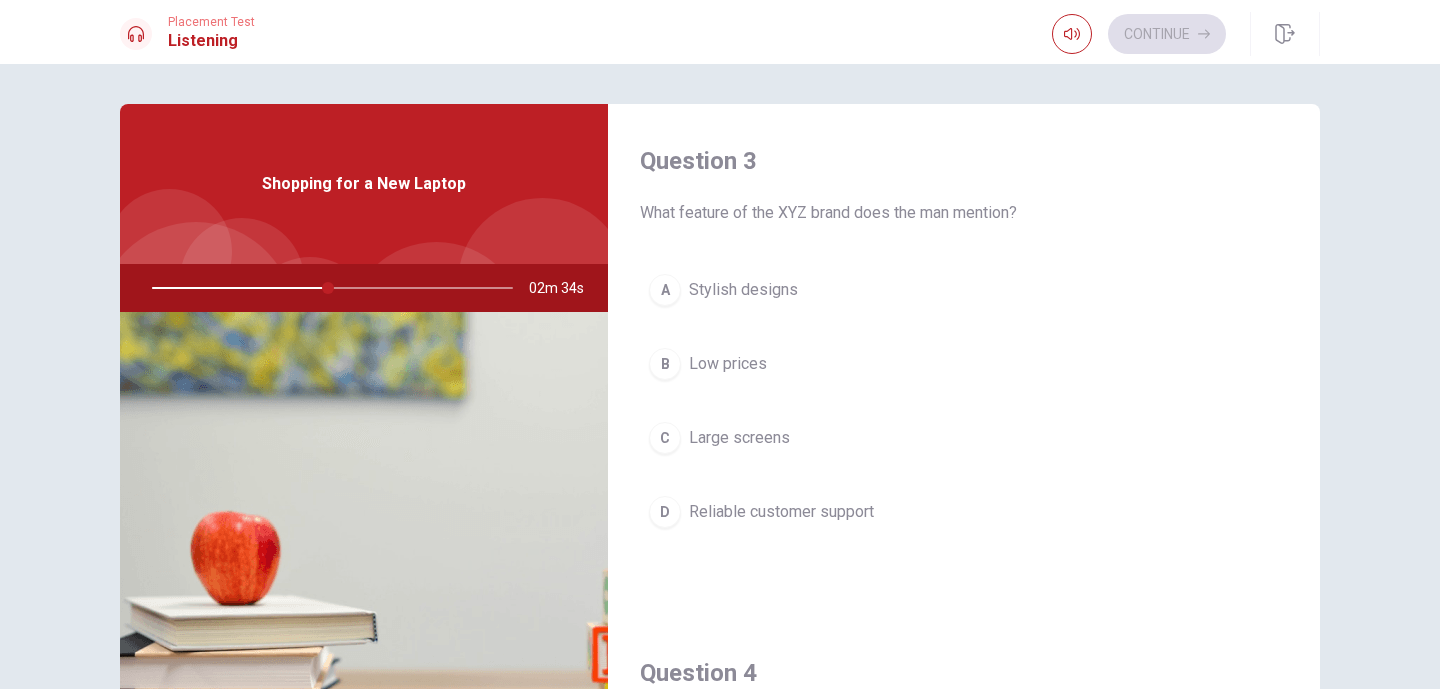 click on "D" at bounding box center [665, 512] 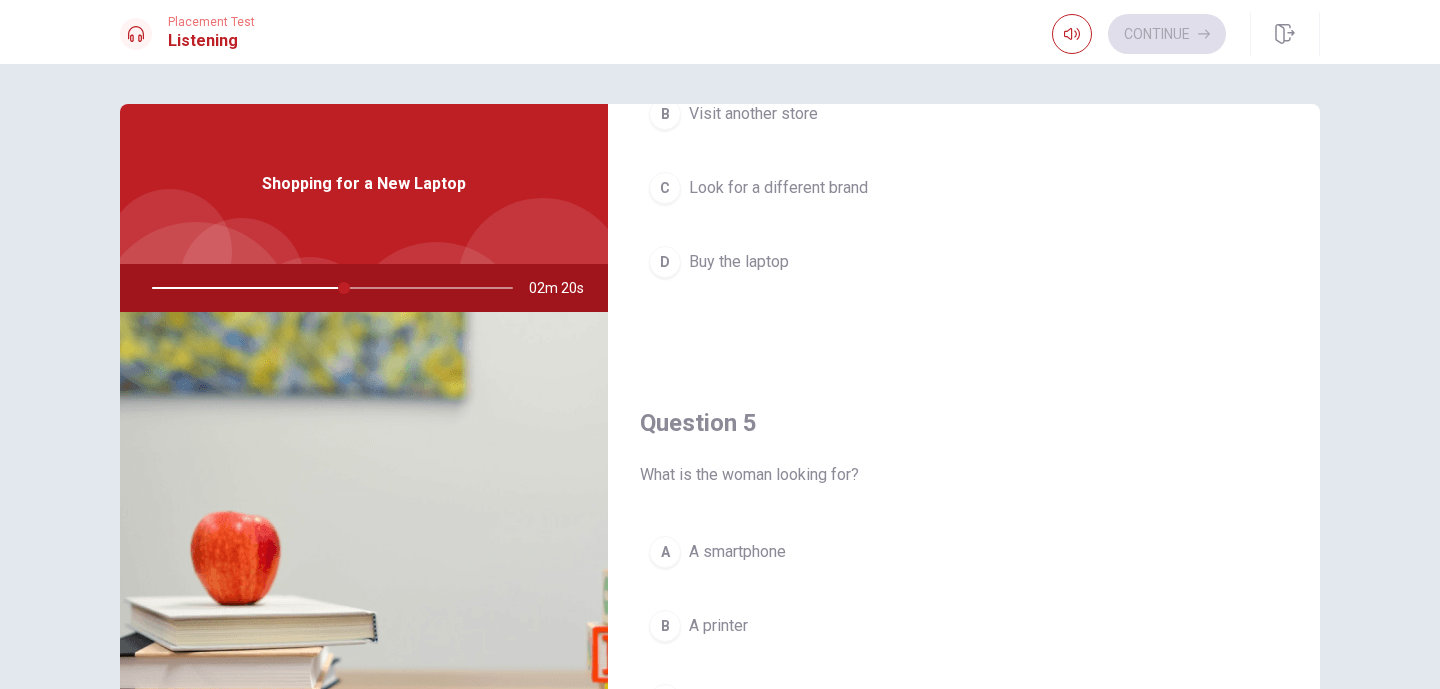 scroll, scrollTop: 1865, scrollLeft: 0, axis: vertical 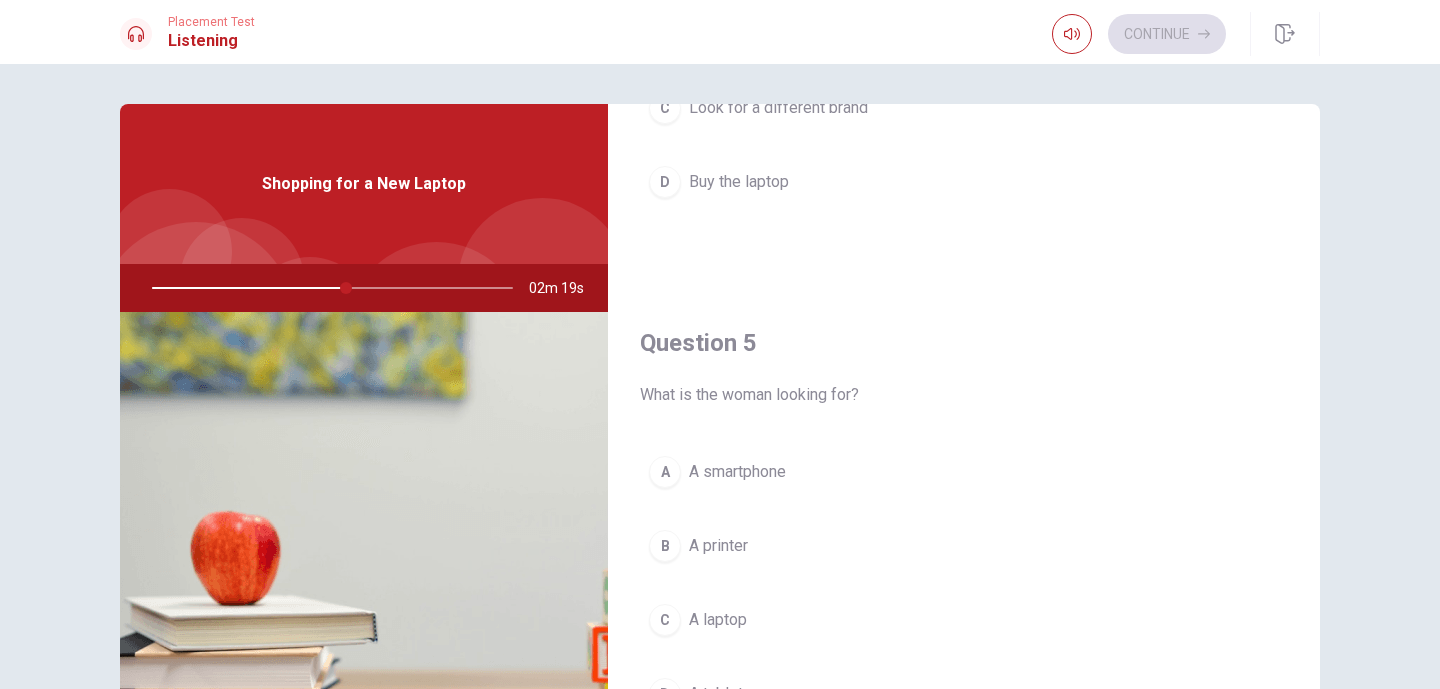 click on "C" at bounding box center [665, 620] 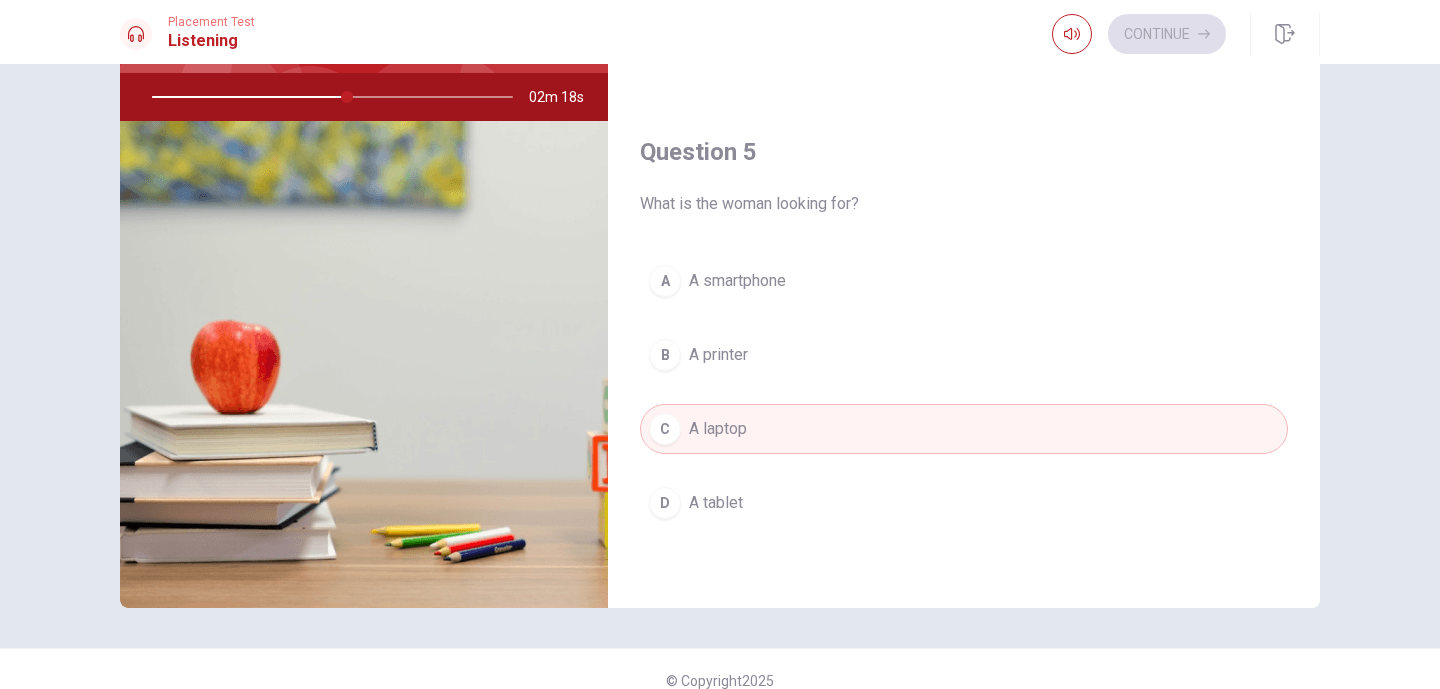 scroll, scrollTop: 214, scrollLeft: 0, axis: vertical 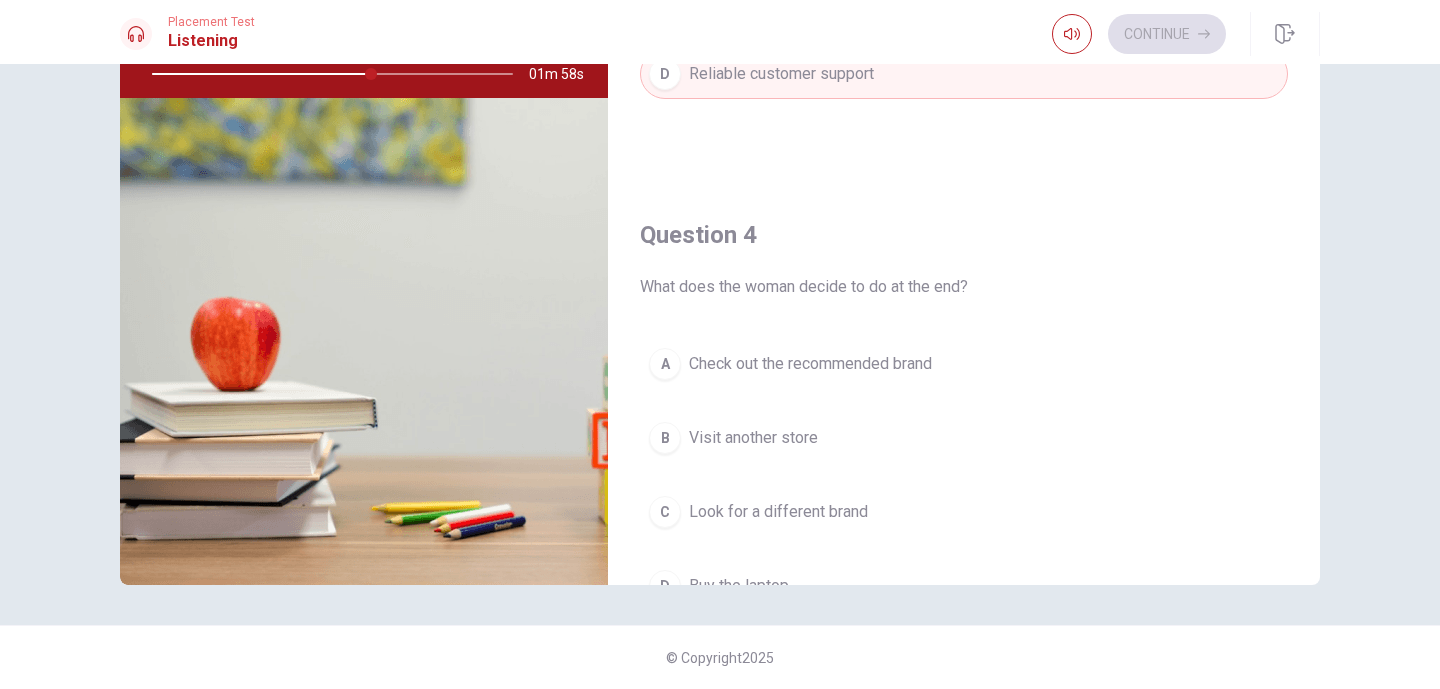 click at bounding box center [328, 74] 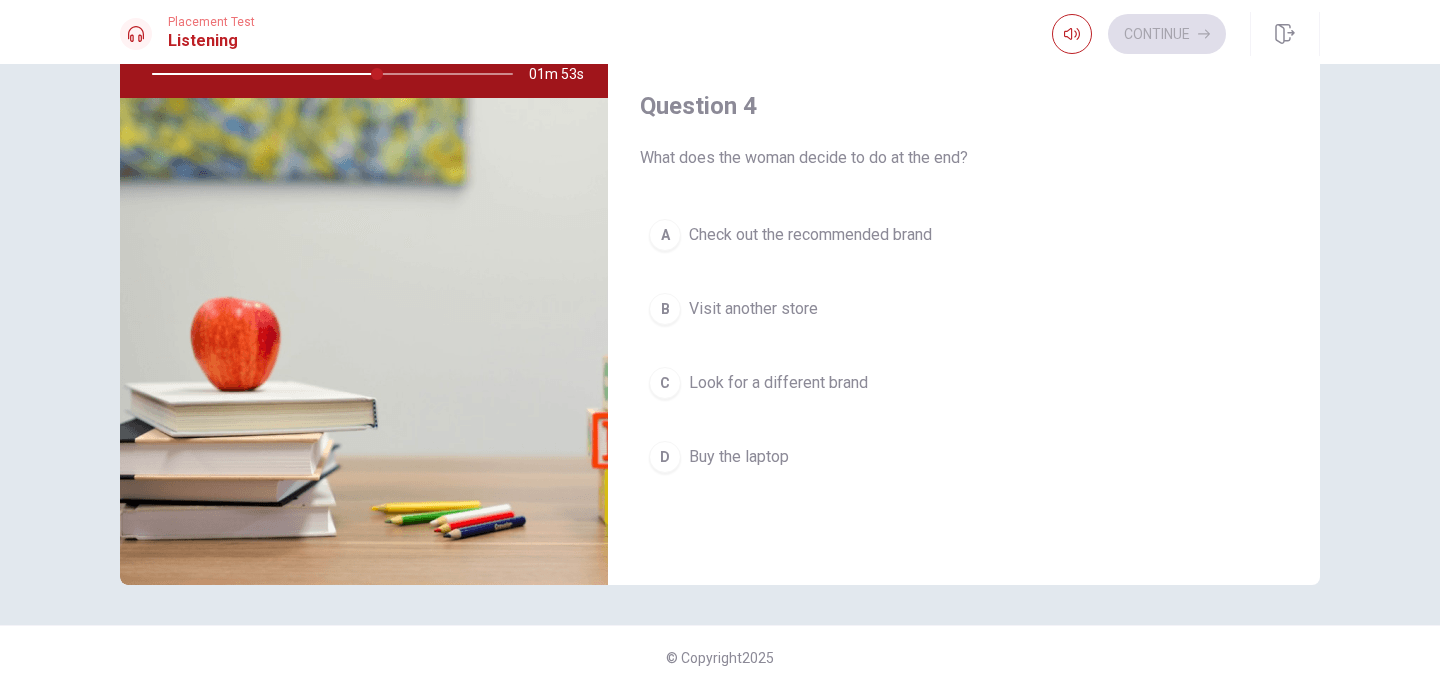 scroll, scrollTop: 1376, scrollLeft: 0, axis: vertical 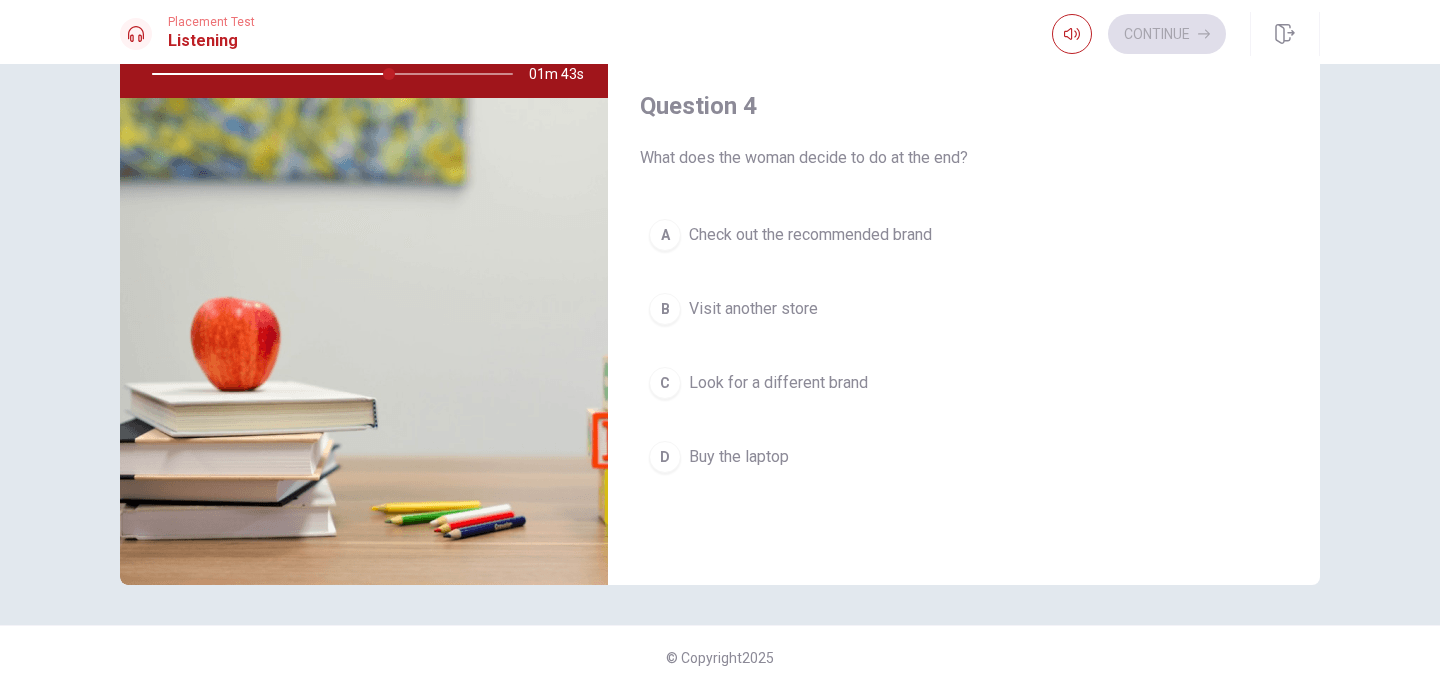 click on "D" at bounding box center (665, 457) 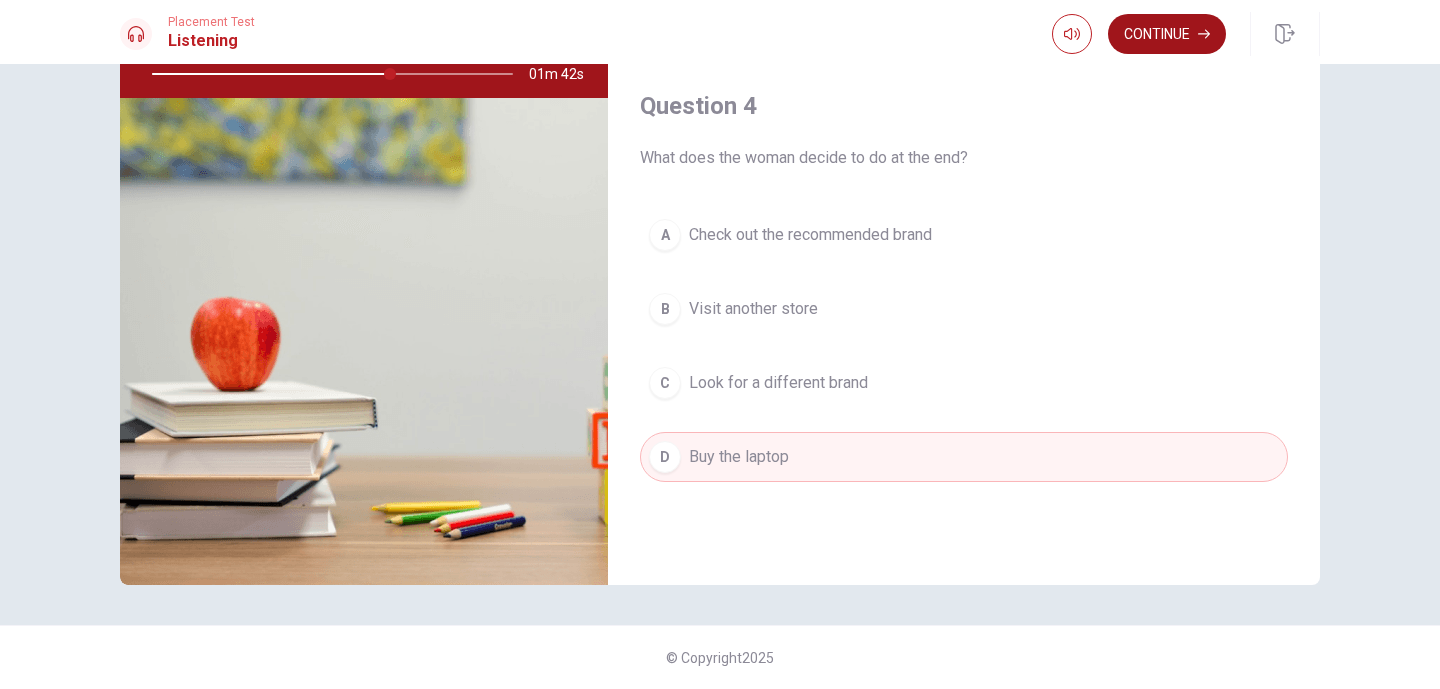 click on "Continue" at bounding box center (1167, 34) 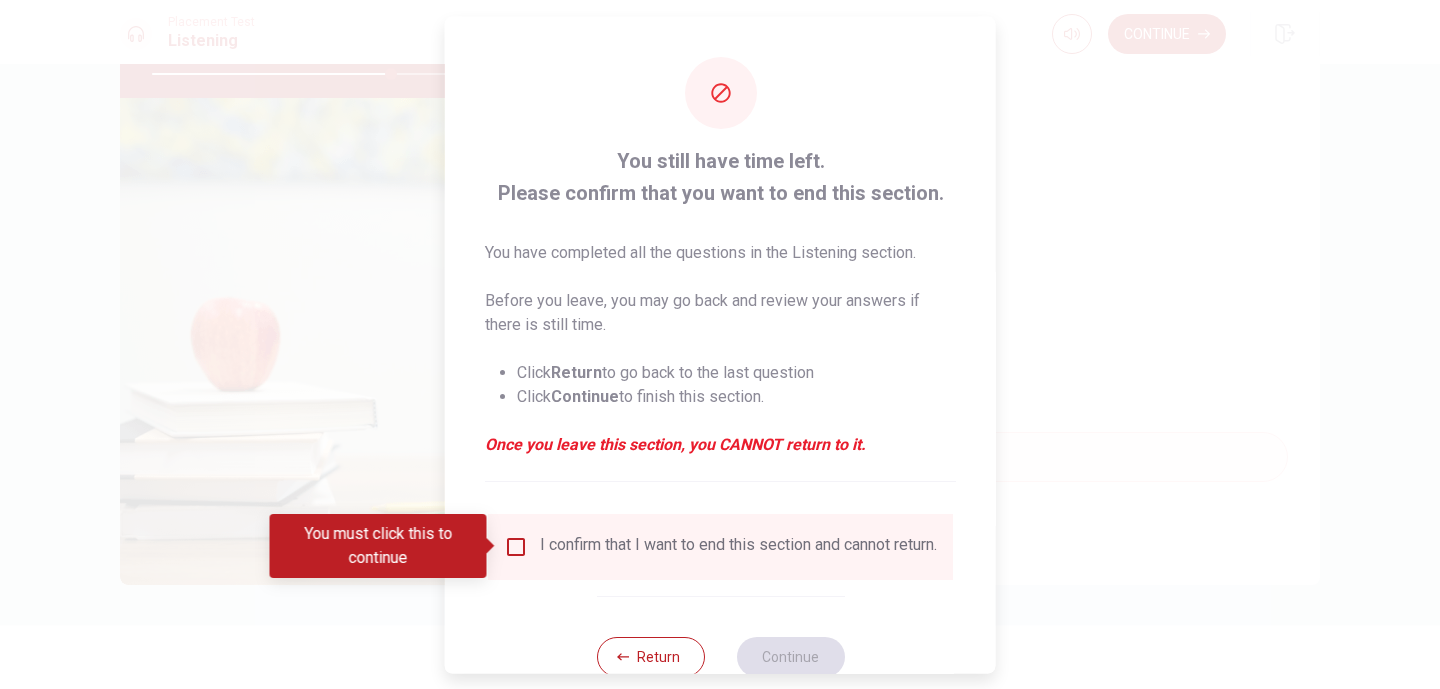 click at bounding box center [516, 546] 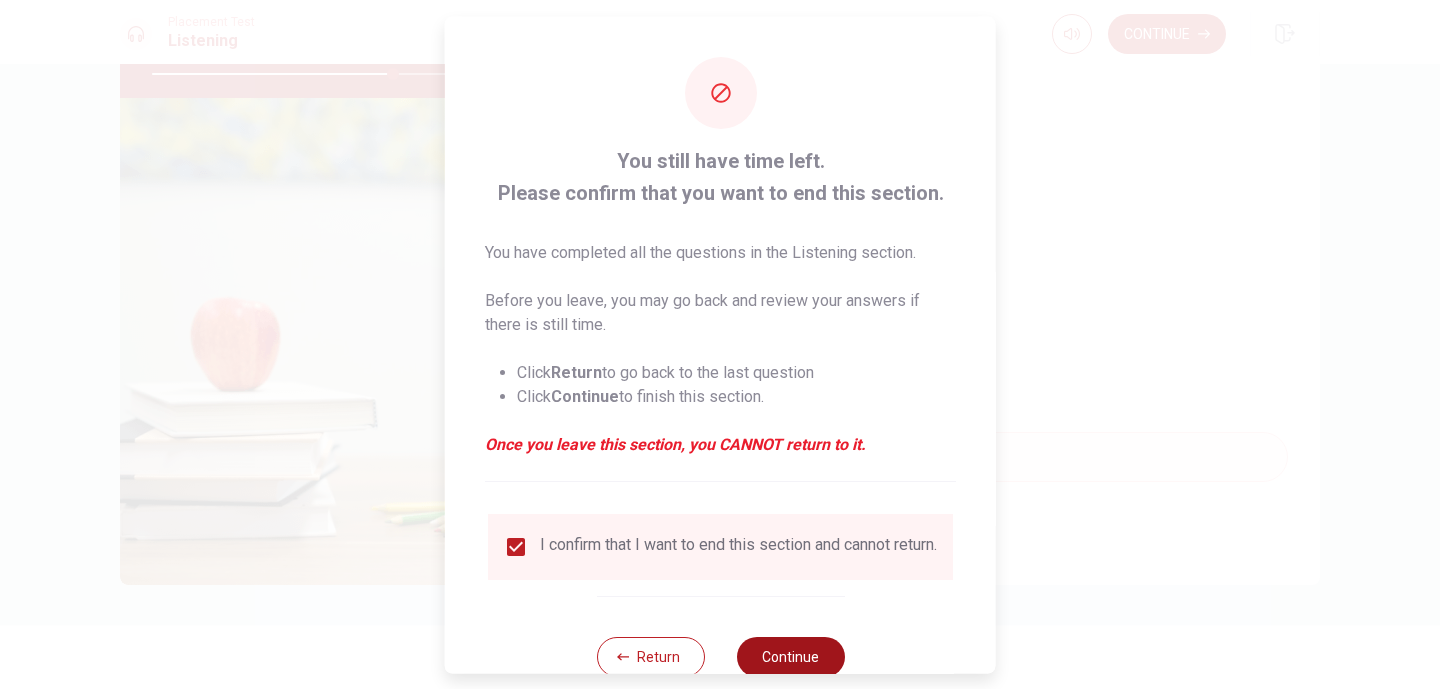click on "Continue" at bounding box center (790, 656) 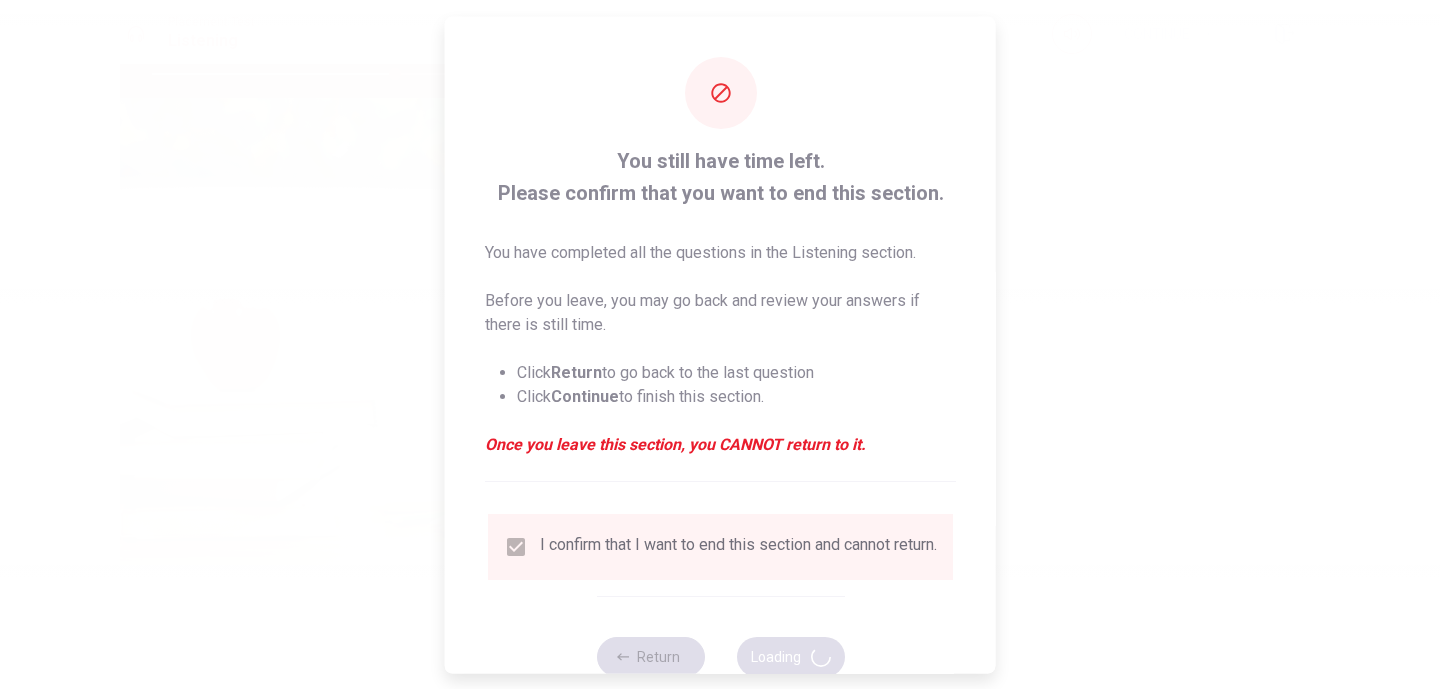 type on "68" 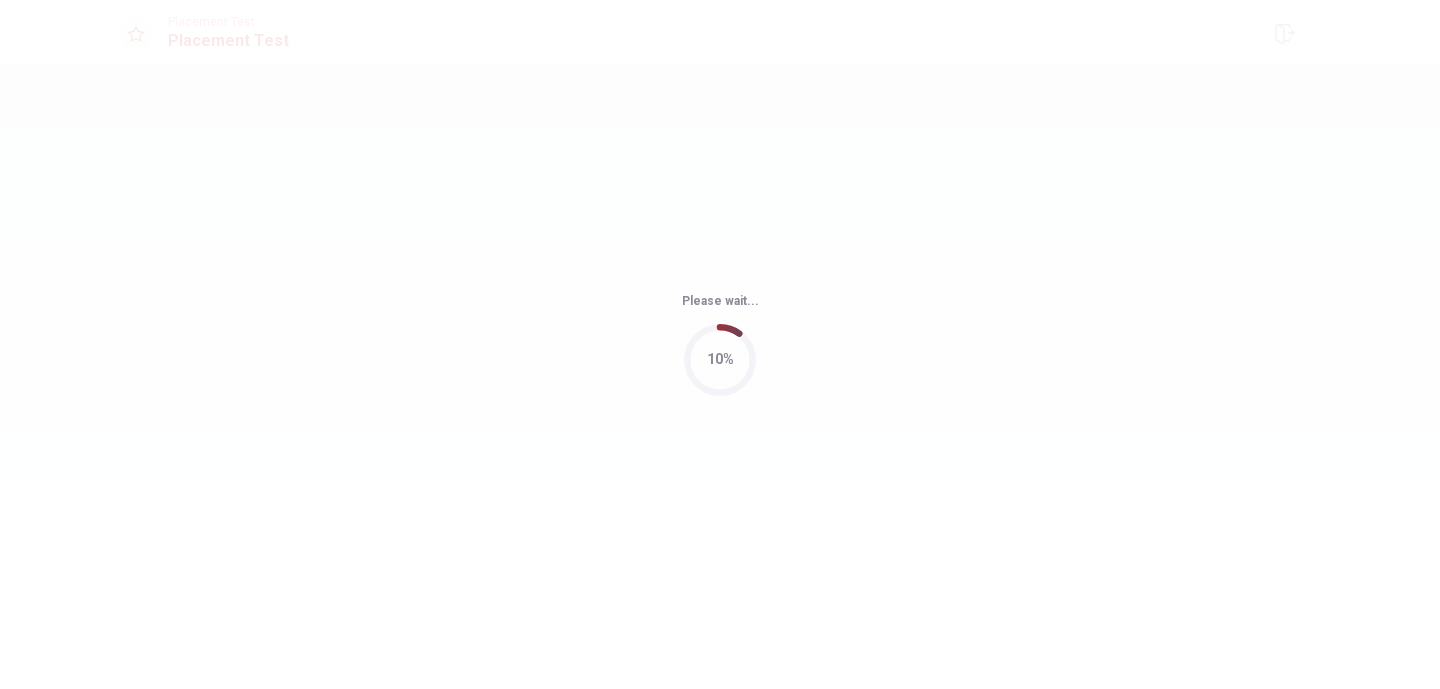 scroll, scrollTop: 0, scrollLeft: 0, axis: both 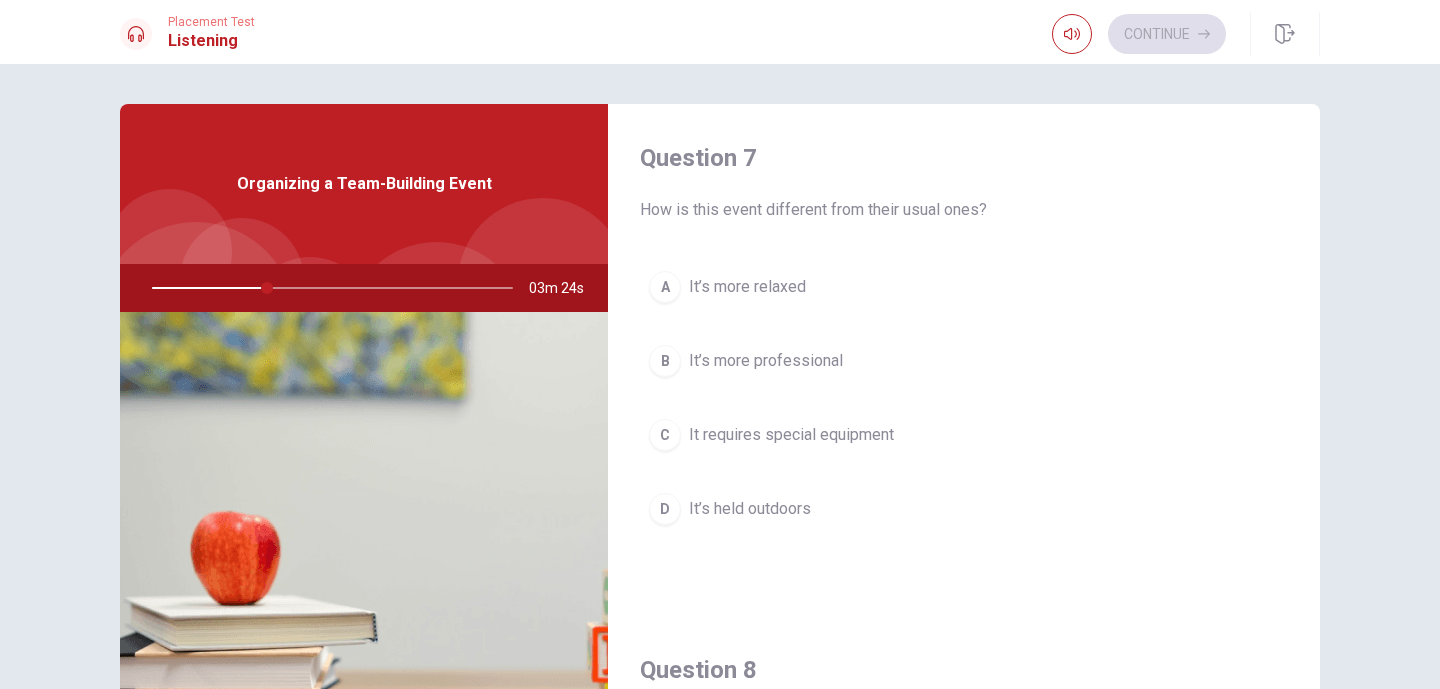 click on "D" at bounding box center (665, 509) 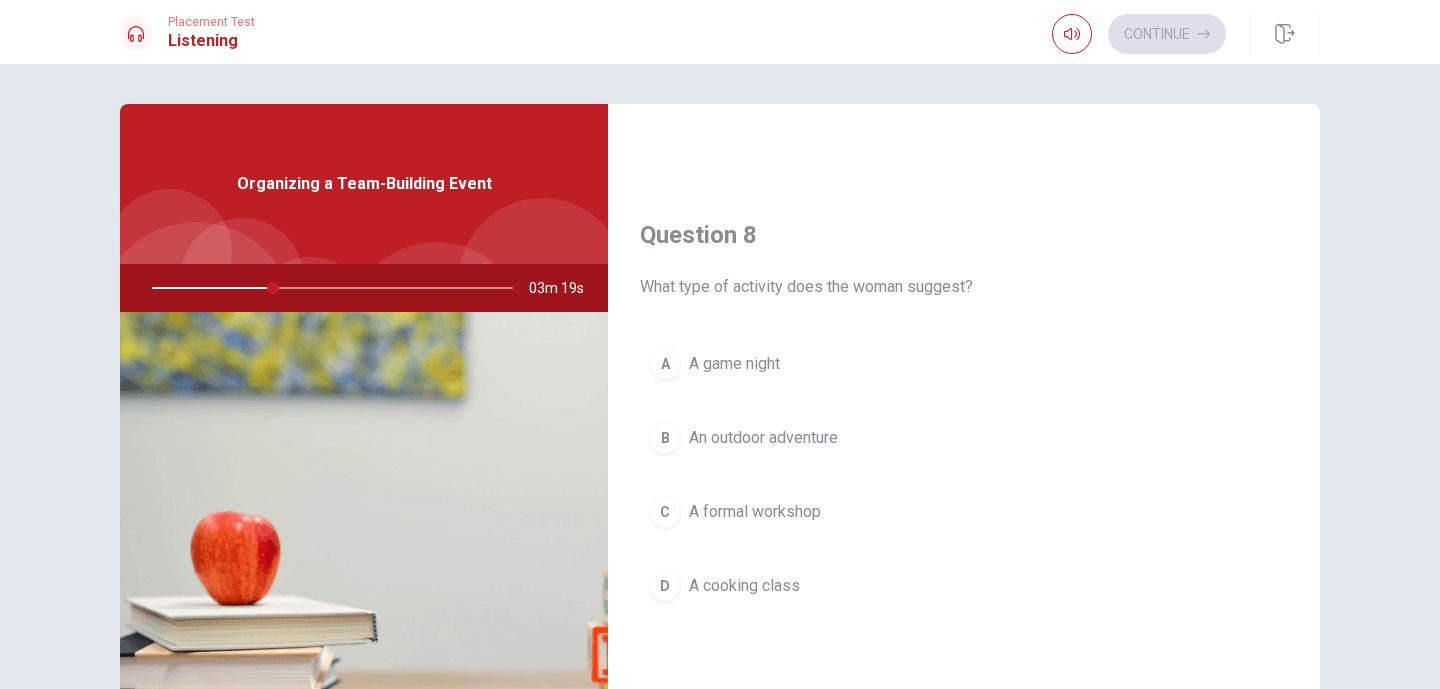 scroll, scrollTop: 1022, scrollLeft: 0, axis: vertical 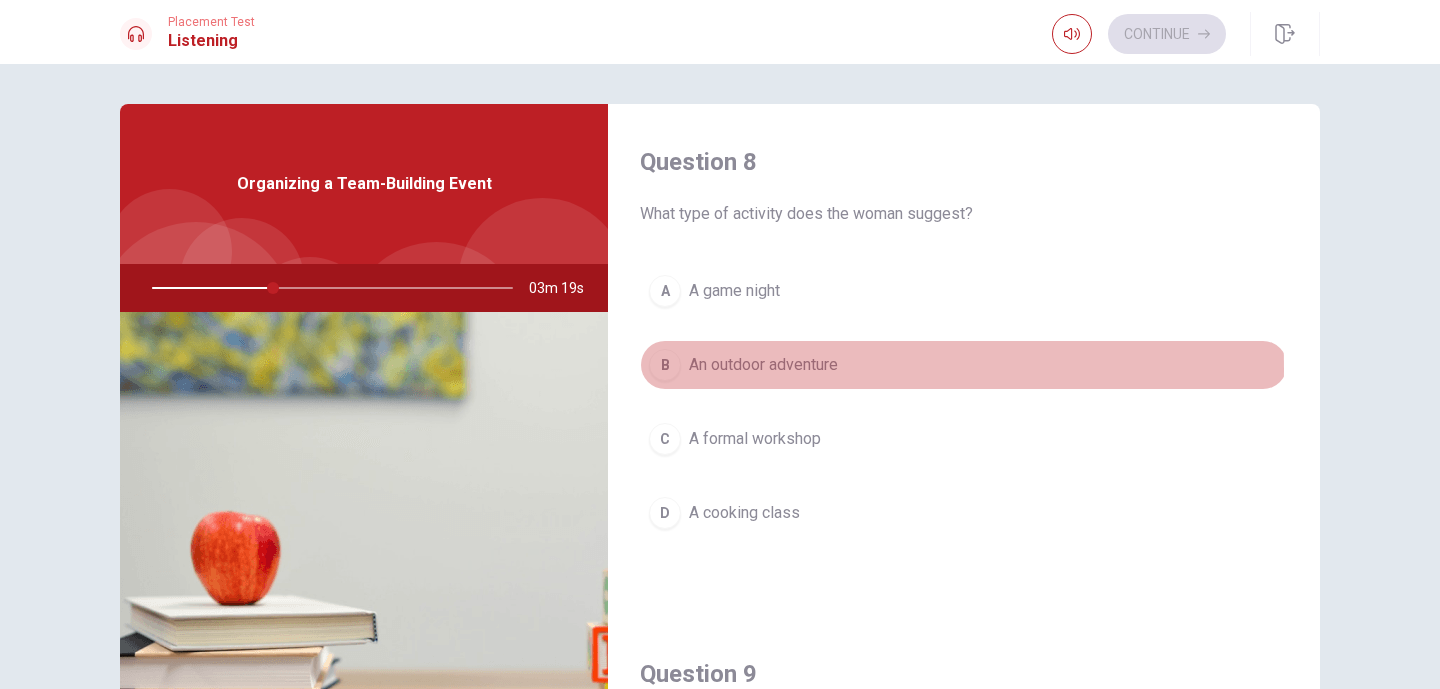 click on "B" at bounding box center [665, 365] 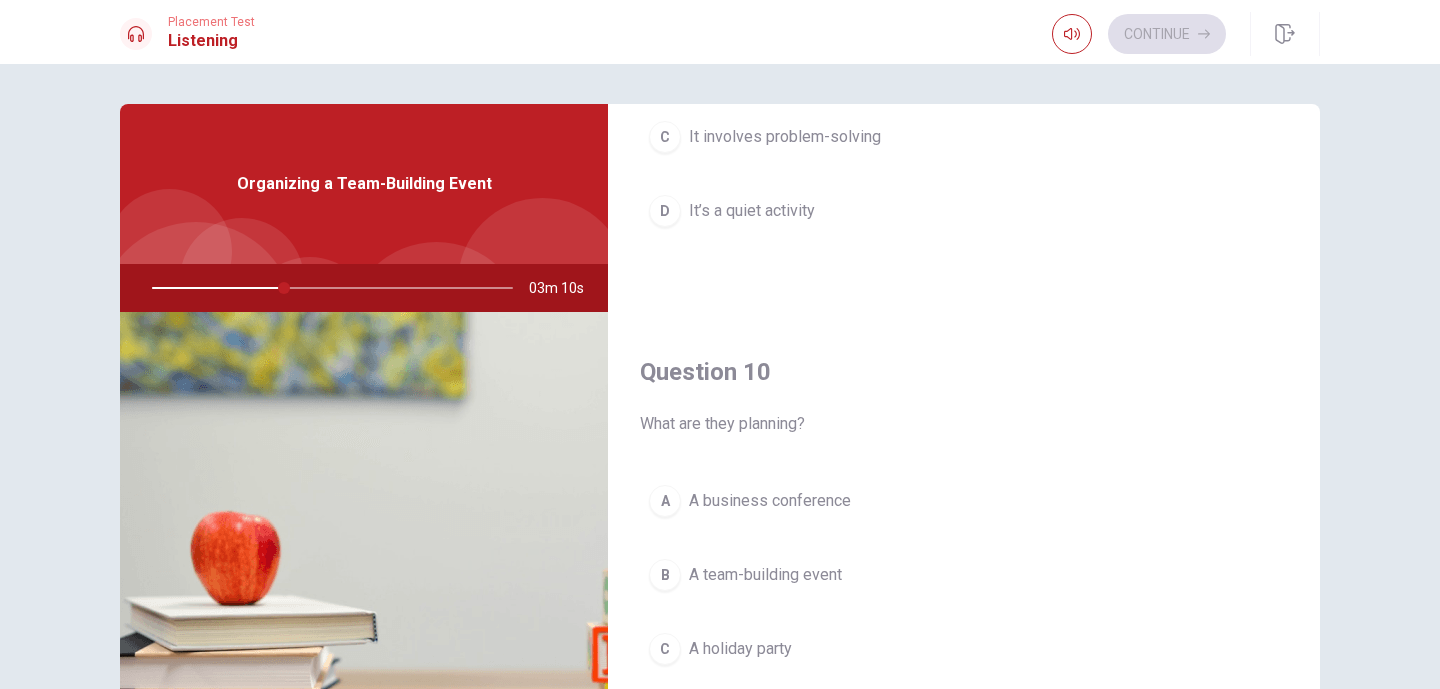 scroll, scrollTop: 1865, scrollLeft: 0, axis: vertical 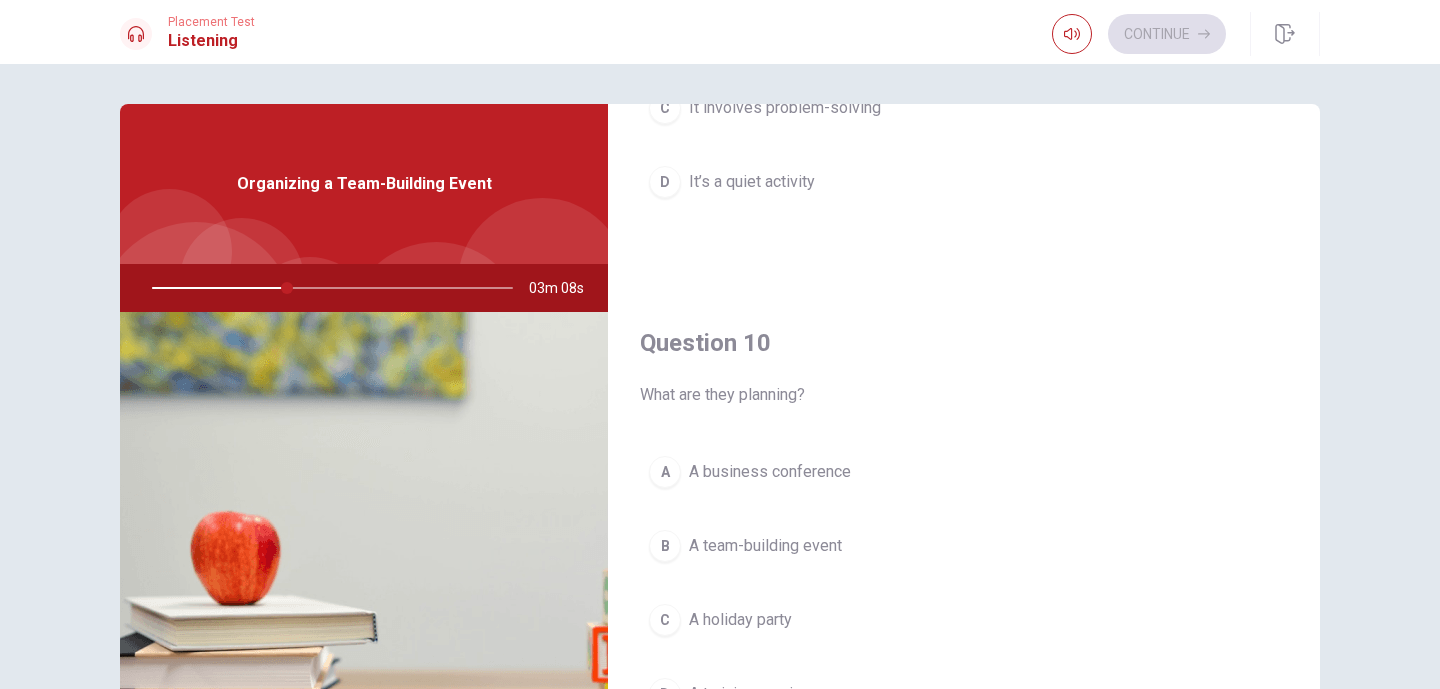 click on "B" at bounding box center [665, 546] 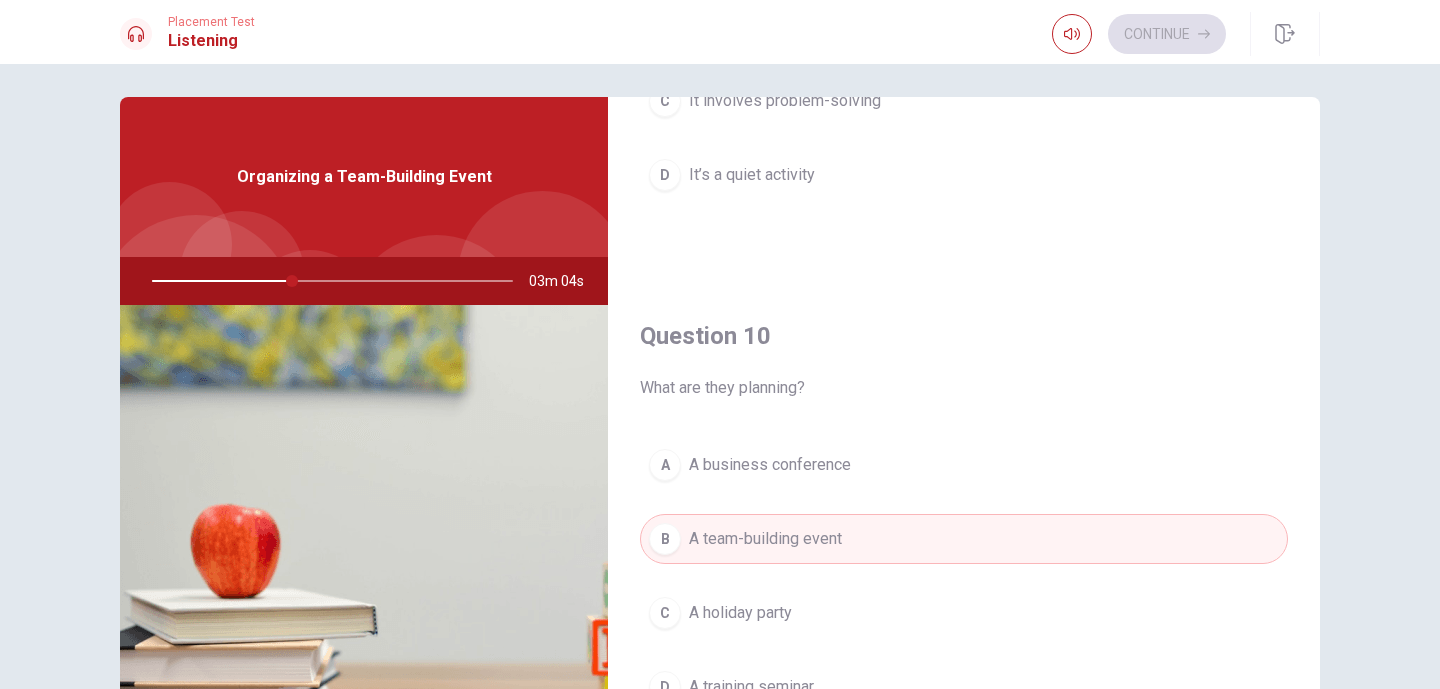 scroll, scrollTop: 0, scrollLeft: 0, axis: both 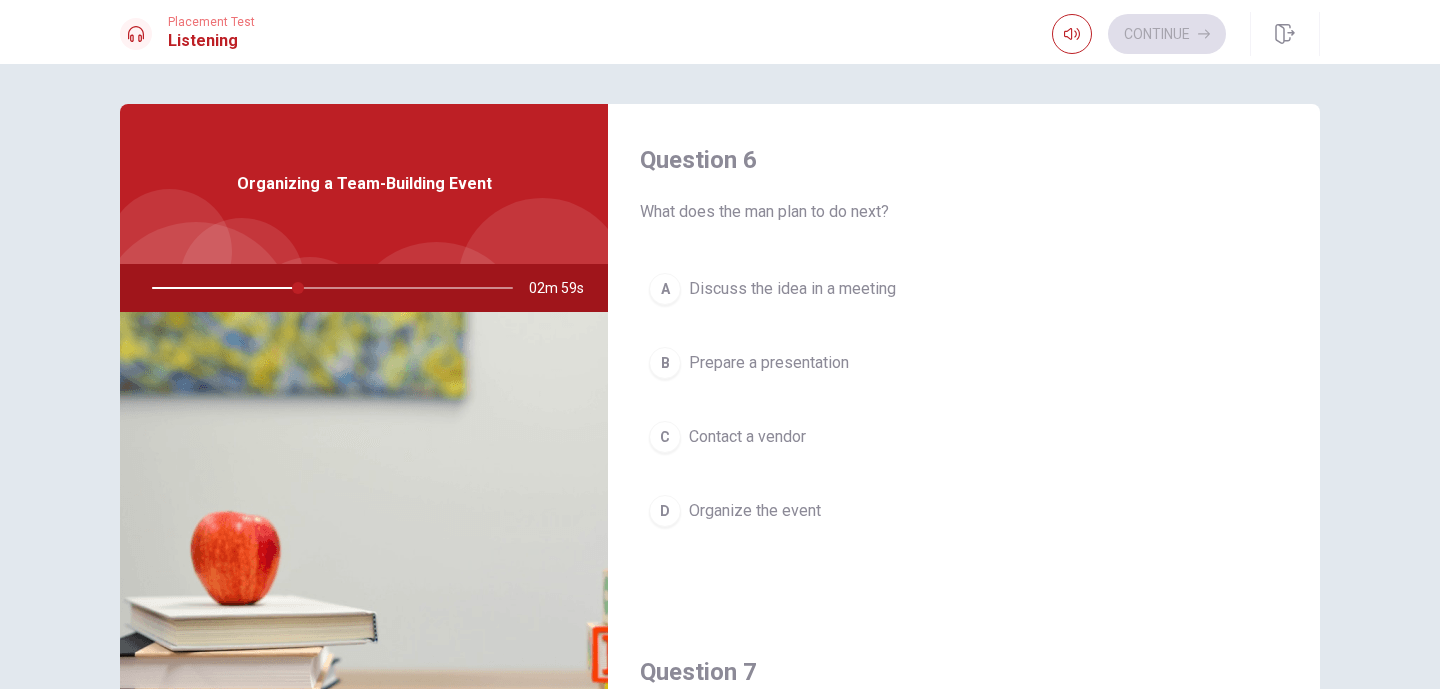 click on "D" at bounding box center (665, 511) 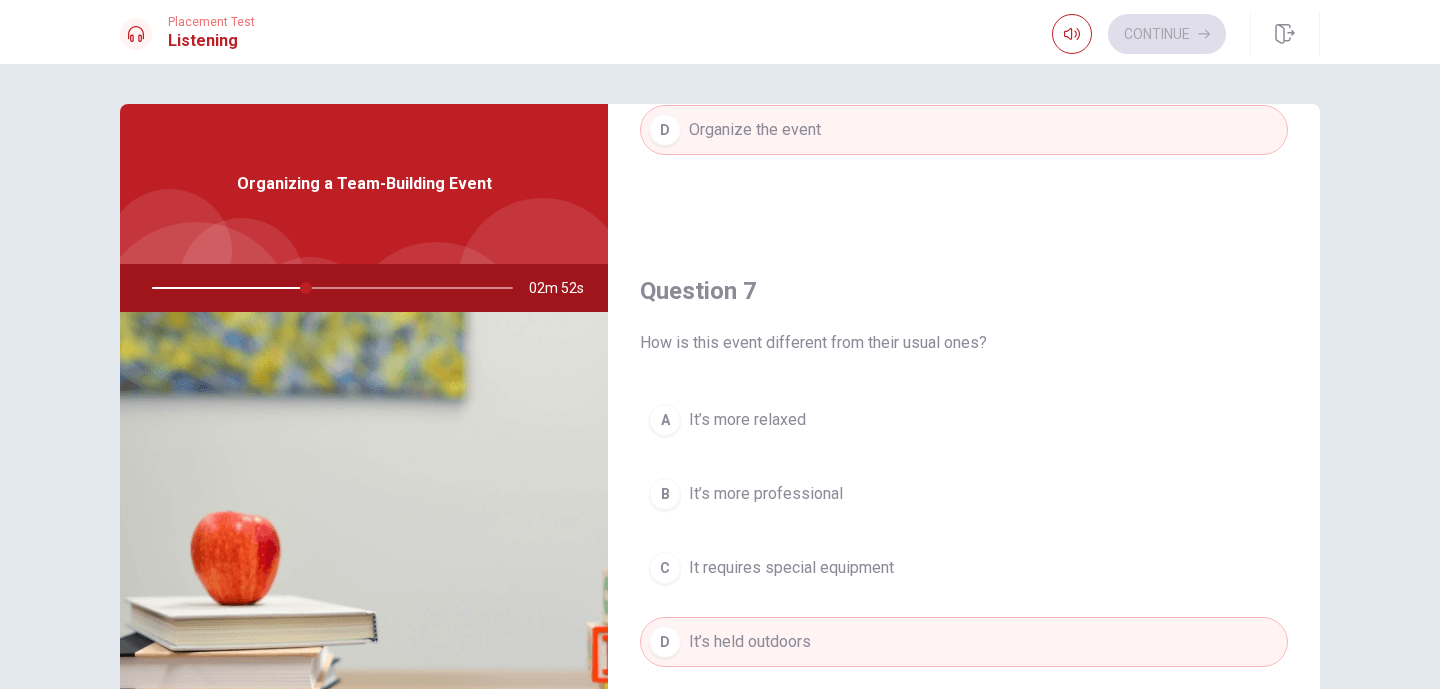 scroll, scrollTop: 377, scrollLeft: 0, axis: vertical 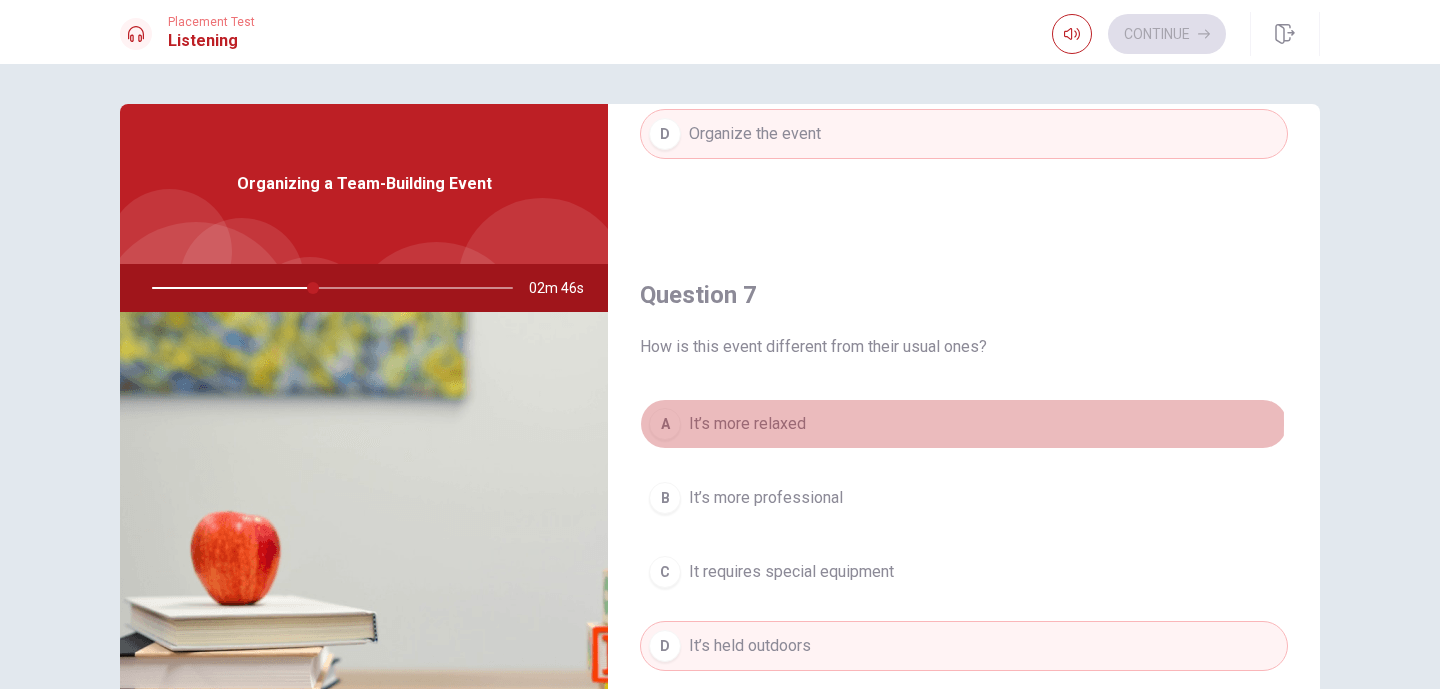 click on "A" at bounding box center [665, 424] 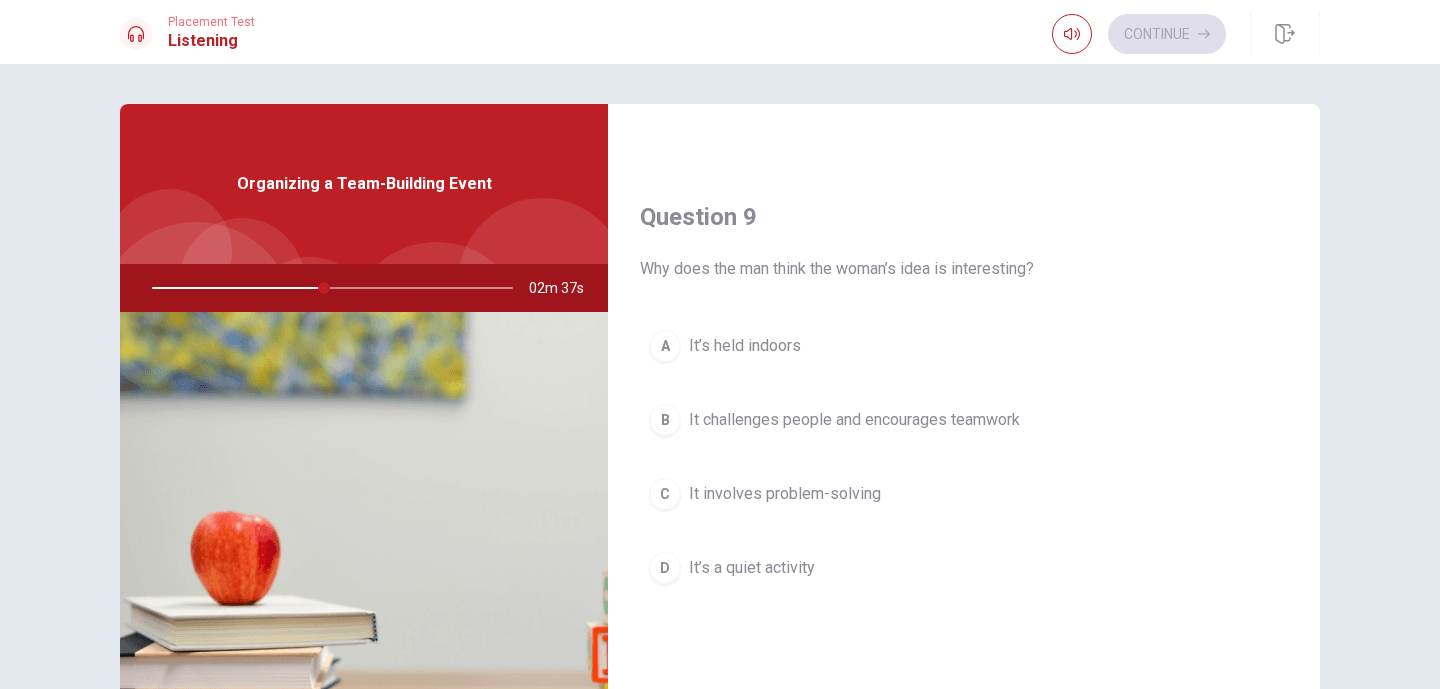 scroll, scrollTop: 1480, scrollLeft: 0, axis: vertical 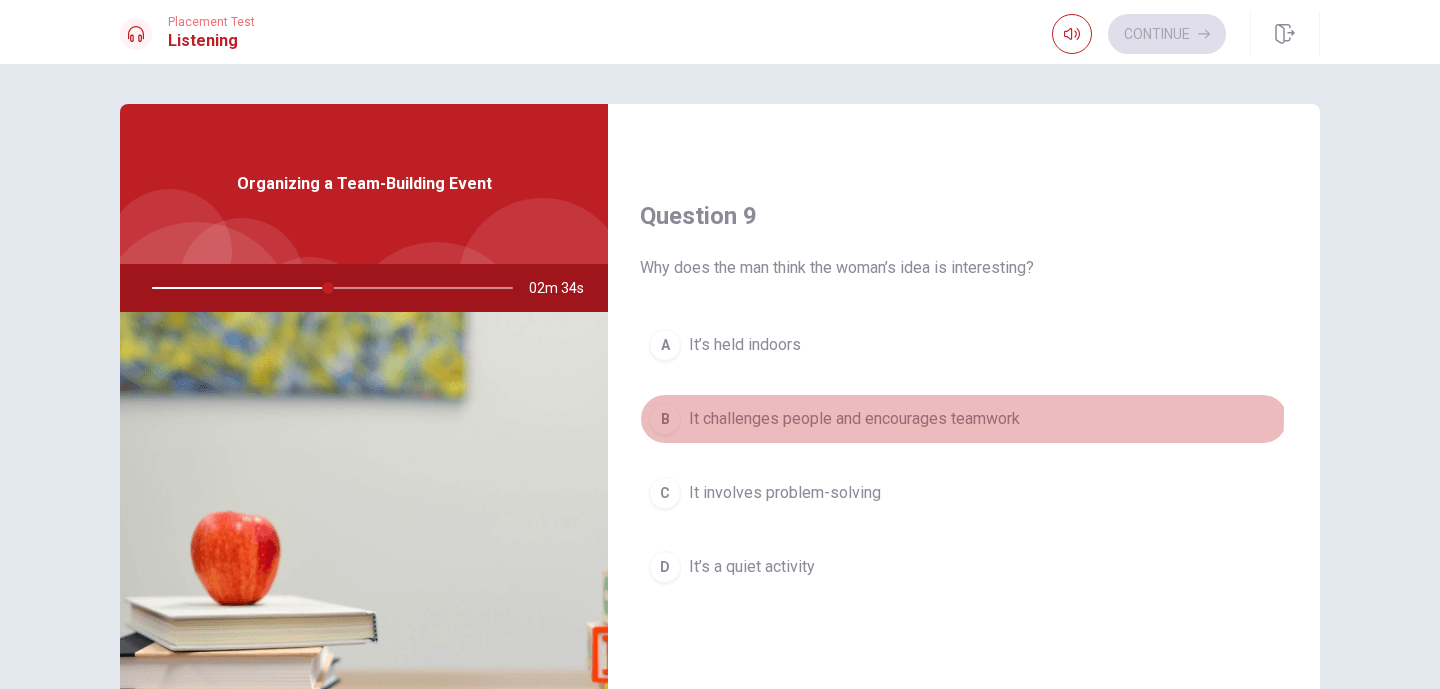 click on "B" at bounding box center (665, 419) 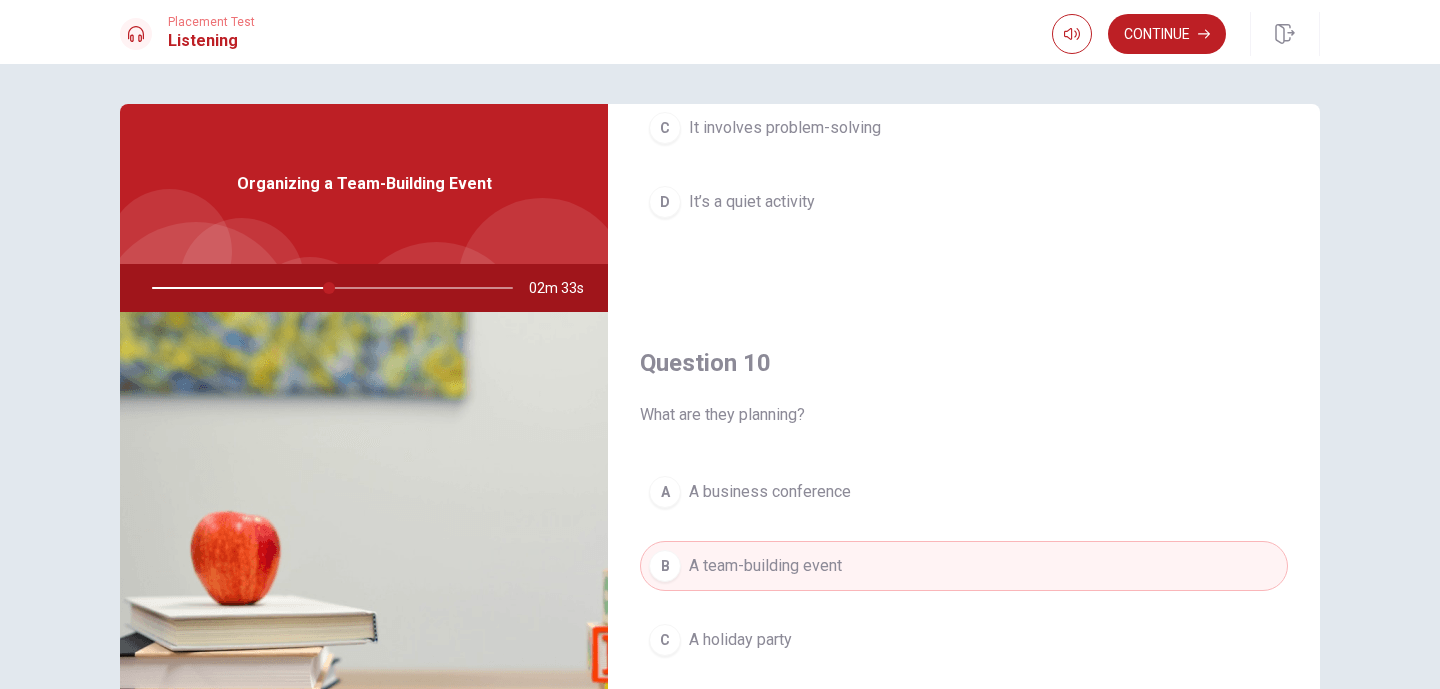 scroll, scrollTop: 1865, scrollLeft: 0, axis: vertical 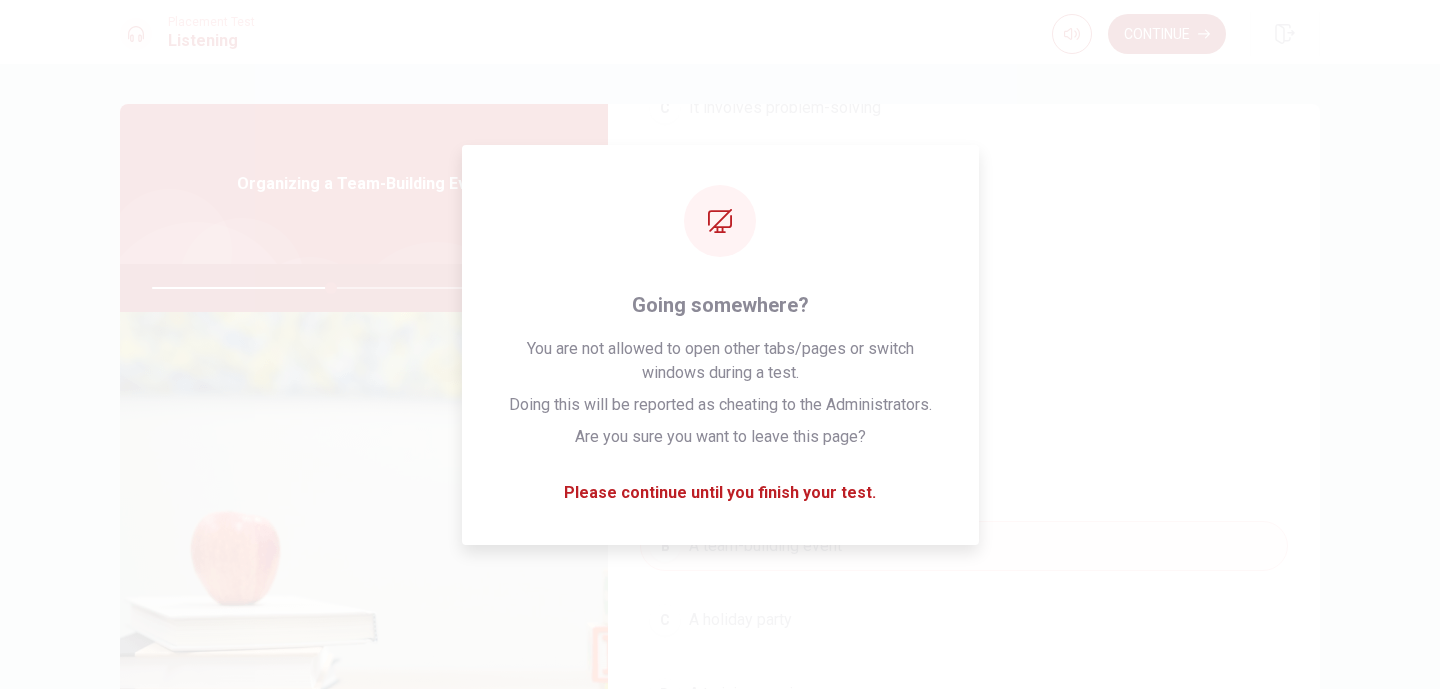 click on "Continue" at bounding box center [1167, 34] 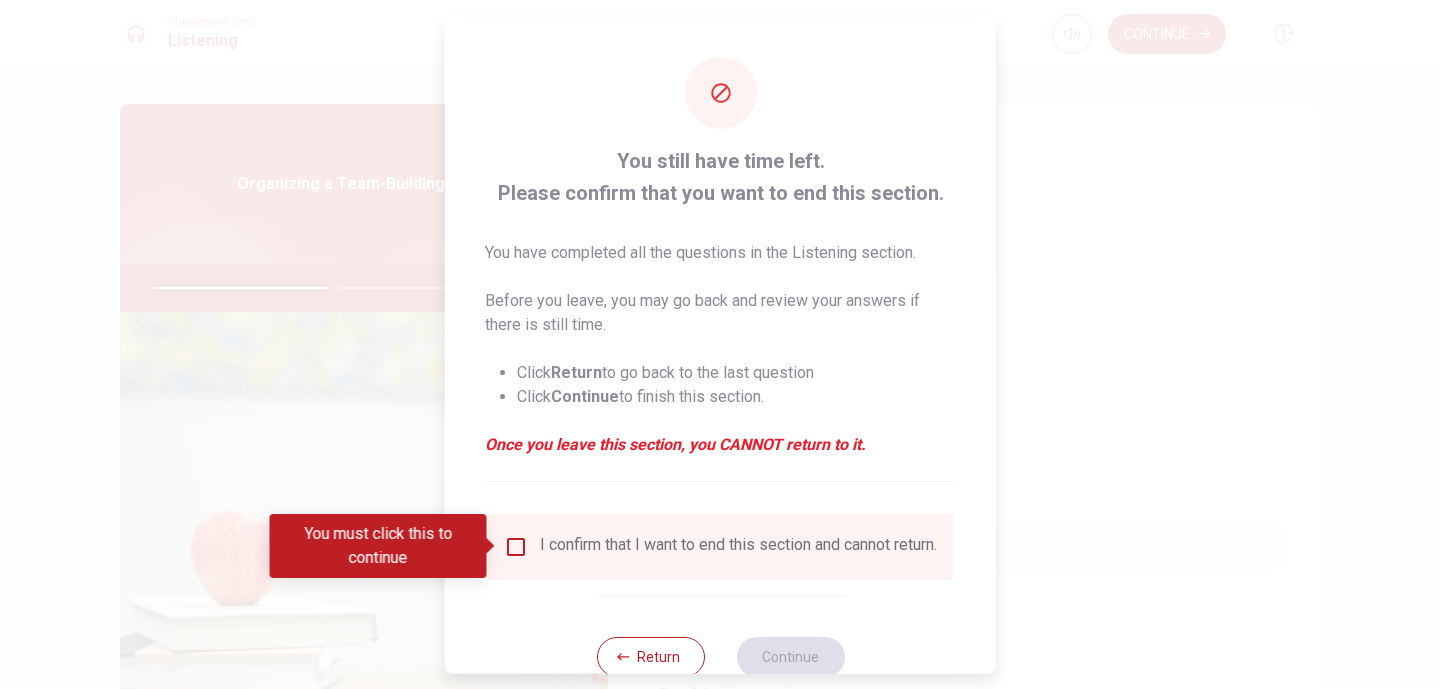 click at bounding box center (516, 546) 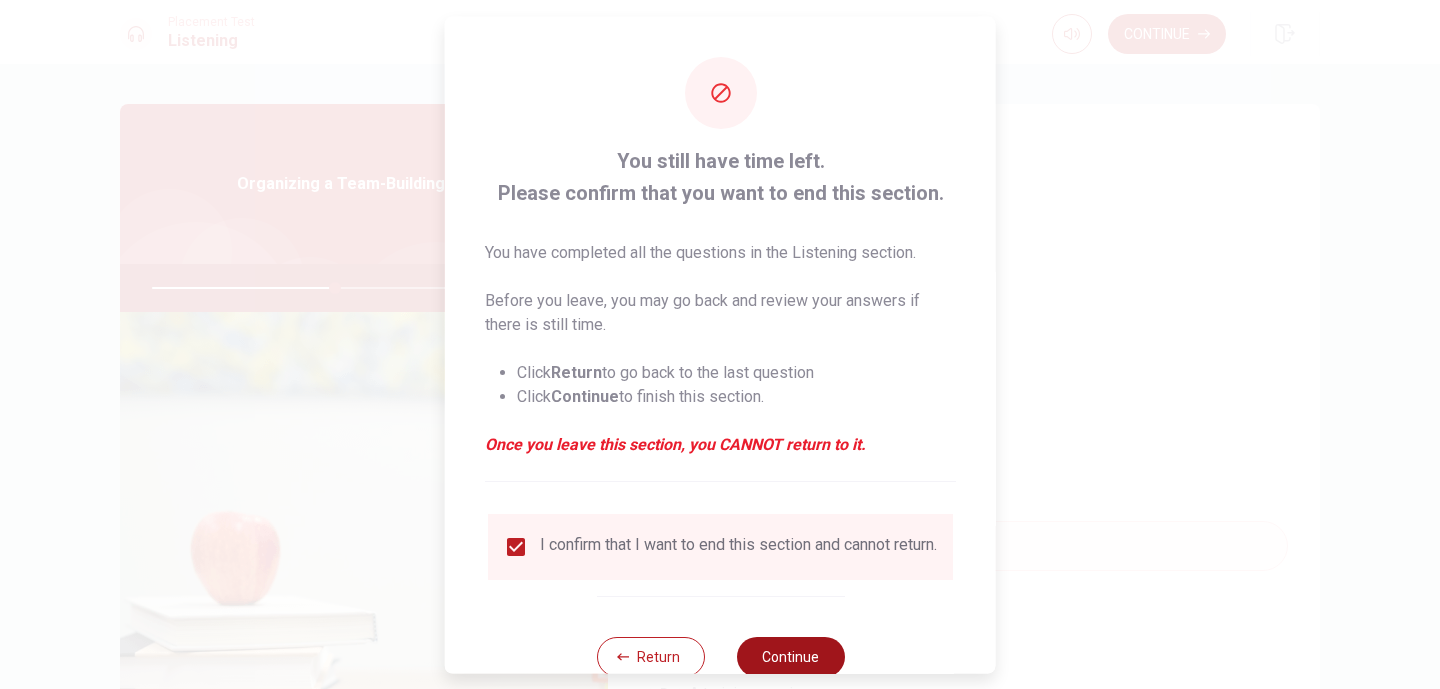 click on "Continue" at bounding box center [790, 656] 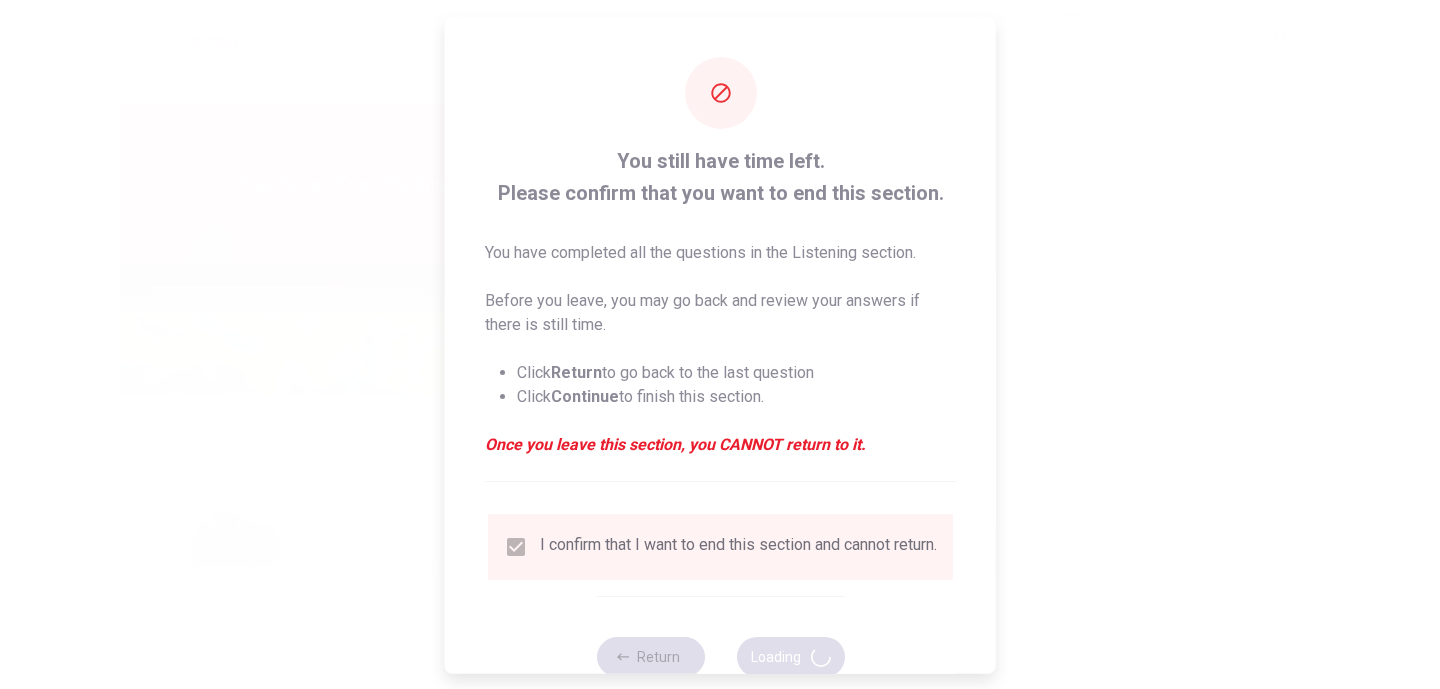 type on "51" 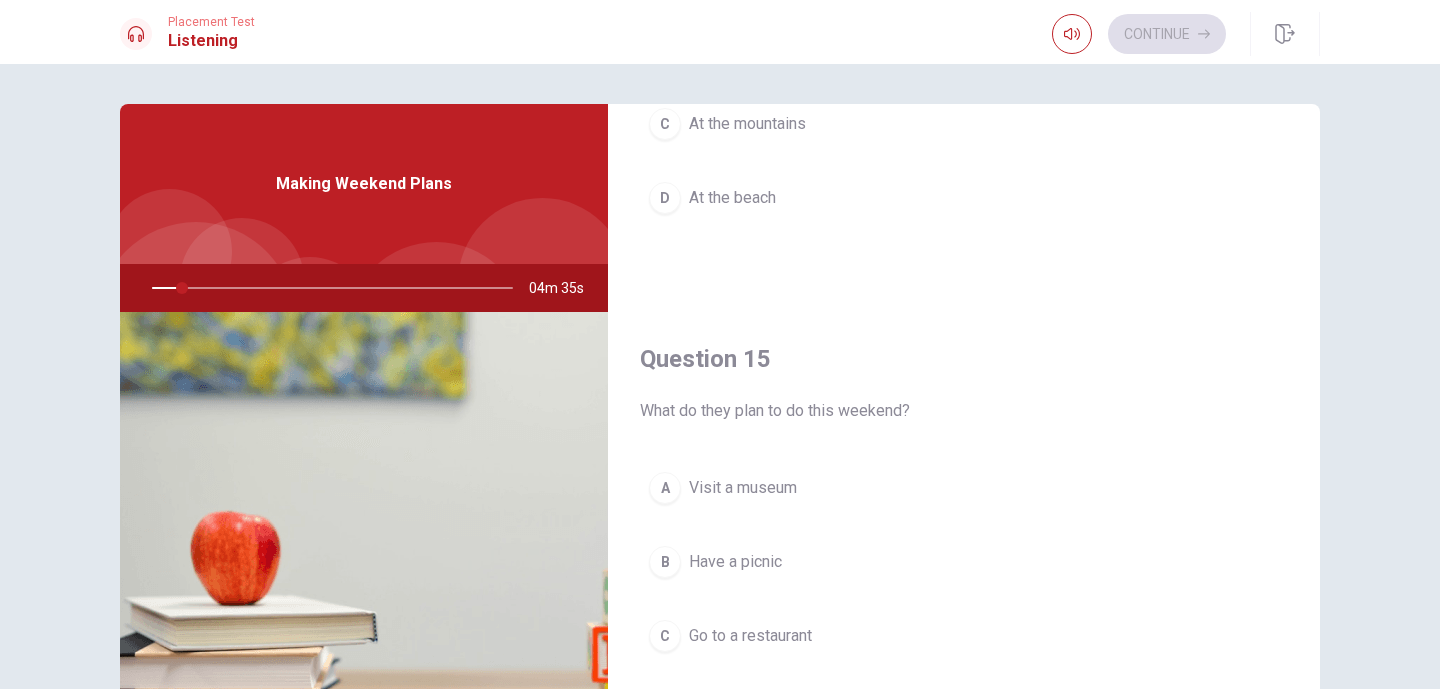 scroll, scrollTop: 1865, scrollLeft: 0, axis: vertical 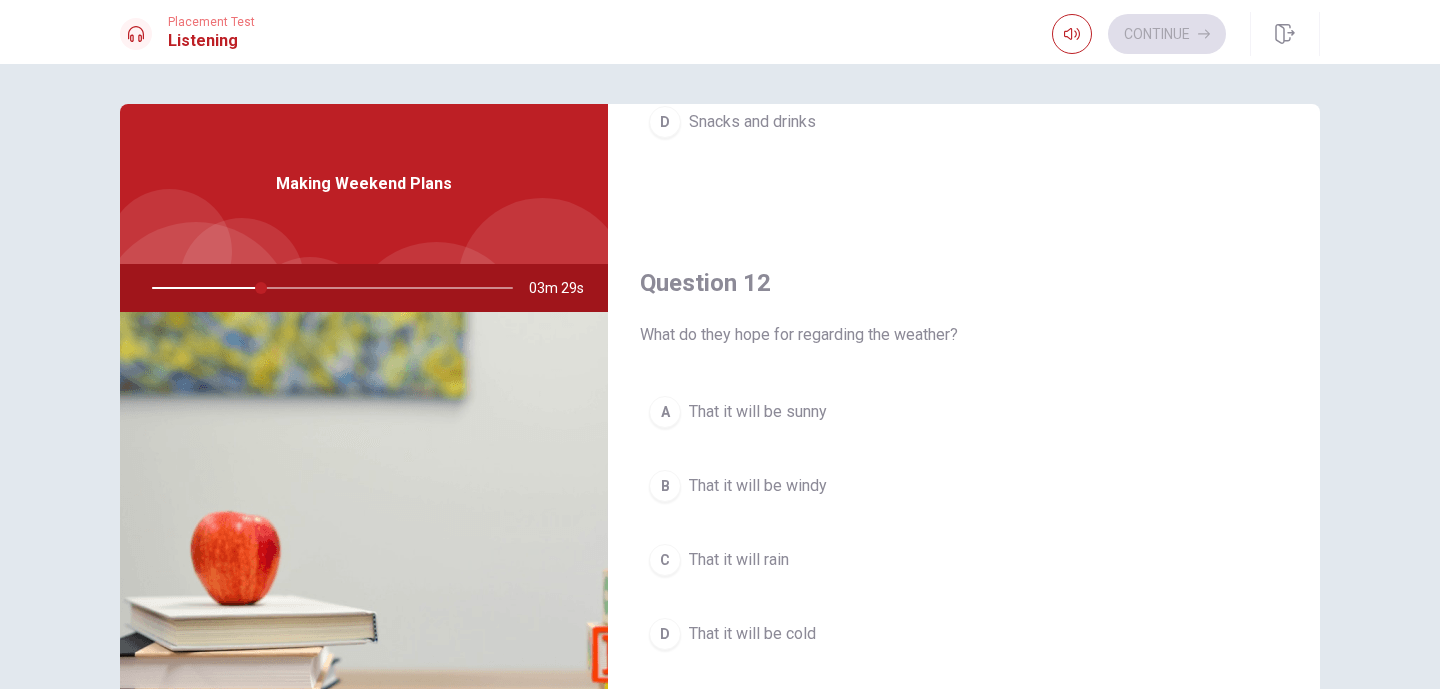 click on "A" at bounding box center [665, 412] 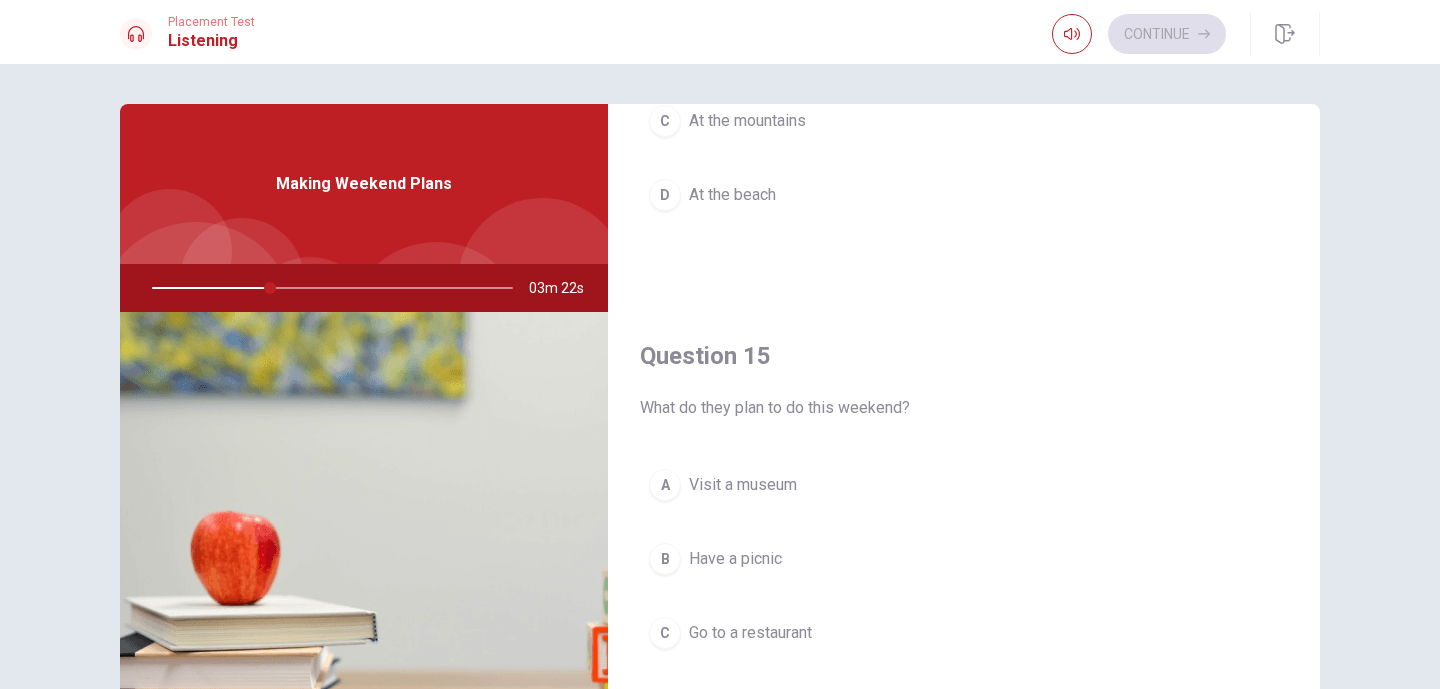 scroll, scrollTop: 1865, scrollLeft: 0, axis: vertical 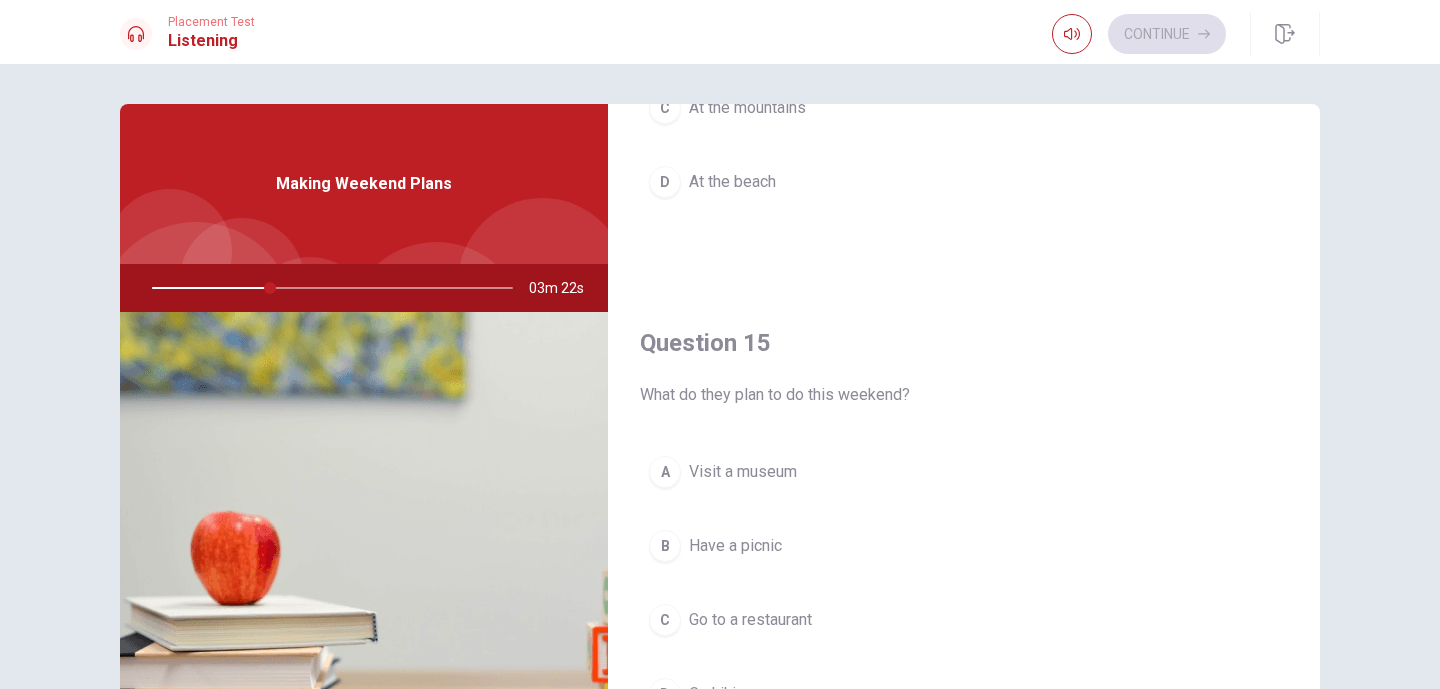 click on "B" at bounding box center [665, 546] 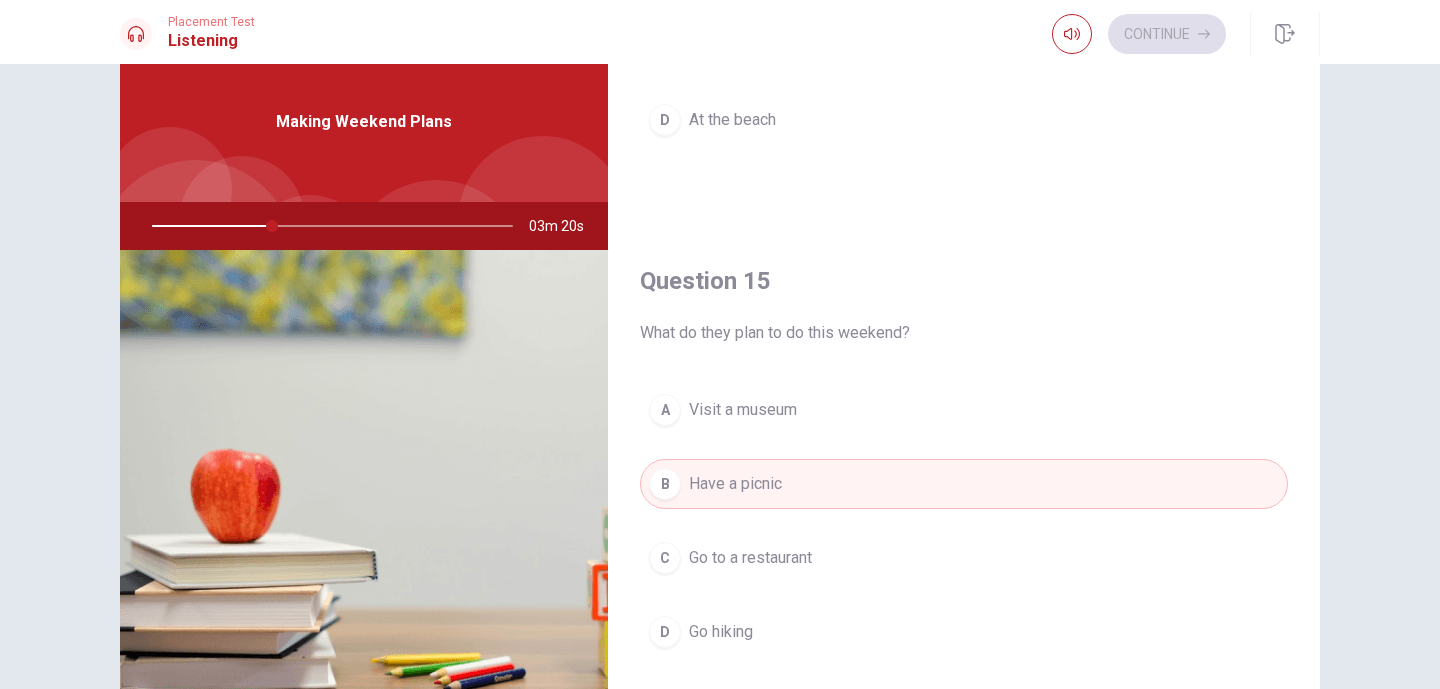 scroll, scrollTop: 0, scrollLeft: 0, axis: both 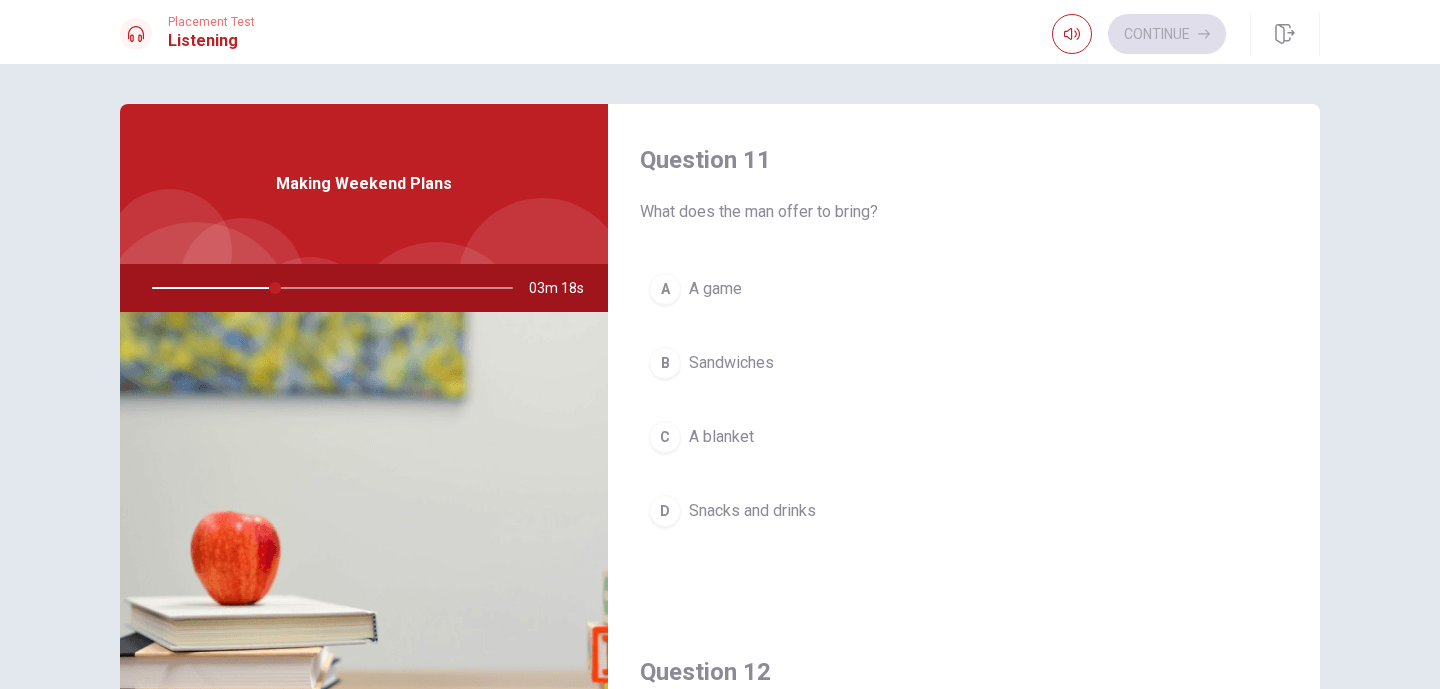 click on "D" at bounding box center (665, 511) 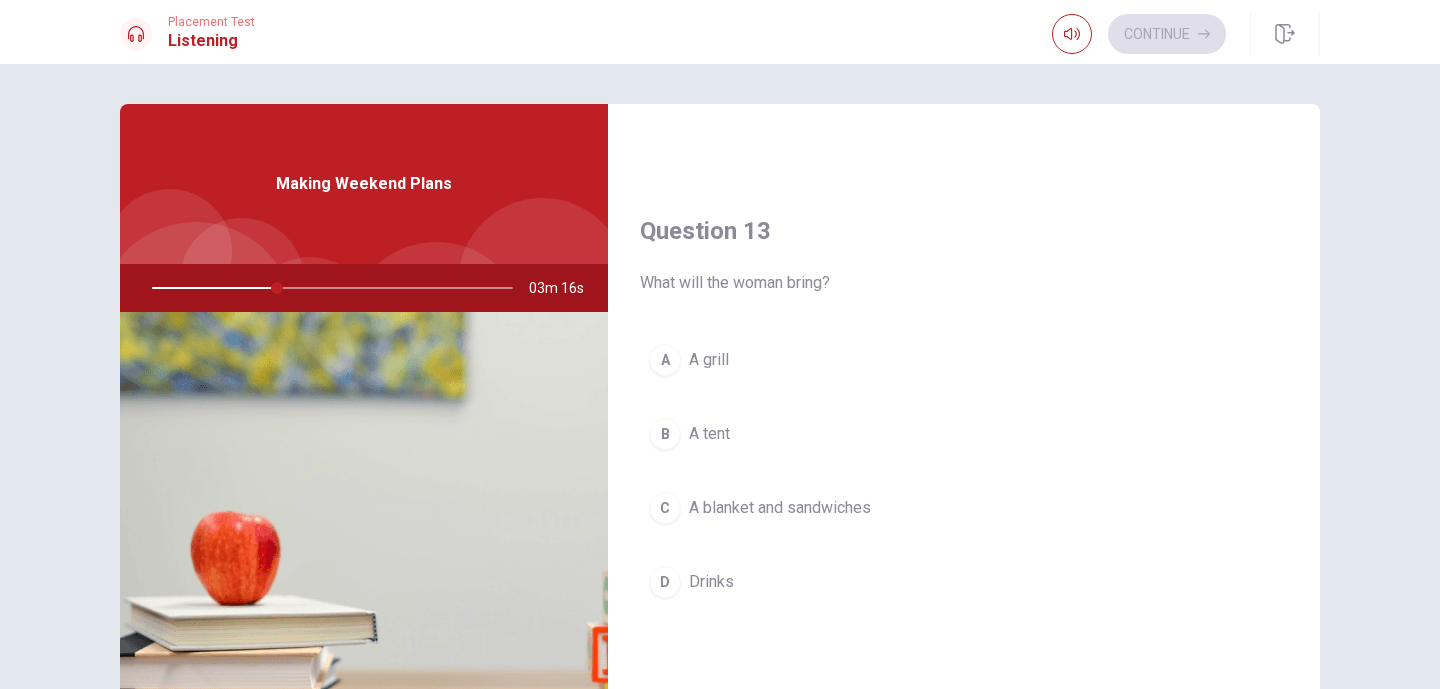 scroll, scrollTop: 963, scrollLeft: 0, axis: vertical 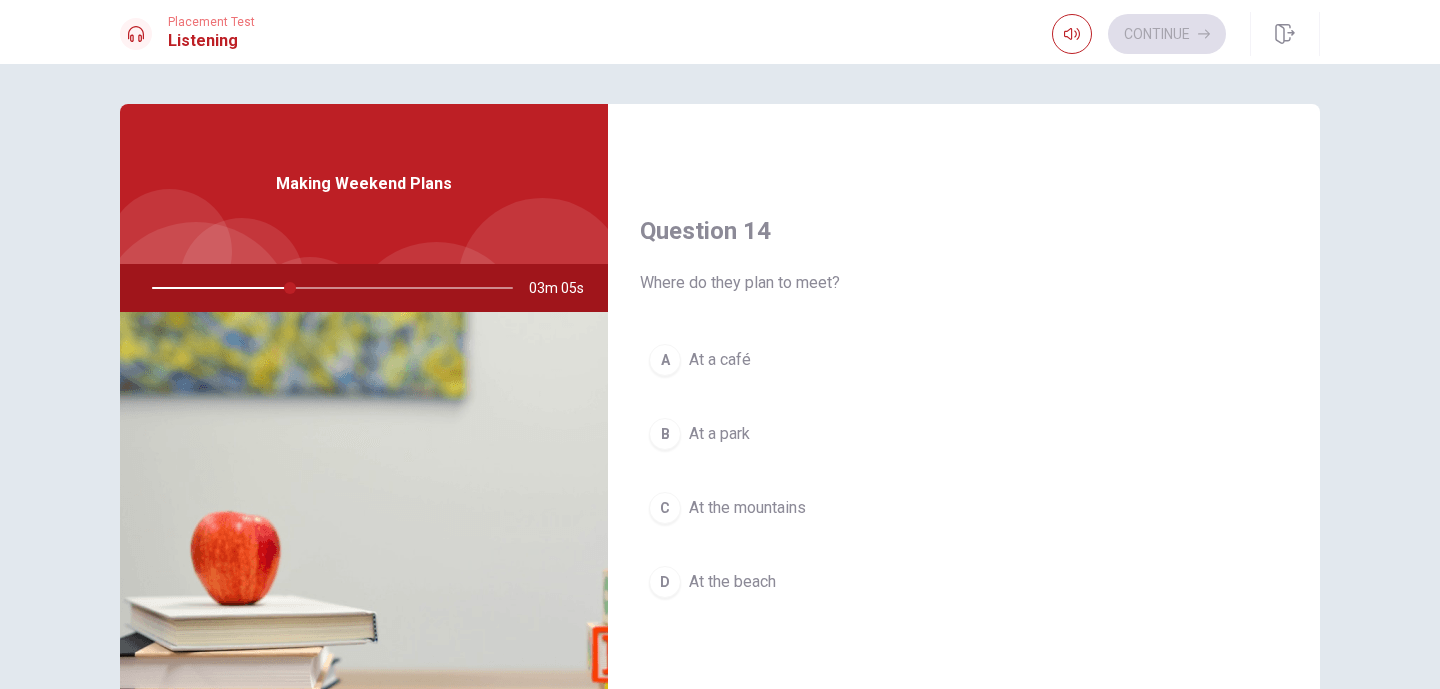 click on "C" at bounding box center (665, 508) 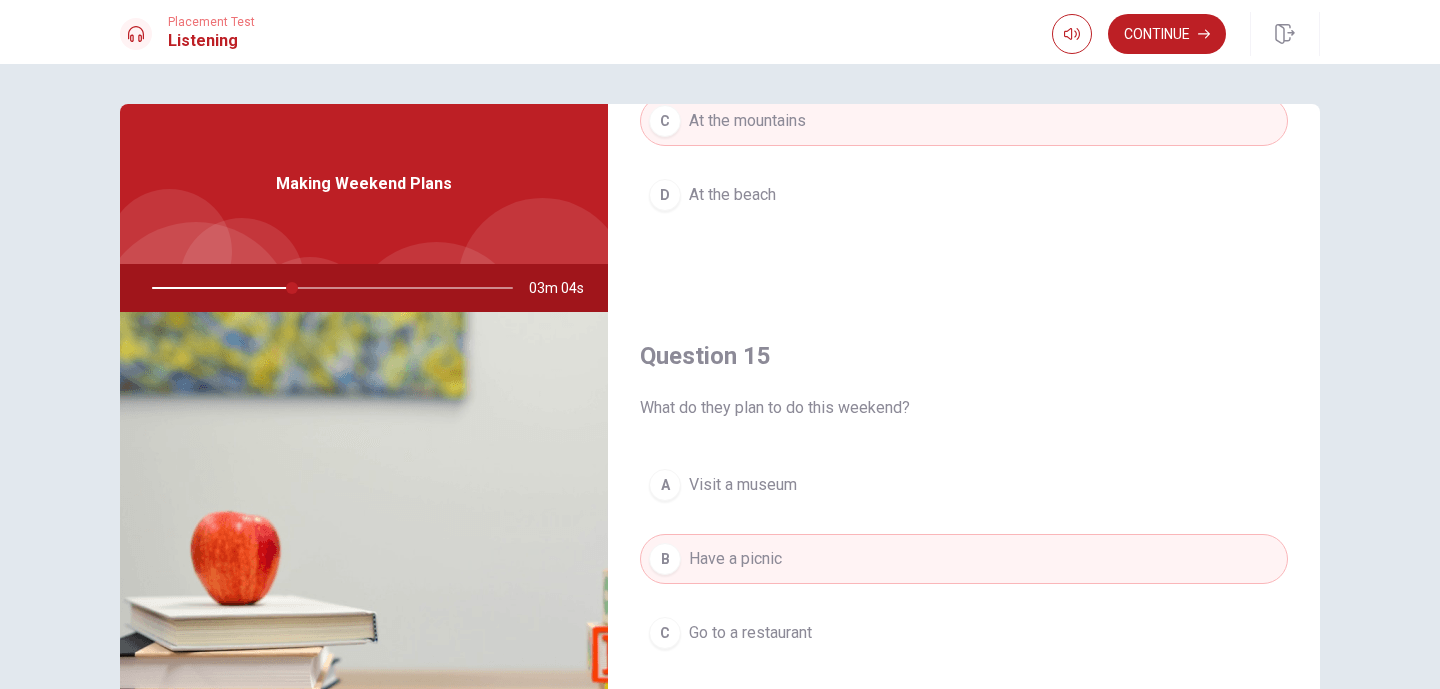 scroll, scrollTop: 1865, scrollLeft: 0, axis: vertical 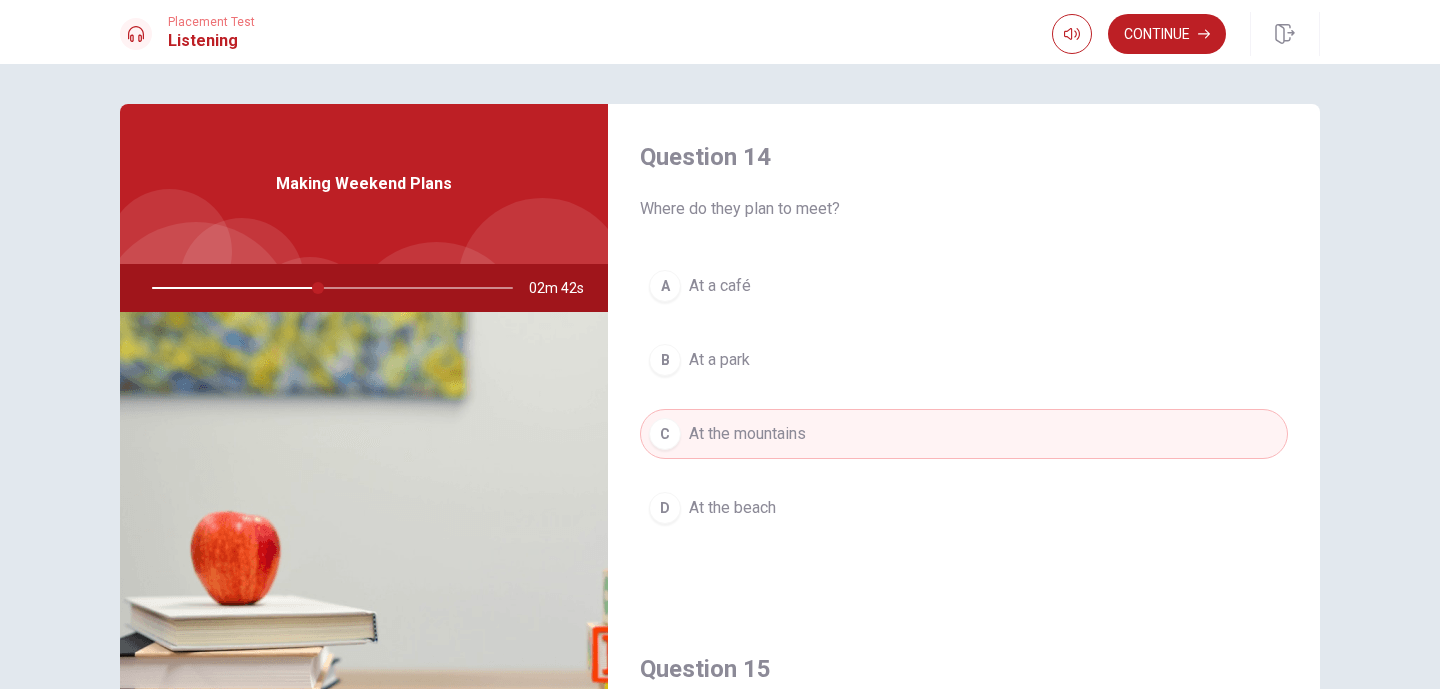 click on "B" at bounding box center [665, 360] 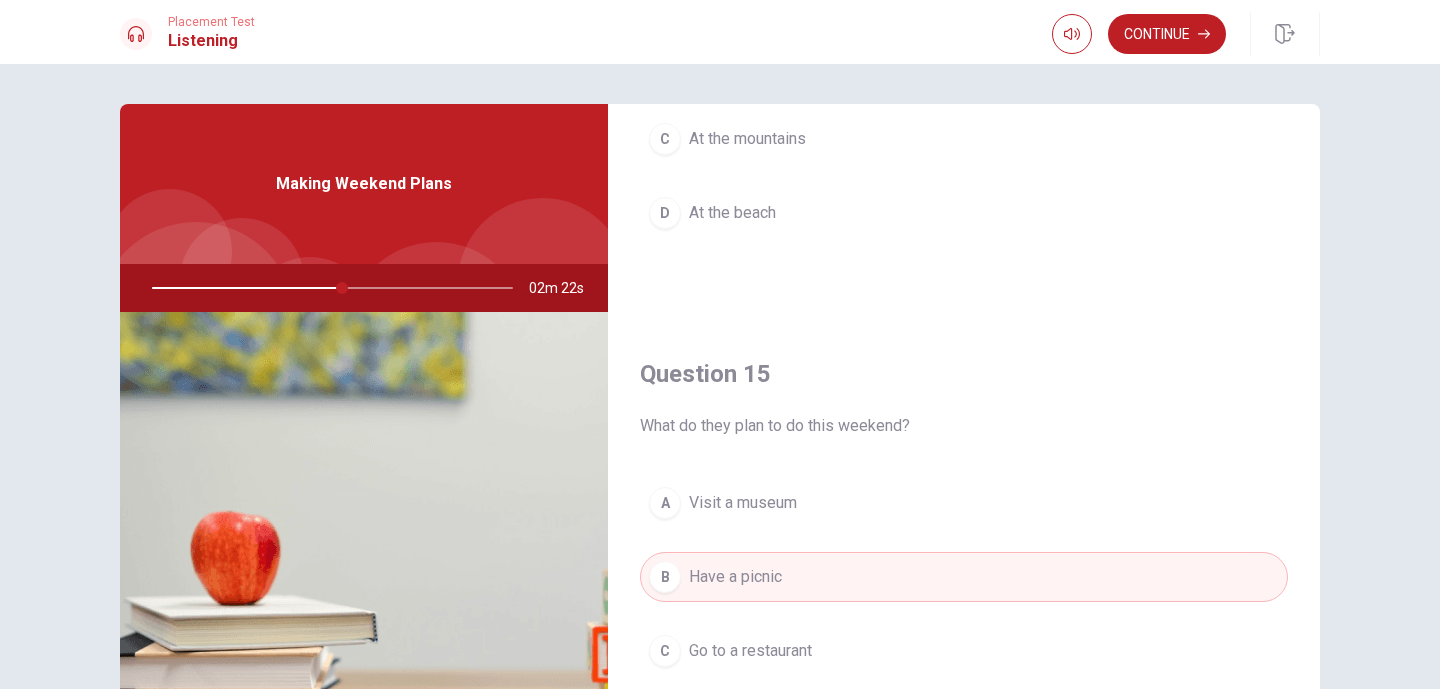 scroll, scrollTop: 1865, scrollLeft: 0, axis: vertical 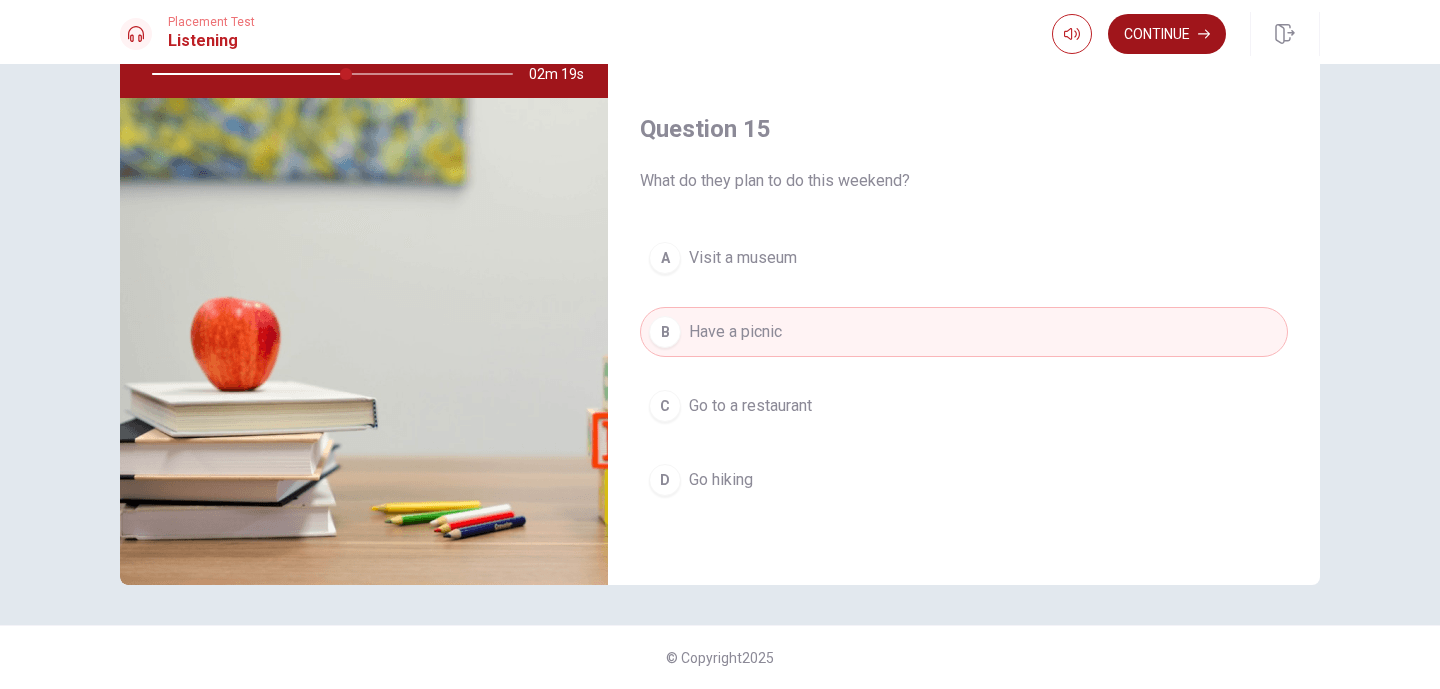 click on "Continue" at bounding box center [1167, 34] 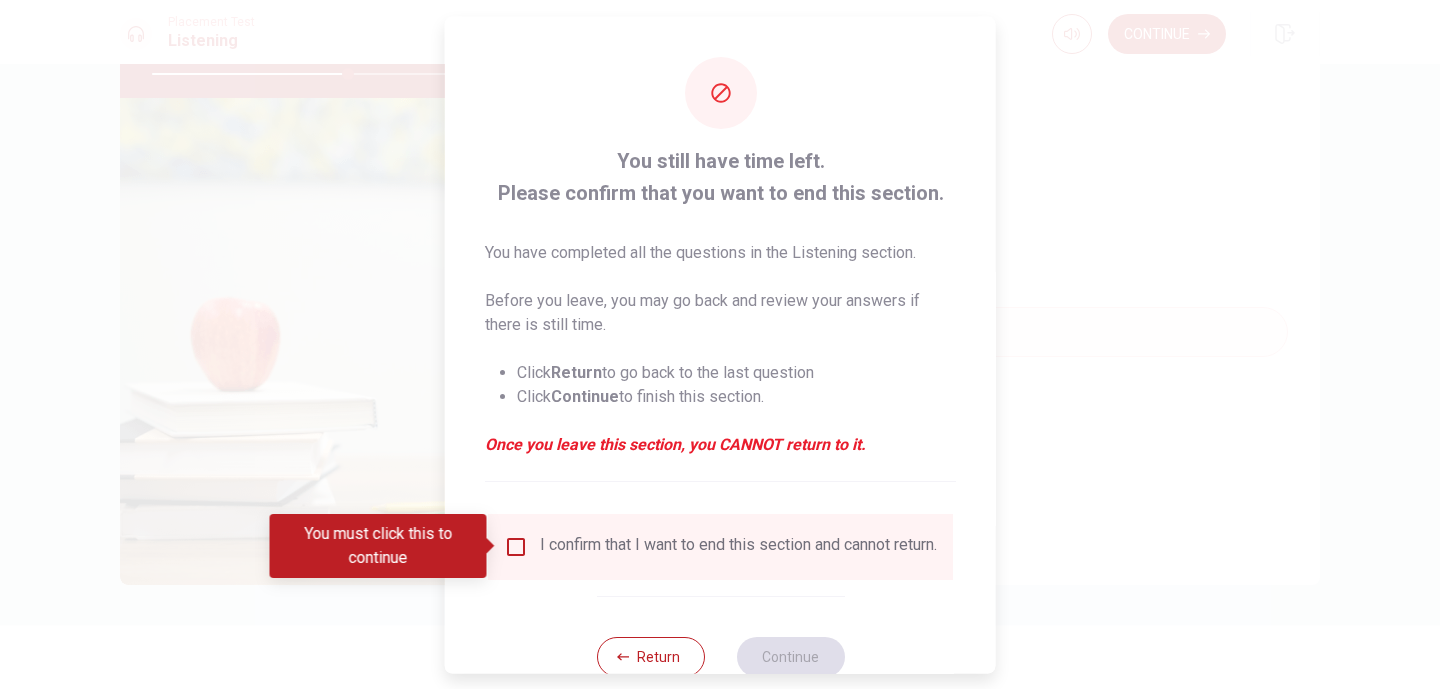 click at bounding box center [516, 546] 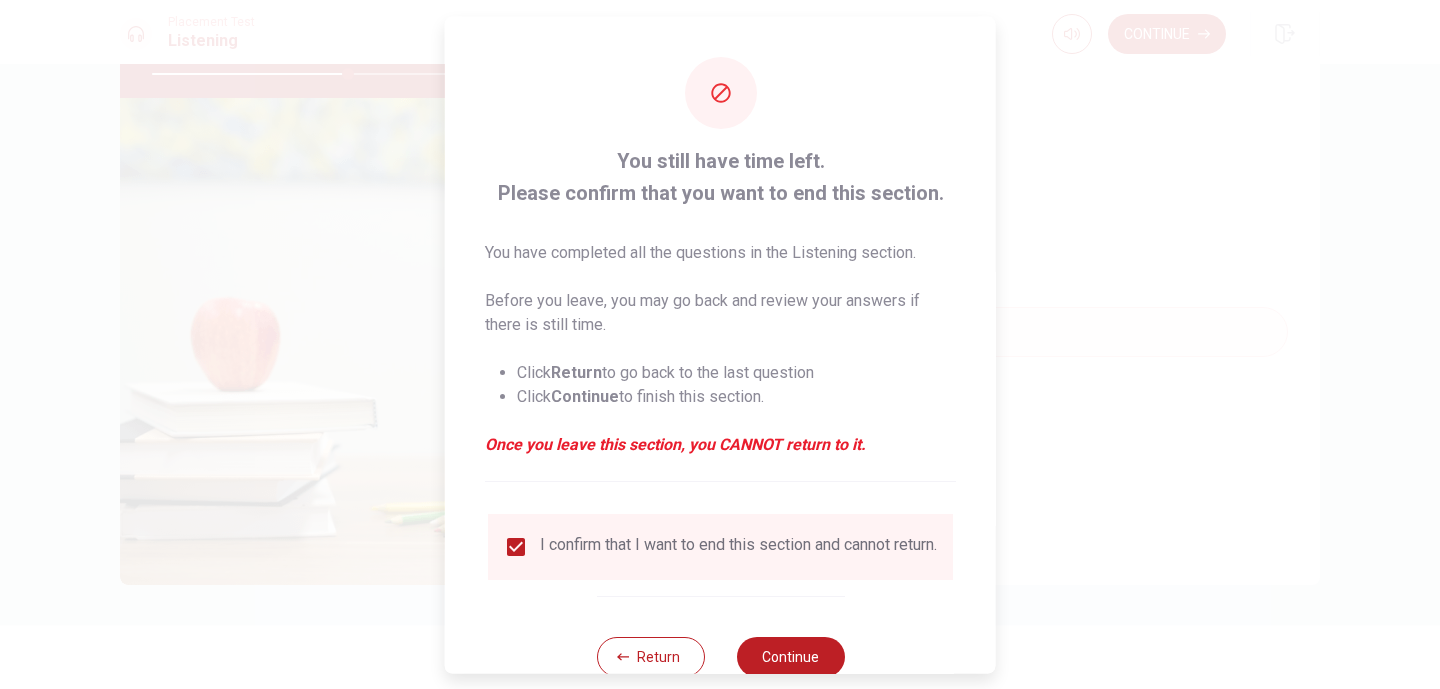 scroll, scrollTop: 57, scrollLeft: 0, axis: vertical 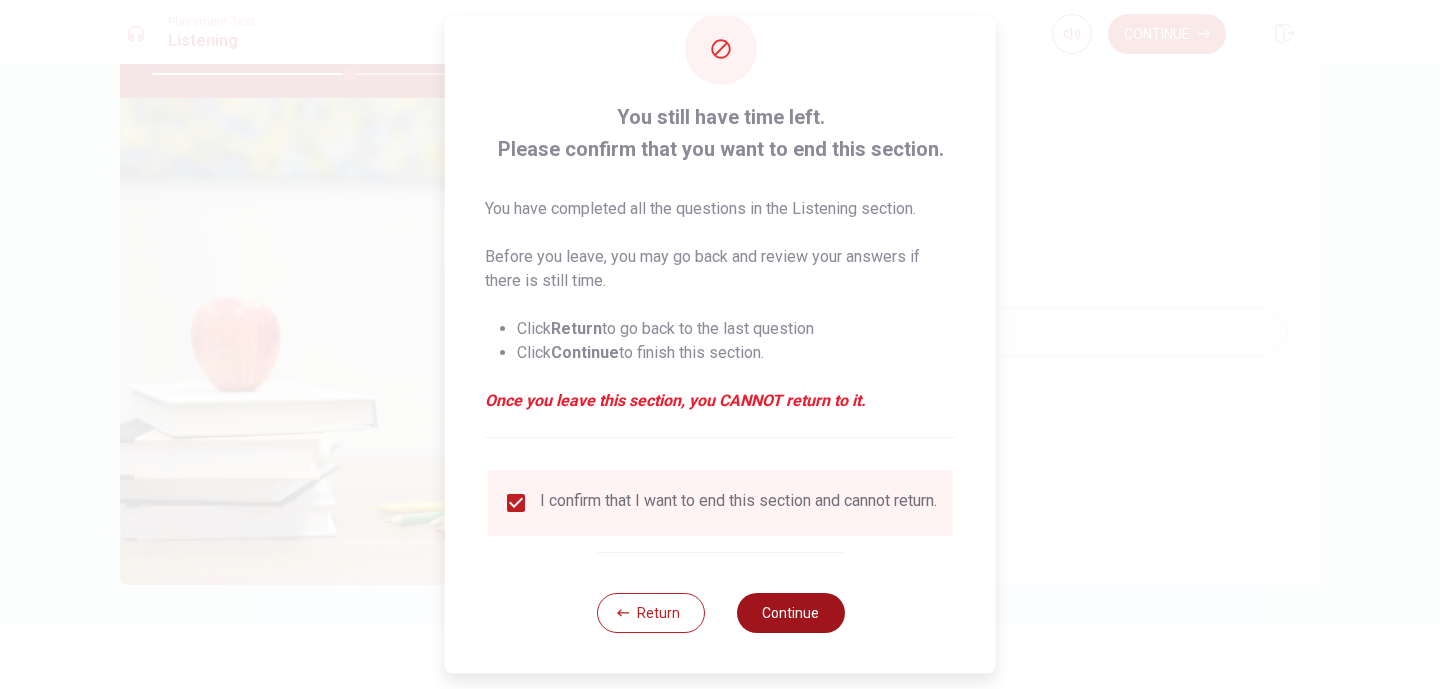 click on "Continue" at bounding box center [790, 613] 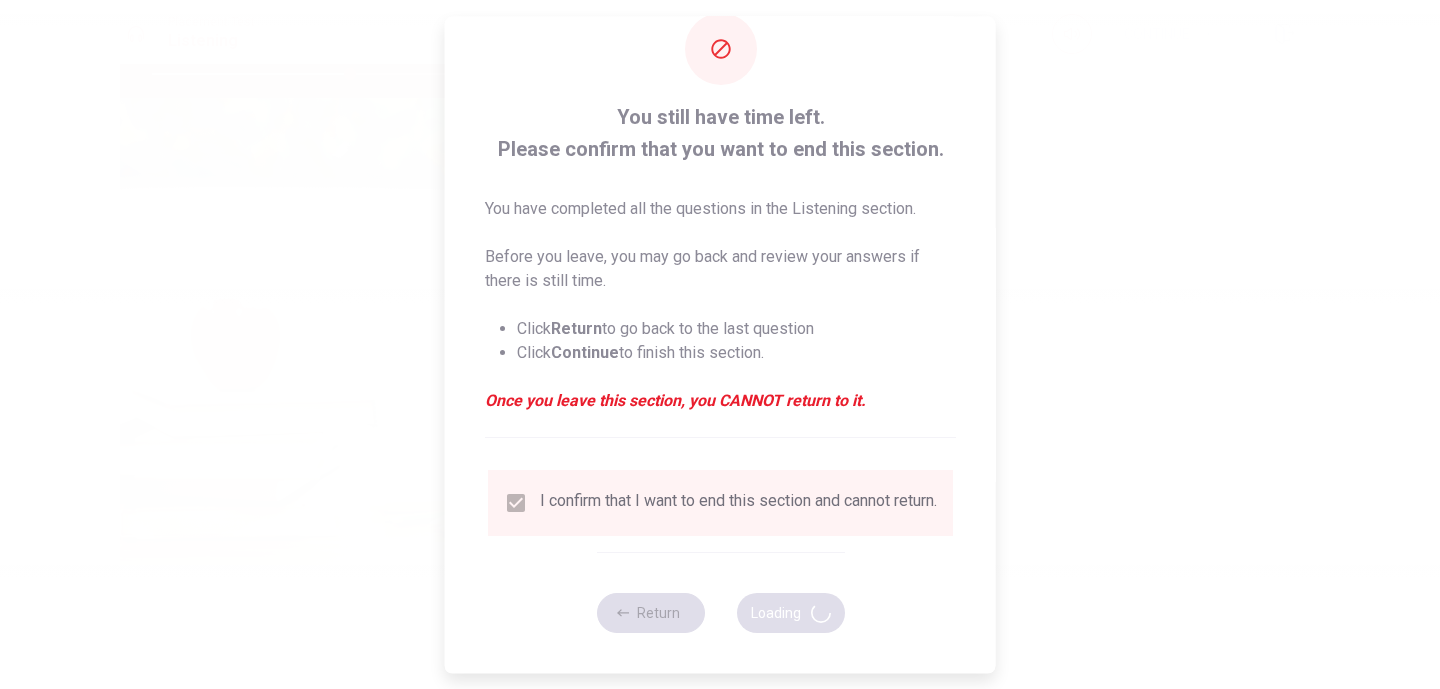 type on "55" 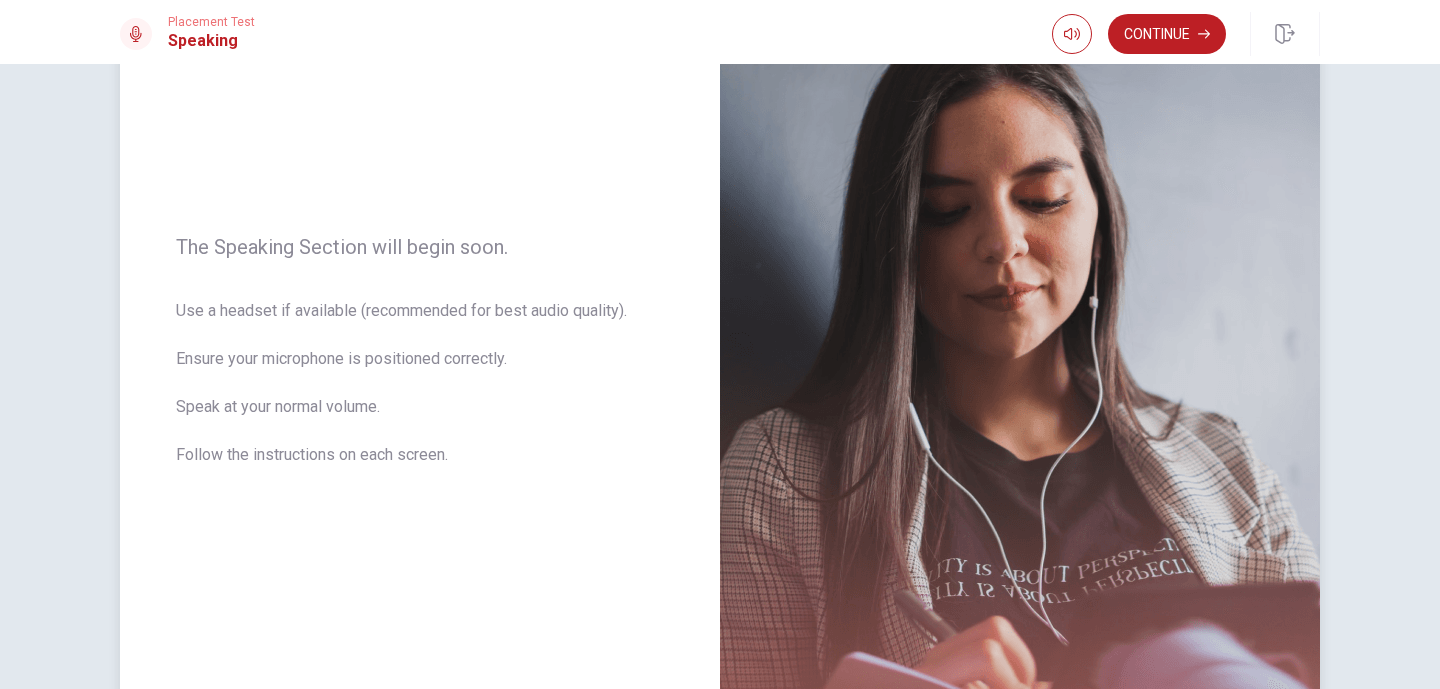 scroll, scrollTop: 178, scrollLeft: 0, axis: vertical 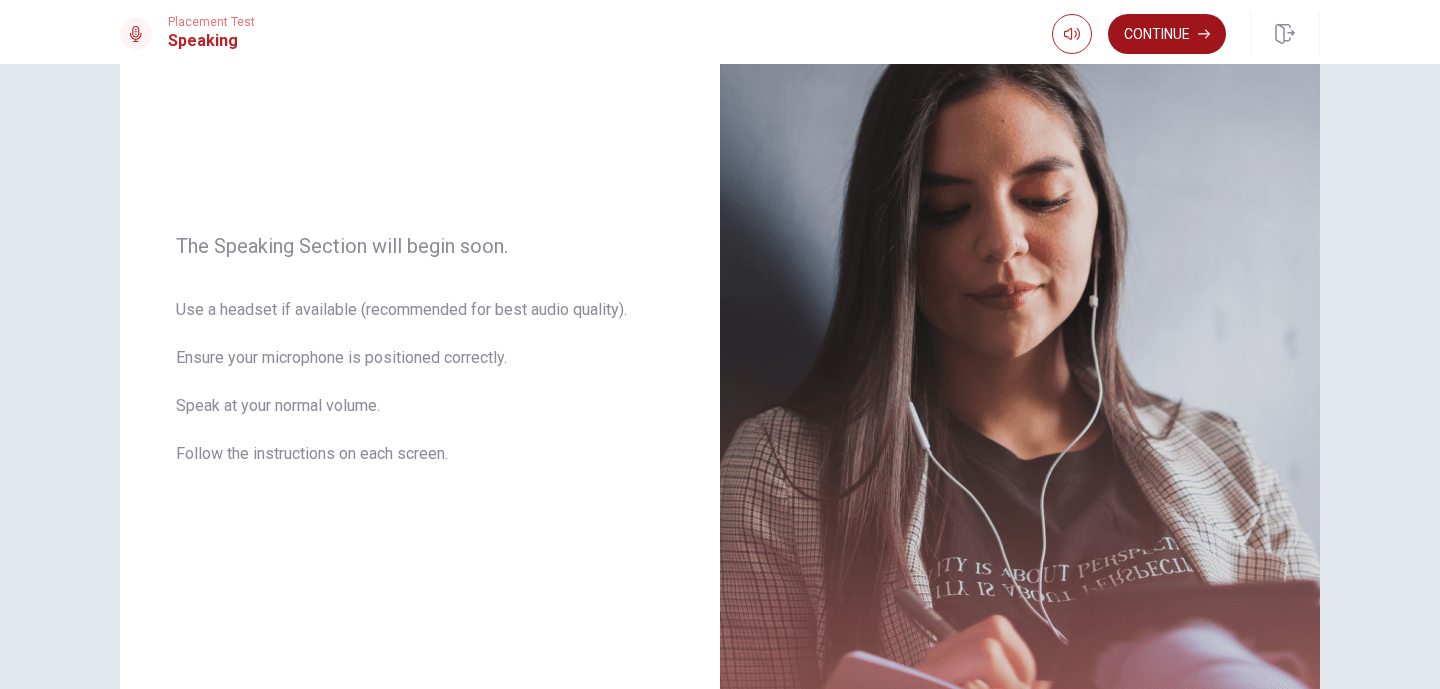 click on "Continue" at bounding box center (1167, 34) 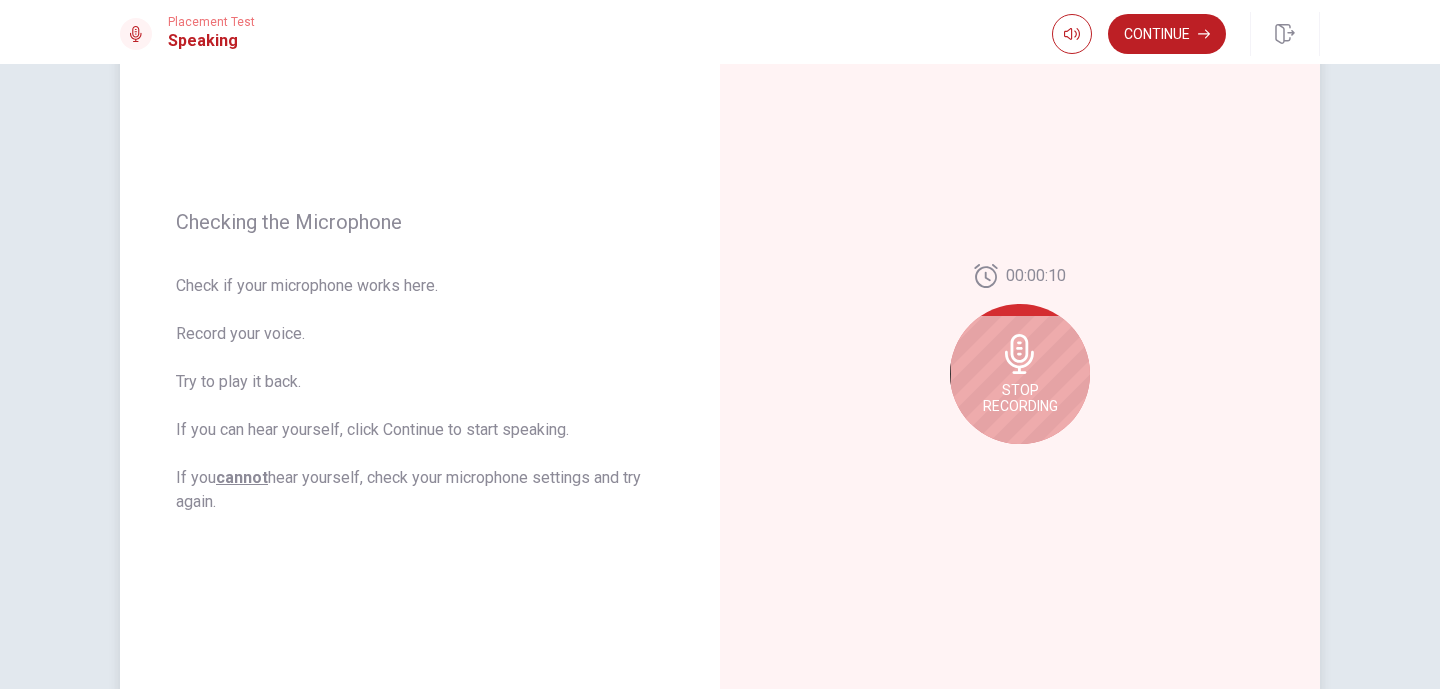 click 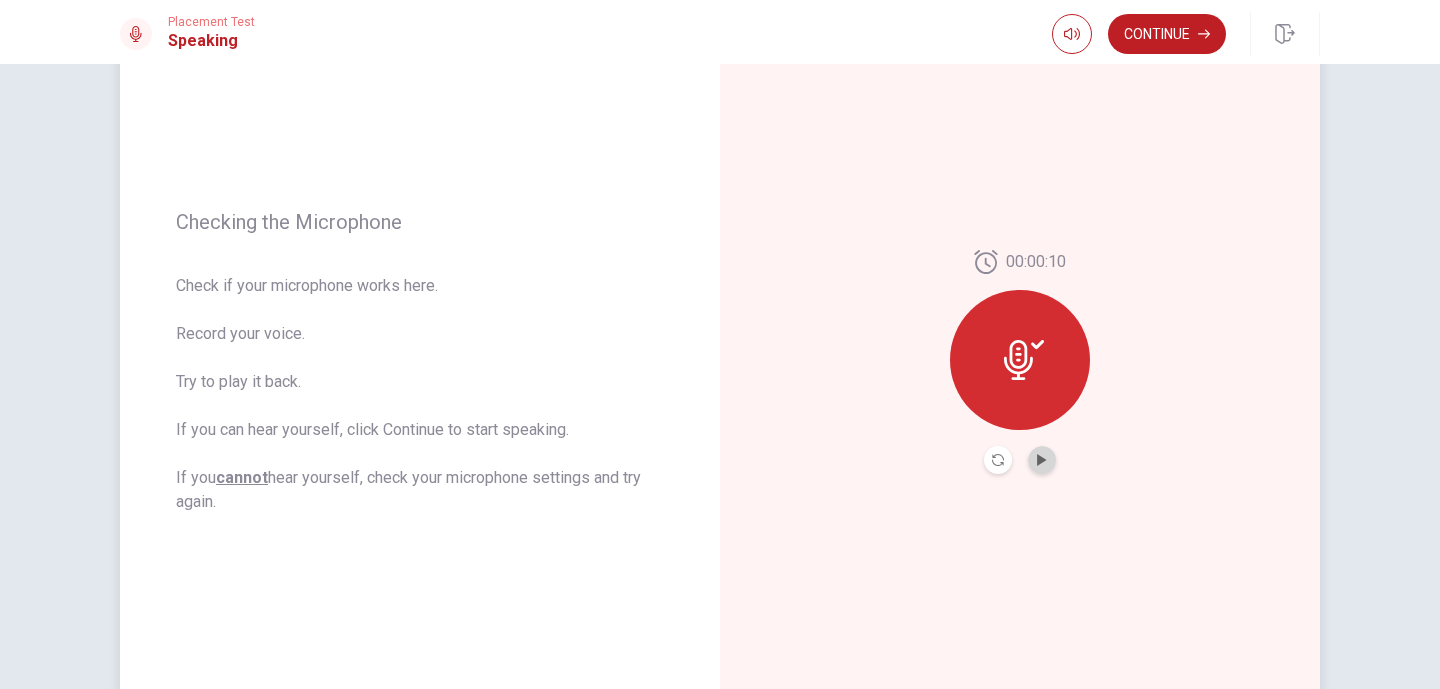 click at bounding box center (1042, 460) 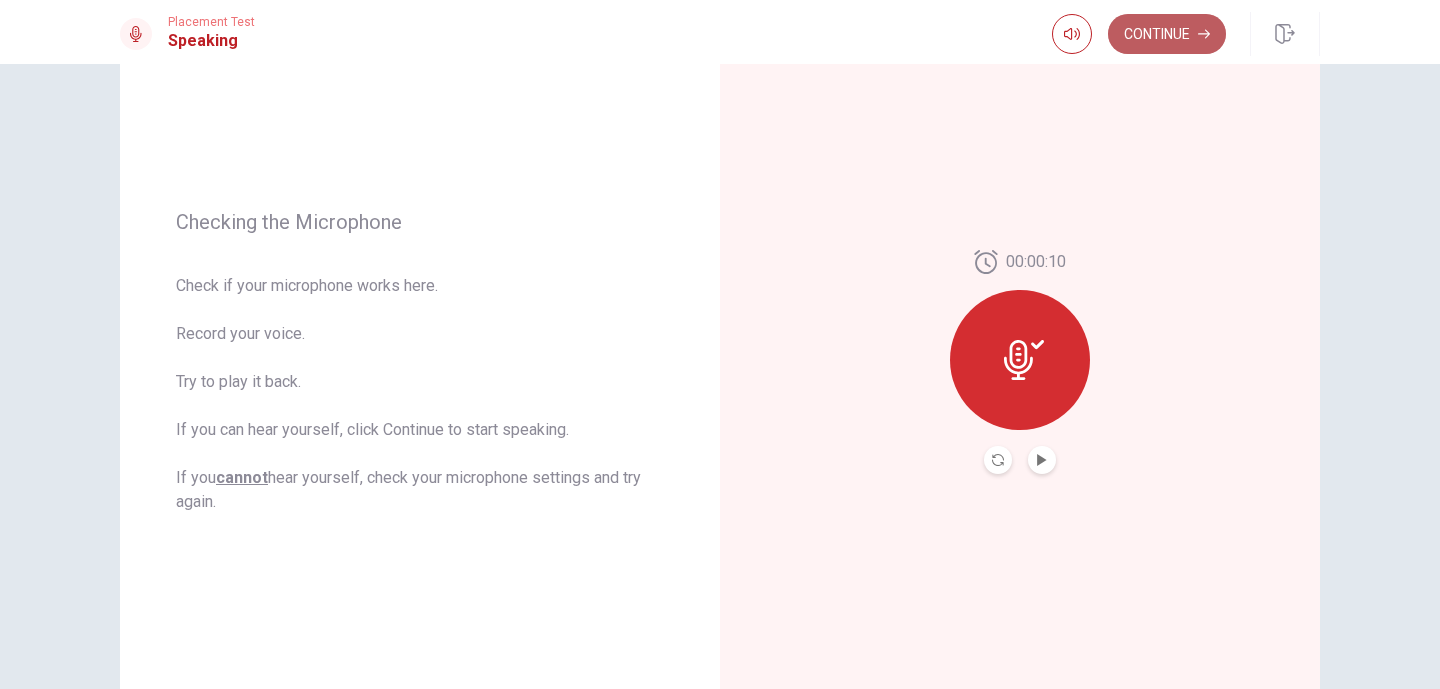 click on "Continue" at bounding box center [1167, 34] 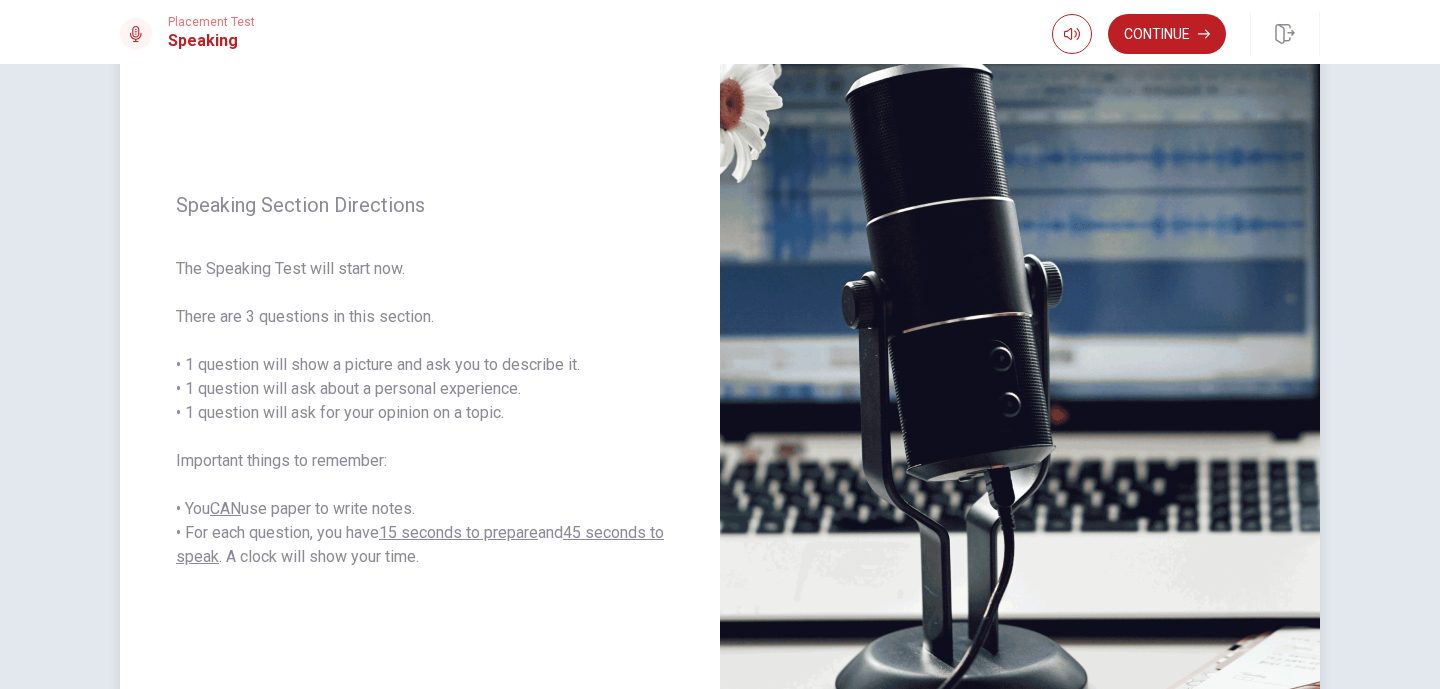 scroll, scrollTop: 162, scrollLeft: 0, axis: vertical 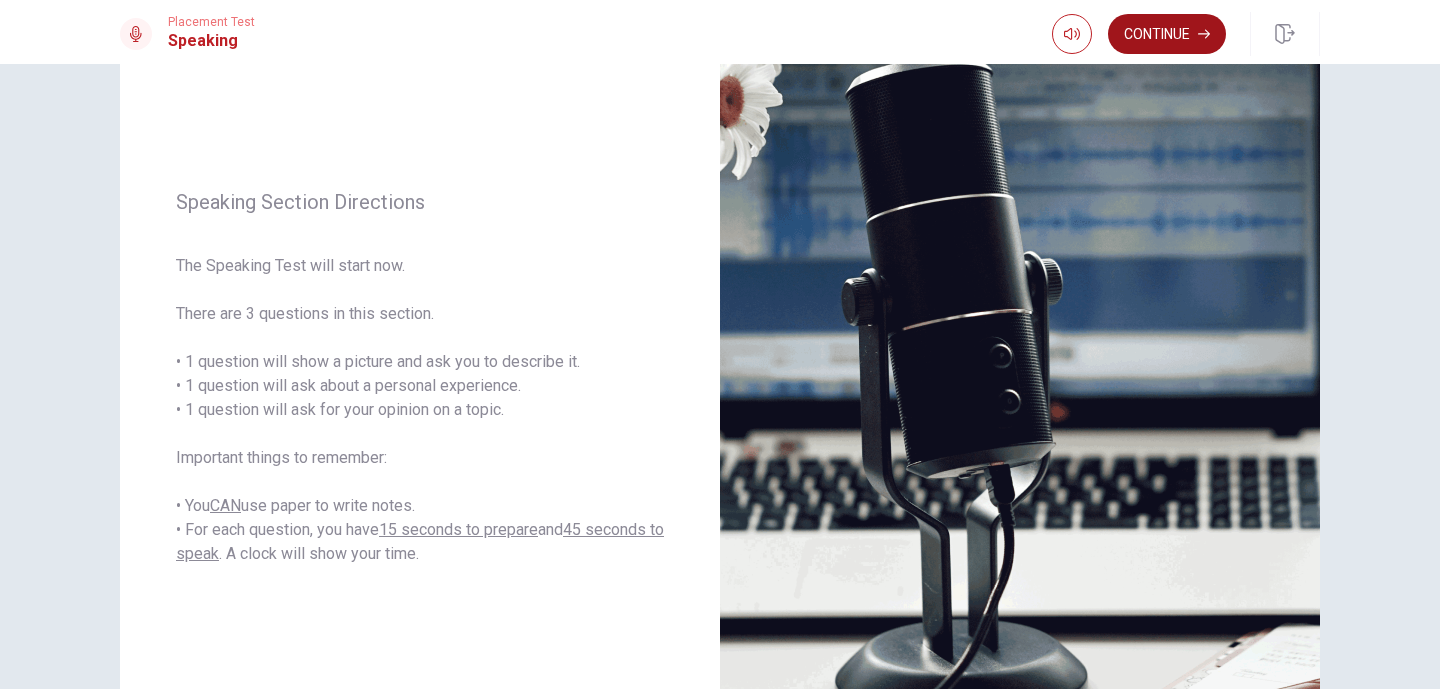 click on "Continue" at bounding box center [1167, 34] 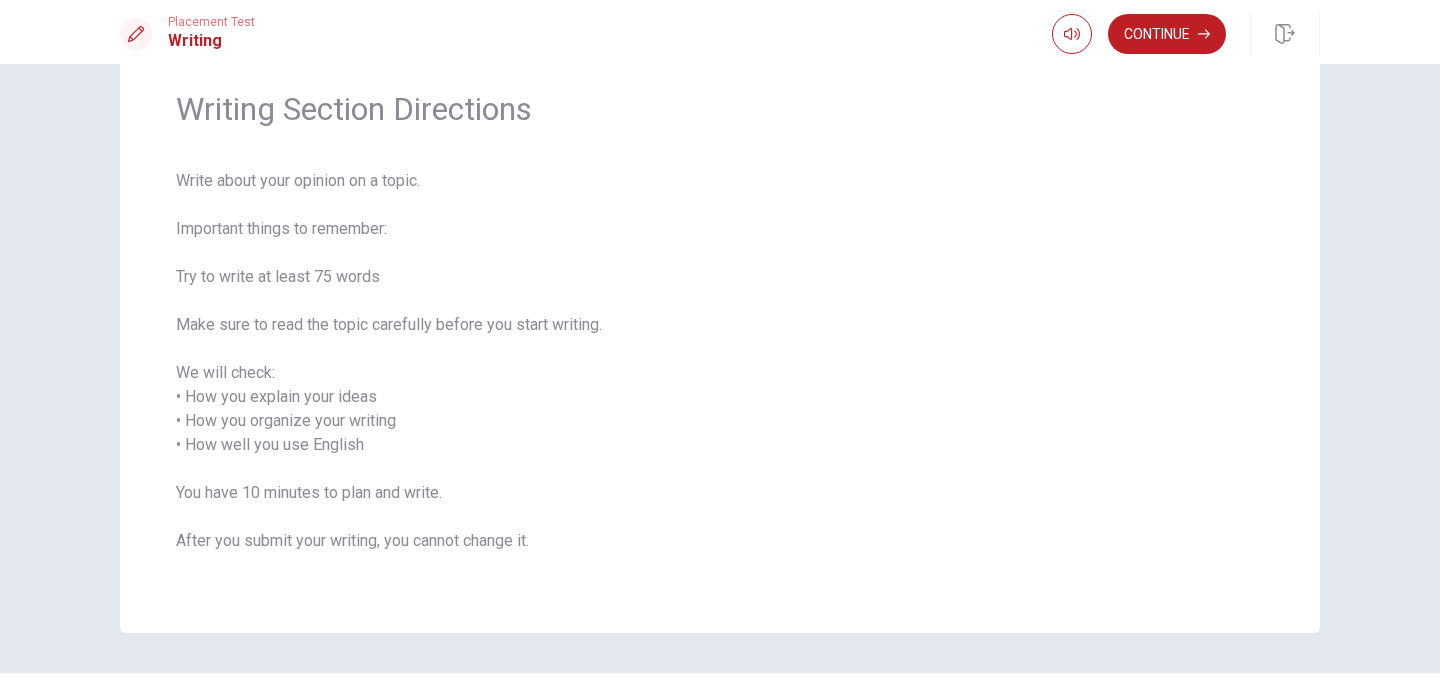 scroll, scrollTop: 119, scrollLeft: 0, axis: vertical 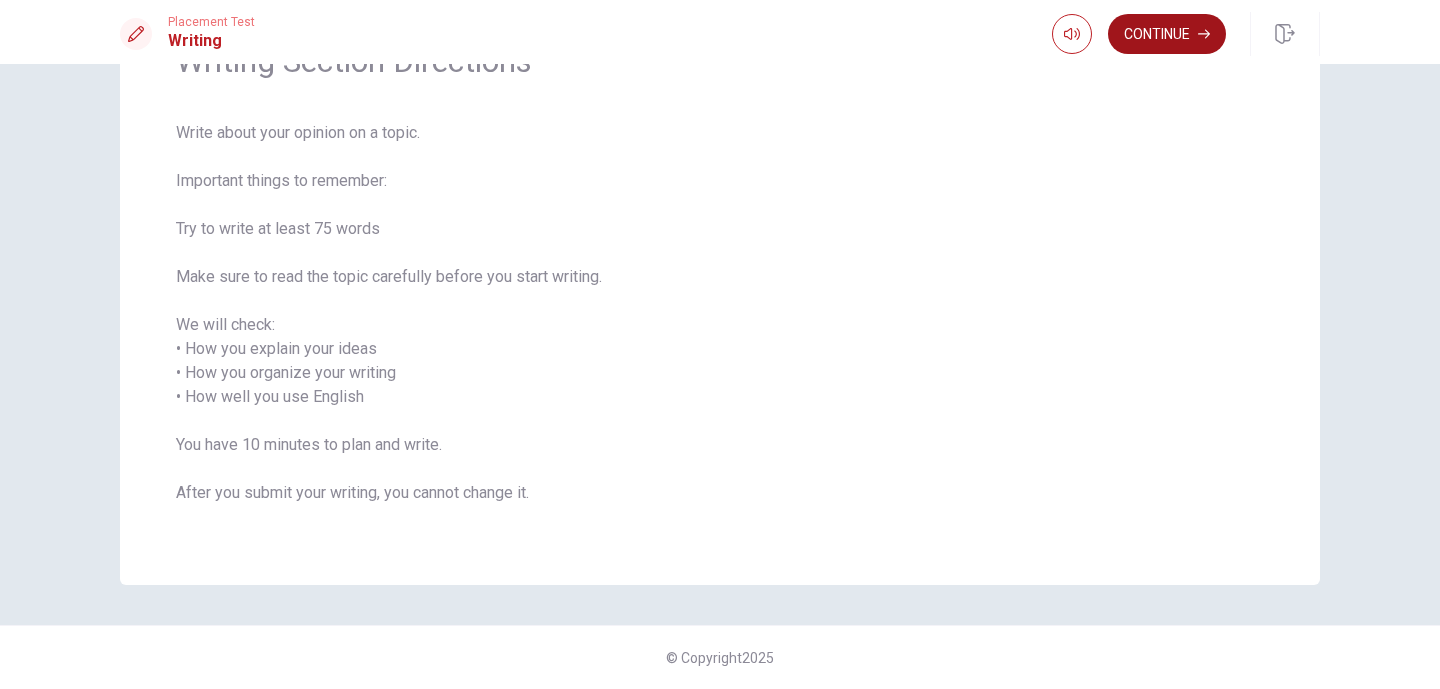 click 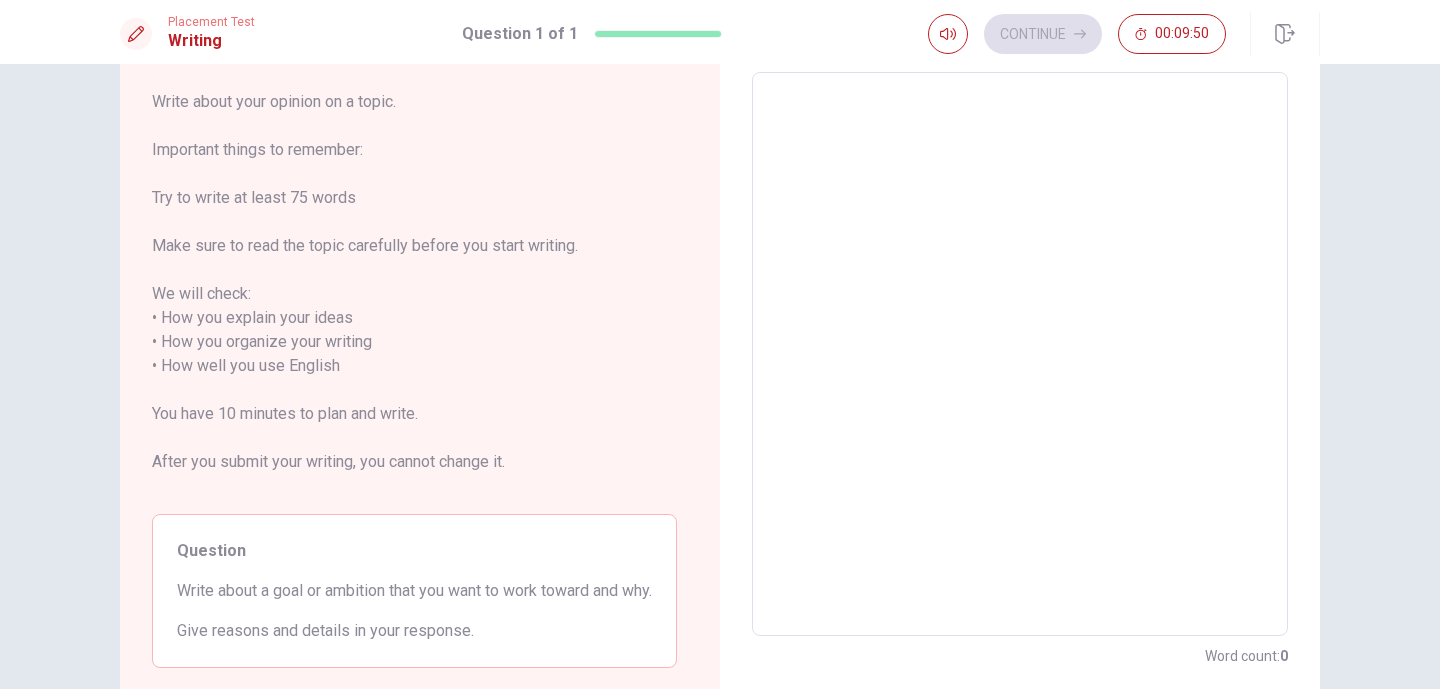 scroll, scrollTop: 32, scrollLeft: 0, axis: vertical 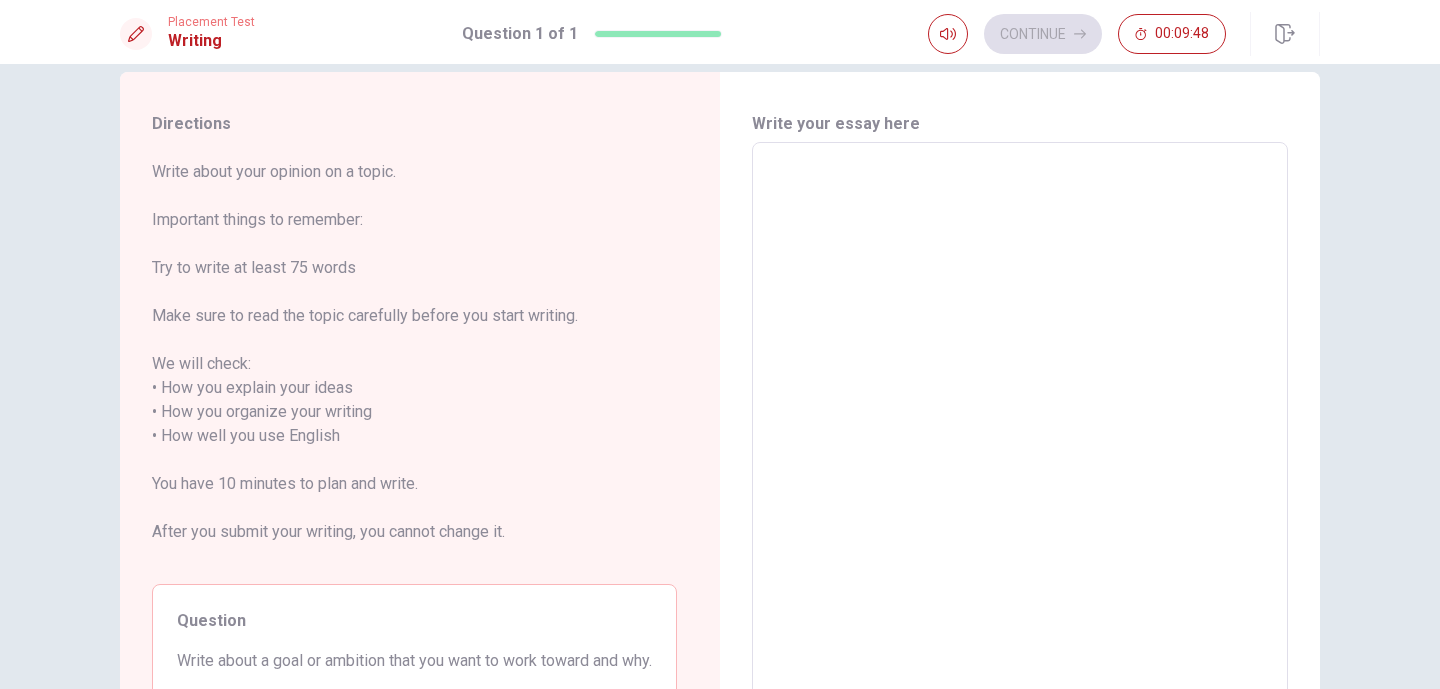 click at bounding box center [1020, 424] 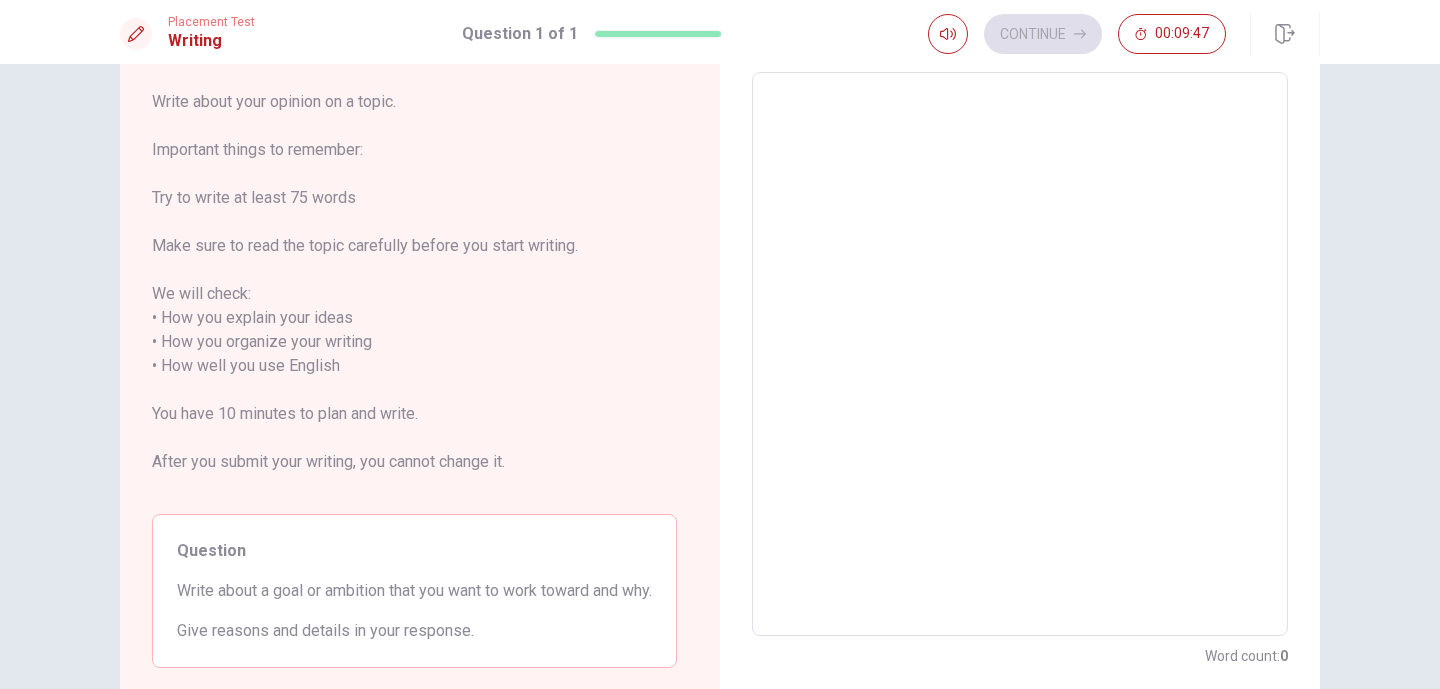 scroll, scrollTop: 68, scrollLeft: 0, axis: vertical 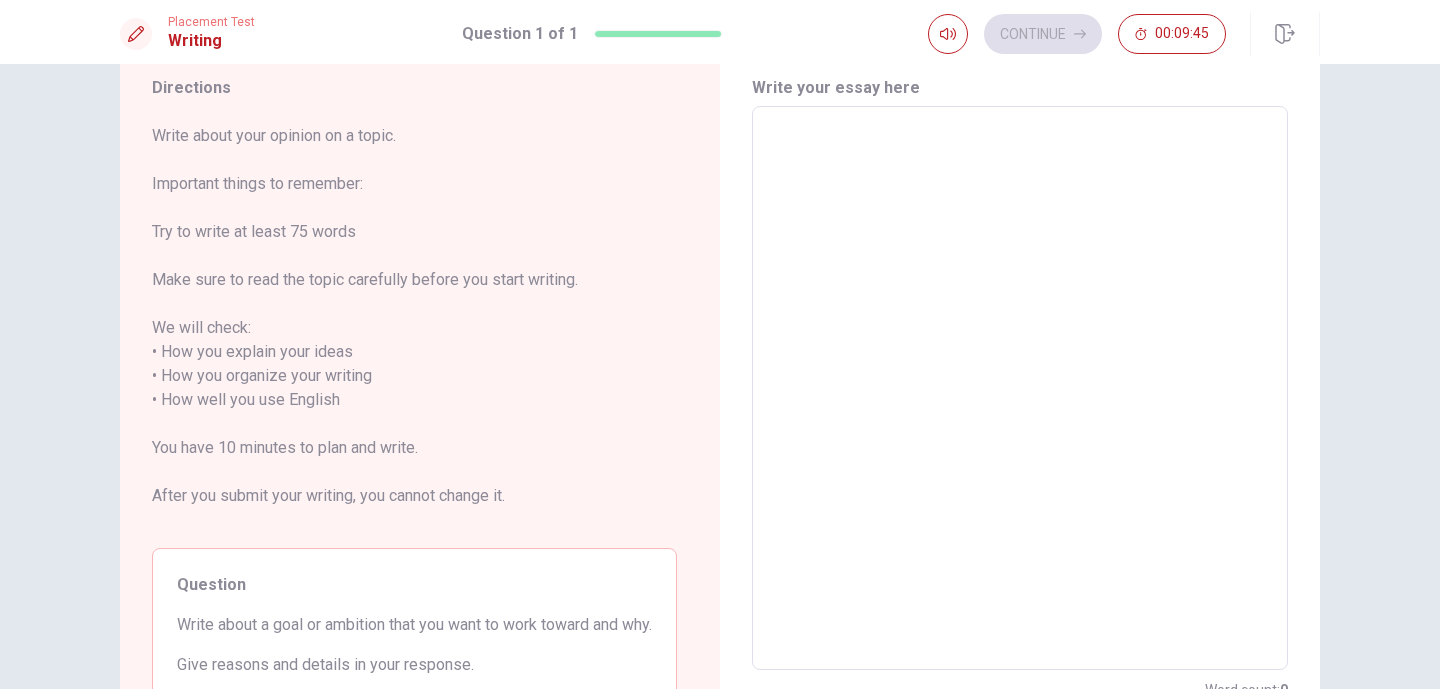 type on "W" 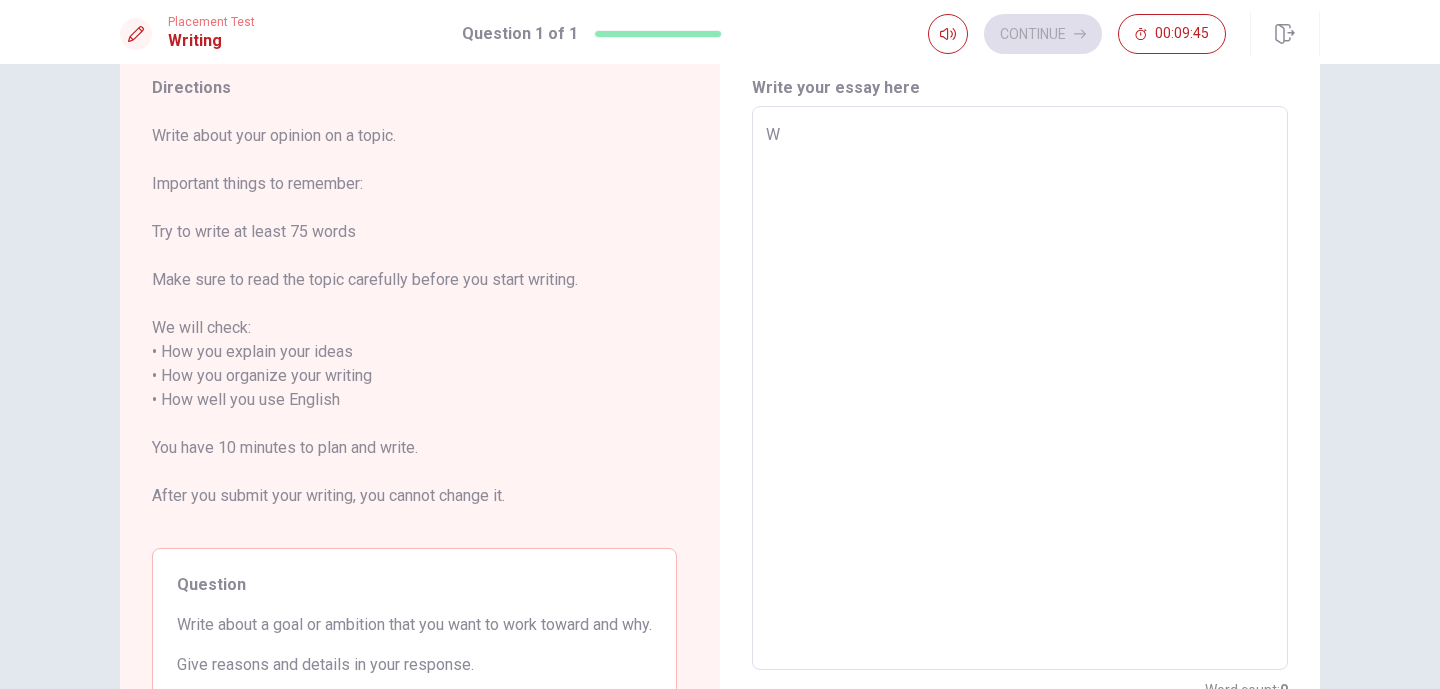 type on "x" 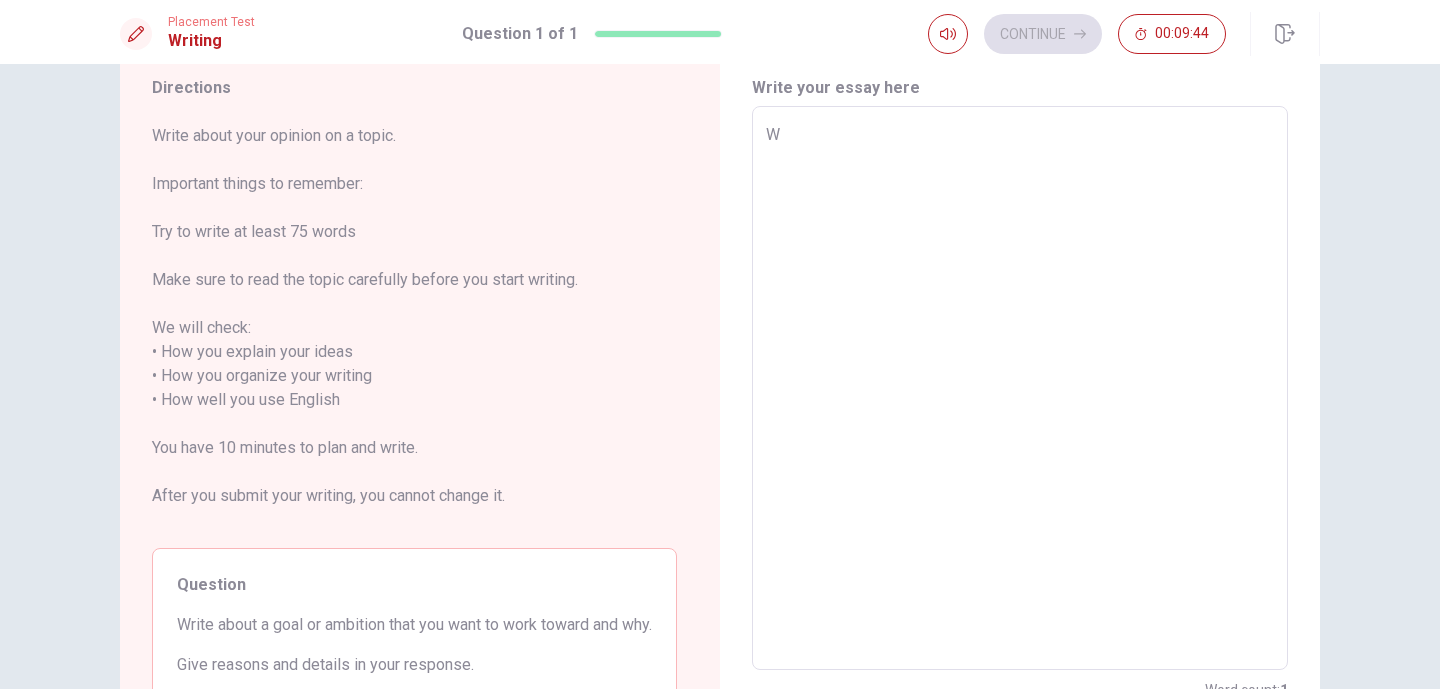 type on "Wh" 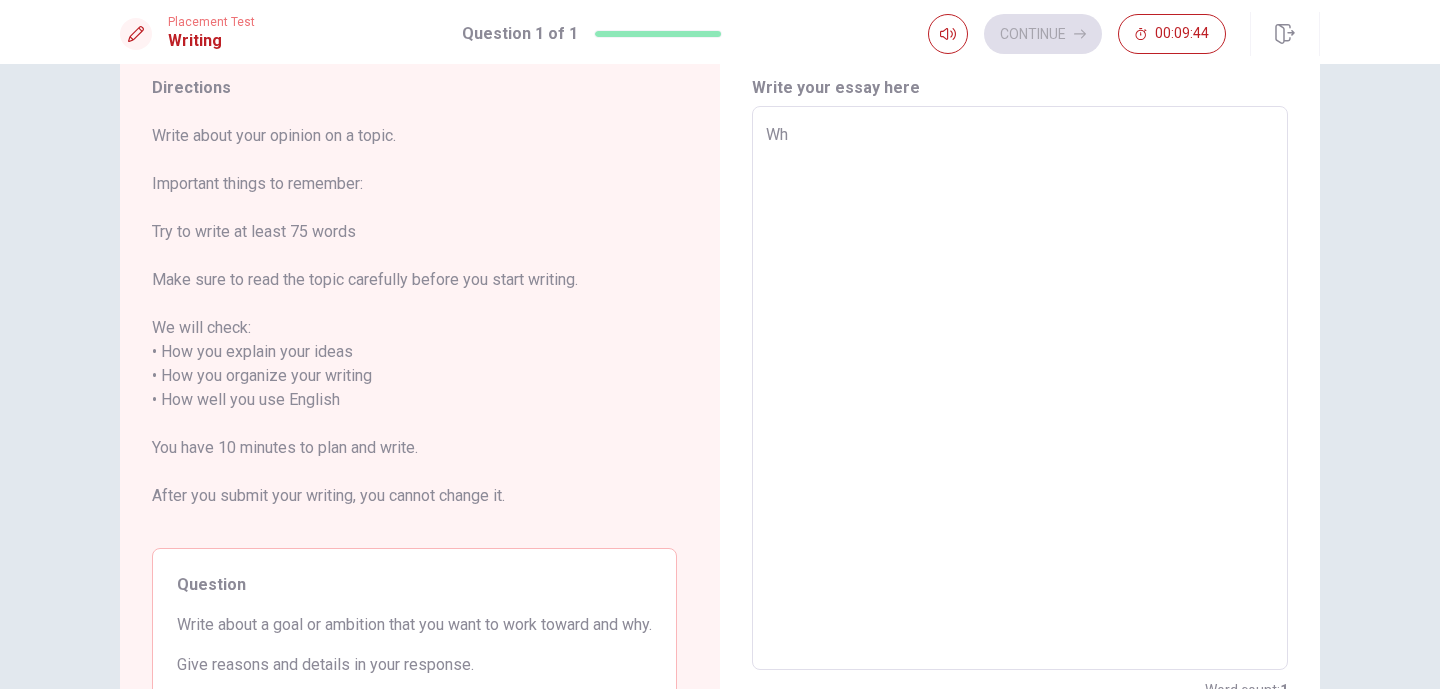 type on "x" 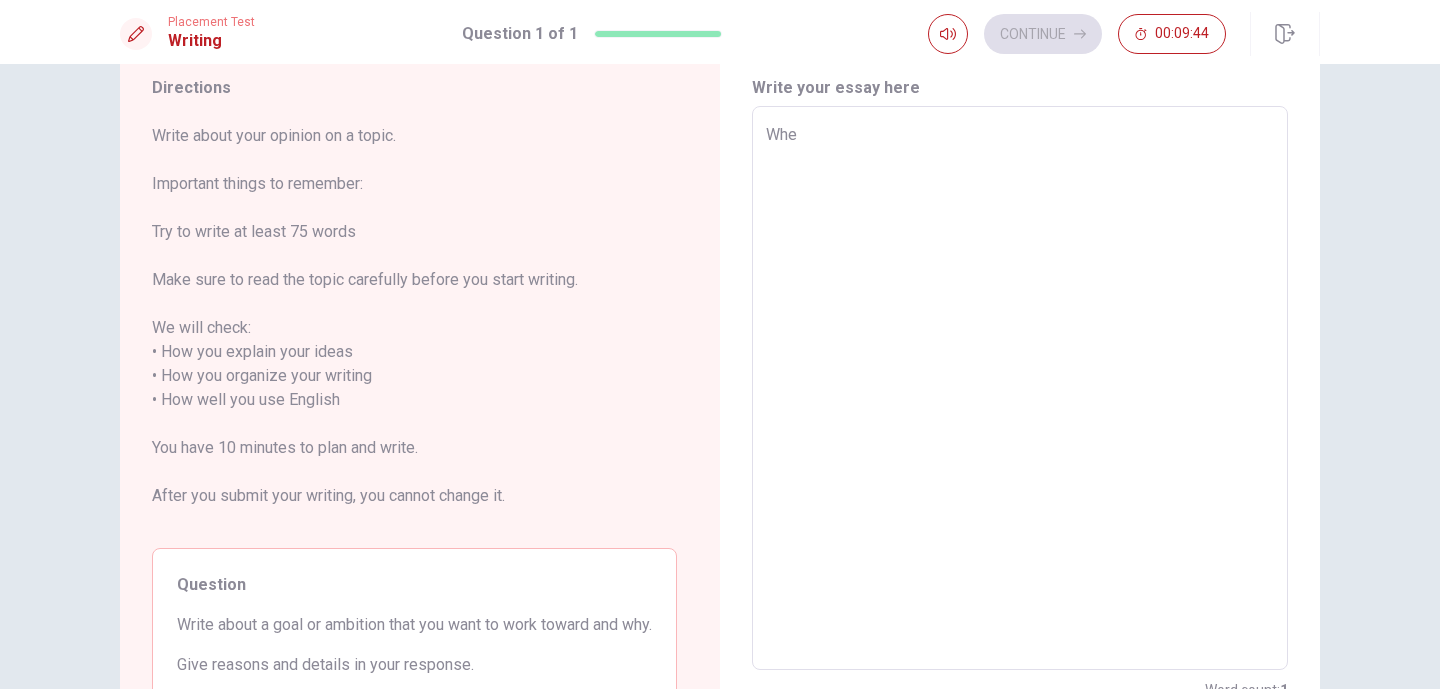type on "x" 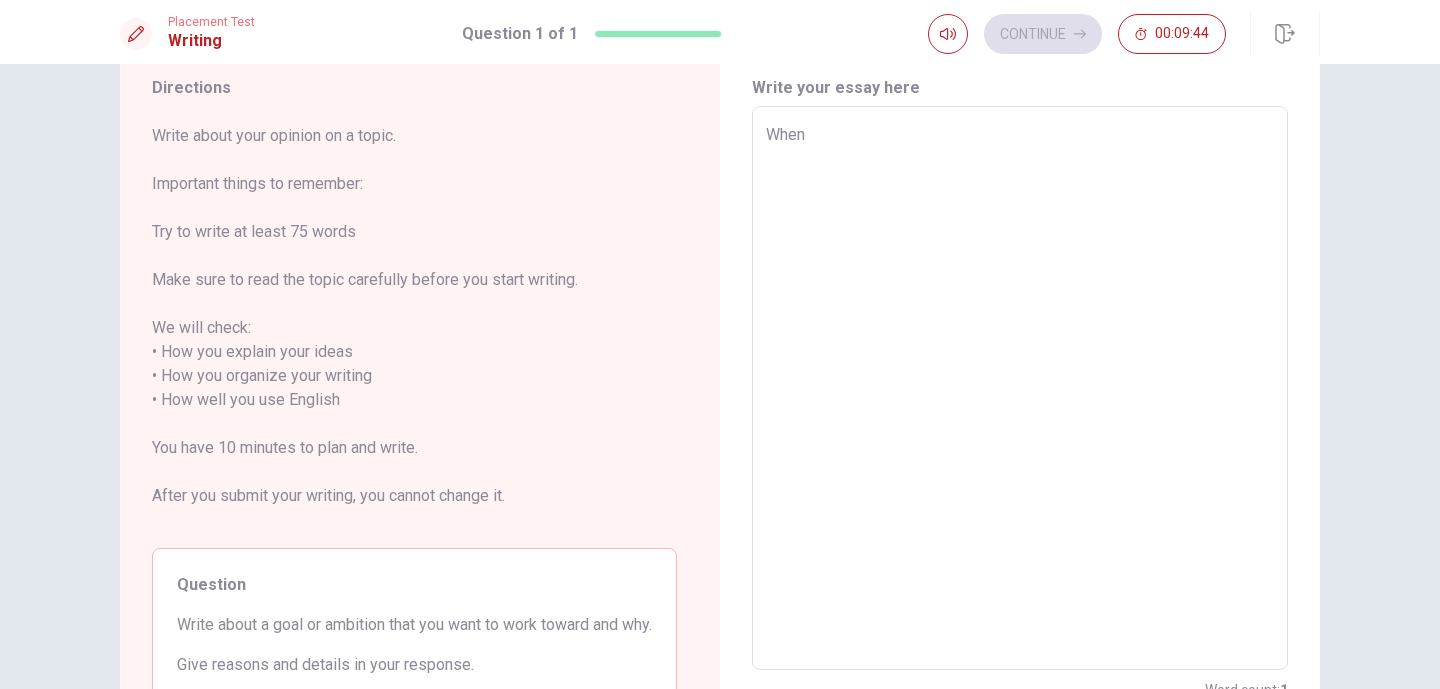 type on "When" 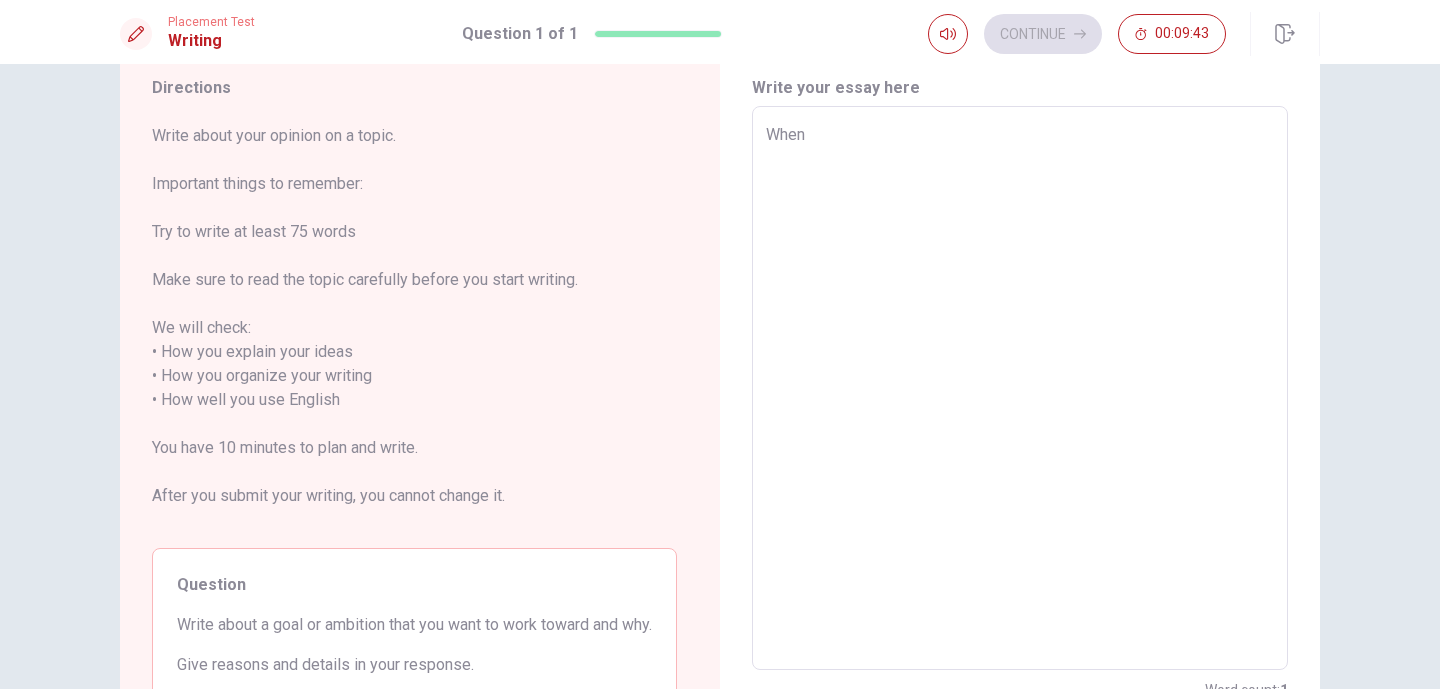 type on "When i" 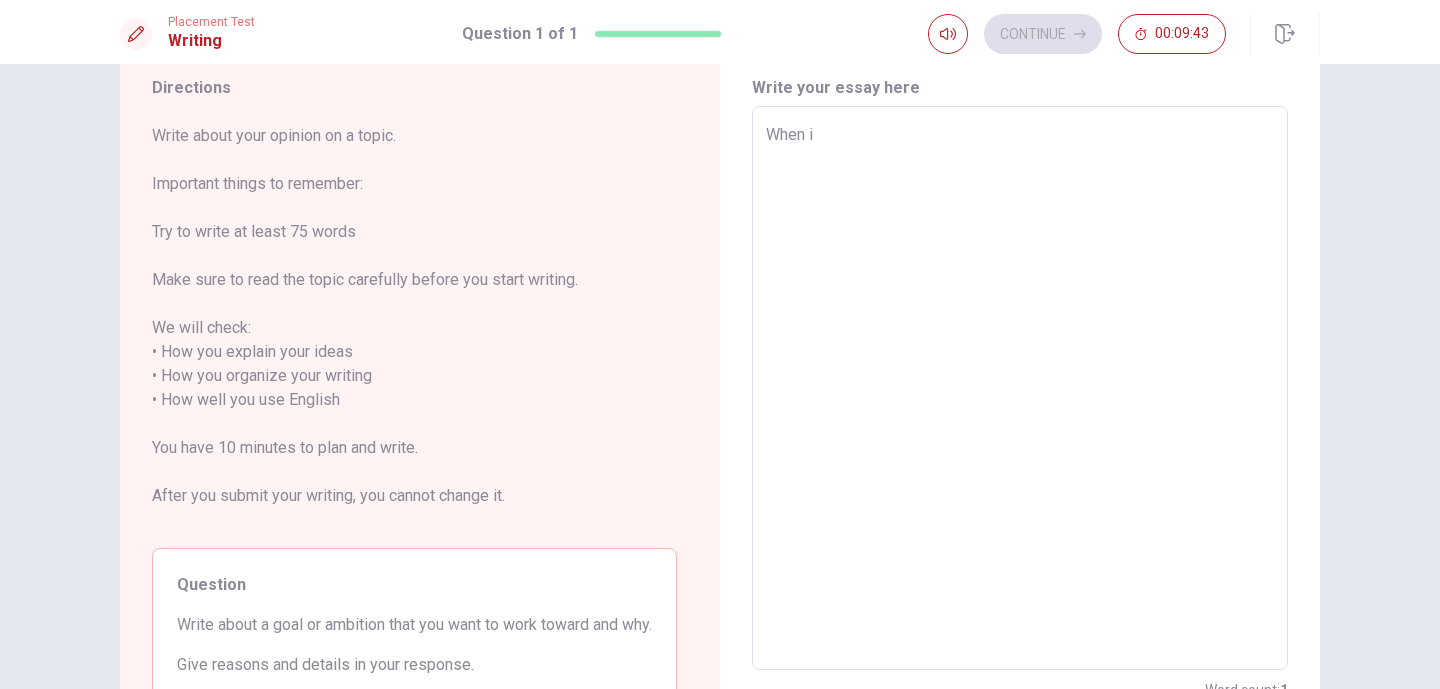 type on "x" 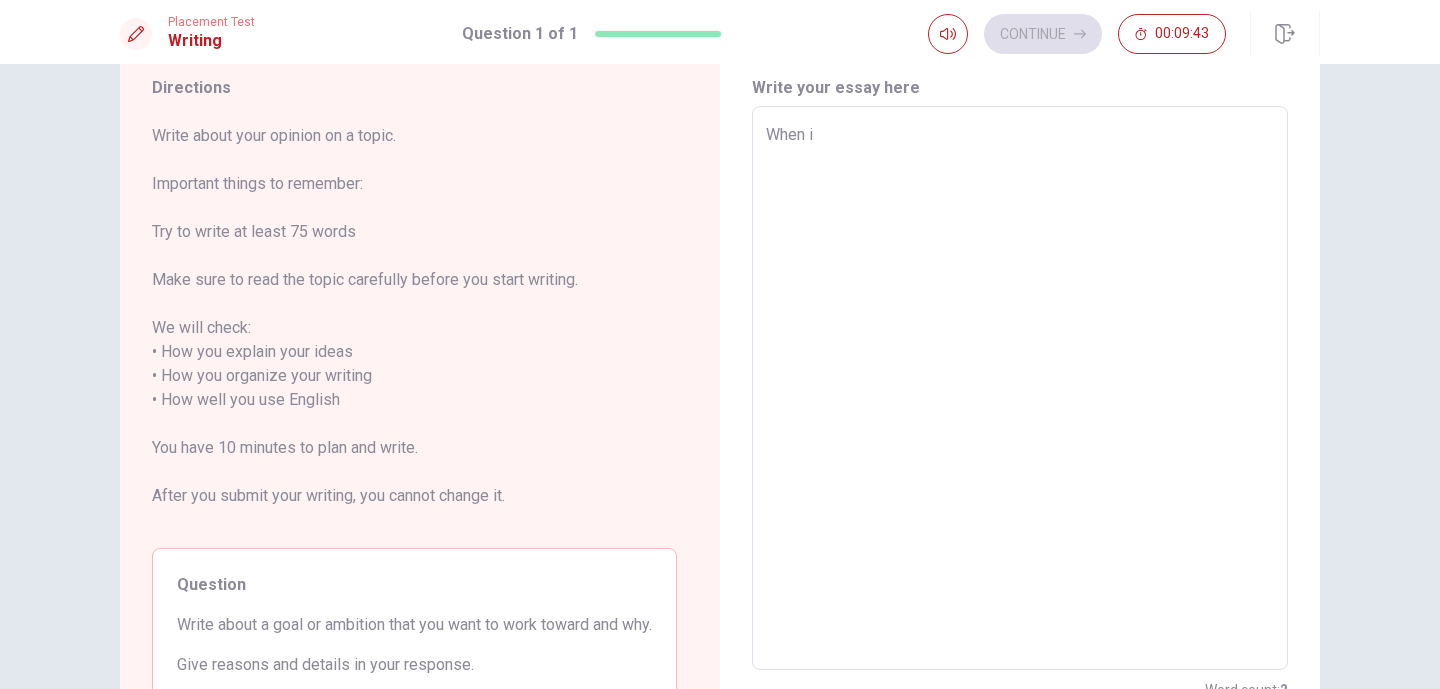 type on "When i" 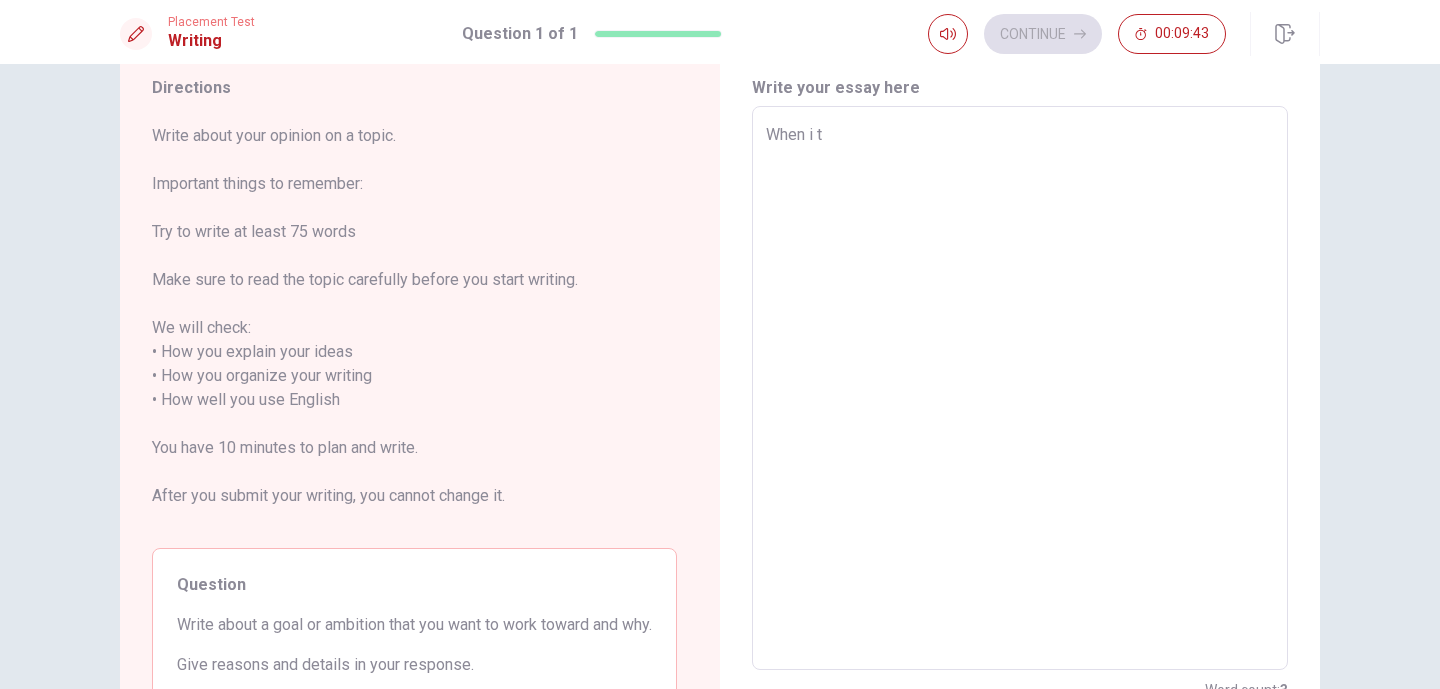 type on "x" 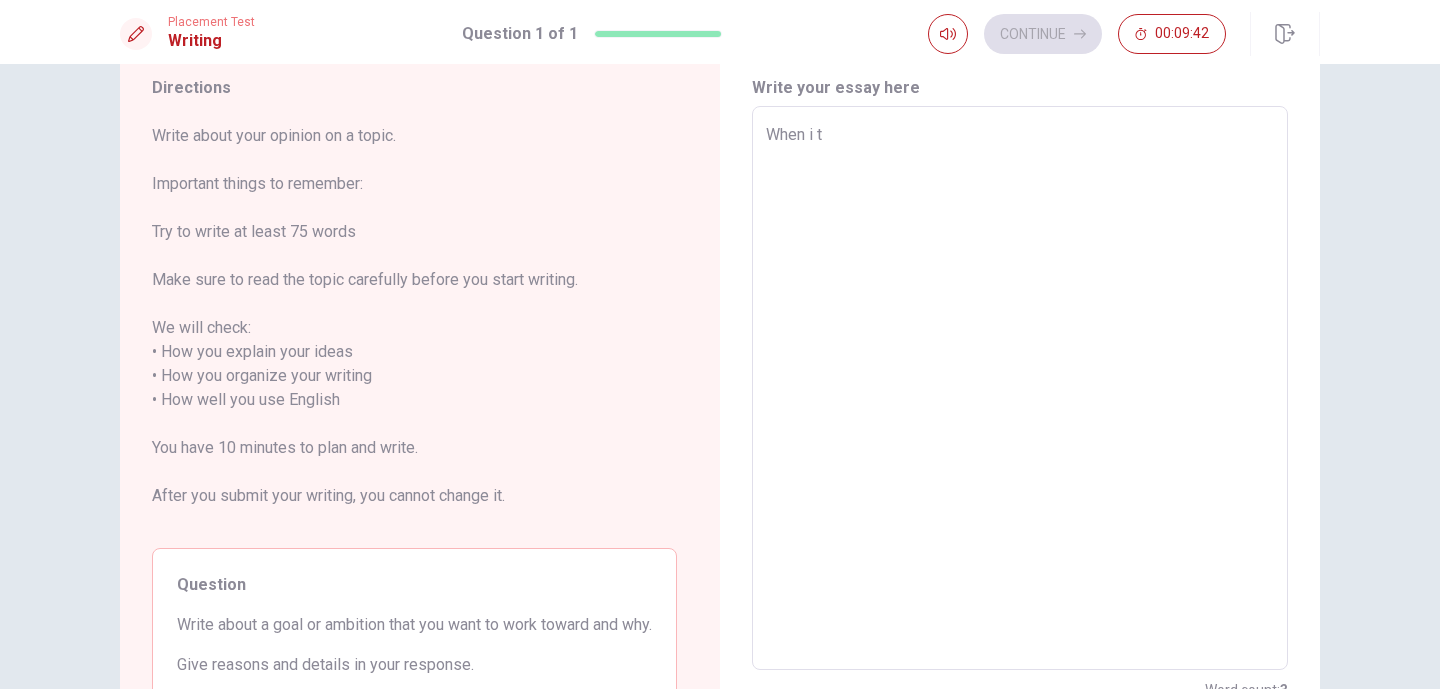 type on "When i" 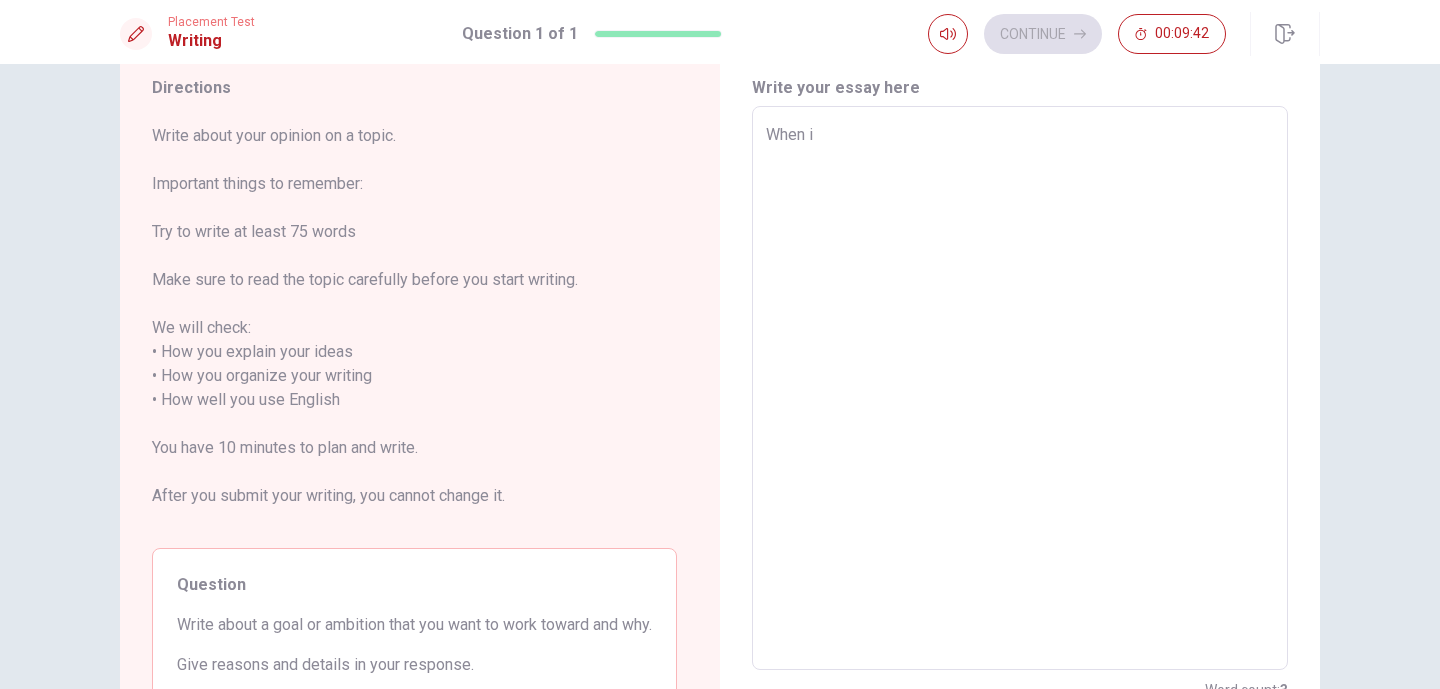 type on "x" 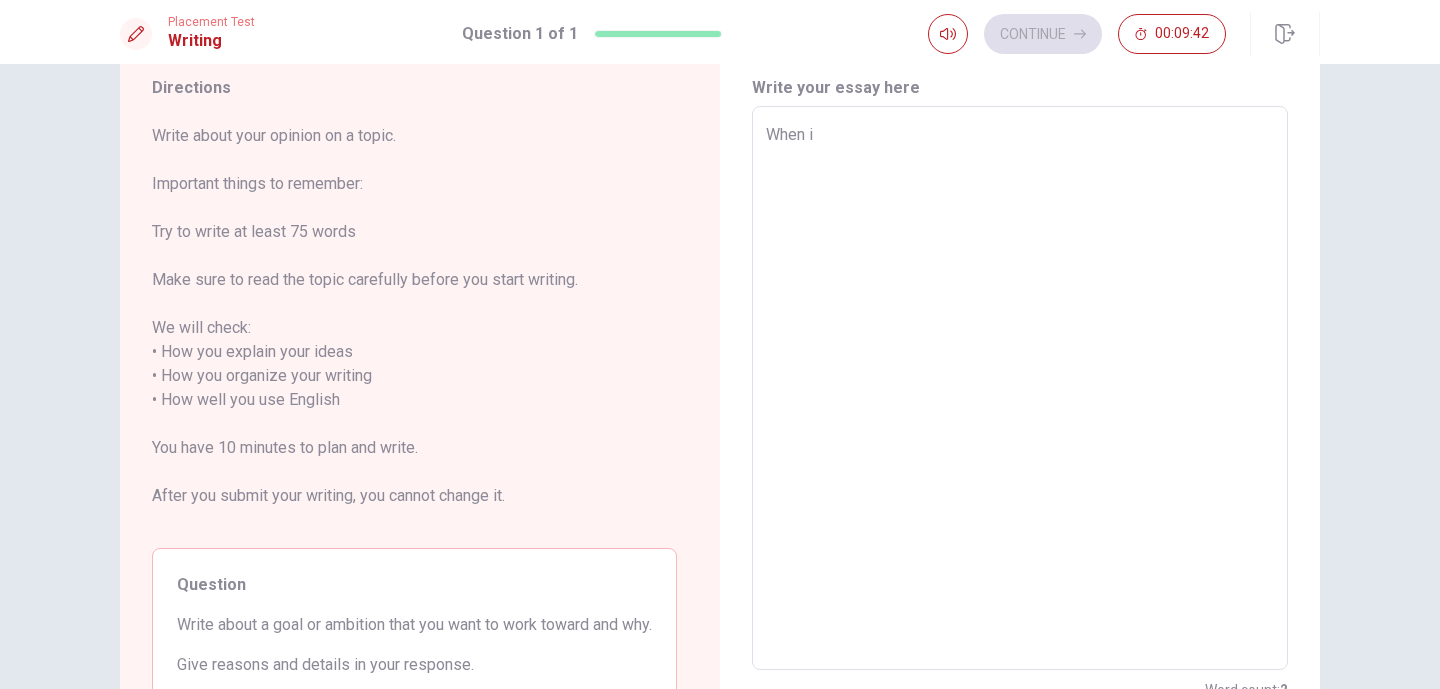 type on "When i" 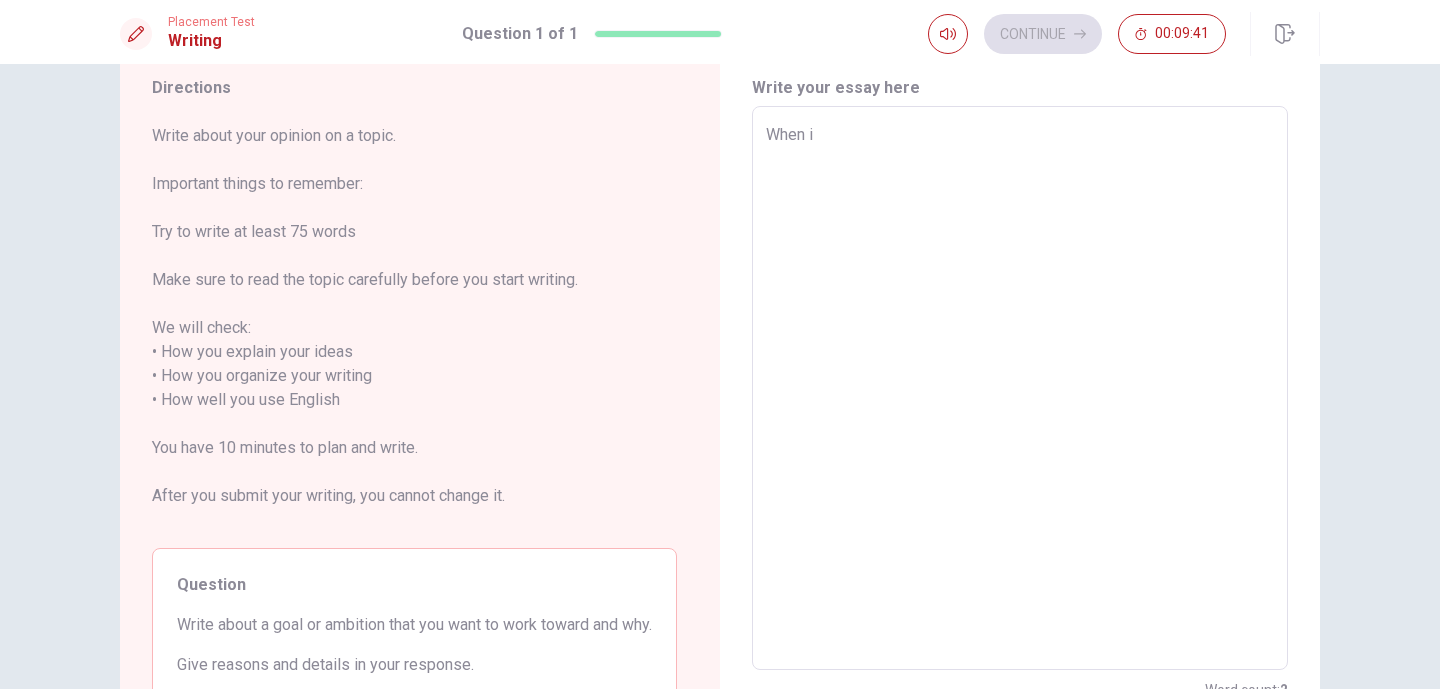 type on "When i´" 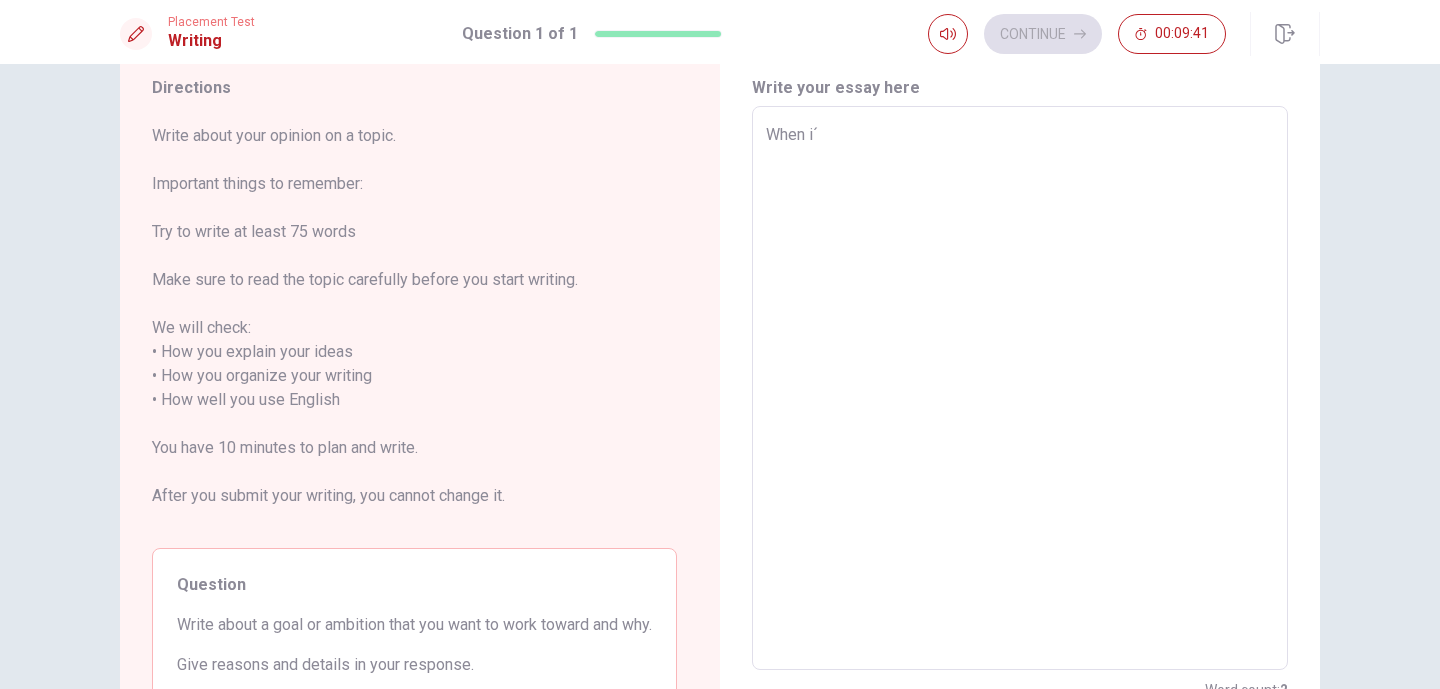 type on "x" 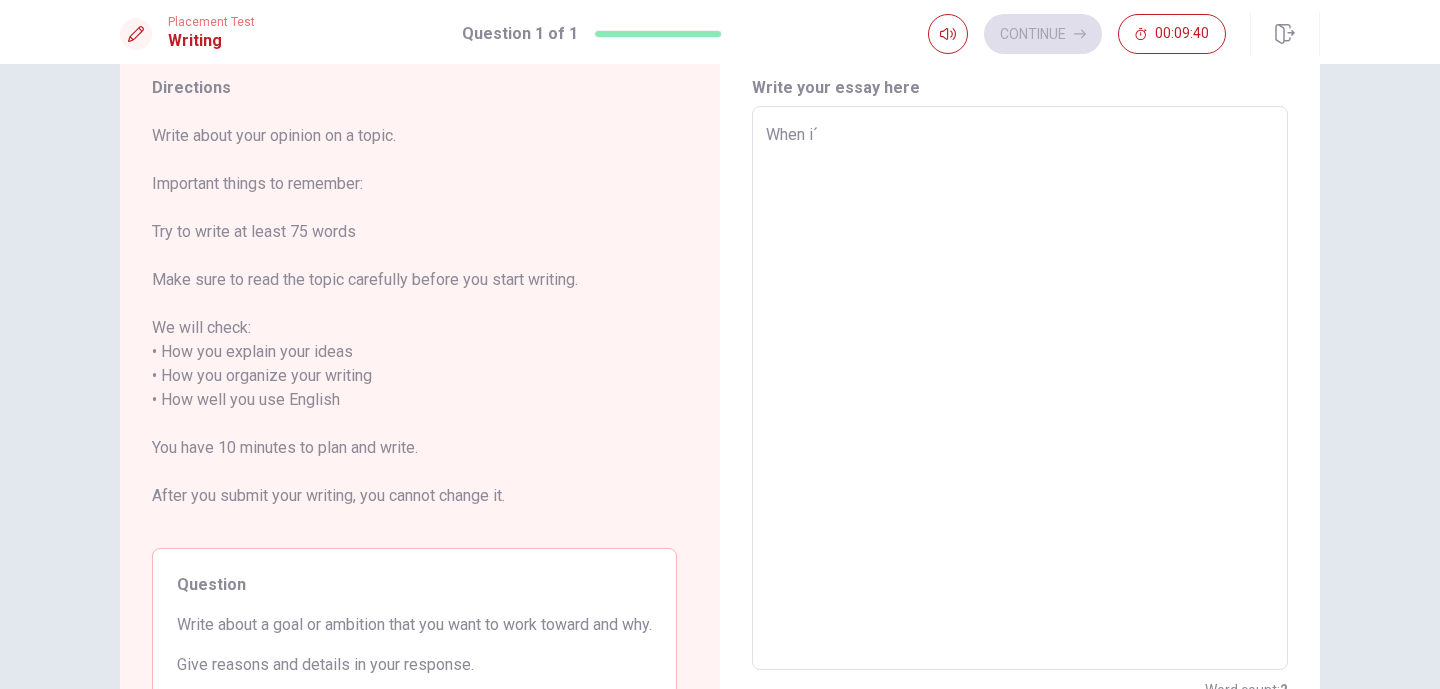 type on "When i´m" 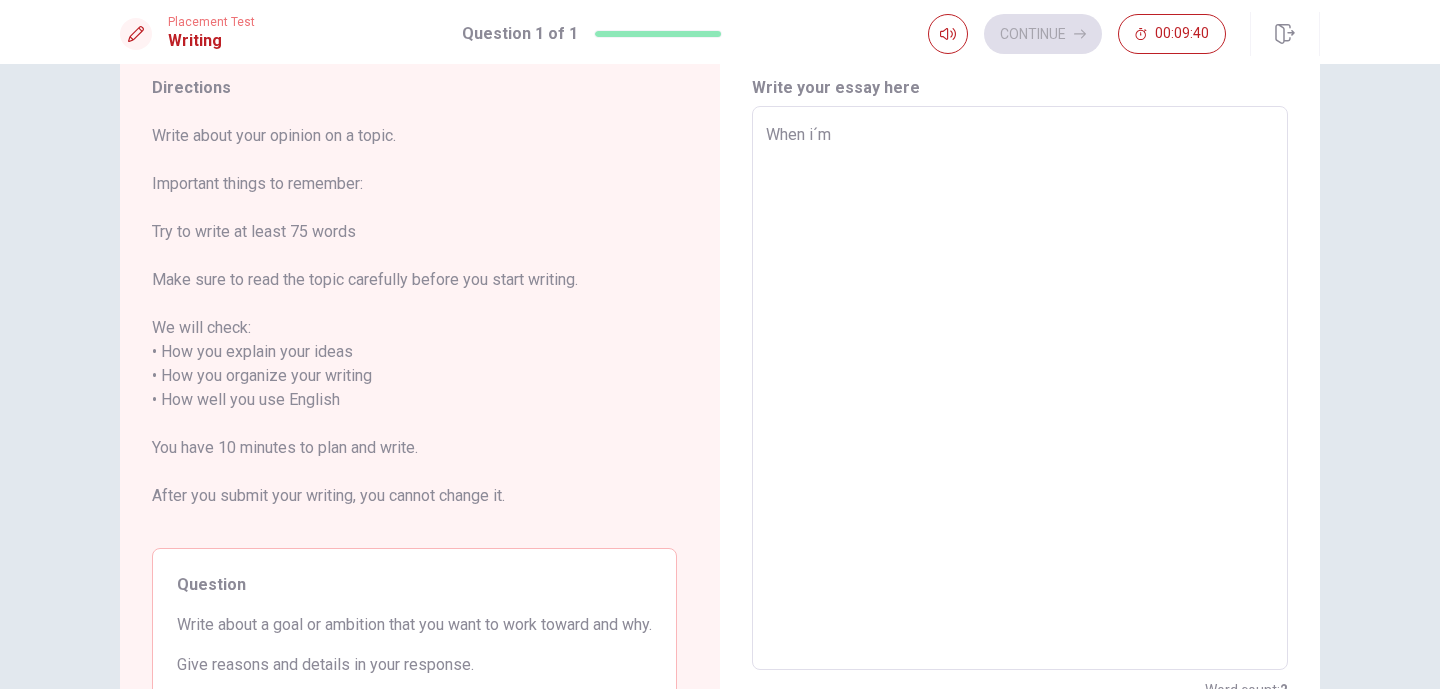 type on "x" 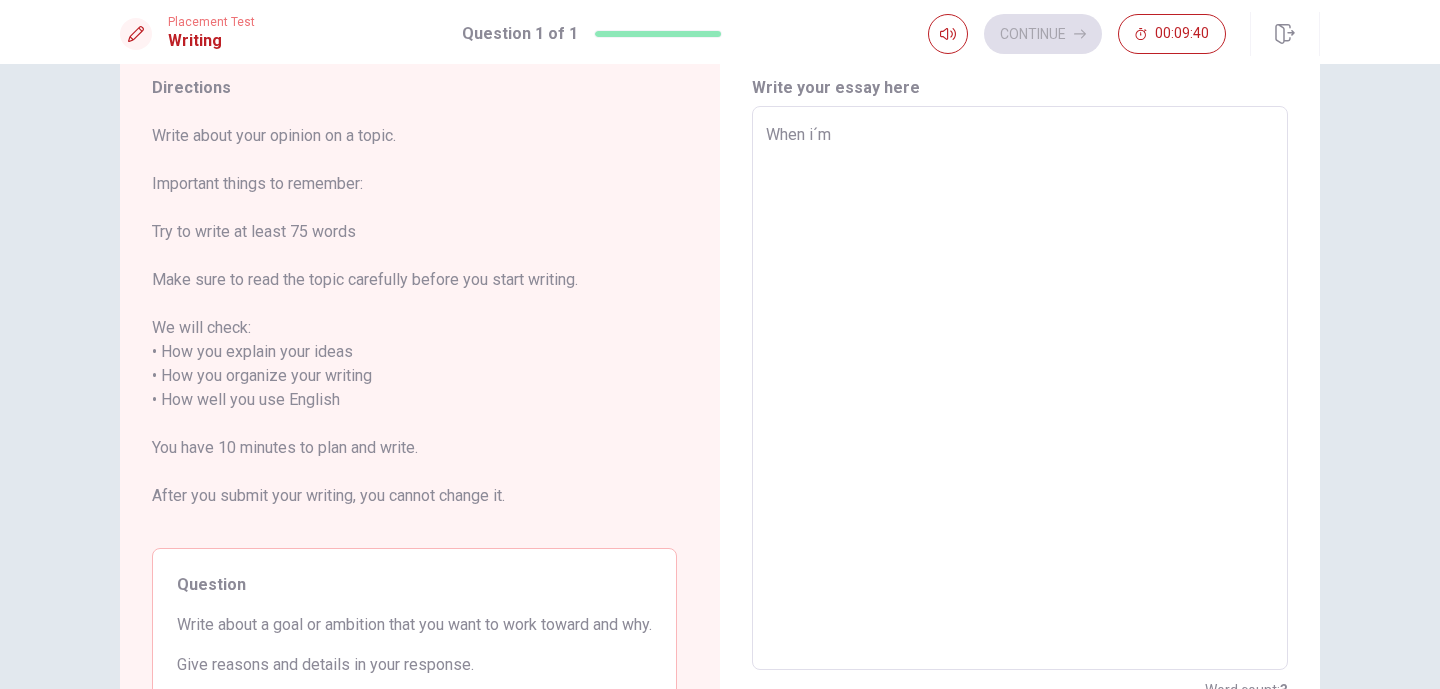 type on "When i´m" 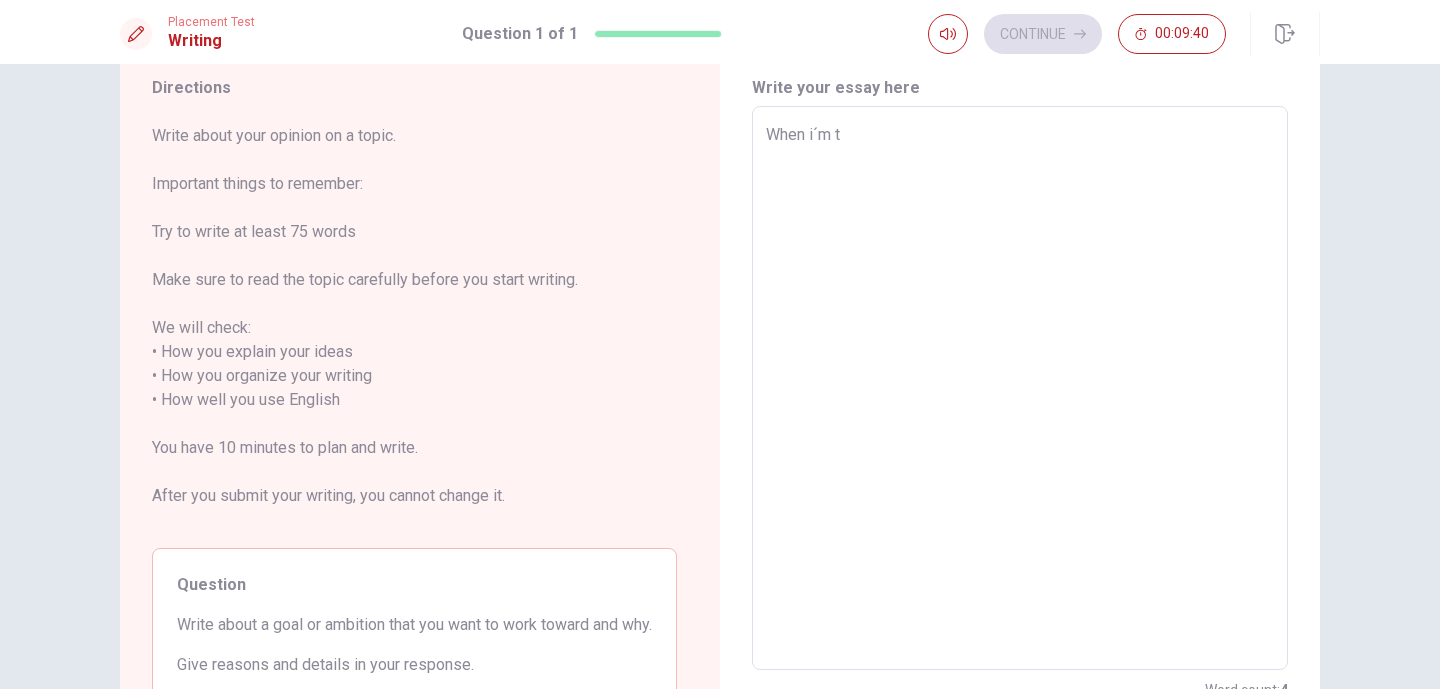 type on "x" 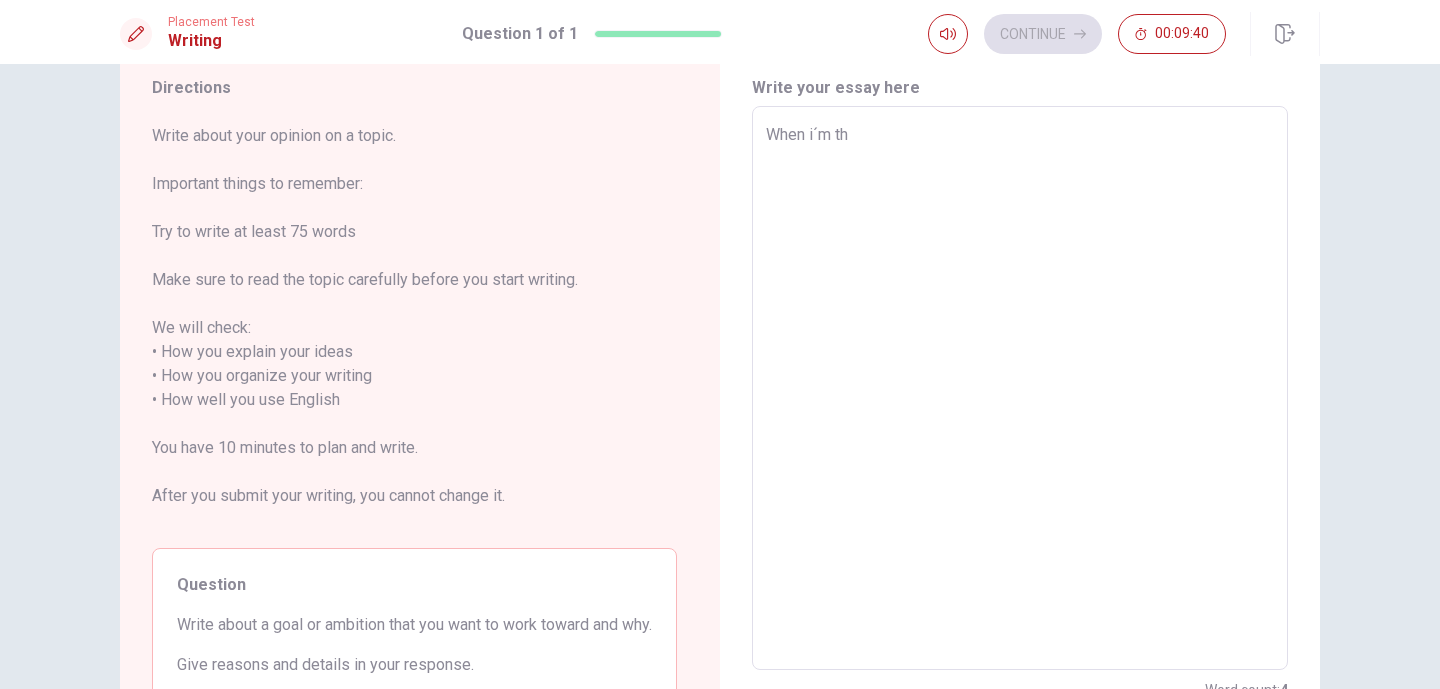 type on "x" 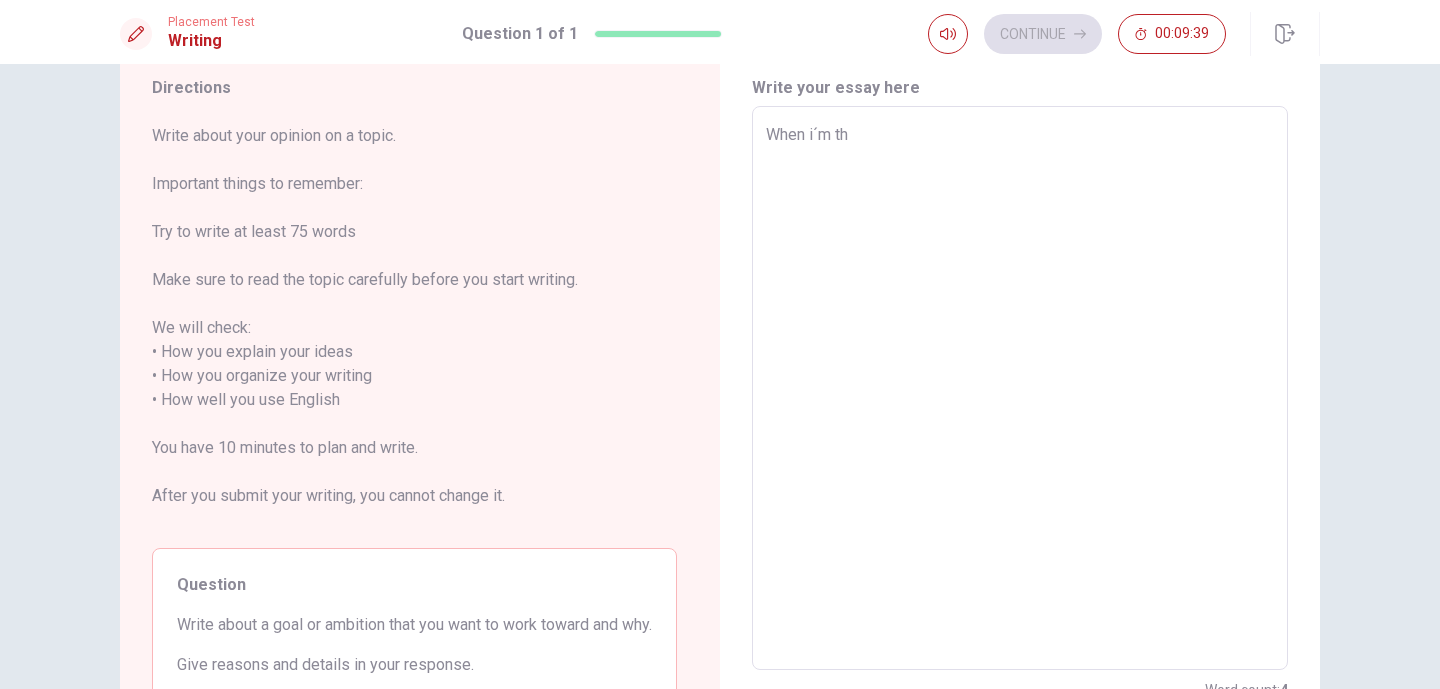 type on "When i´m thi" 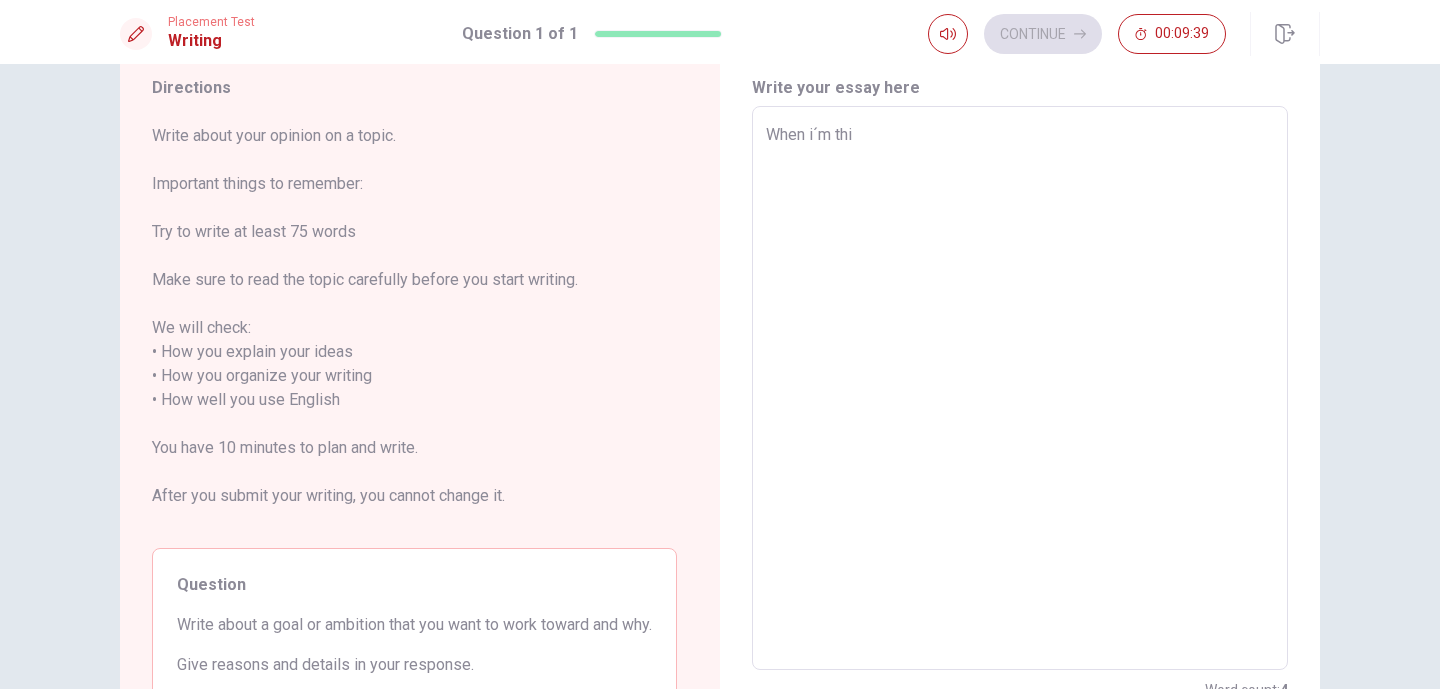 type on "x" 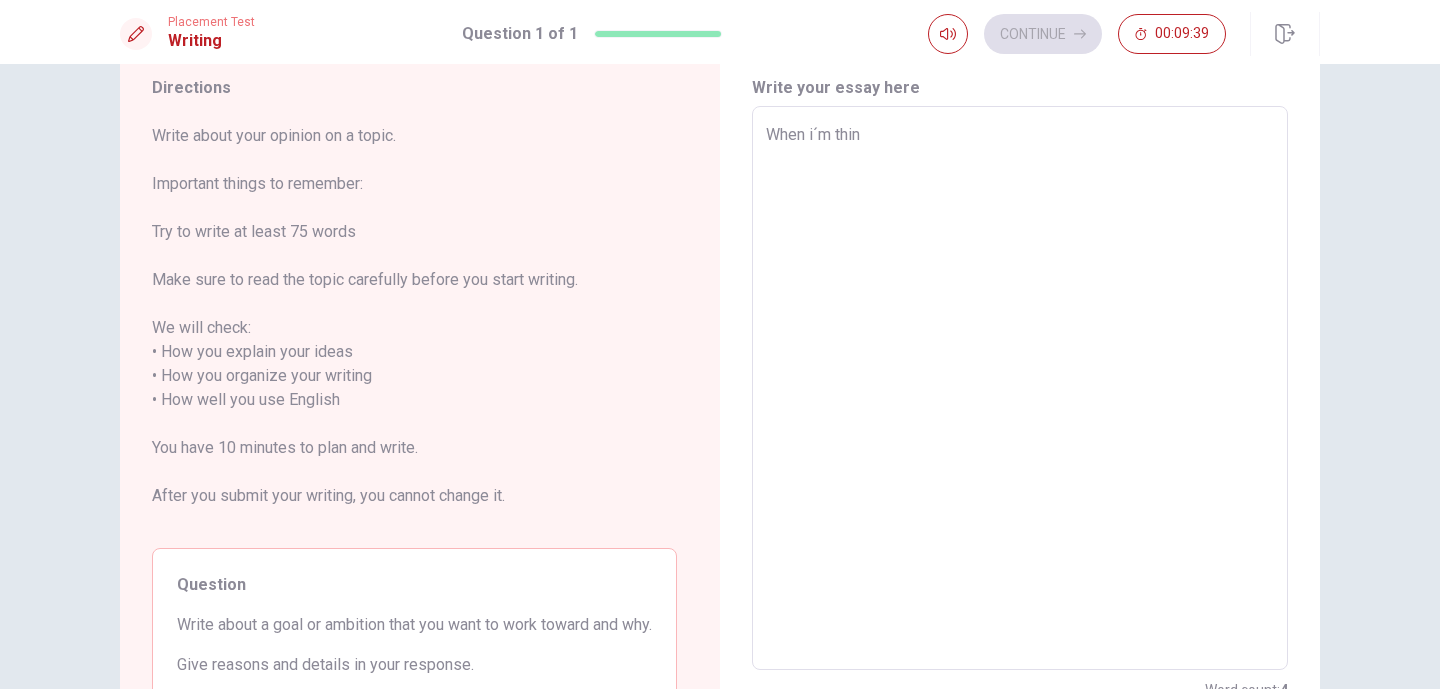 type on "x" 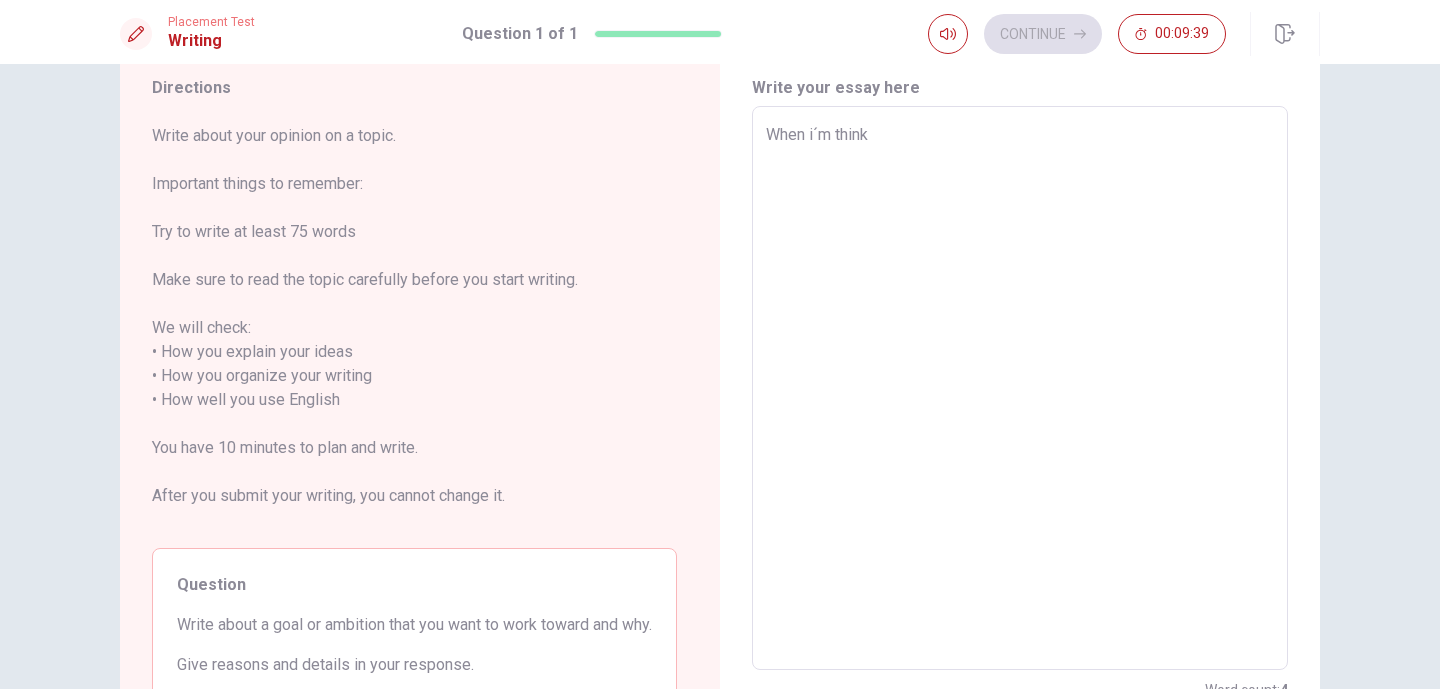 type on "x" 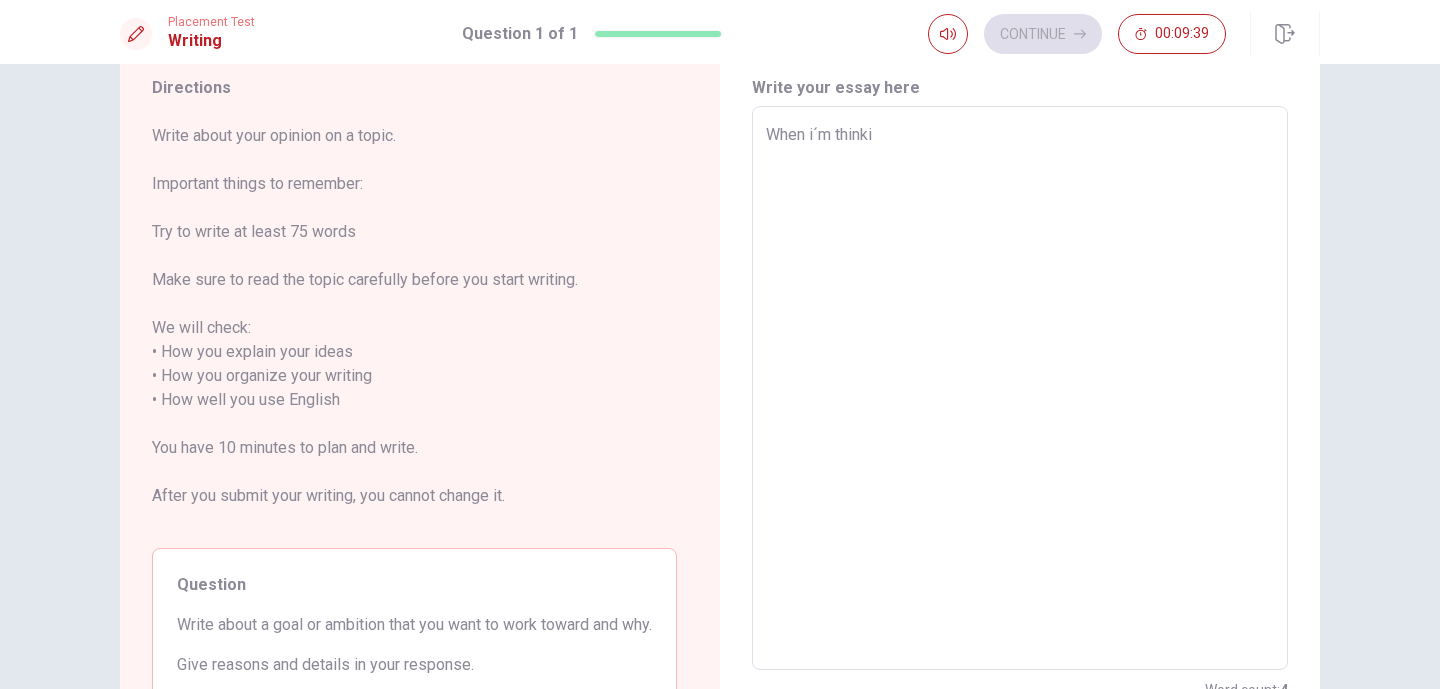 type on "x" 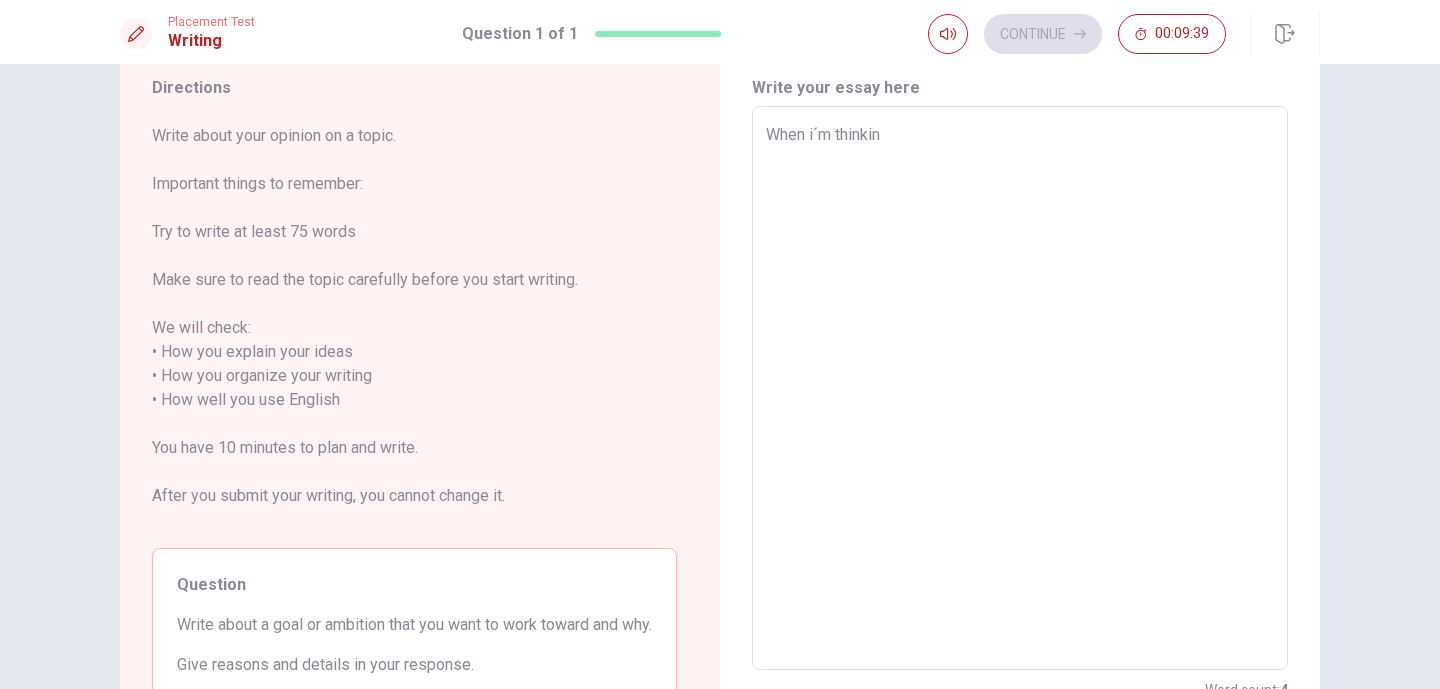 type on "x" 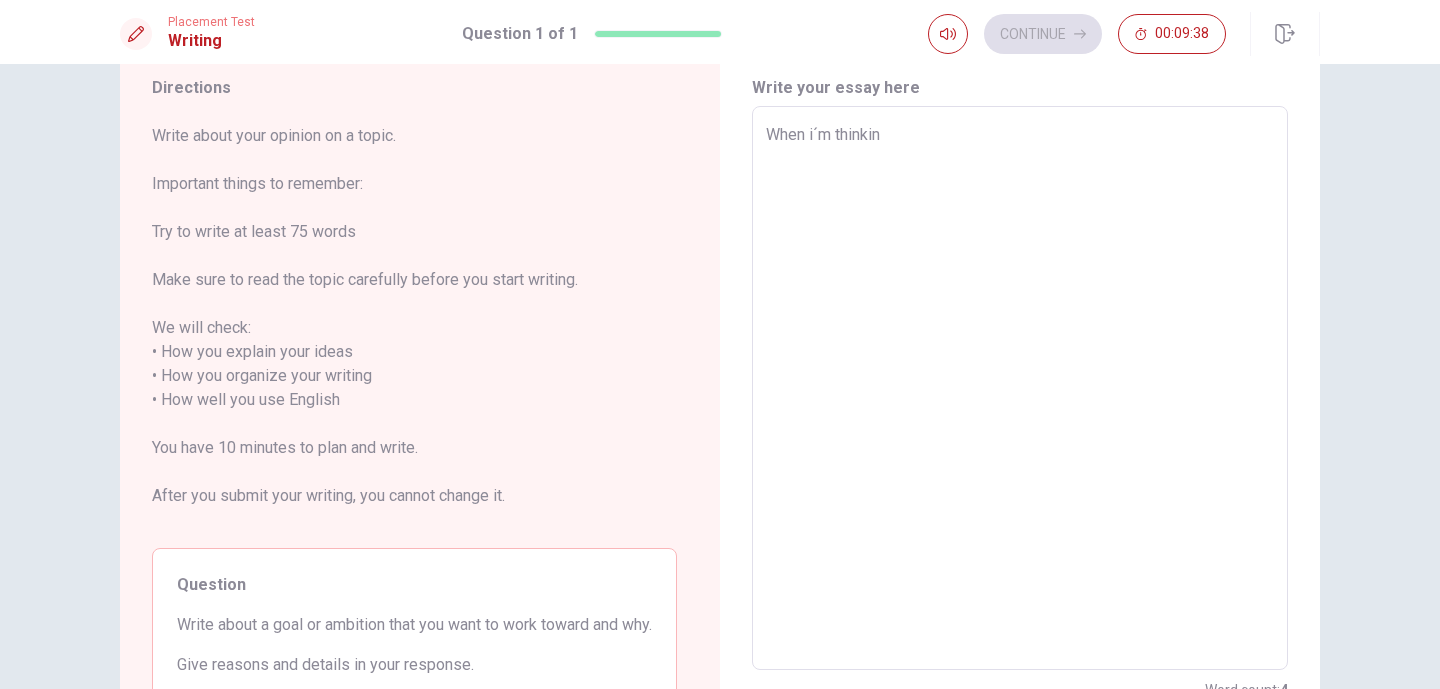 type on "When i´m thinking" 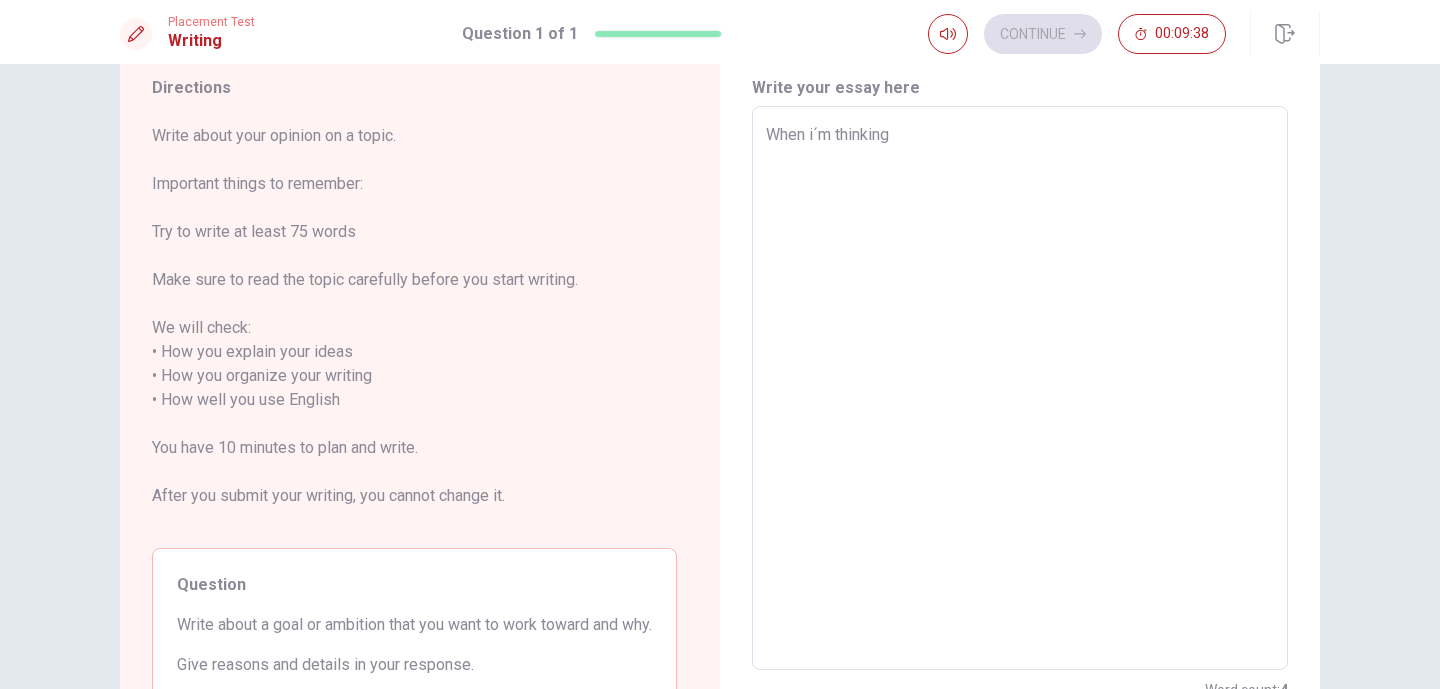 type on "x" 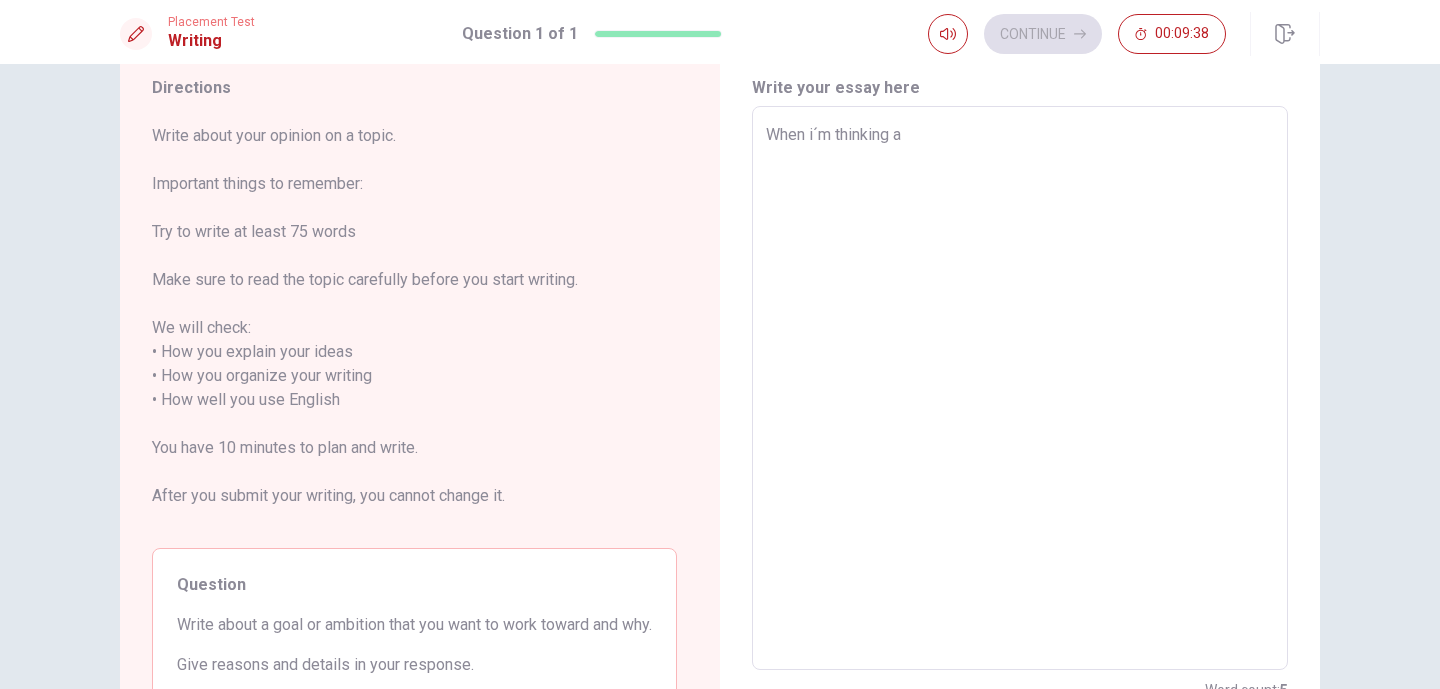 type on "x" 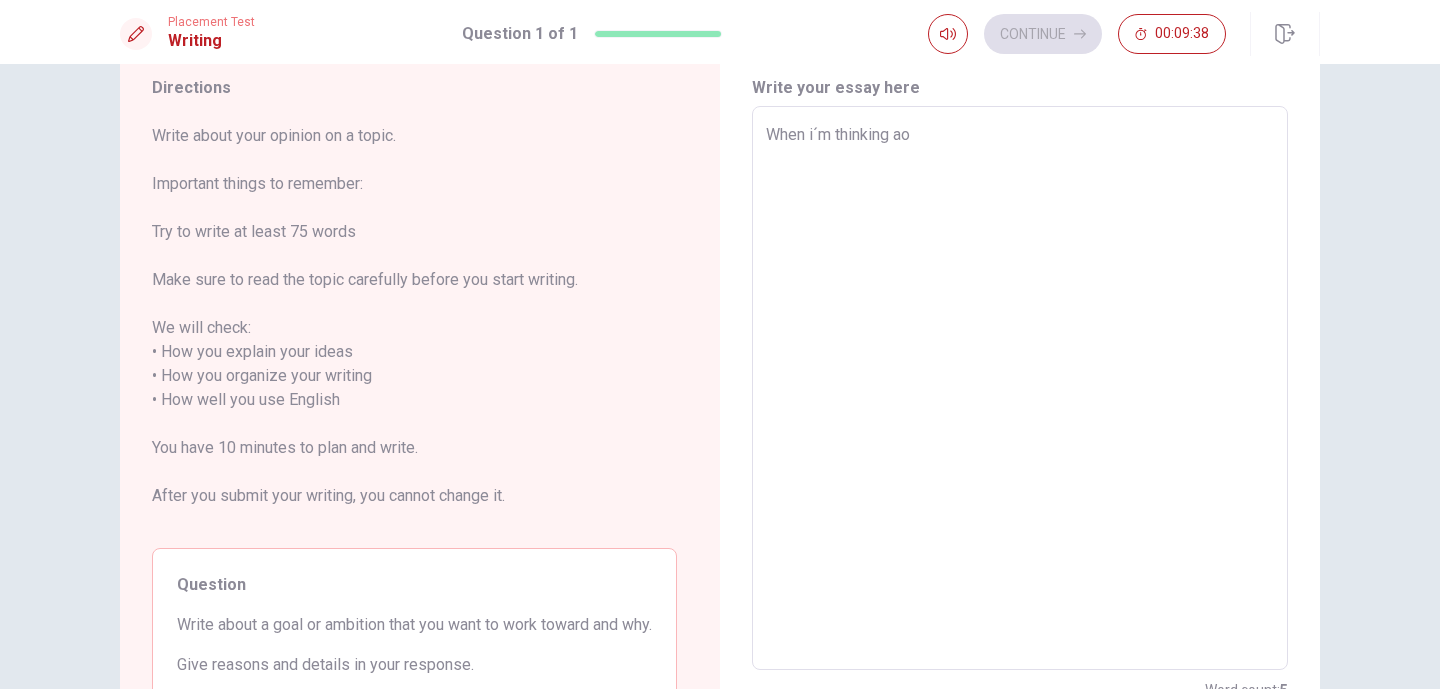 type on "x" 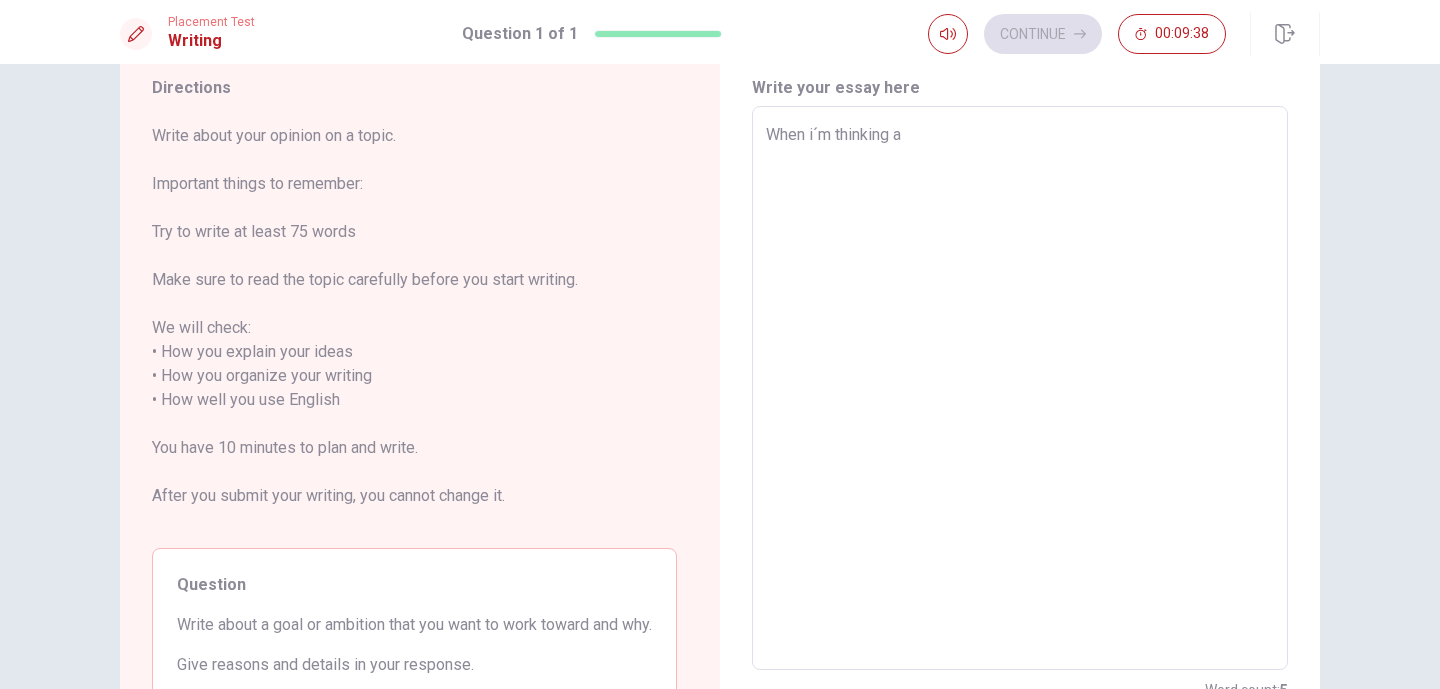 type on "x" 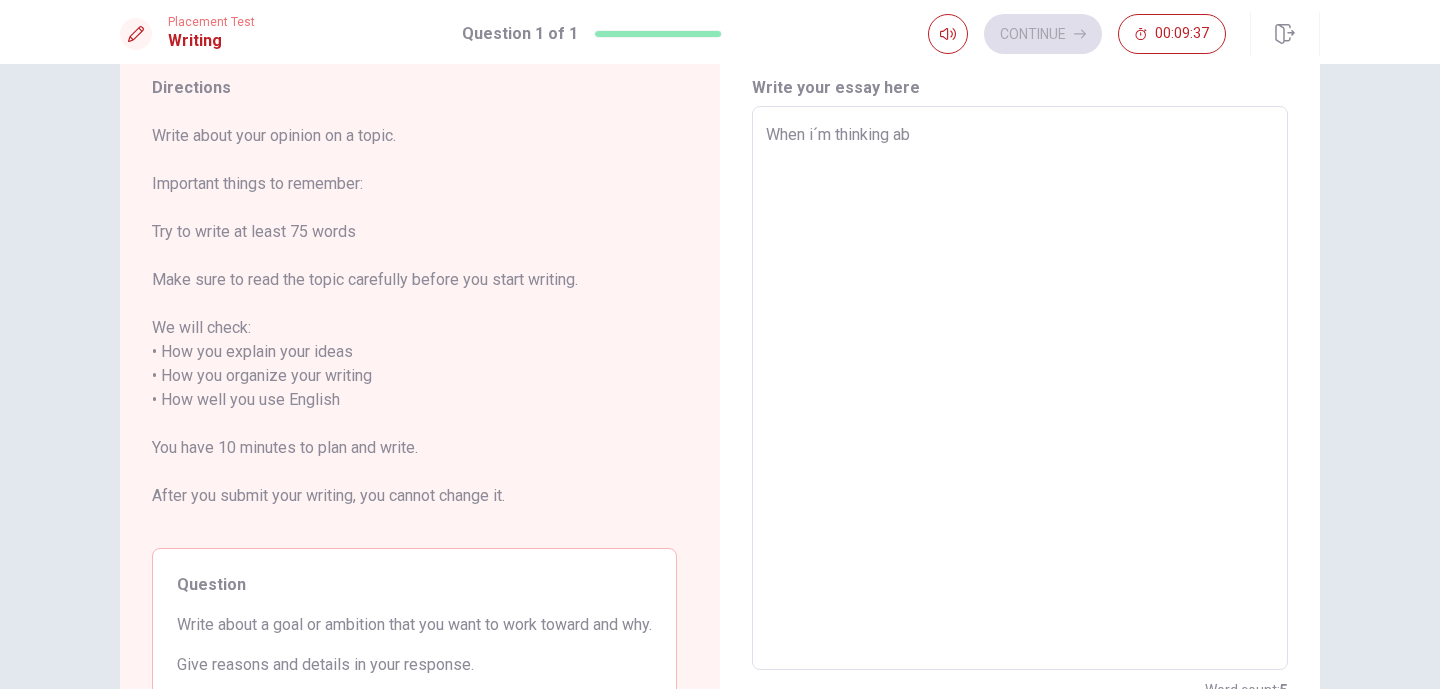type on "x" 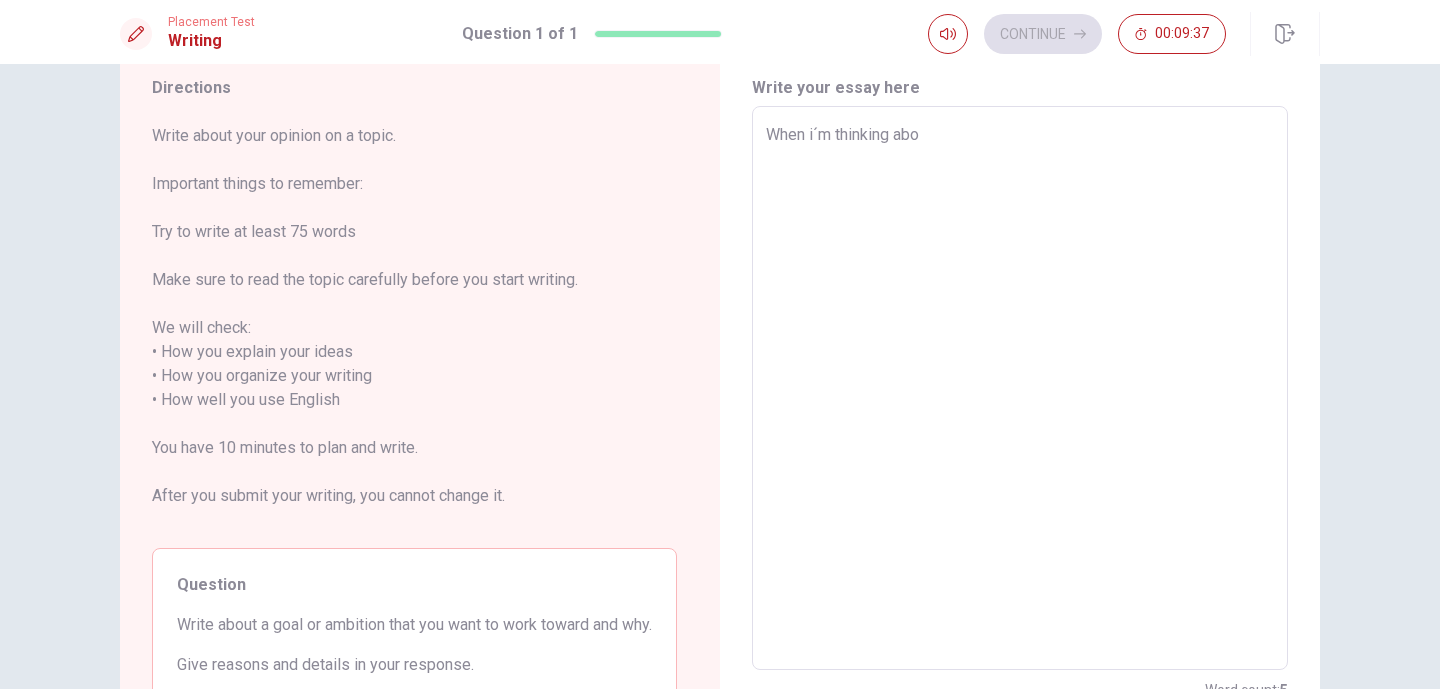 type on "When i´m thinking abot" 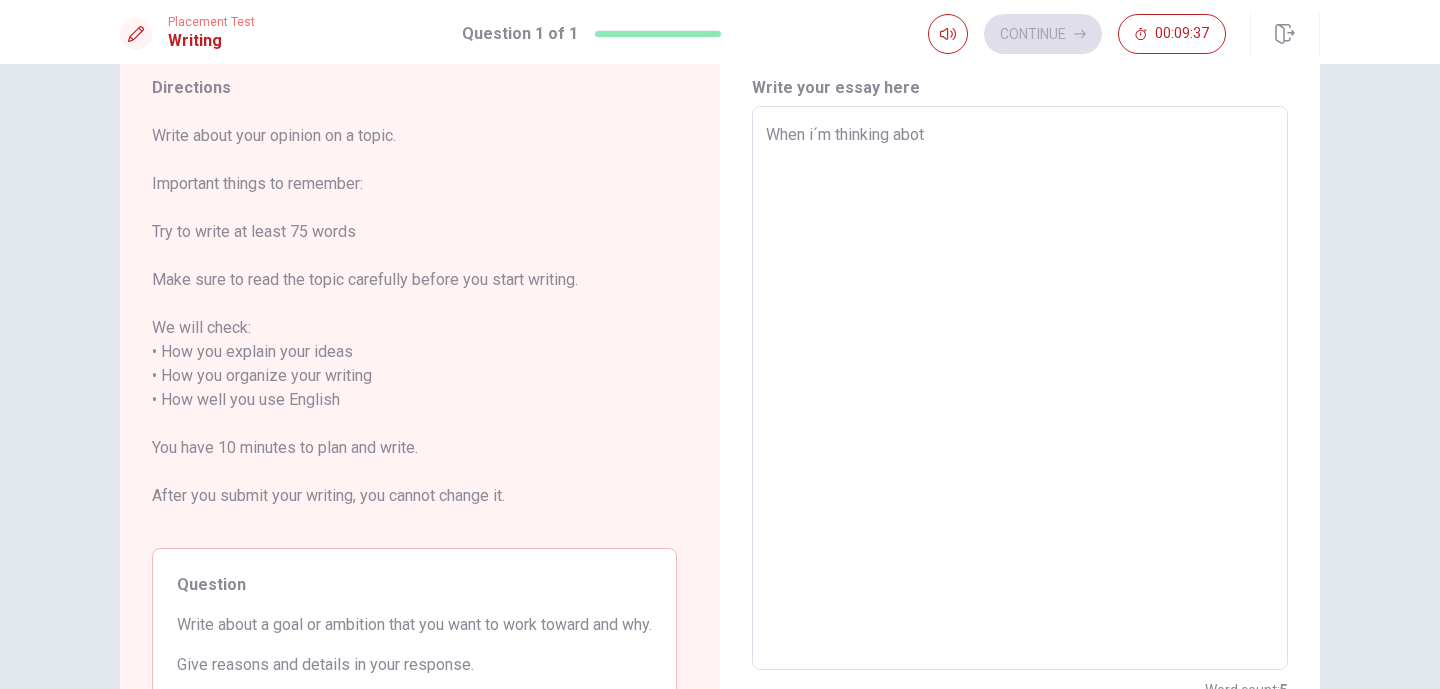 type on "x" 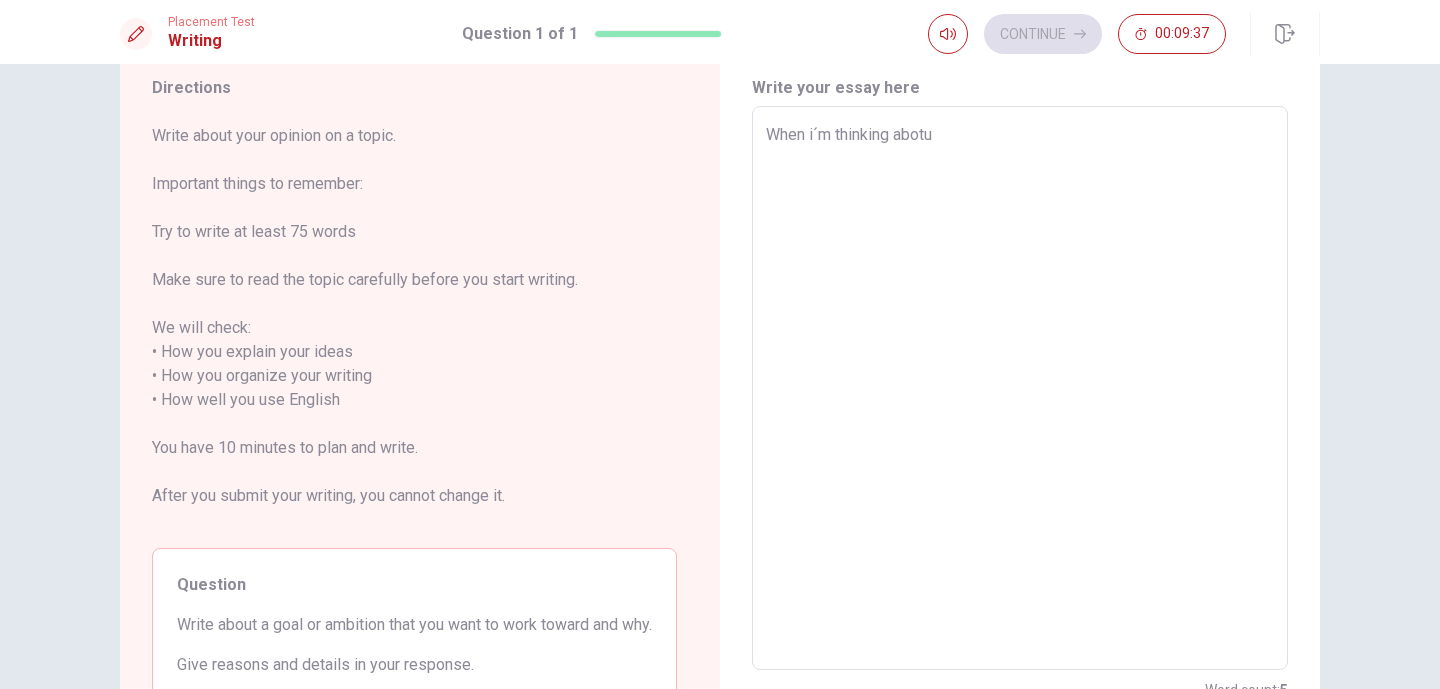 type on "x" 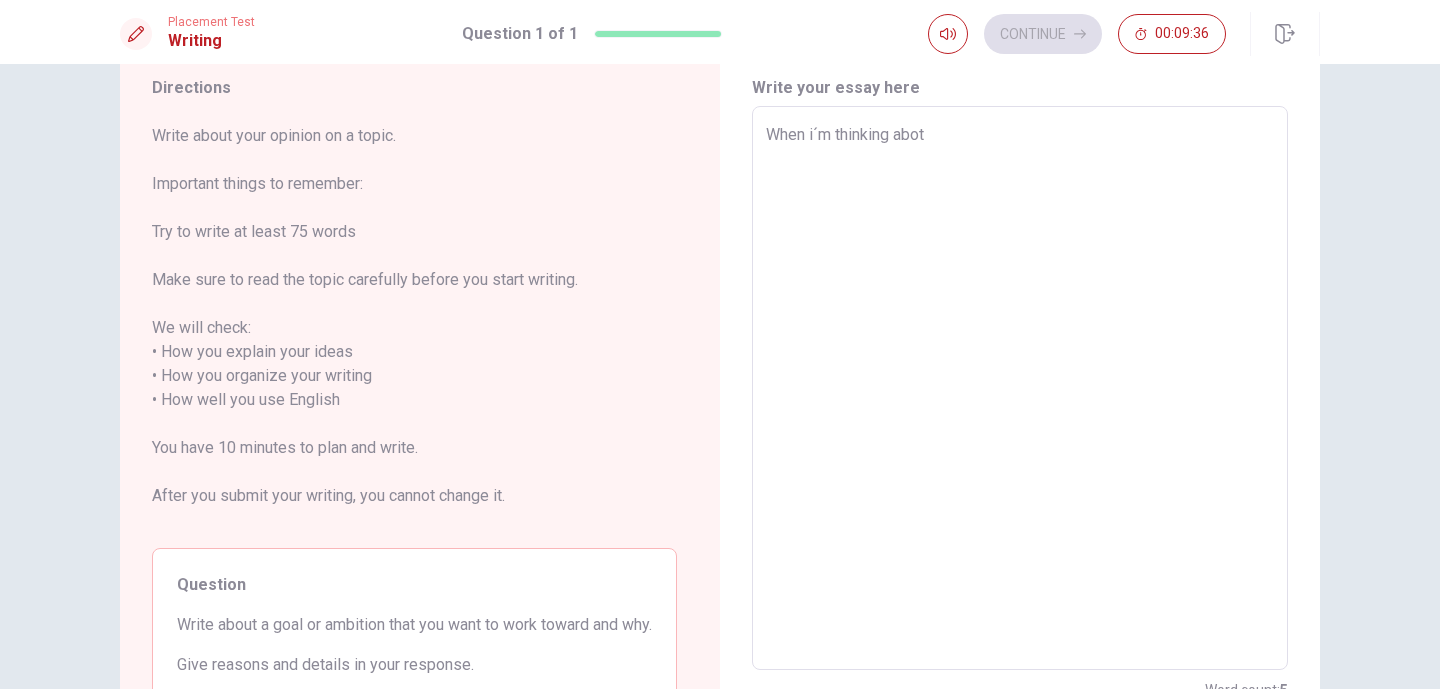type on "x" 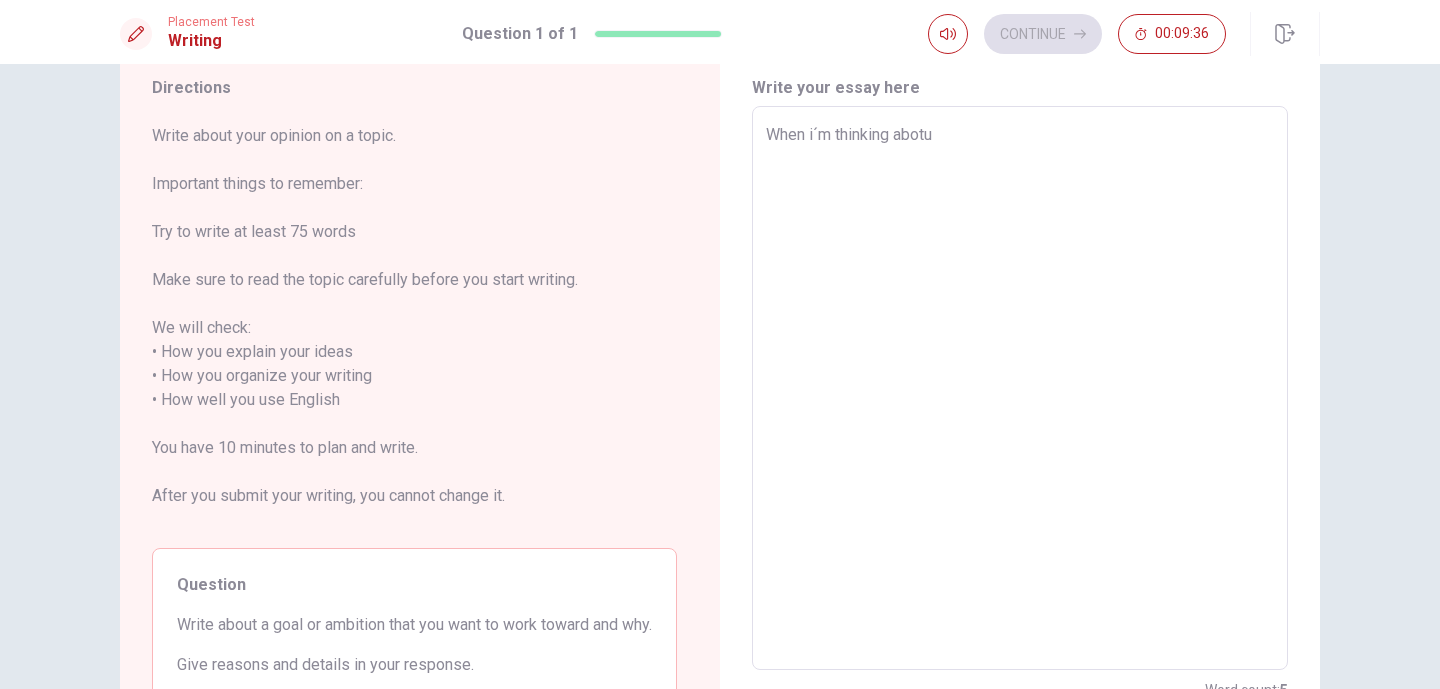 type on "x" 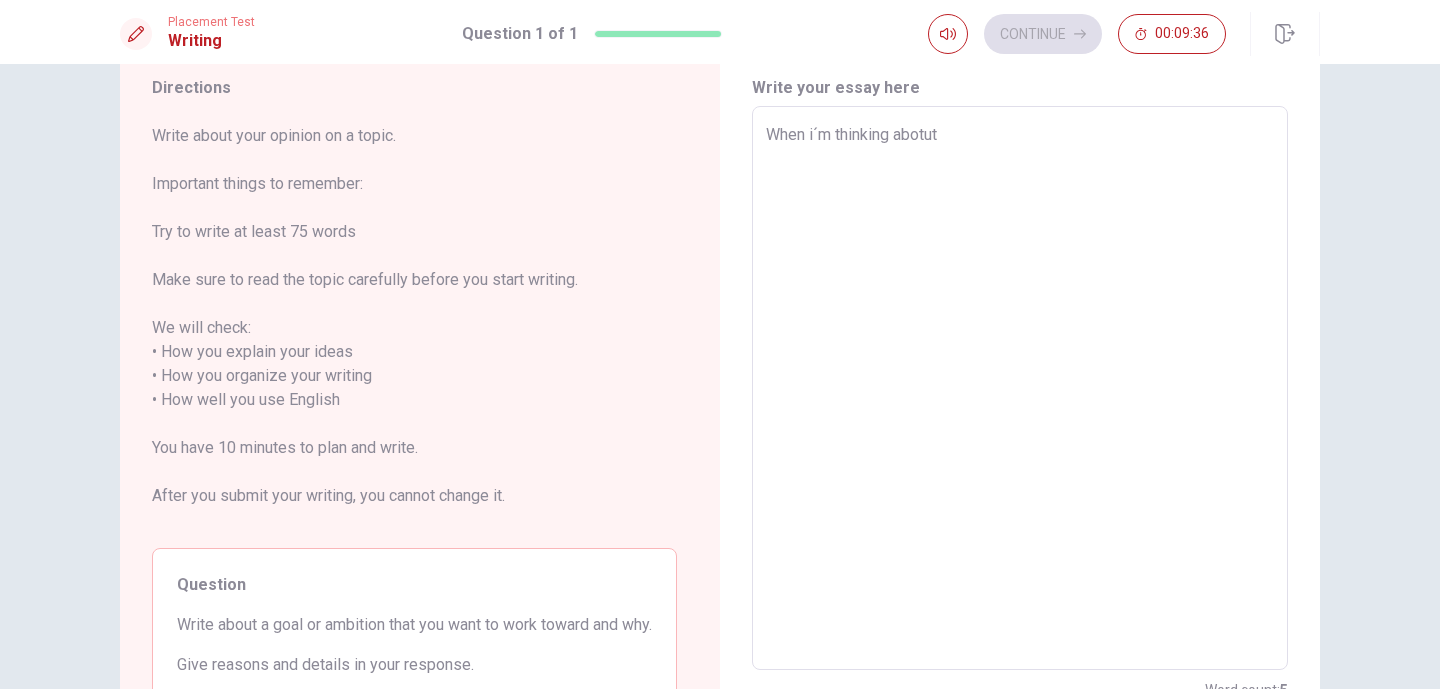 type on "x" 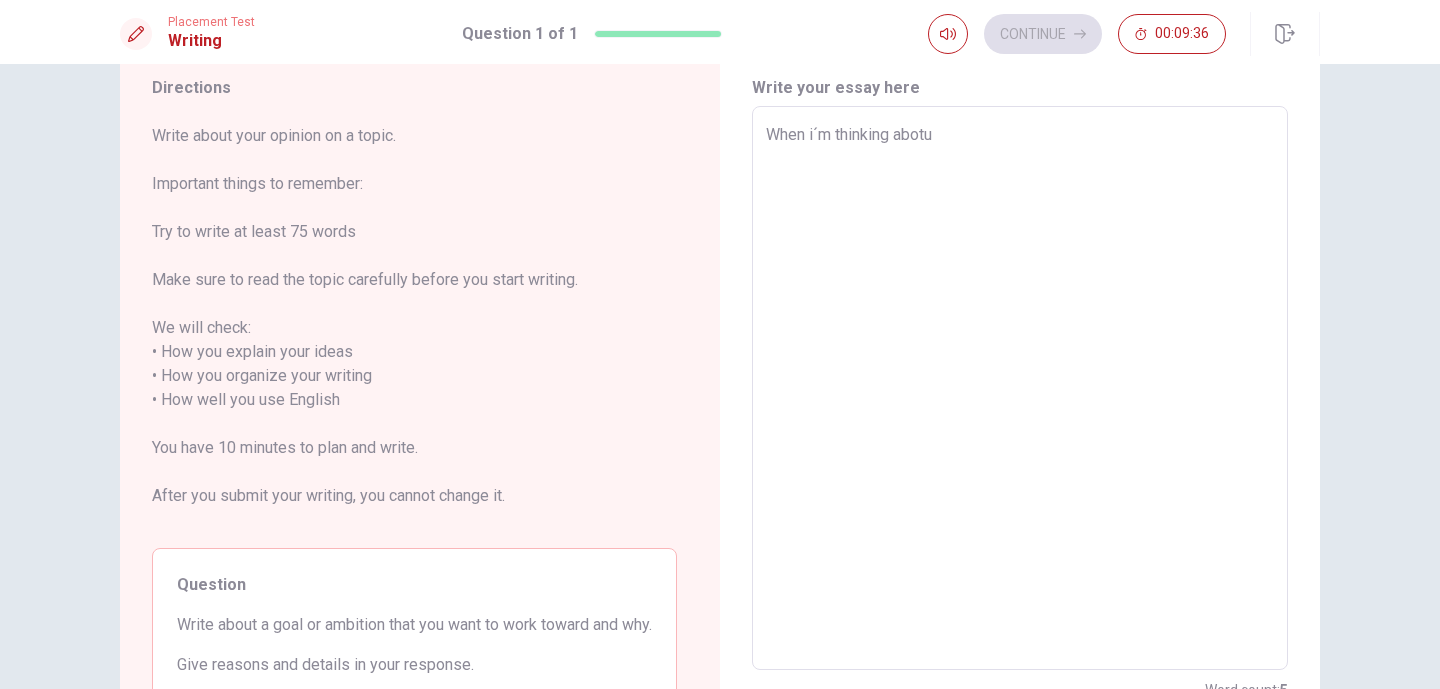 type on "x" 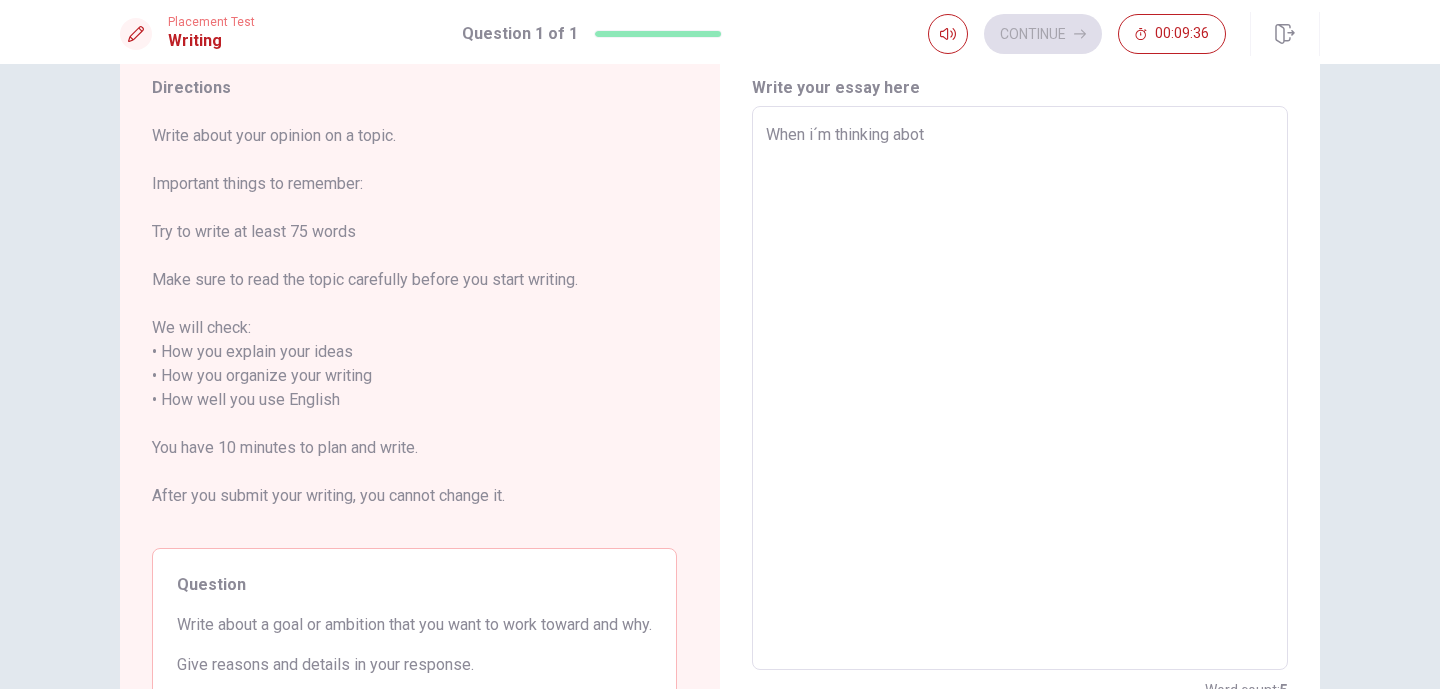 type on "x" 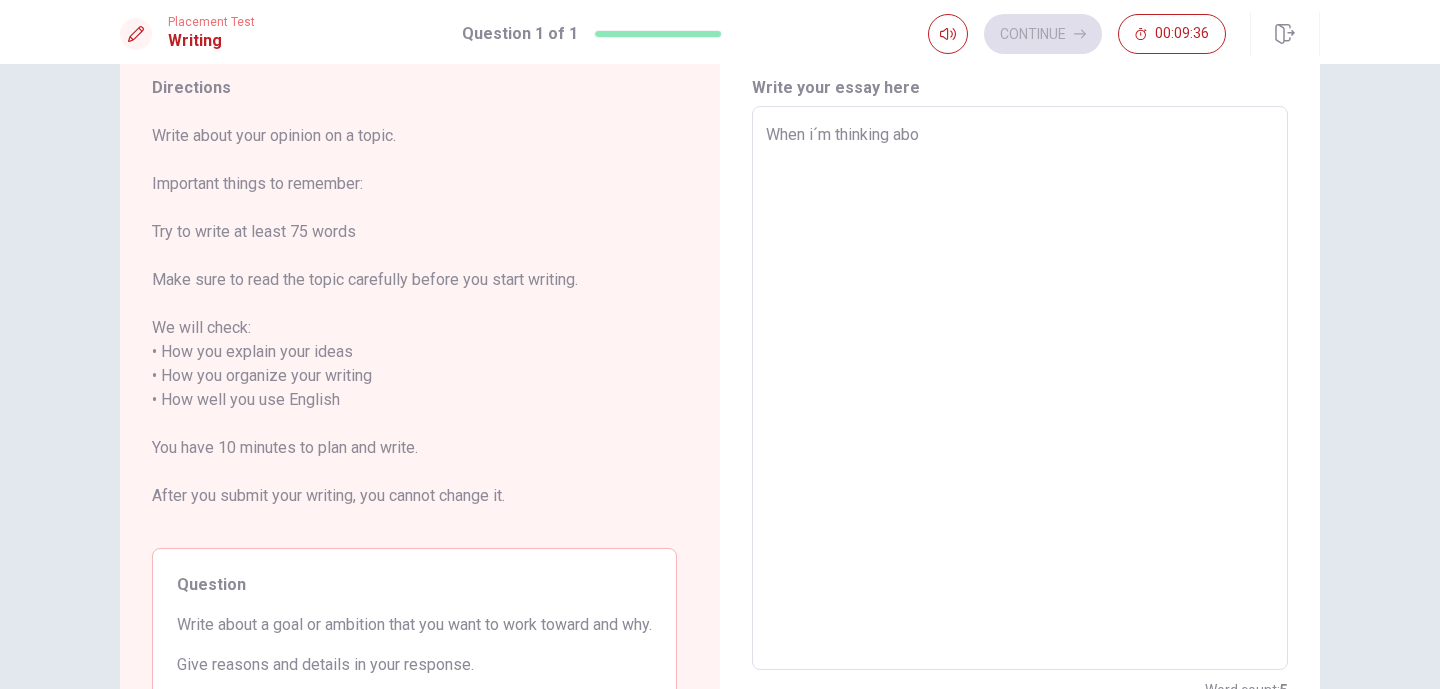 type on "x" 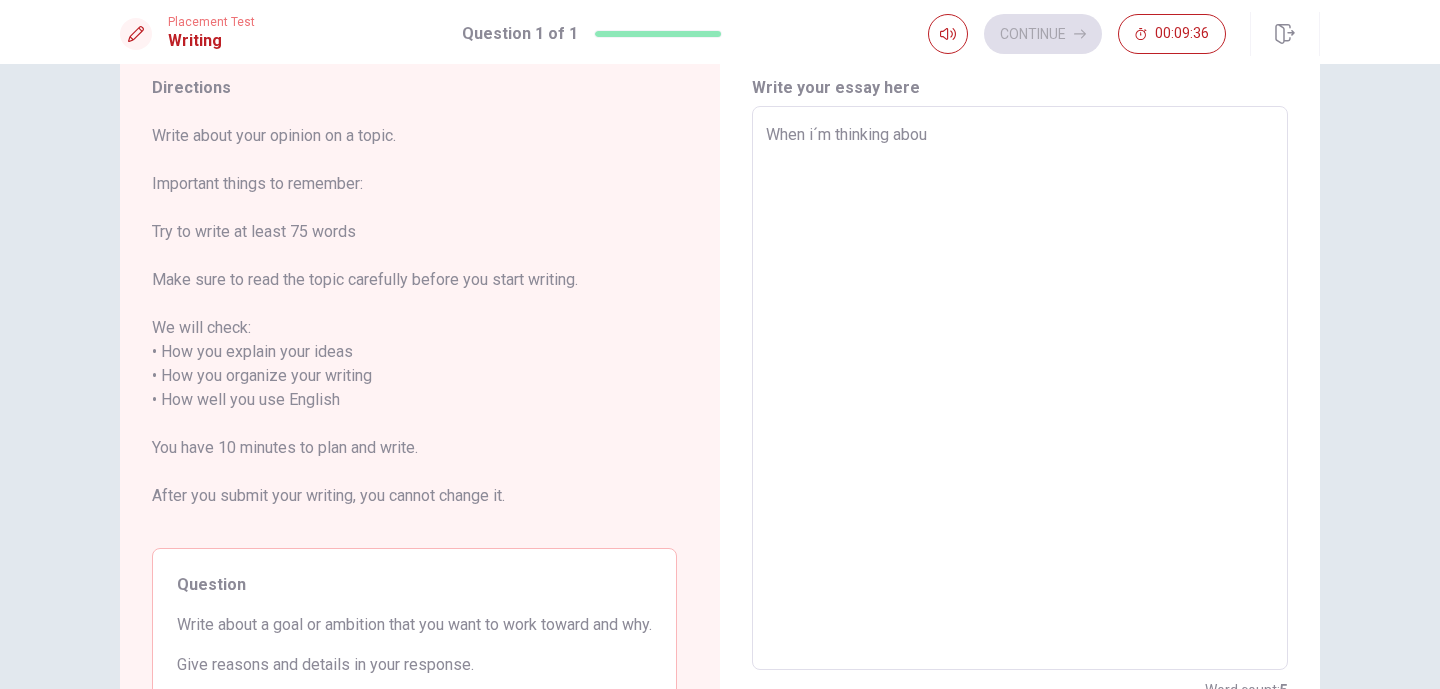 type on "x" 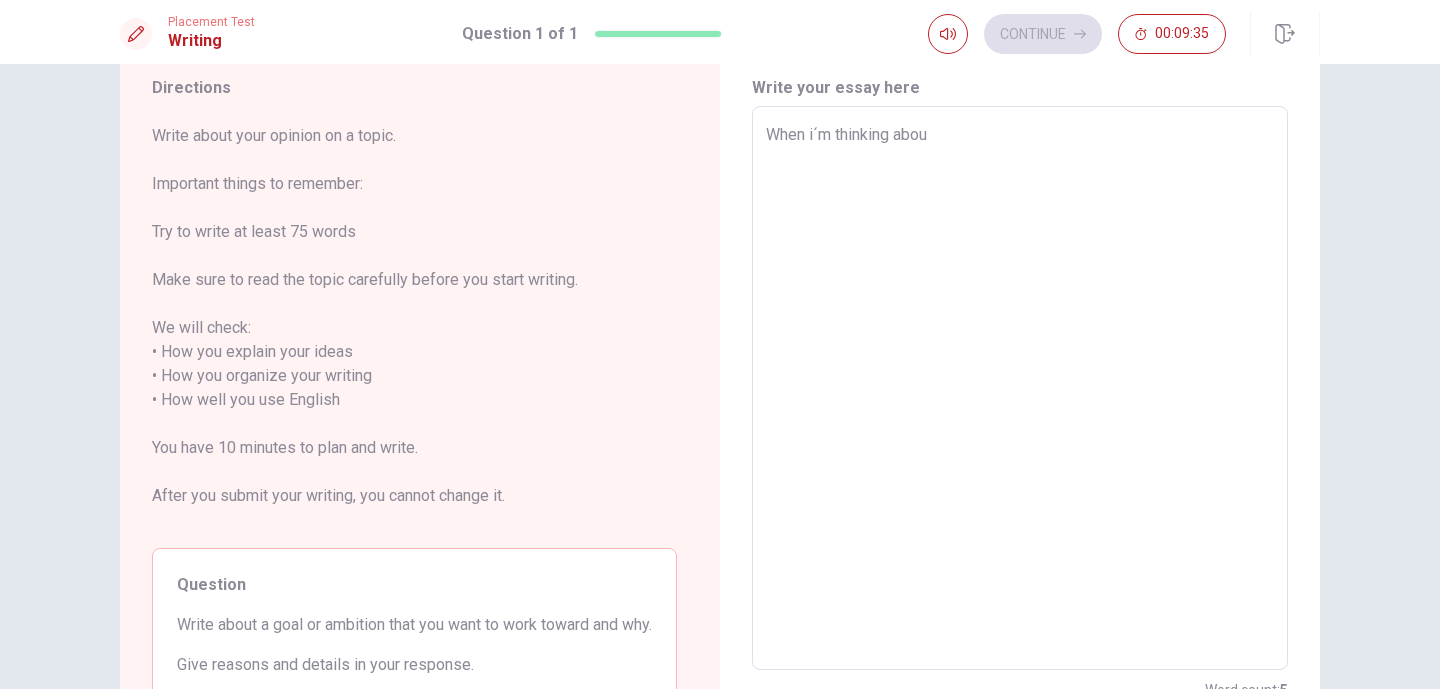 type on "When i´m thinking about" 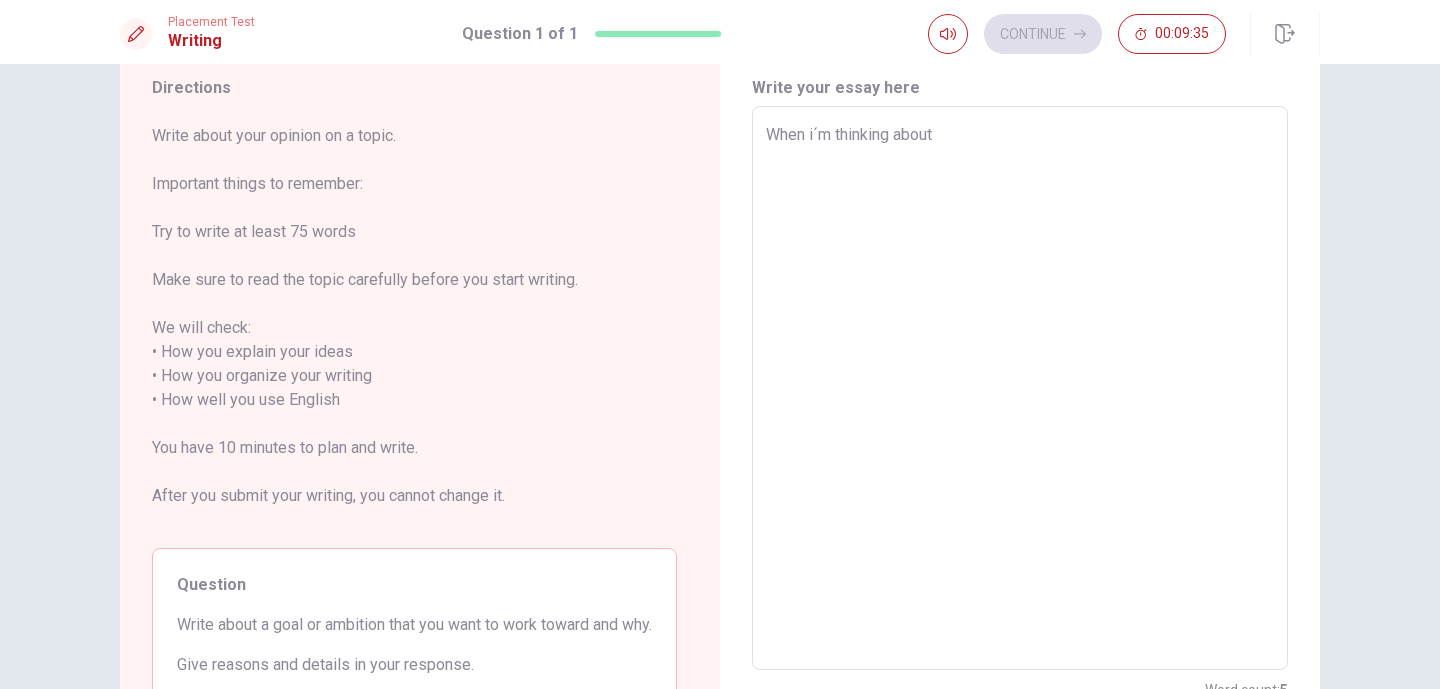 type on "x" 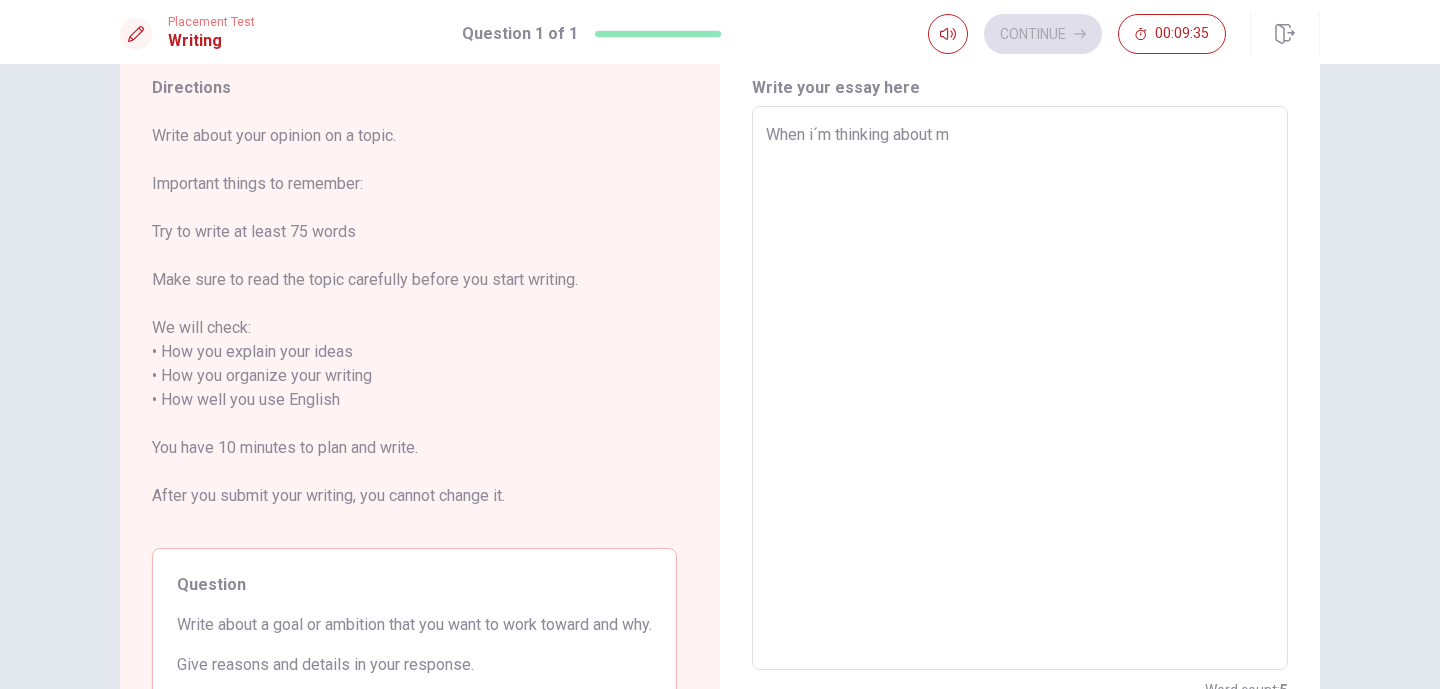 type on "When i´m thinking about my" 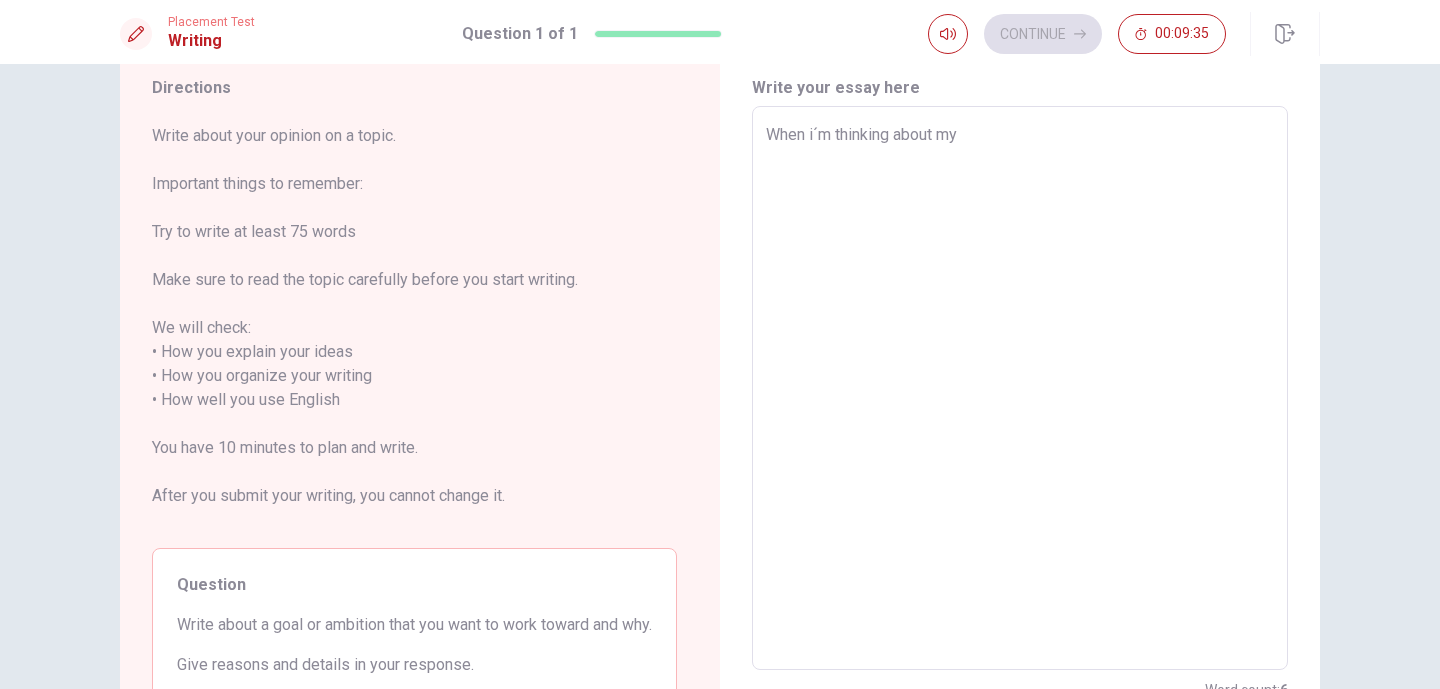 type on "x" 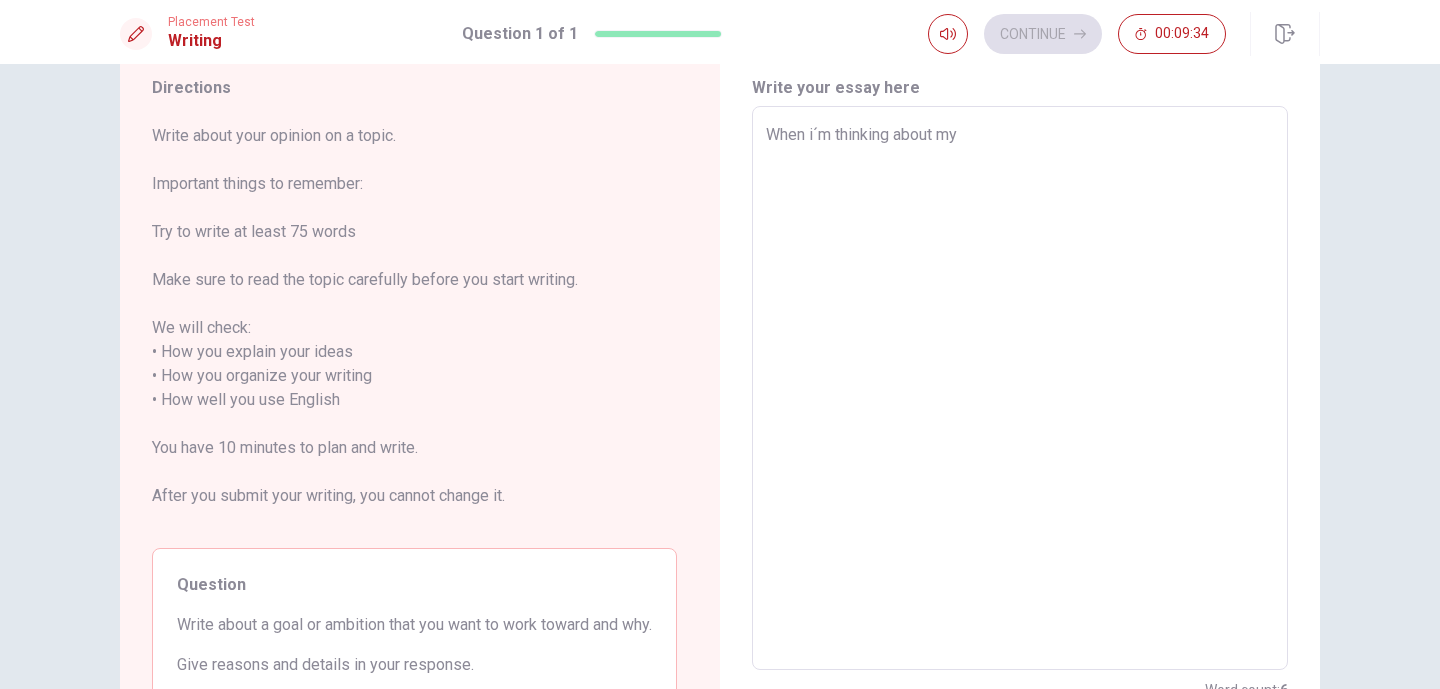 type on "When i´m thinking about my n" 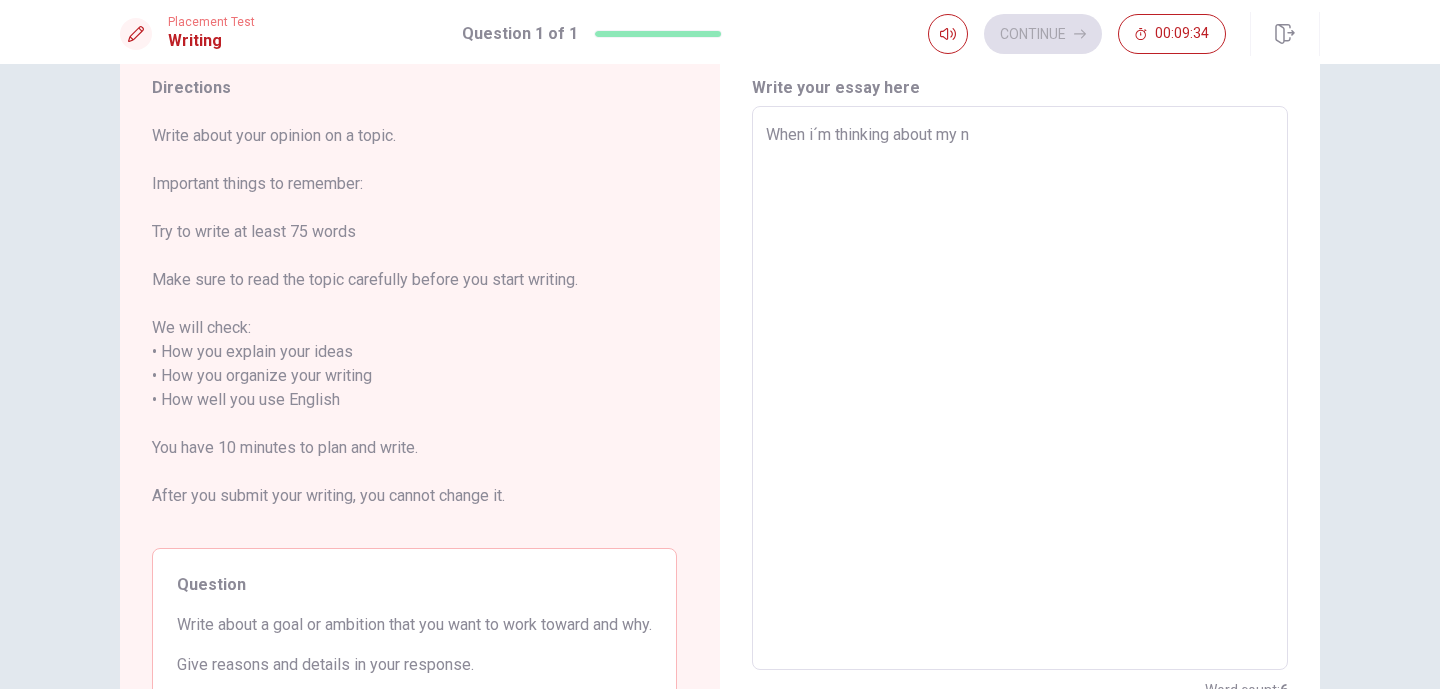 type on "x" 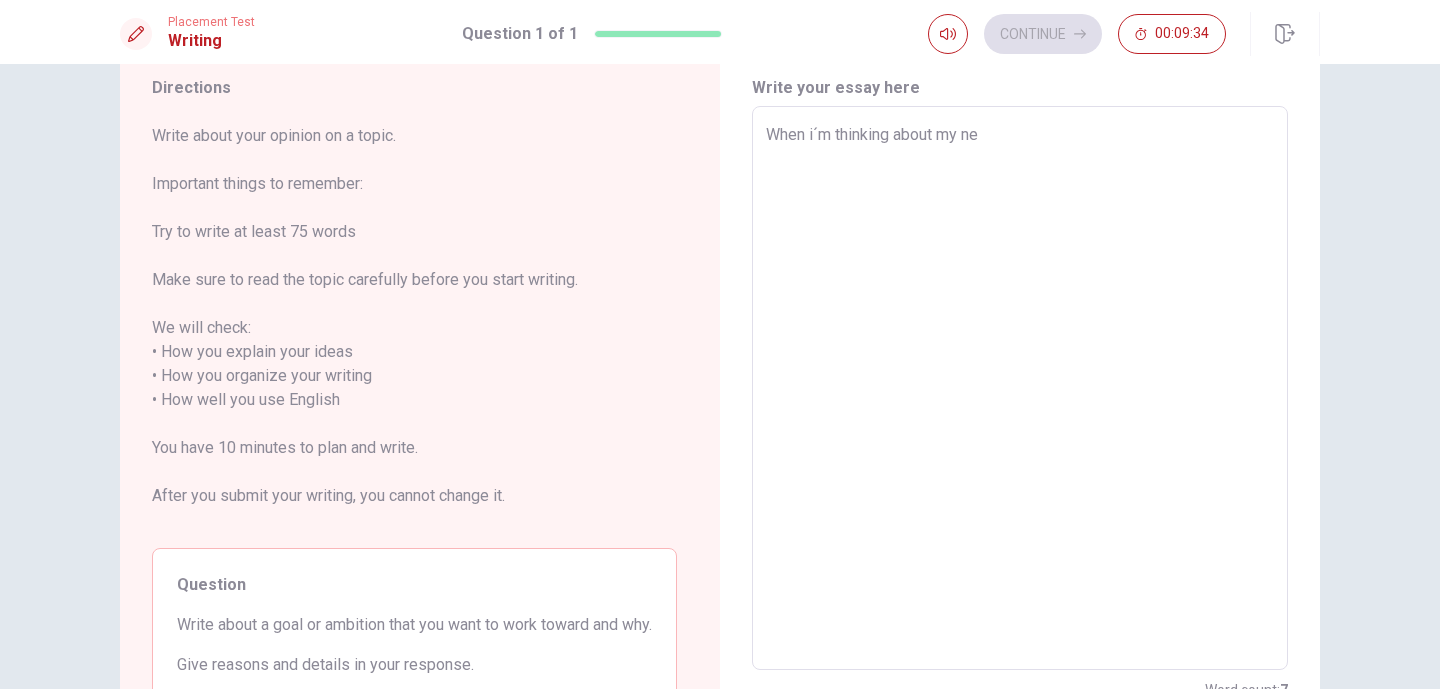 type on "x" 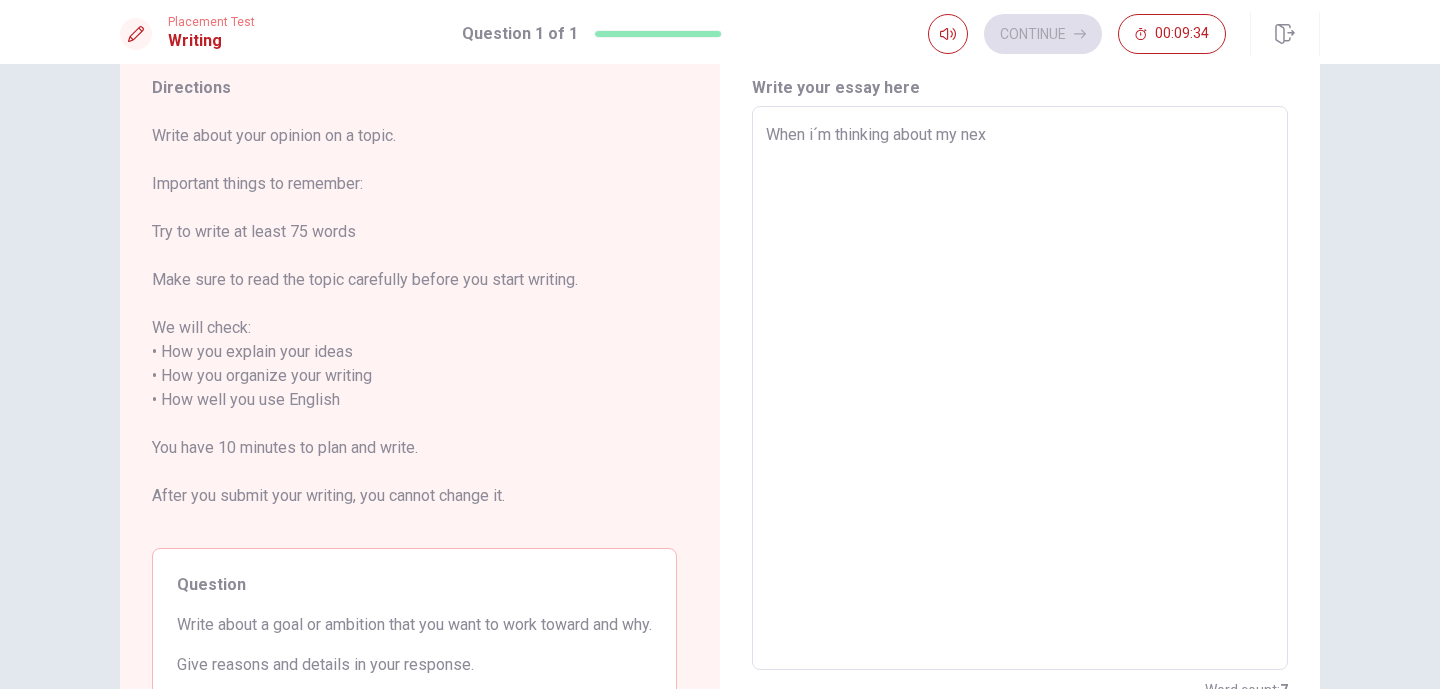 type on "x" 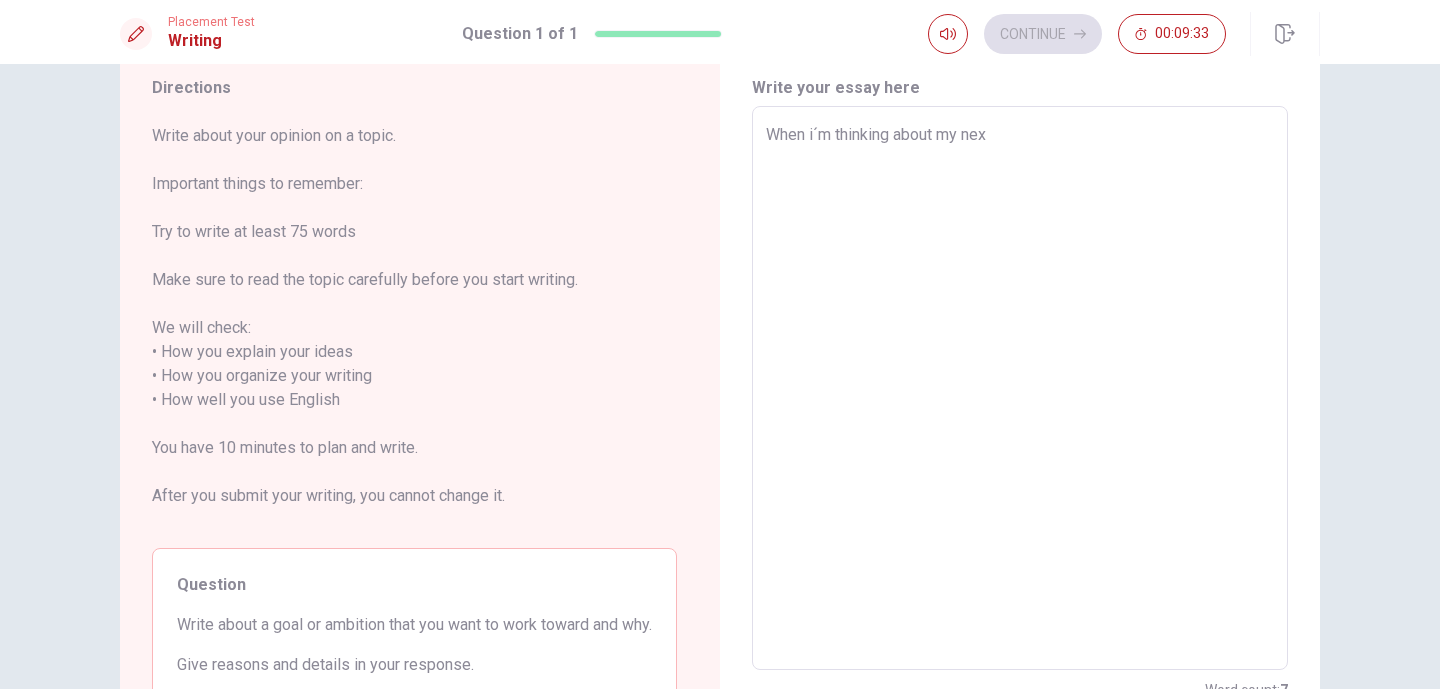 type on "When i´m thinking about my next" 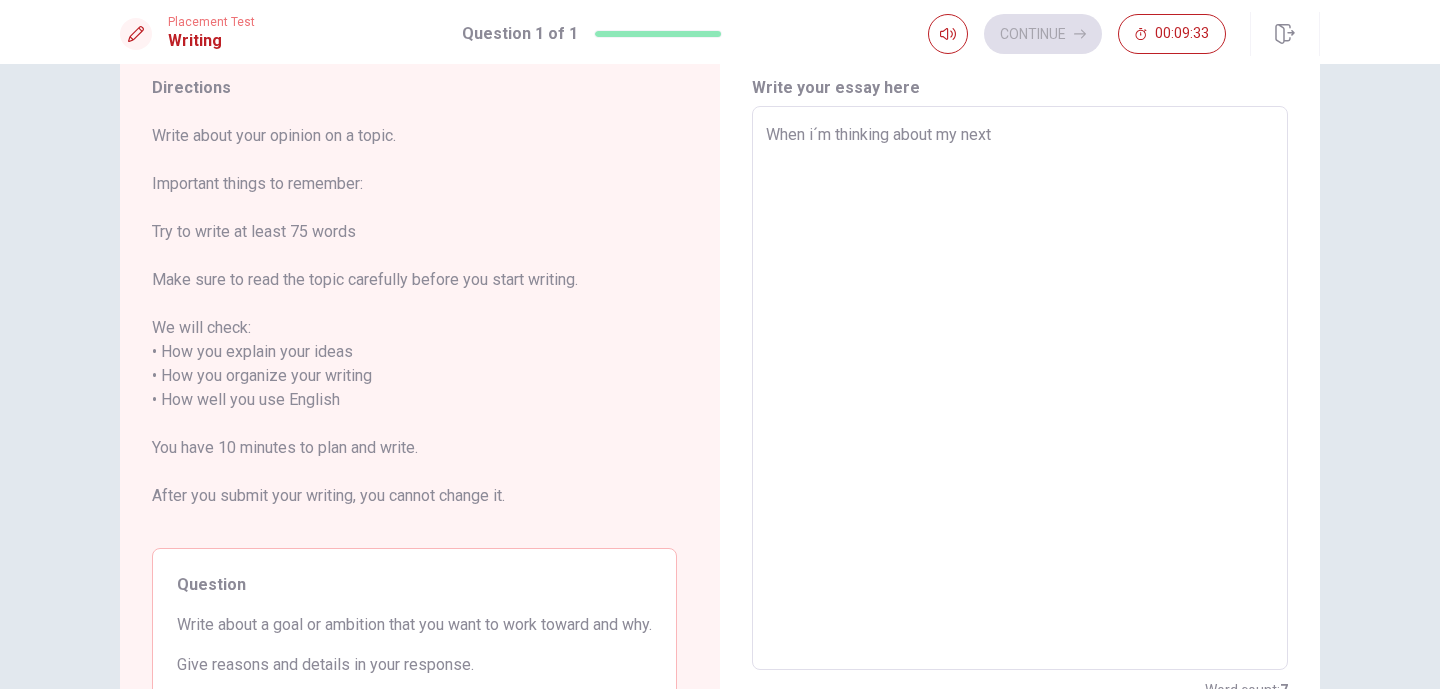 type on "x" 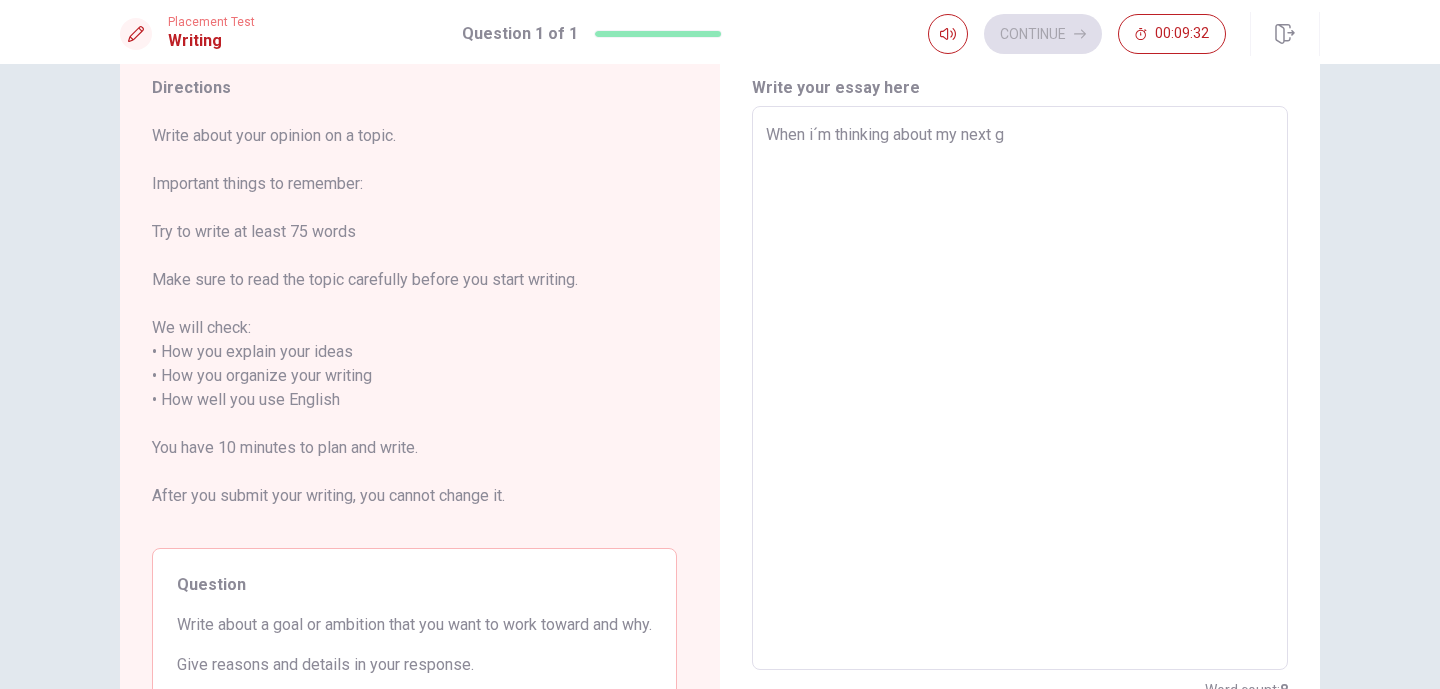 type on "x" 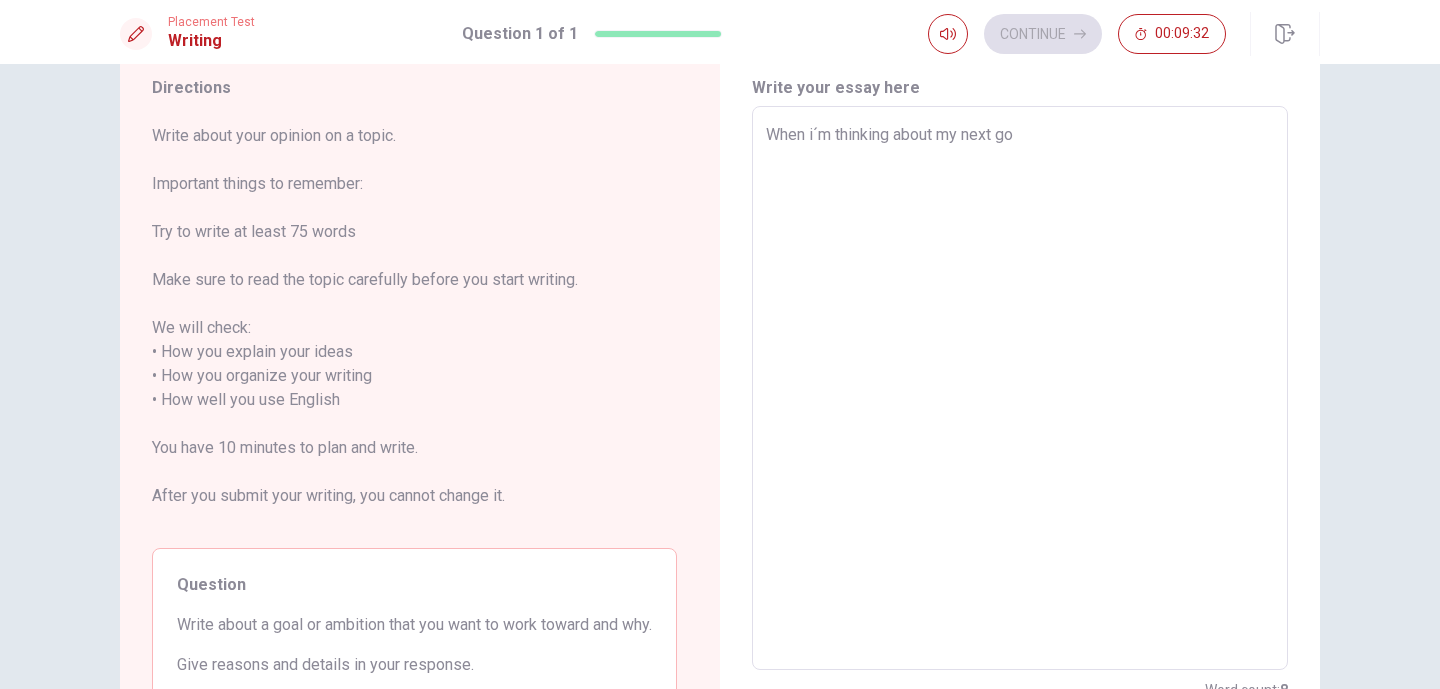 type on "x" 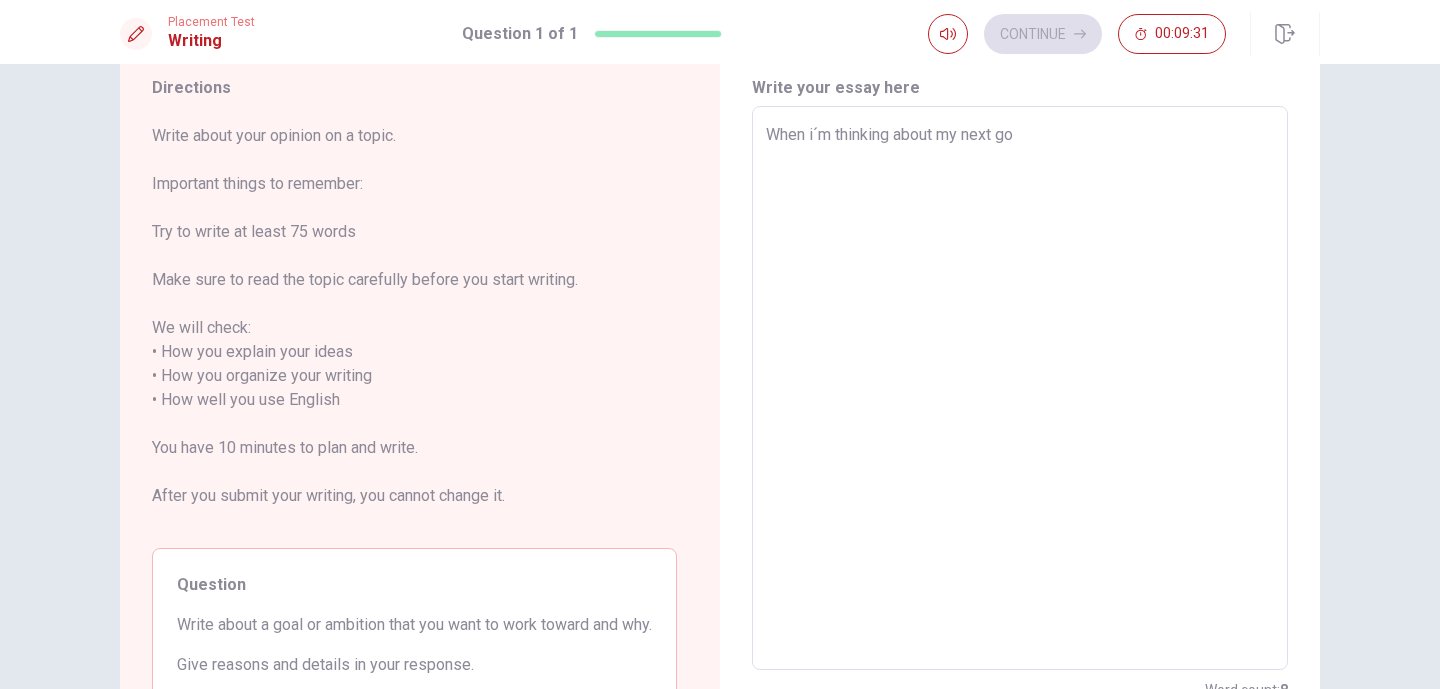 type on "When i´m thinking about my next goa" 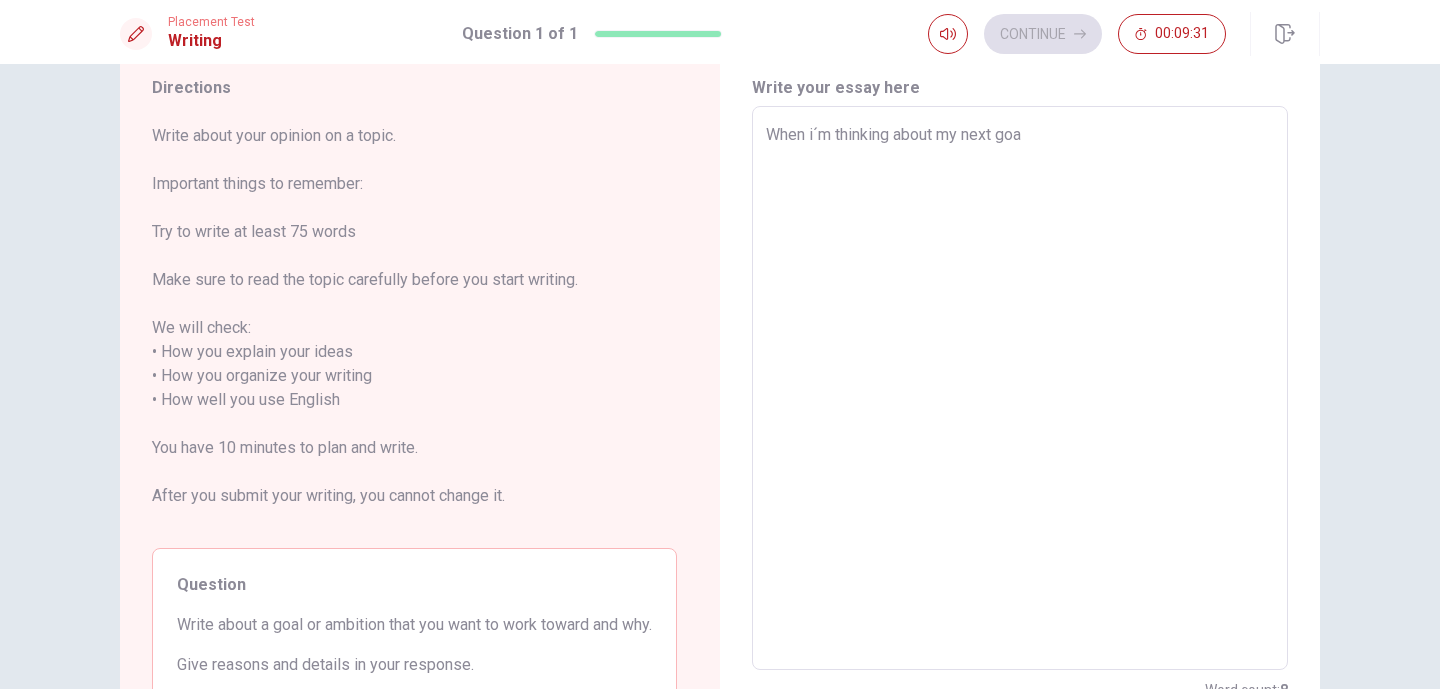 type on "x" 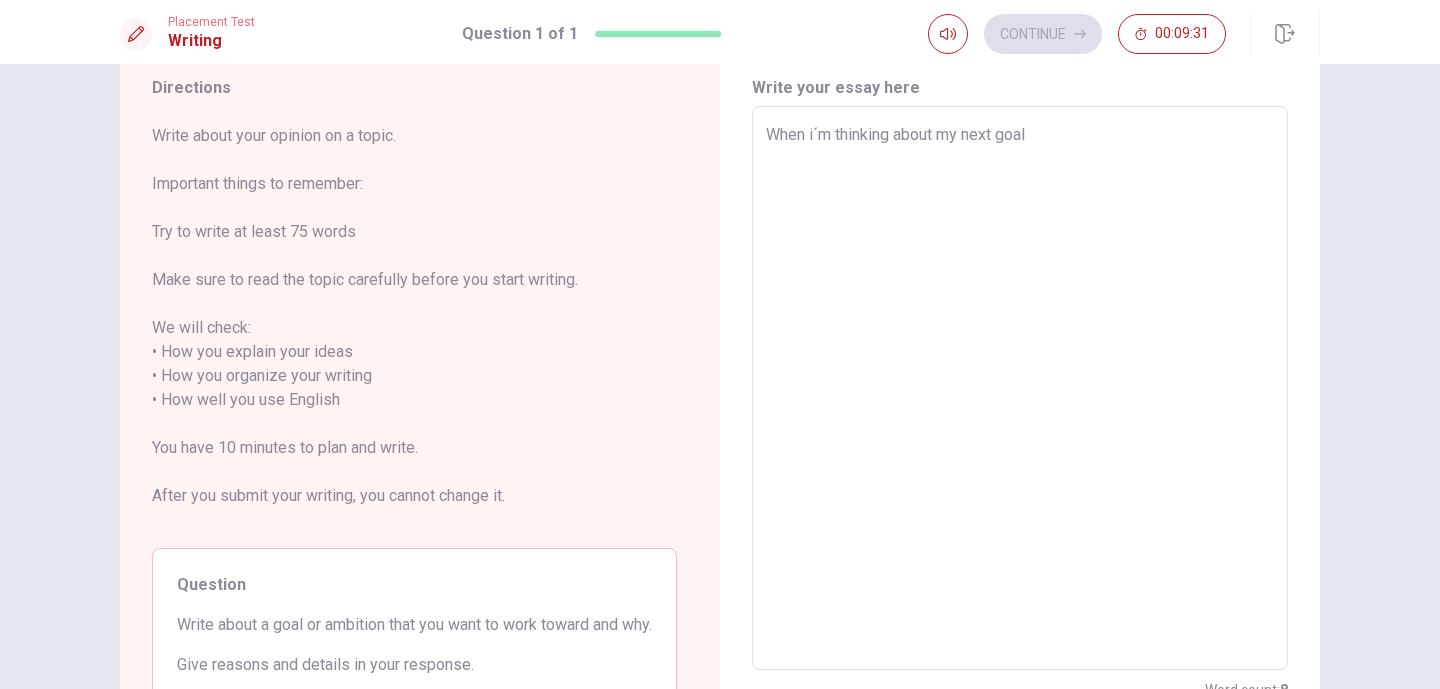 type on "x" 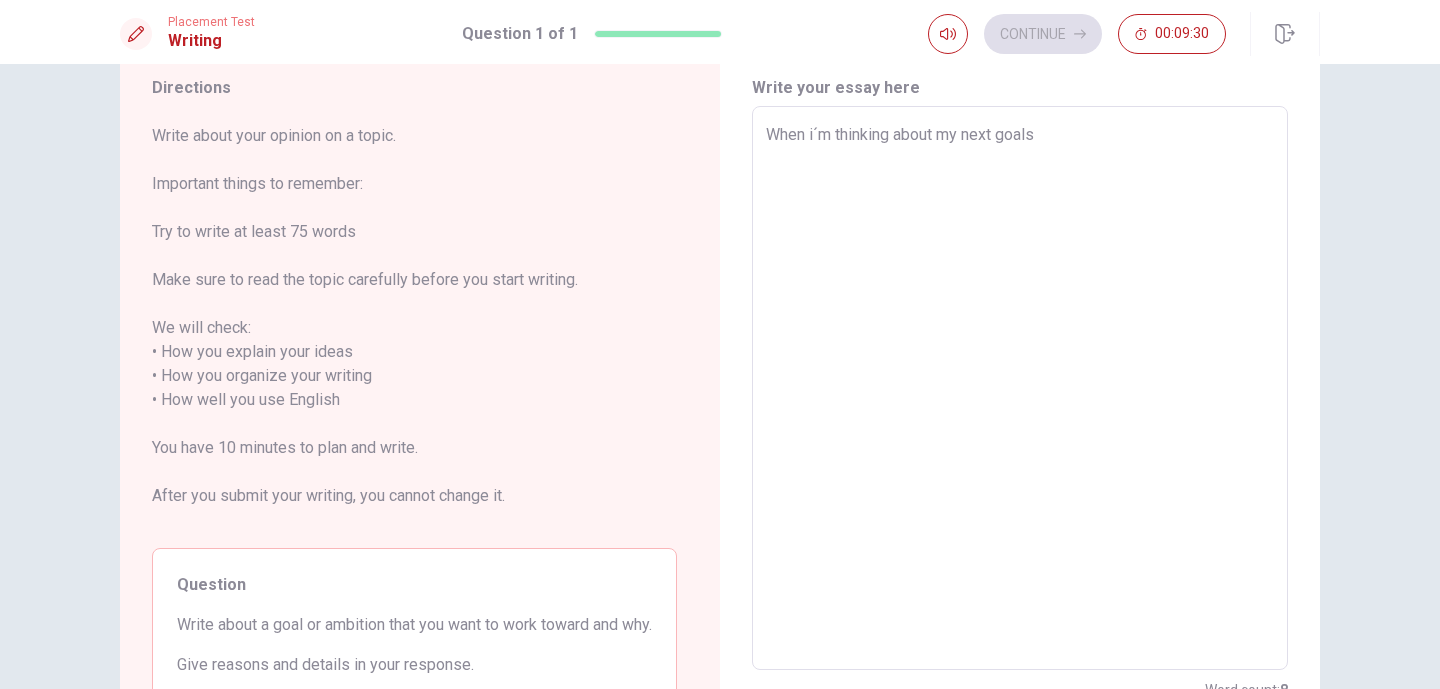 type on "x" 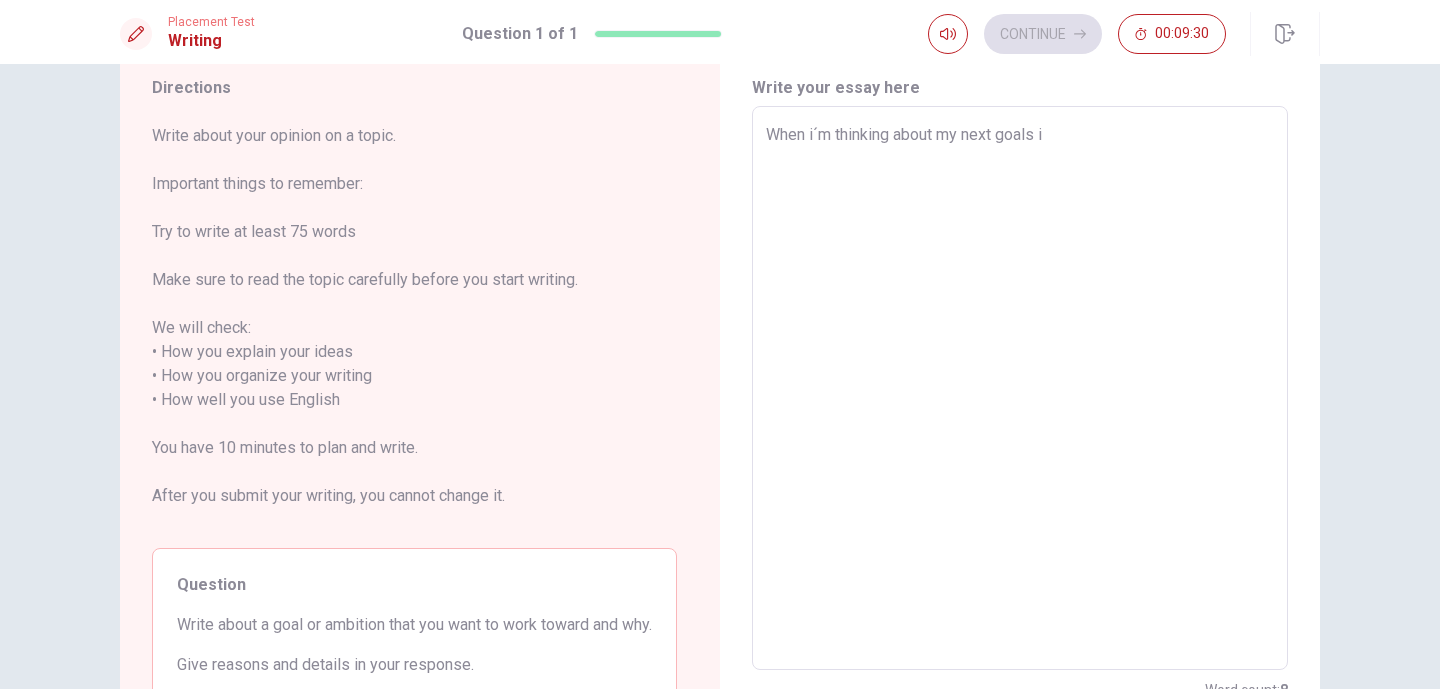 type on "x" 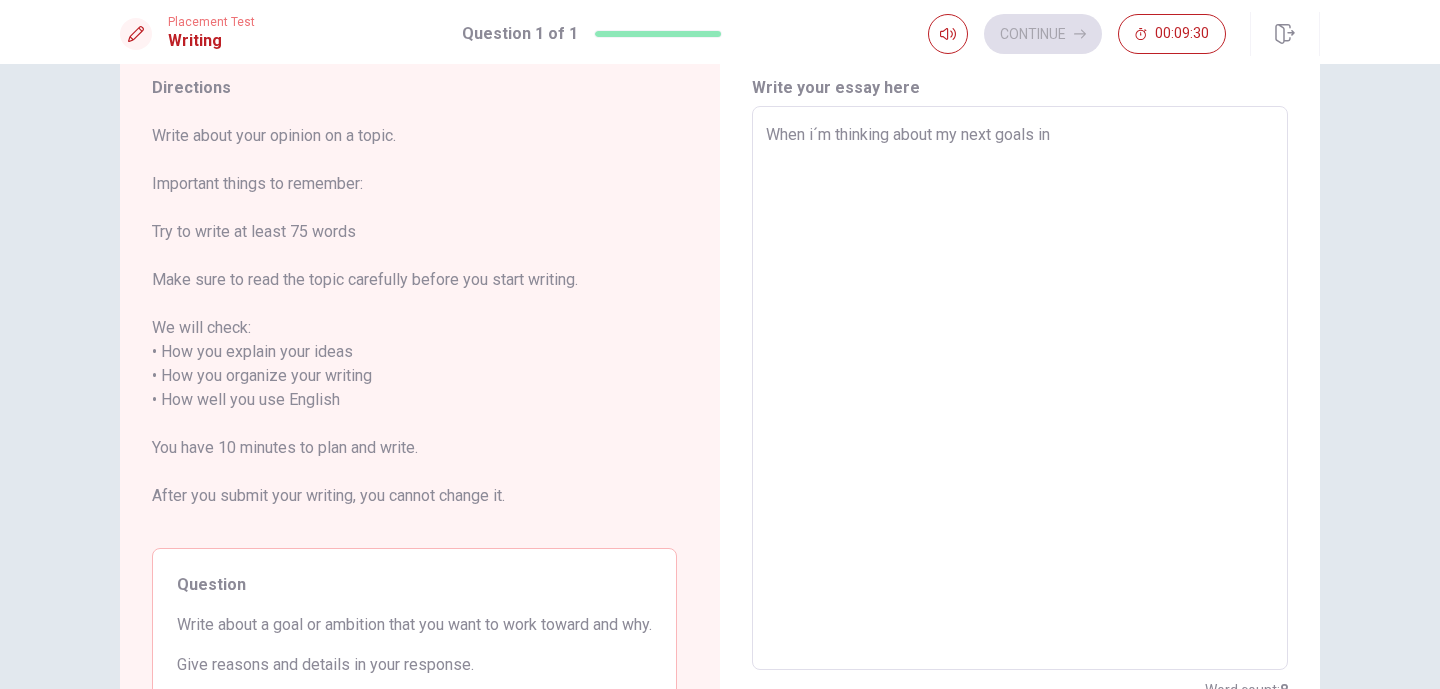 type on "x" 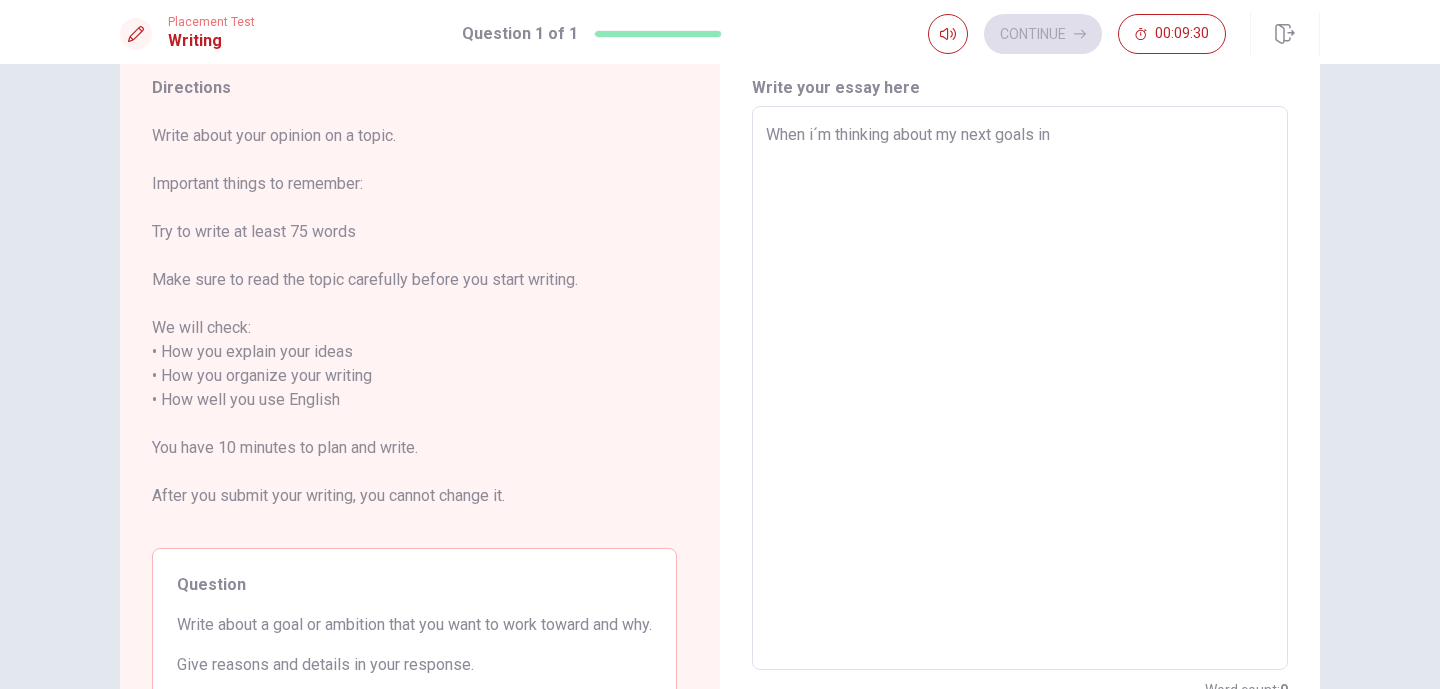 type on "When i´m thinking about my next goals in" 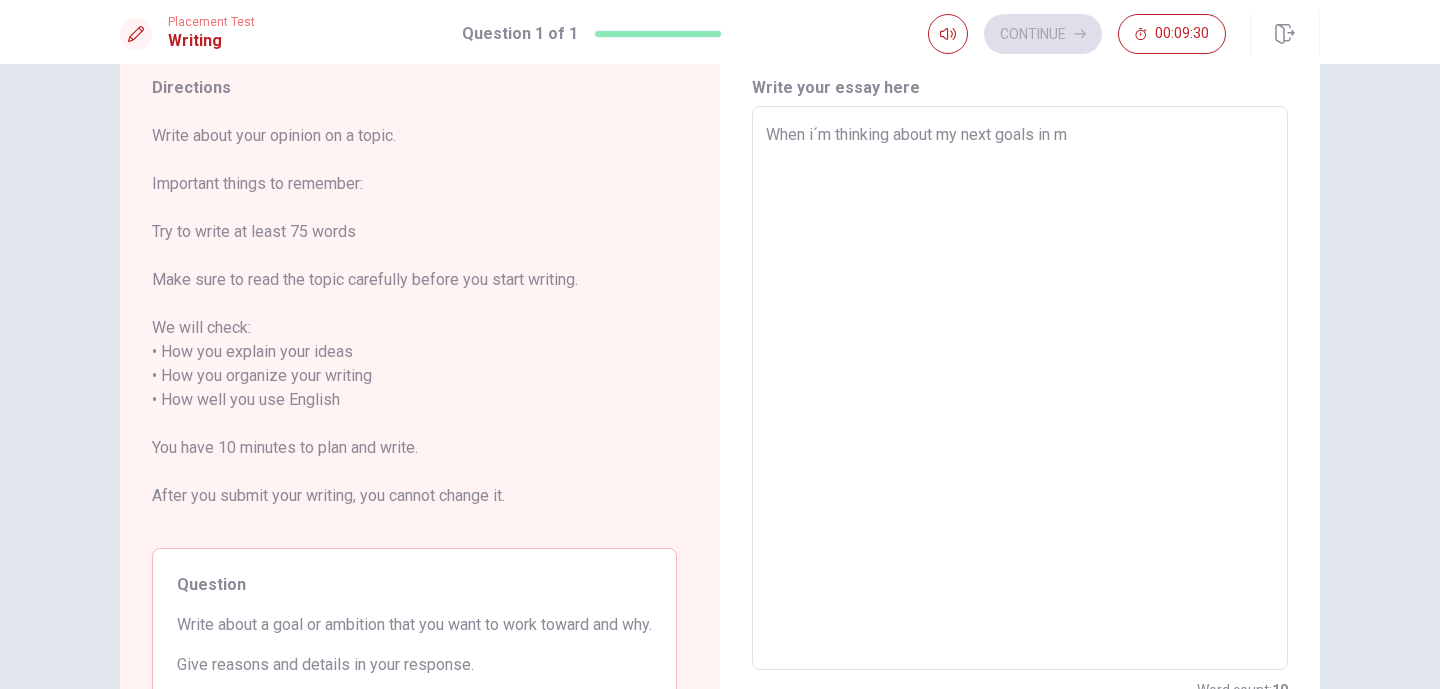 type on "x" 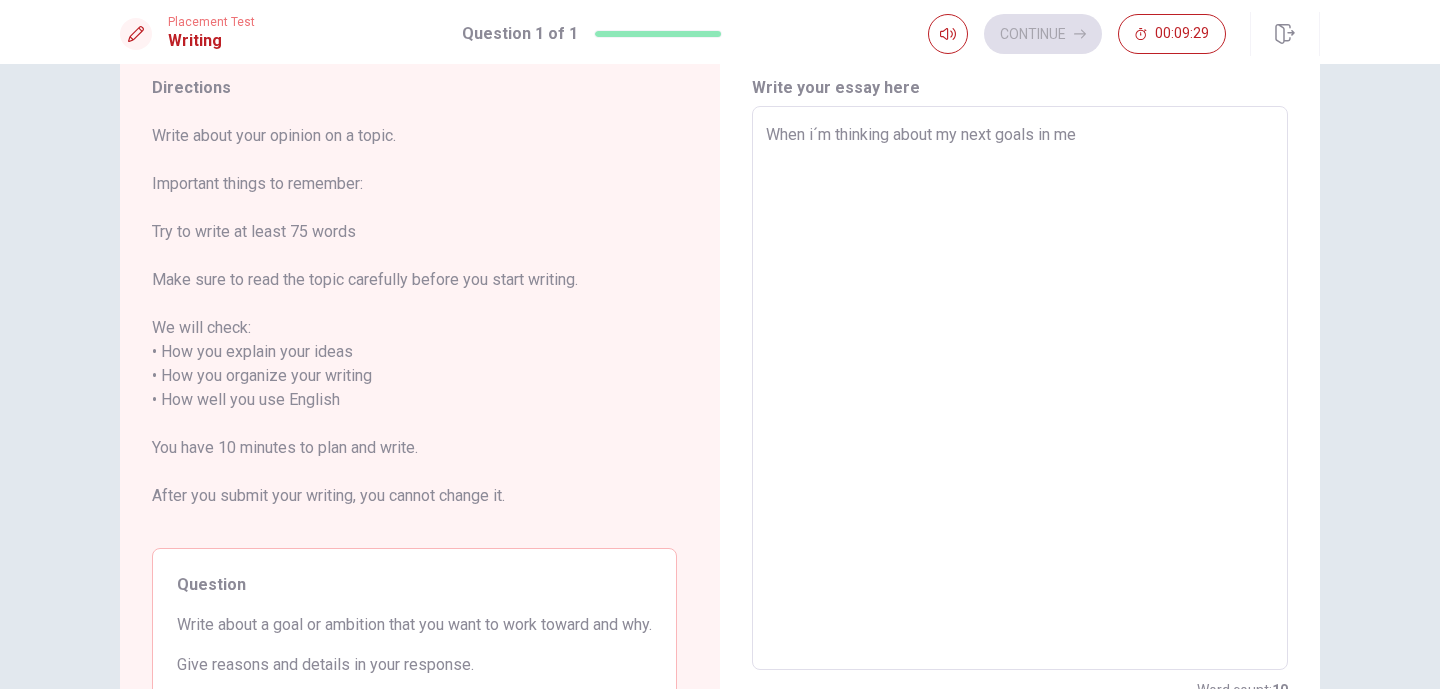 type on "x" 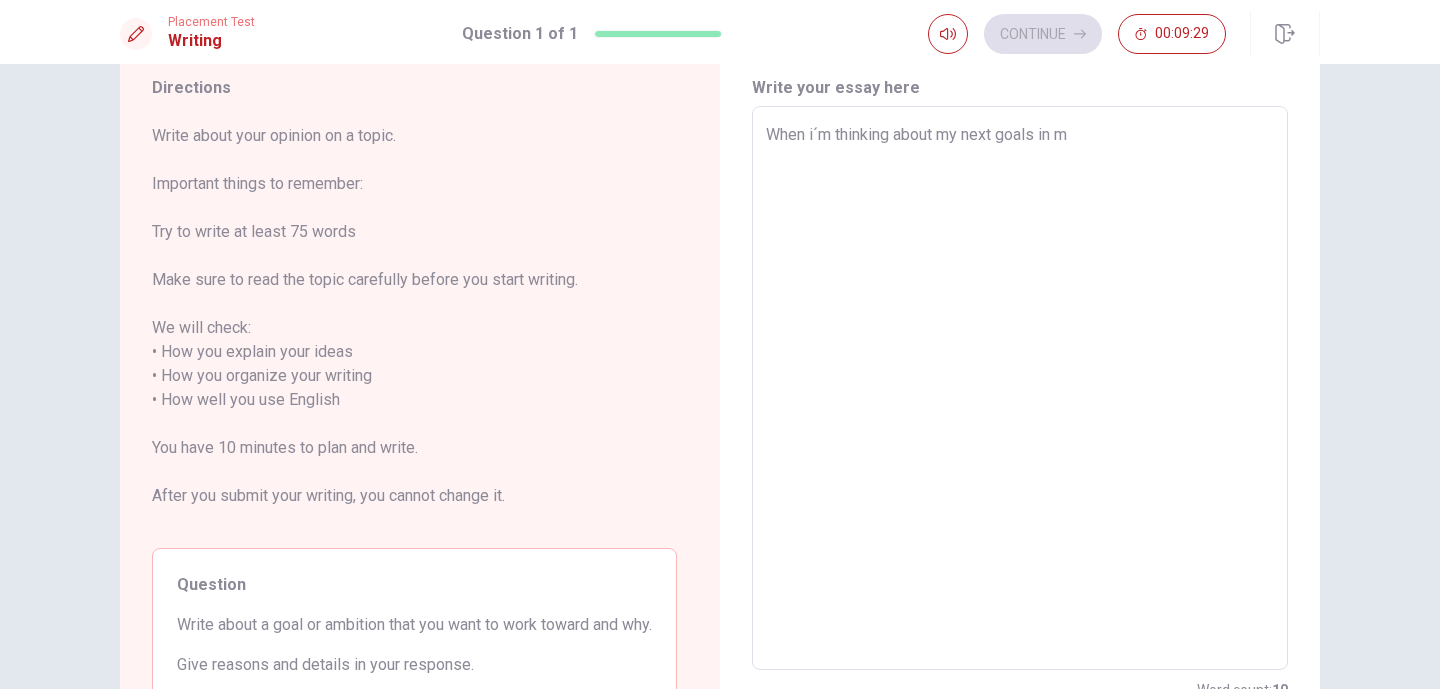 type on "x" 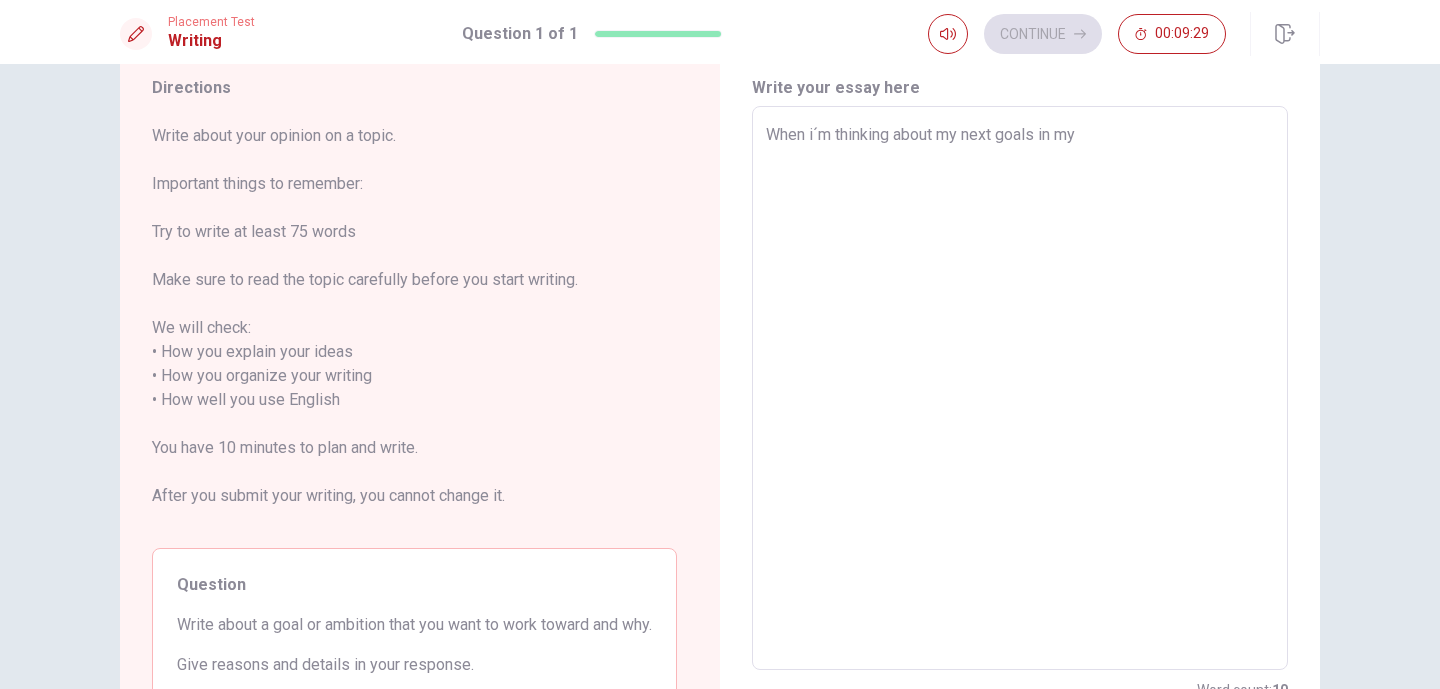 type on "x" 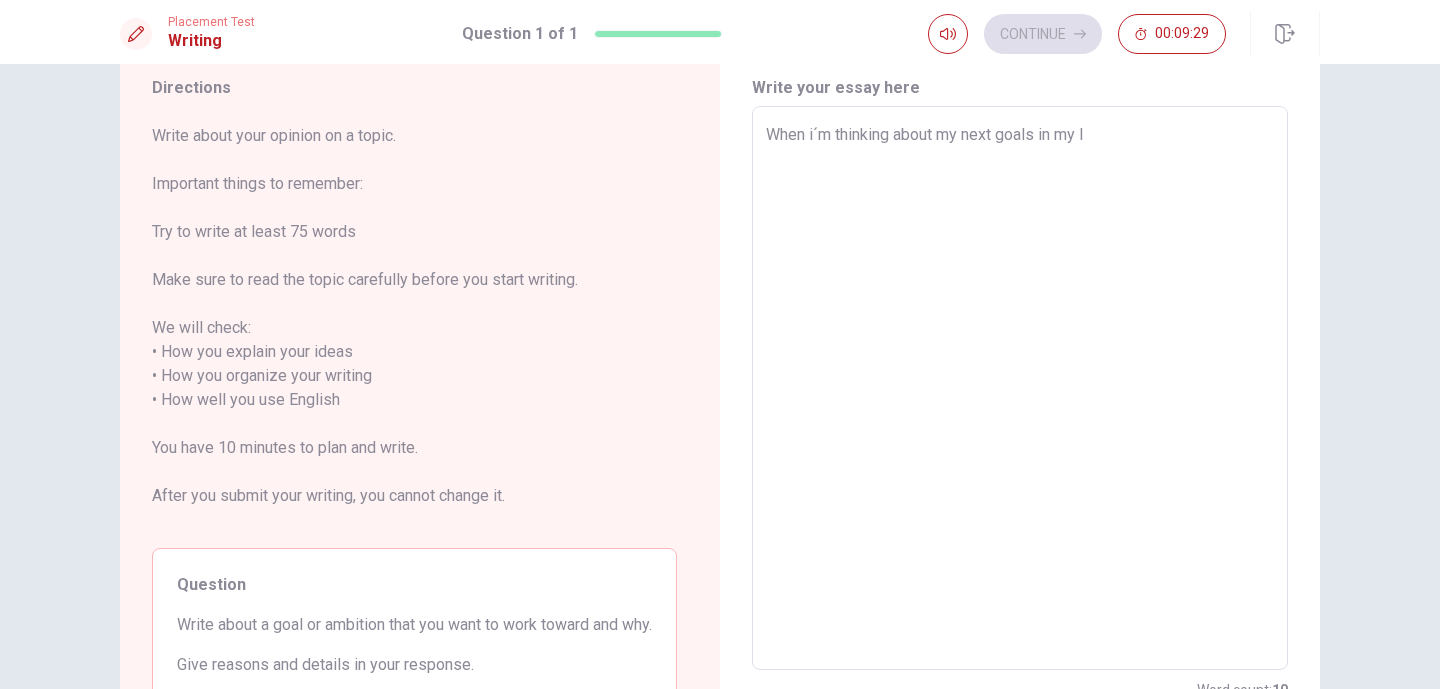 type on "x" 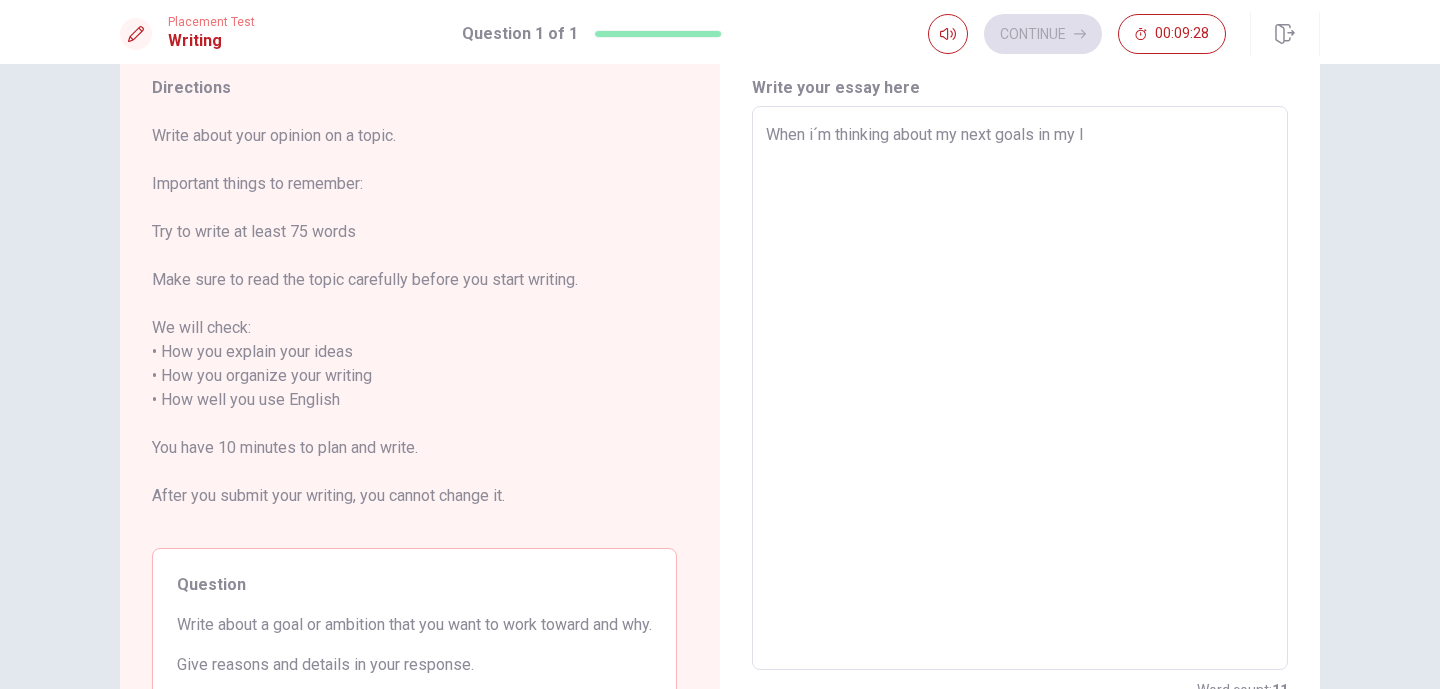 type on "When i´m thinking about my next goals in my li" 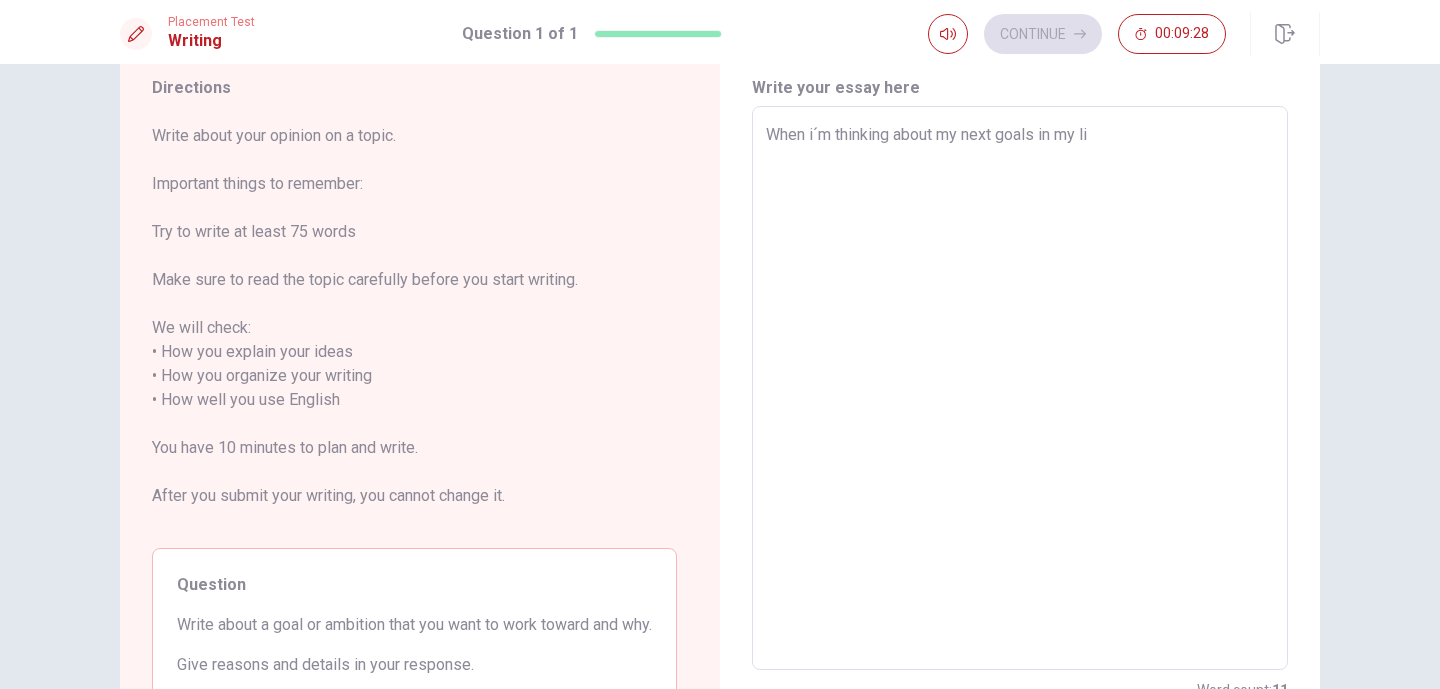 type on "x" 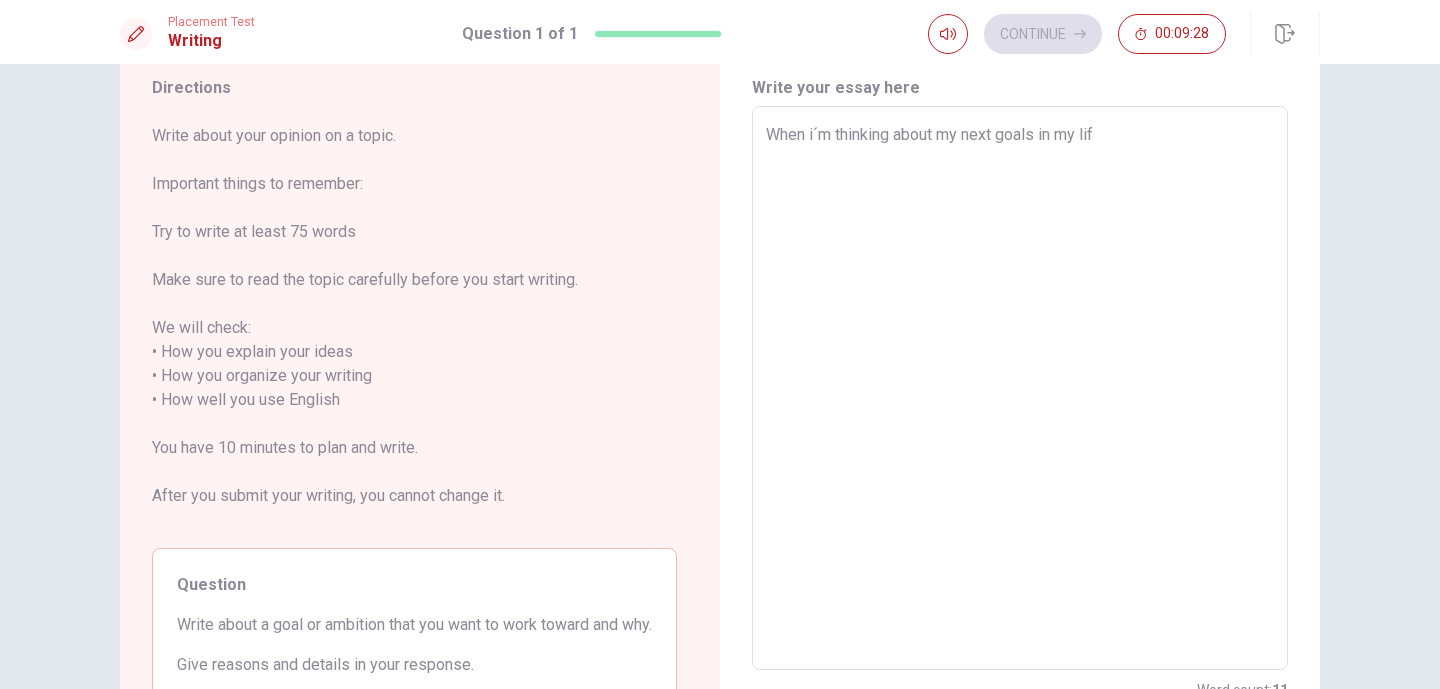 type on "x" 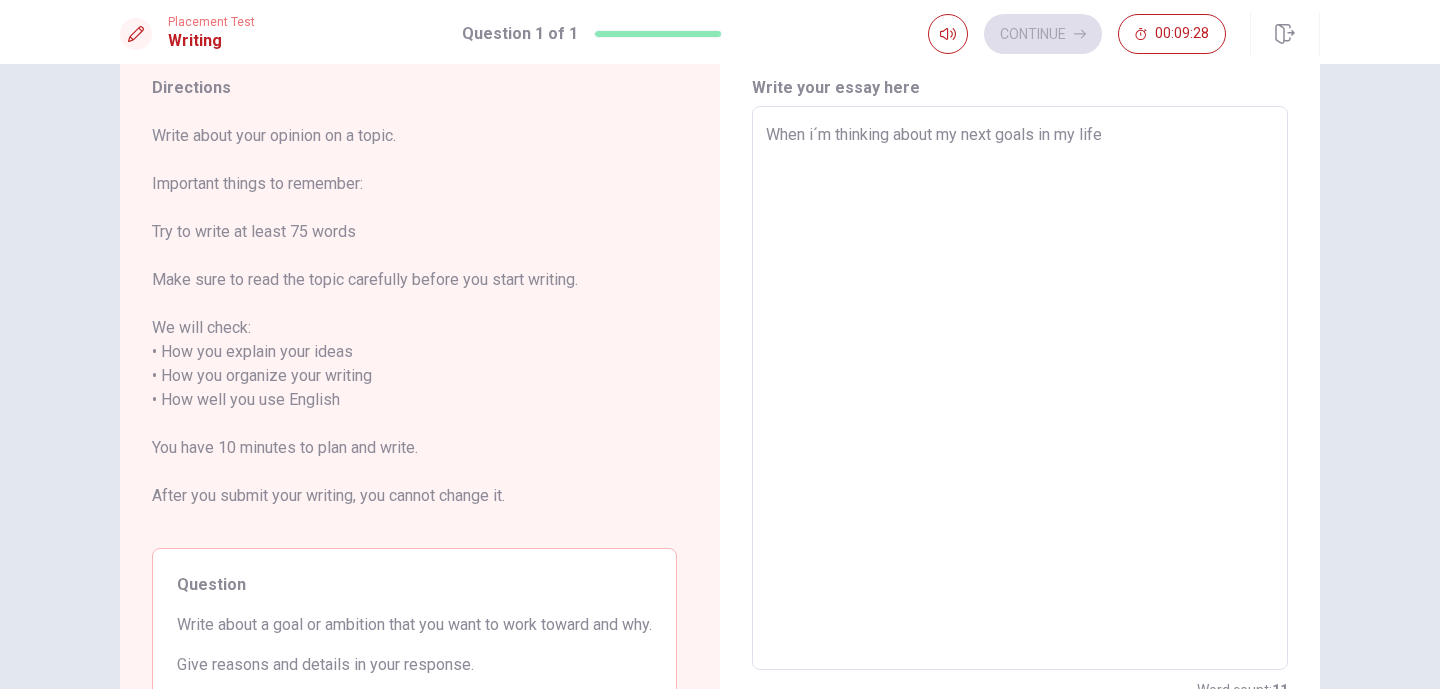 type on "x" 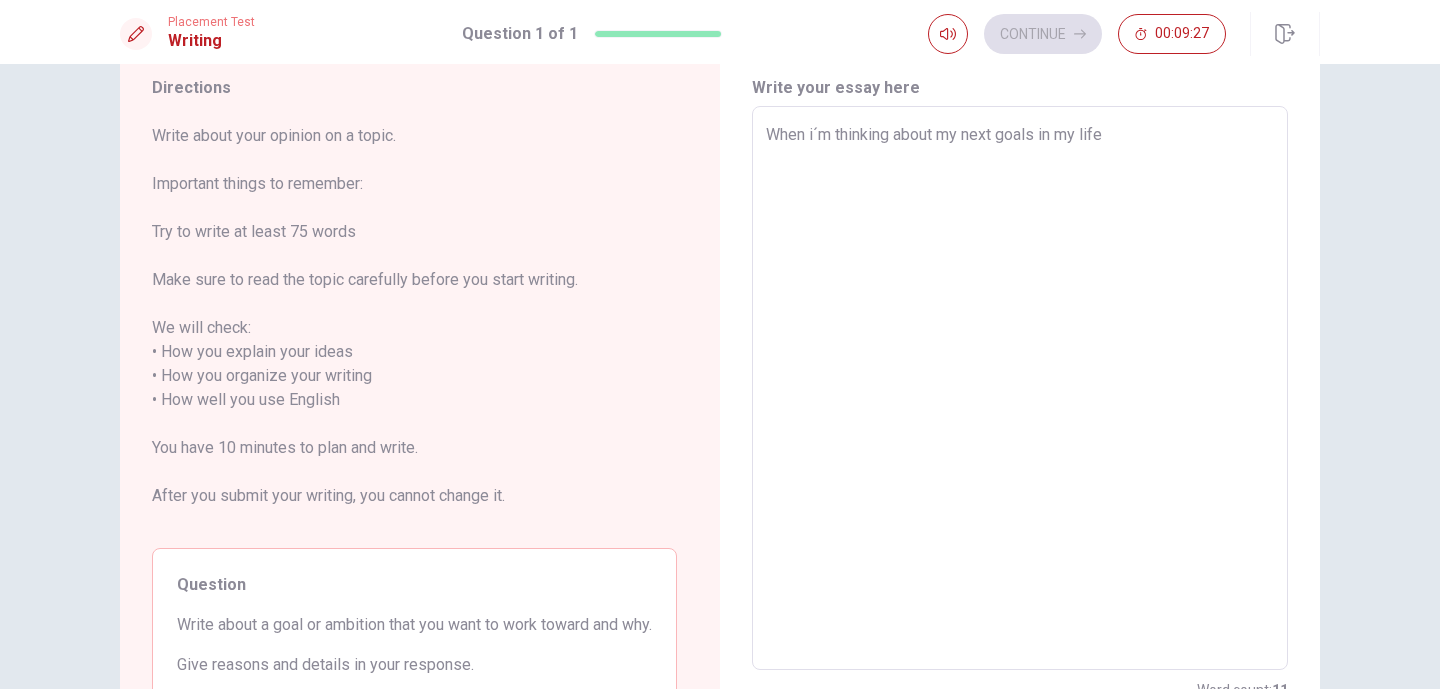 type on "When i´m thinking about my next goals in my life," 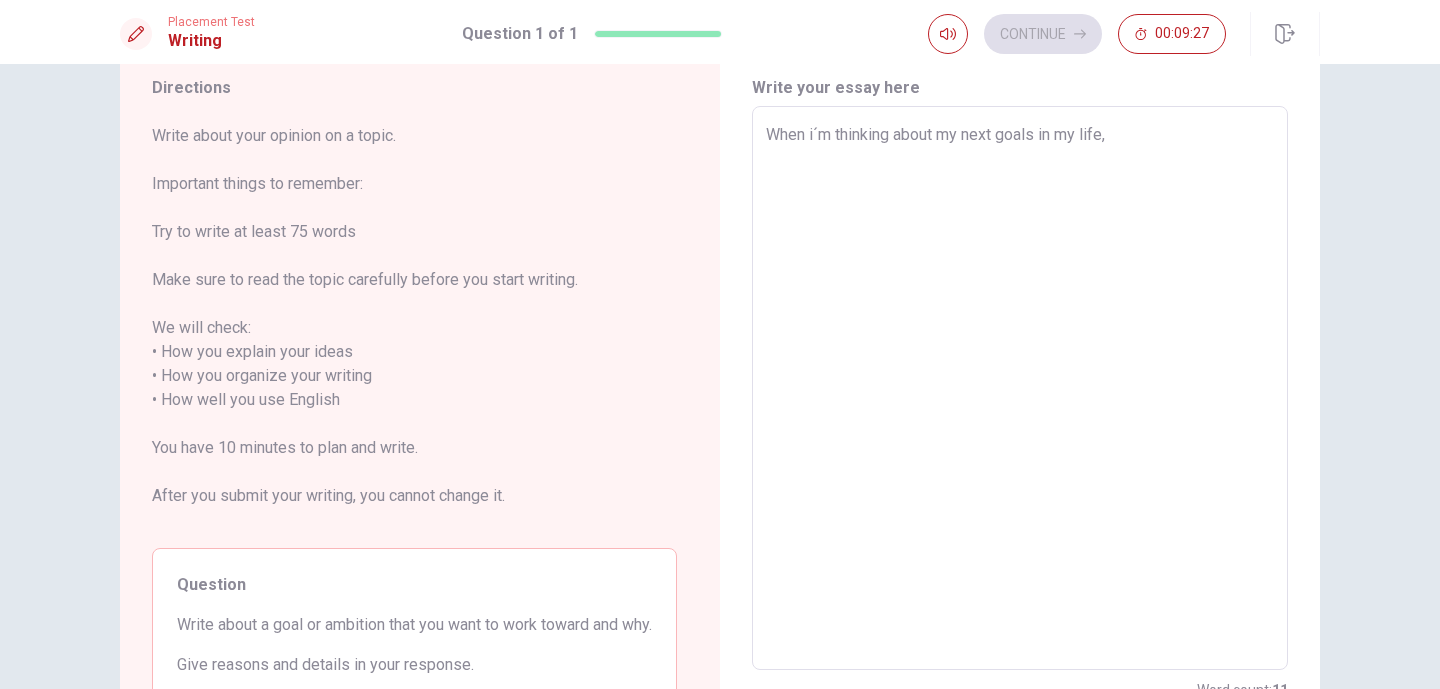 type on "x" 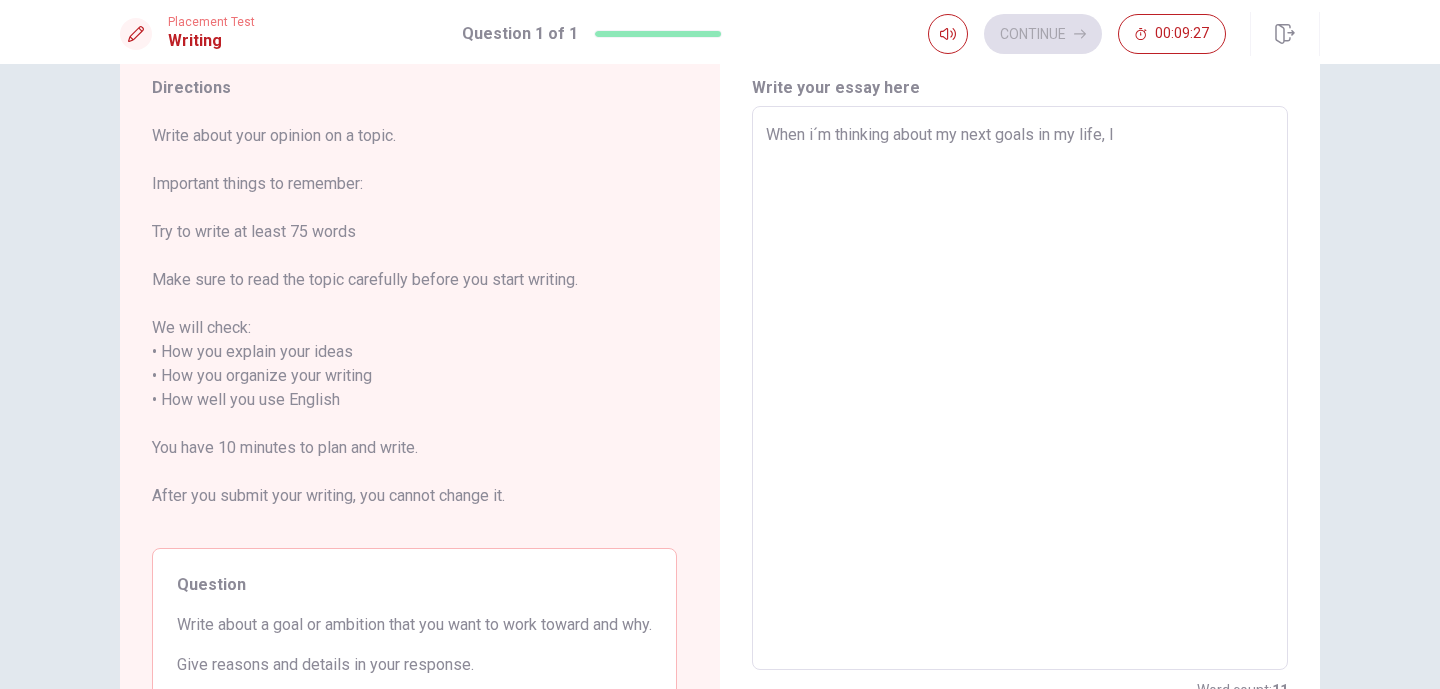 type on "x" 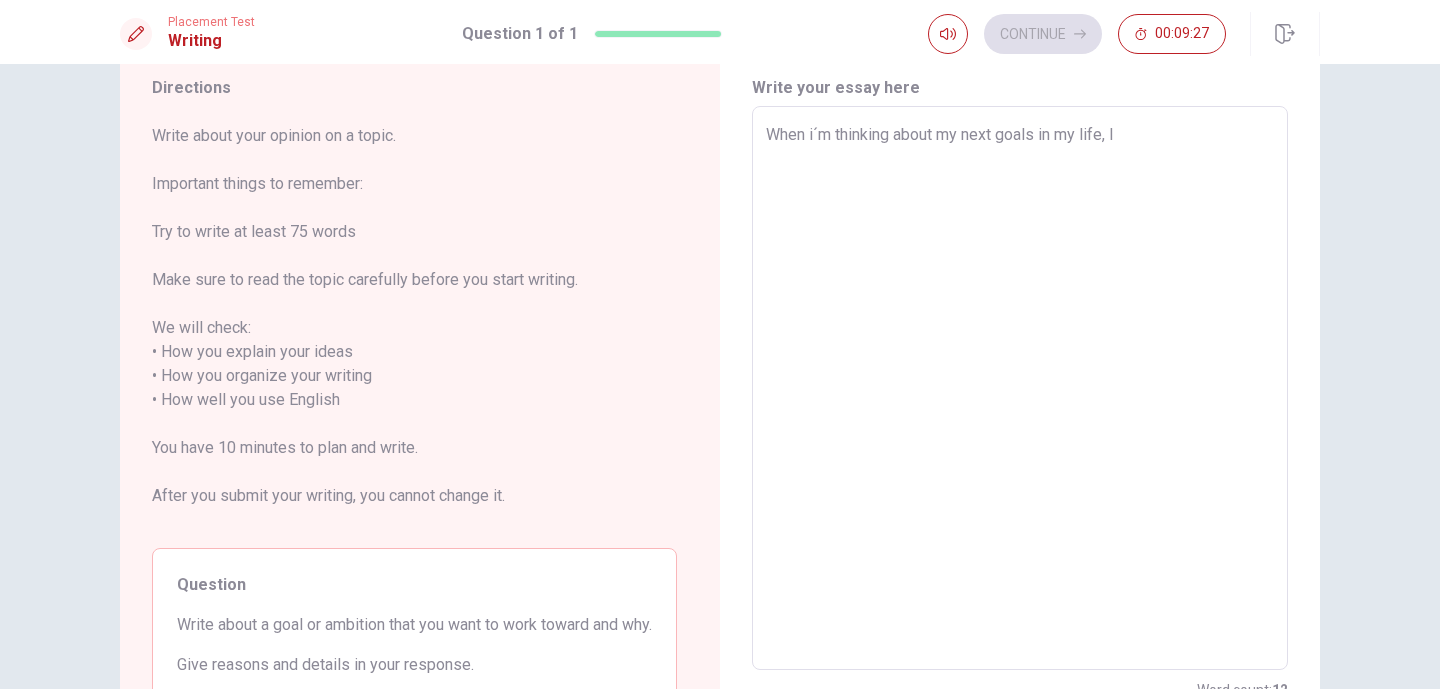 type on "When i´m thinking about my next goals in my life, Ia" 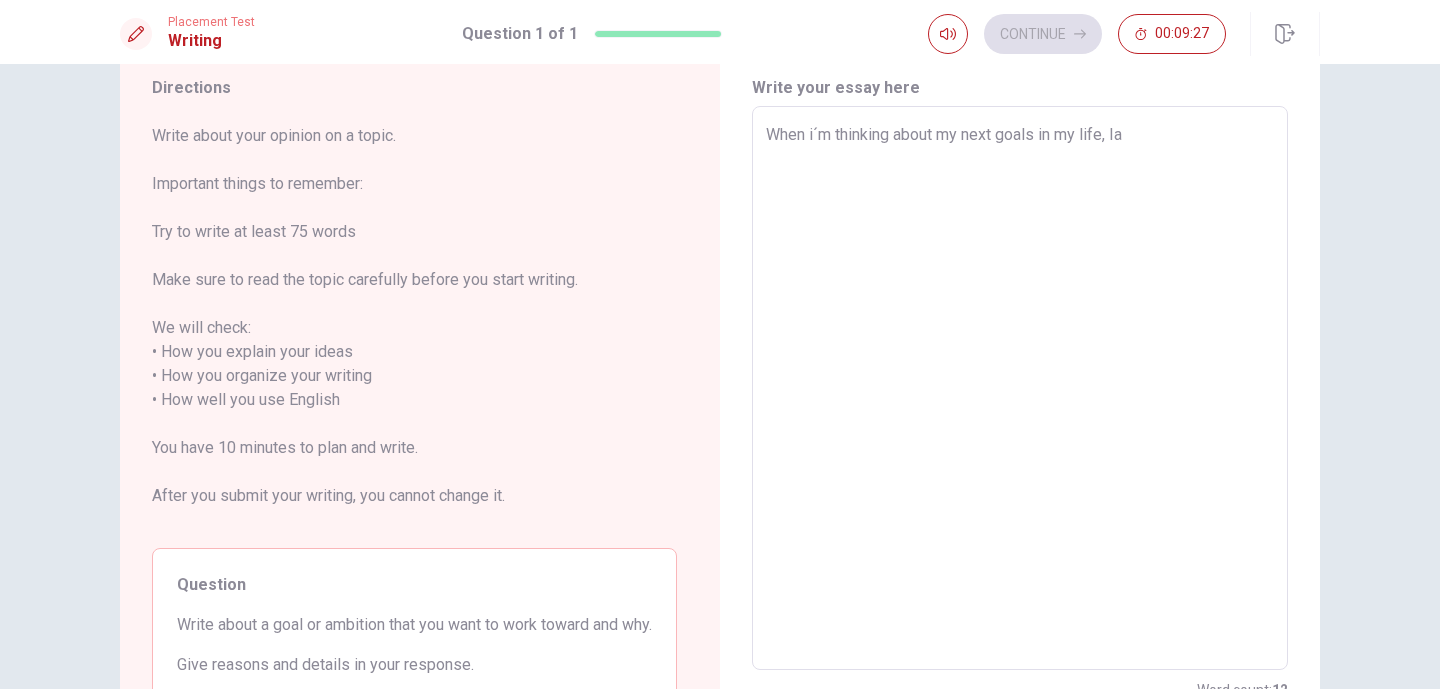 type on "x" 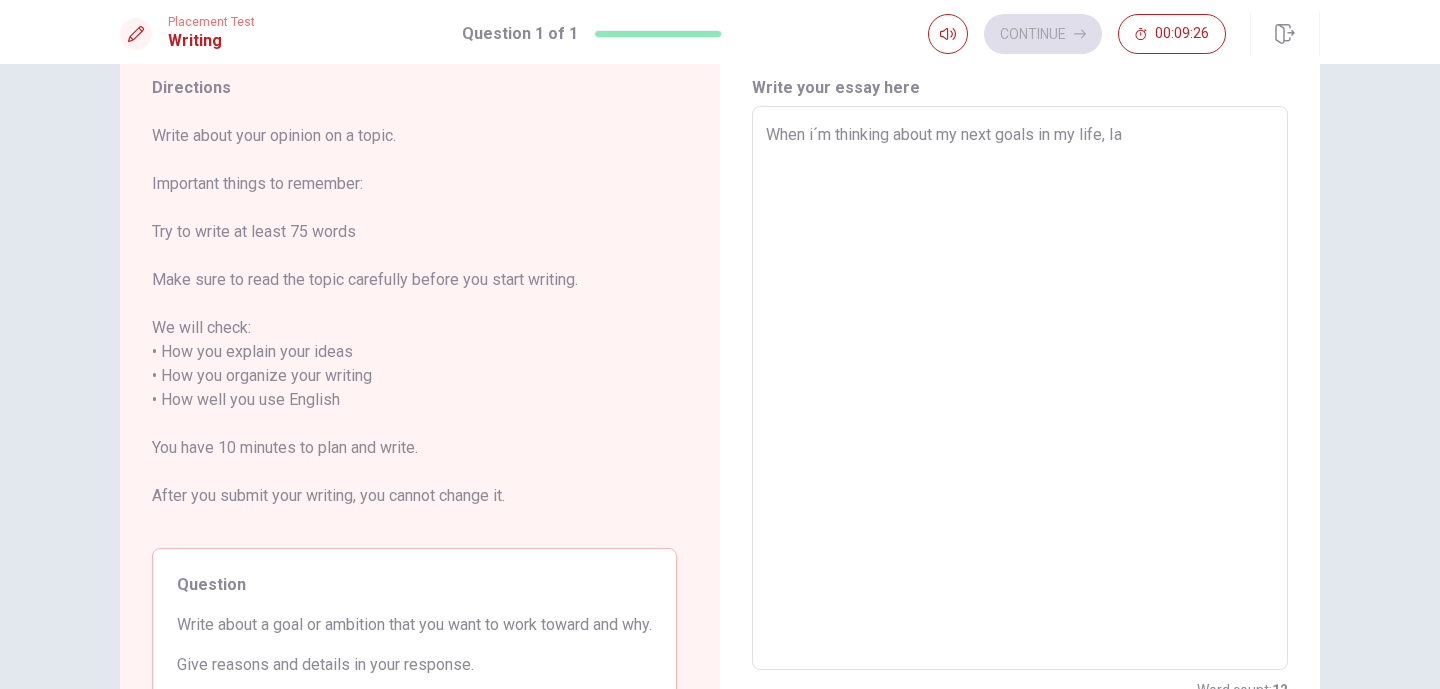 type on "When i´m thinking about my next goals in my life, Ia" 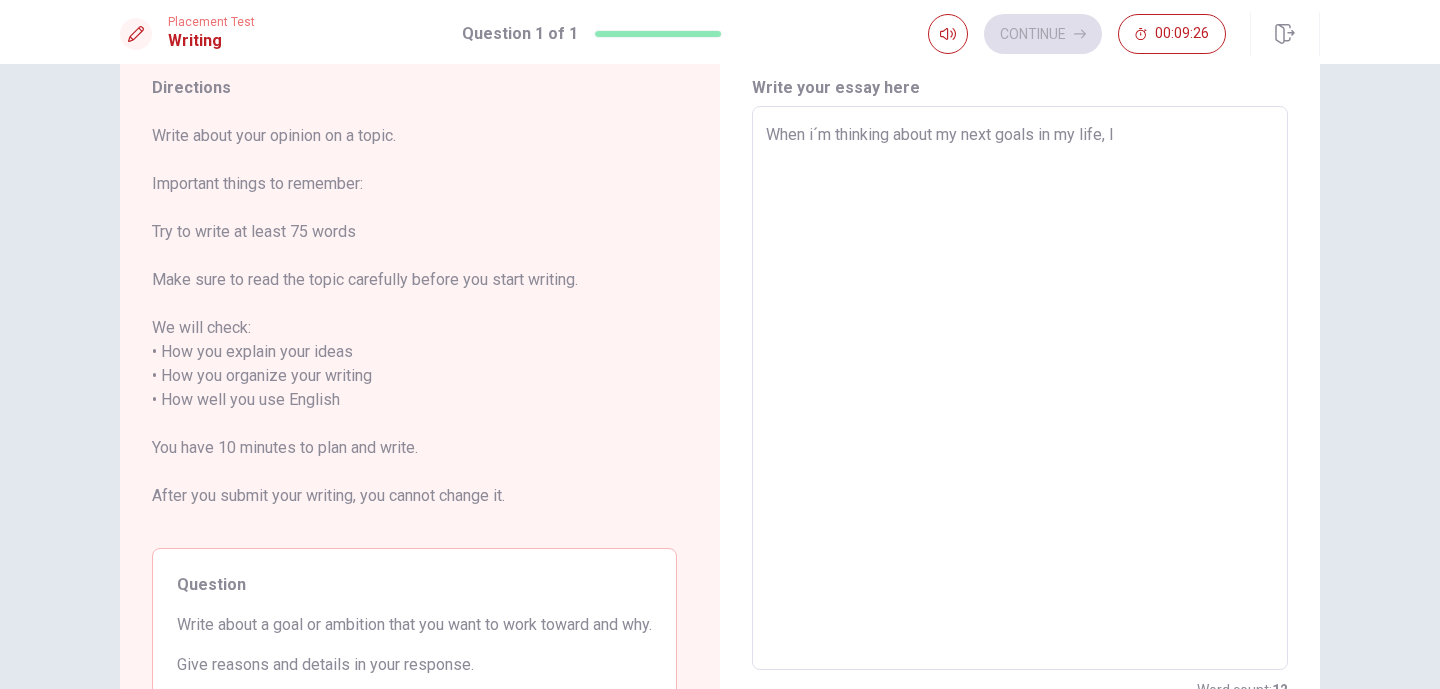 type on "When i´m thinking about my next goals in my life," 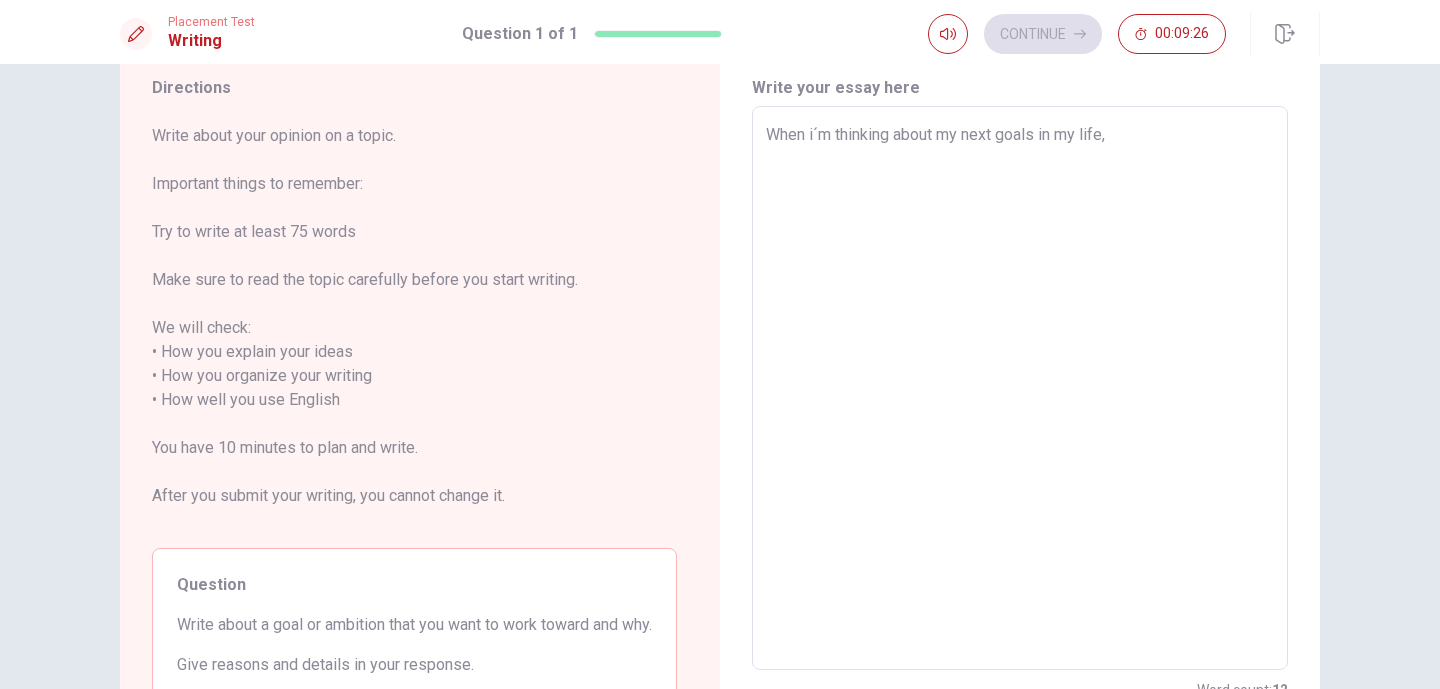 type on "When i´m thinking about my next goals in my life," 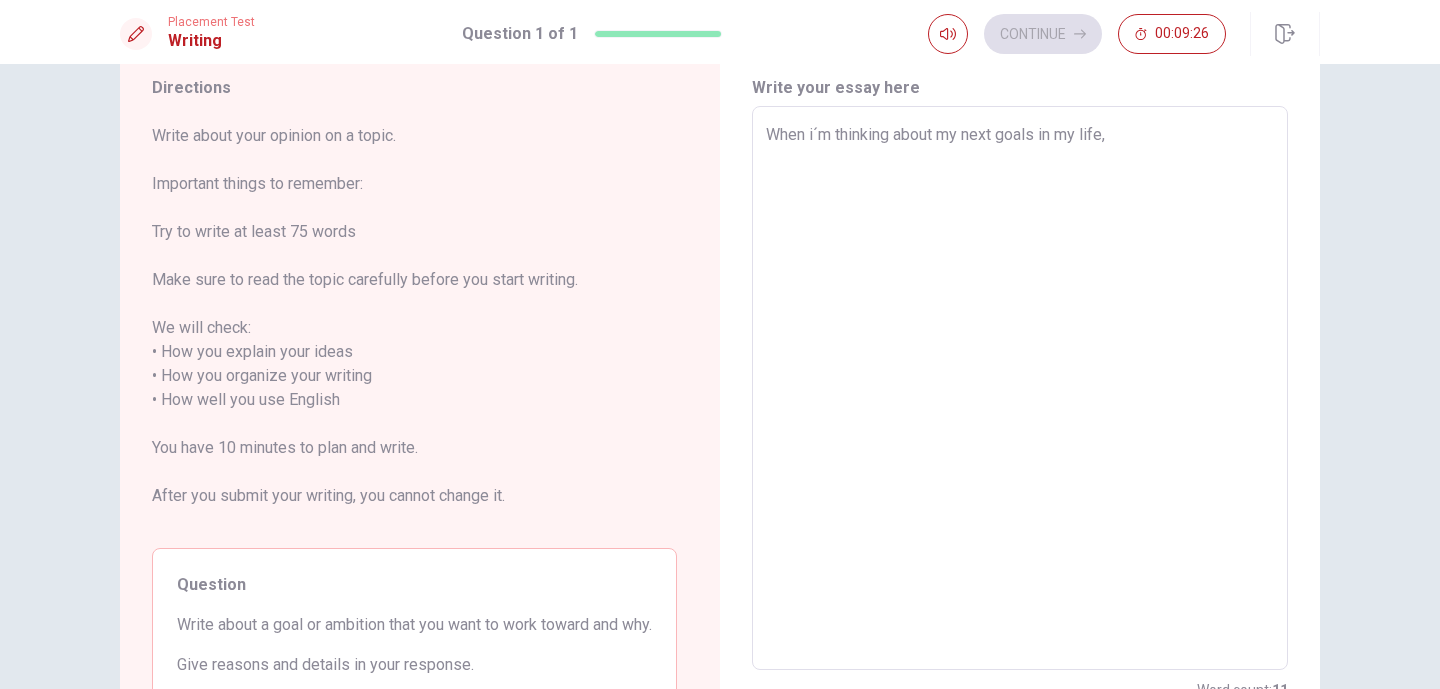 type on "When i´m thinking about my next goals in my life" 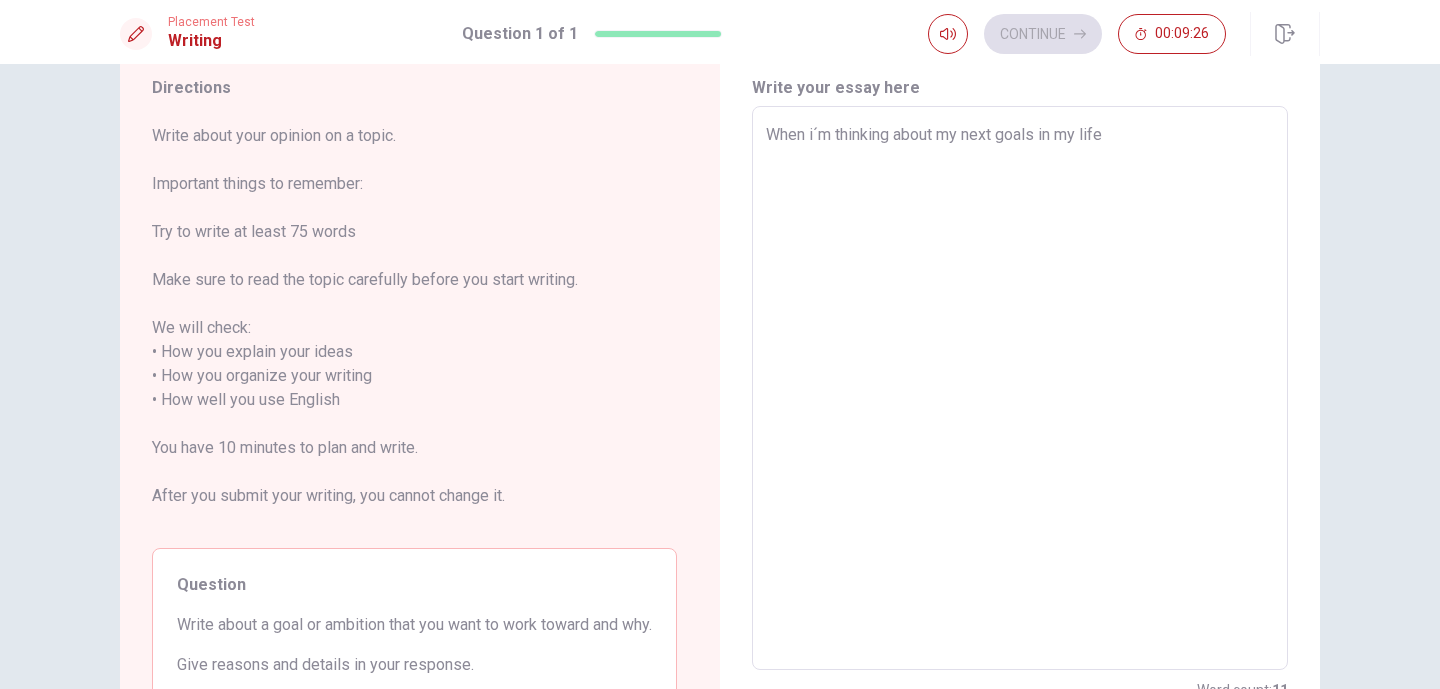 type on "x" 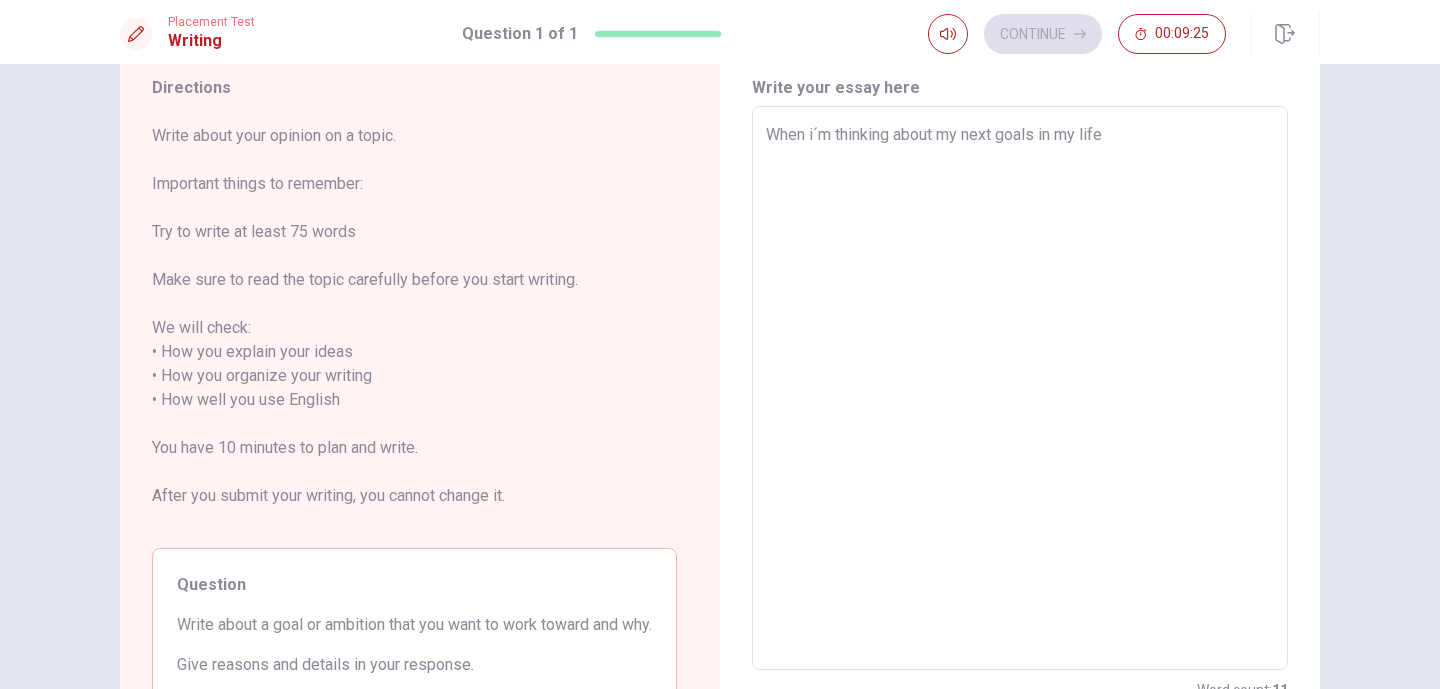 type on "When i´m thinking about my next goals in my life I" 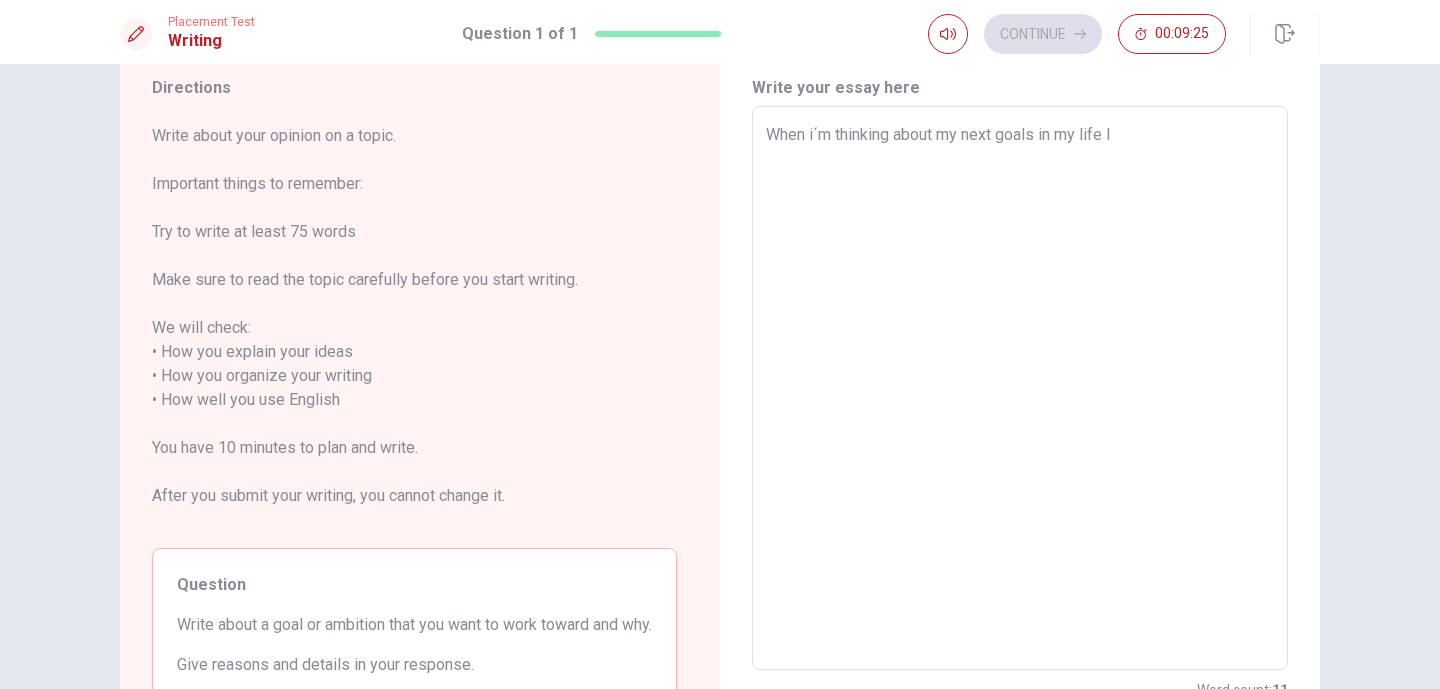 type on "x" 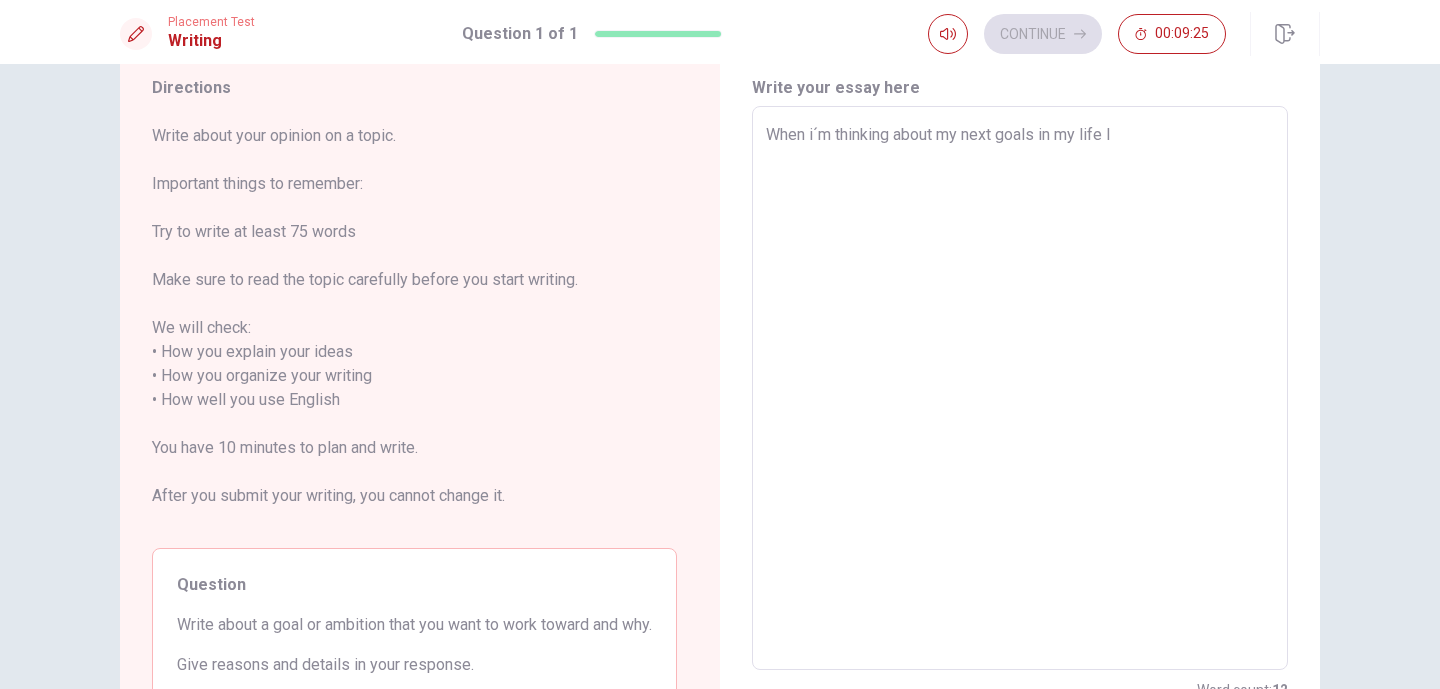 type on "When i´m thinking about my next goals in my life I" 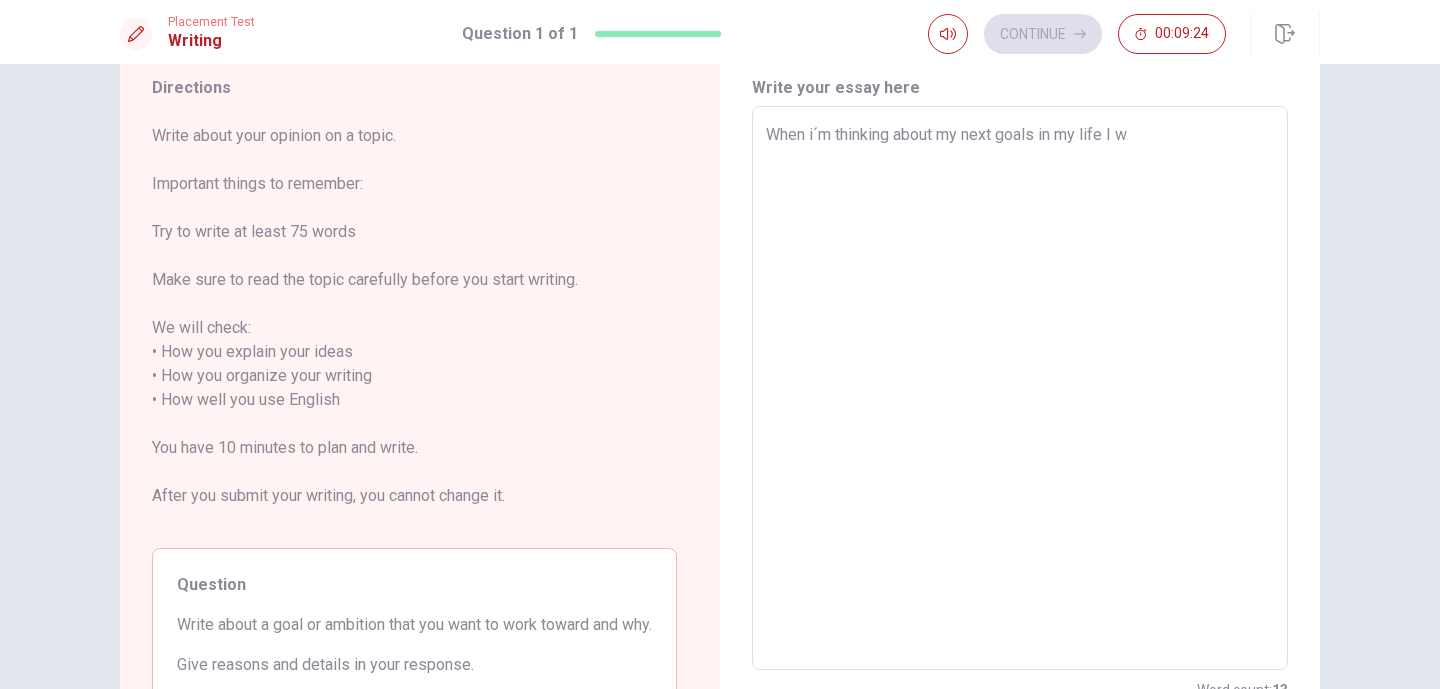 type on "When i´m thinking about my next goals in my life I" 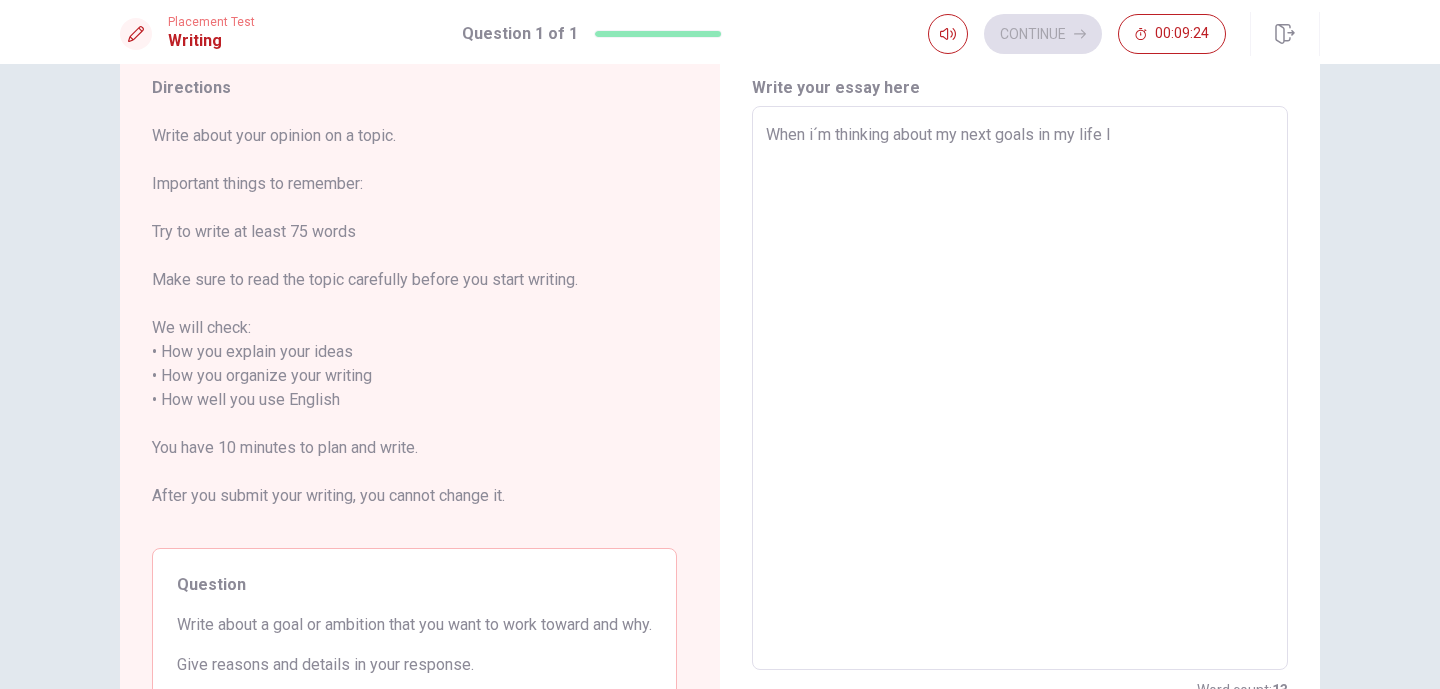 type on "x" 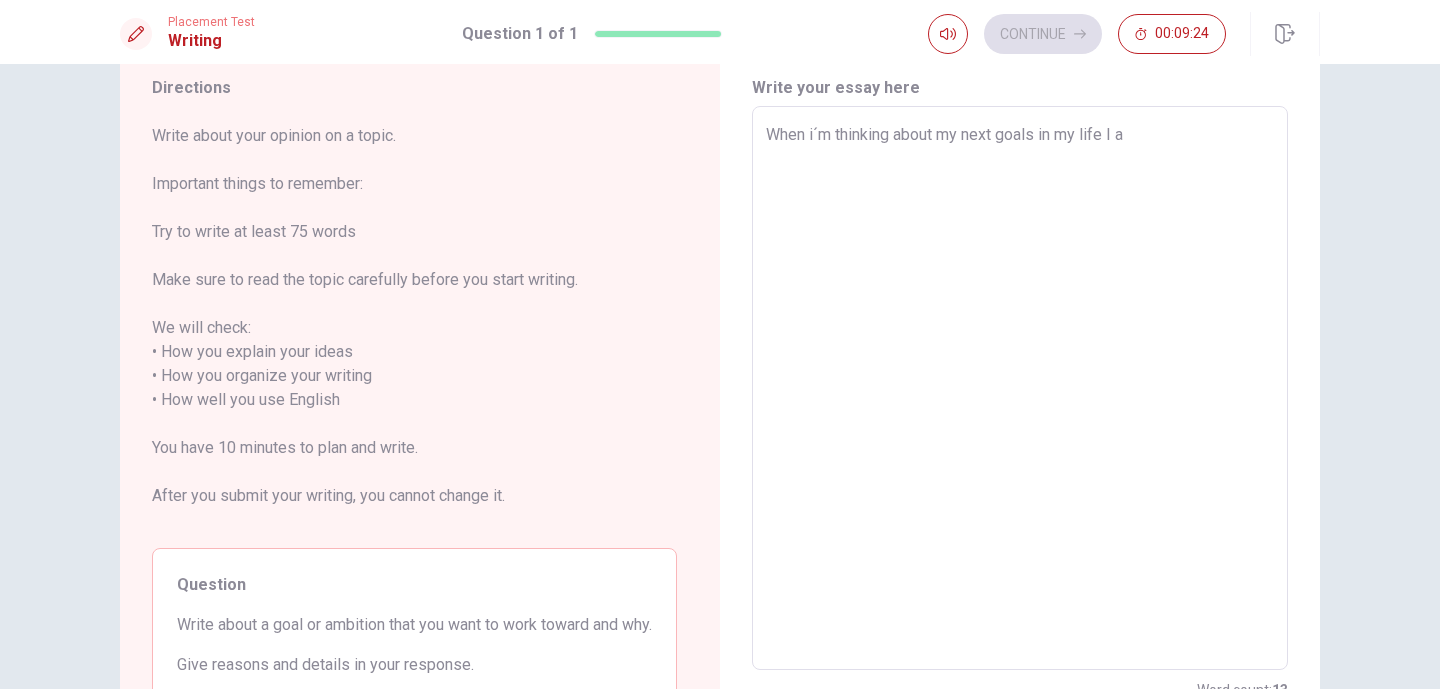 type on "x" 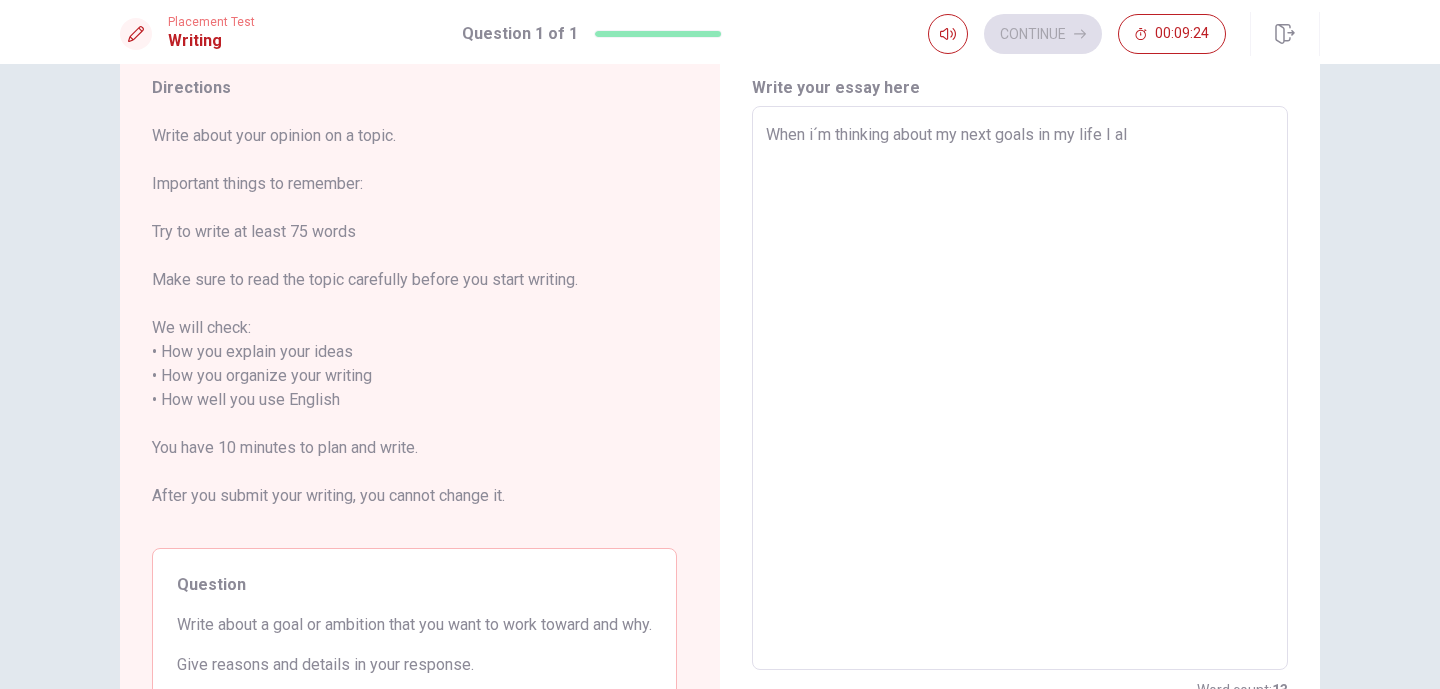 type on "x" 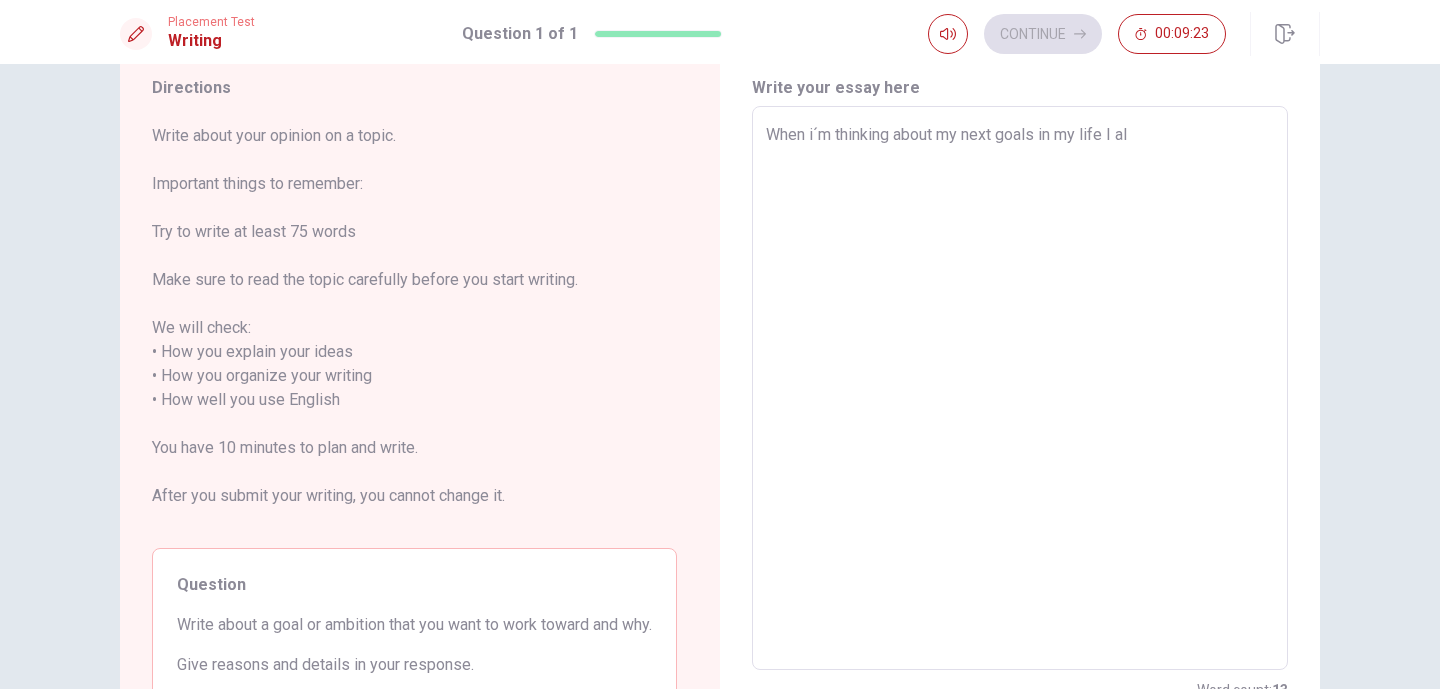 type on "When i´m thinking about my next goals in my life I alw" 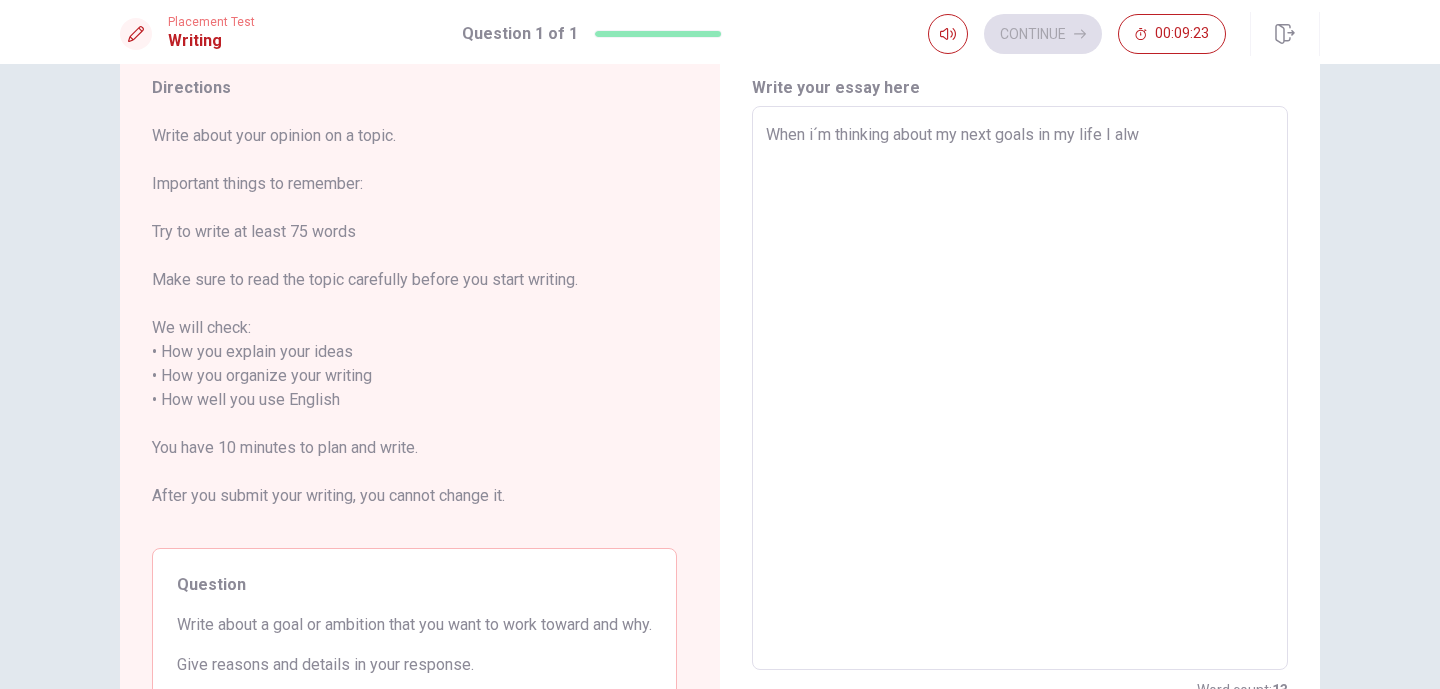 type on "x" 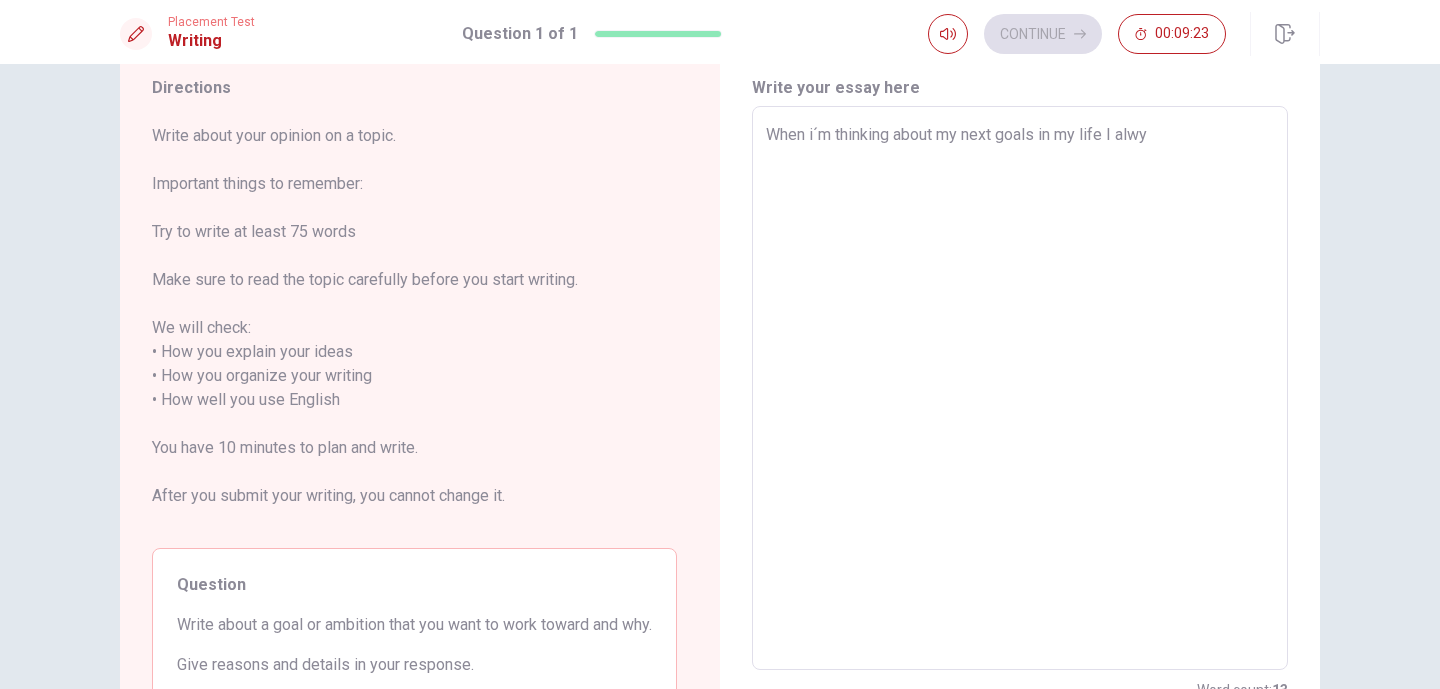 type on "x" 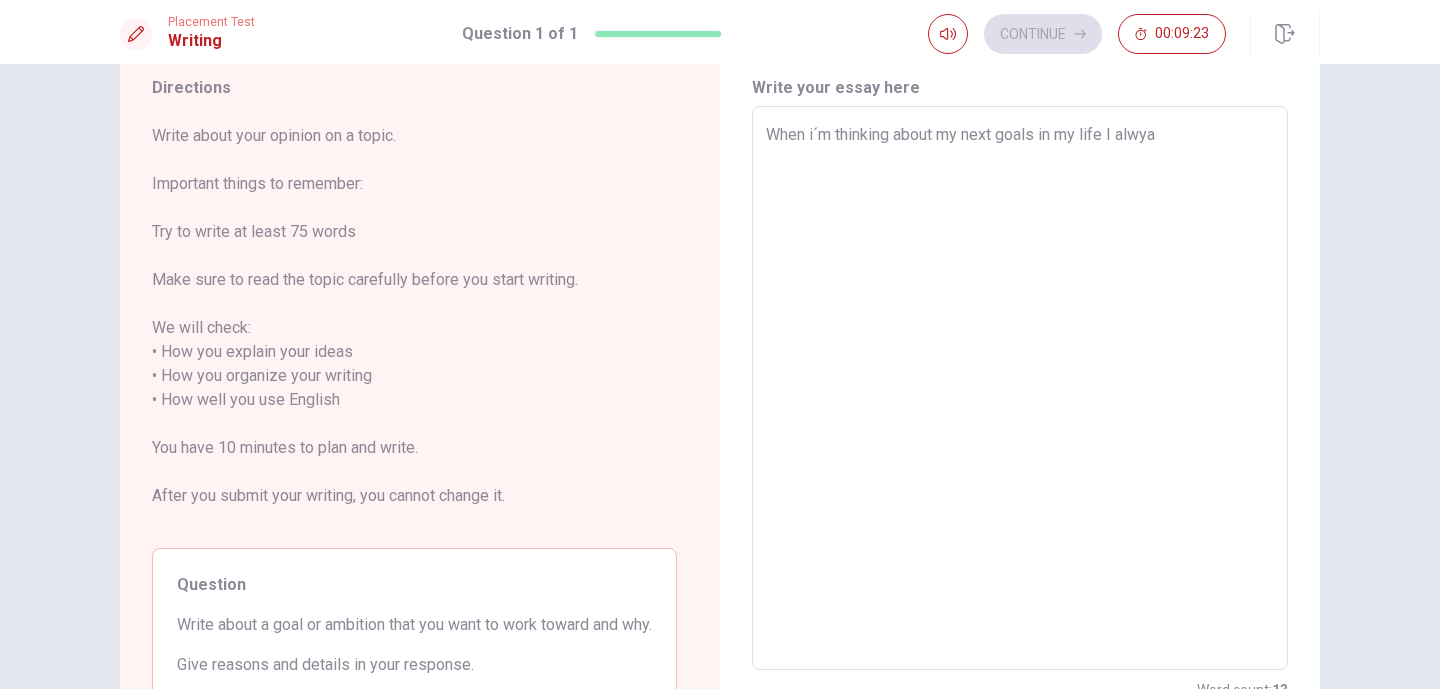 type on "x" 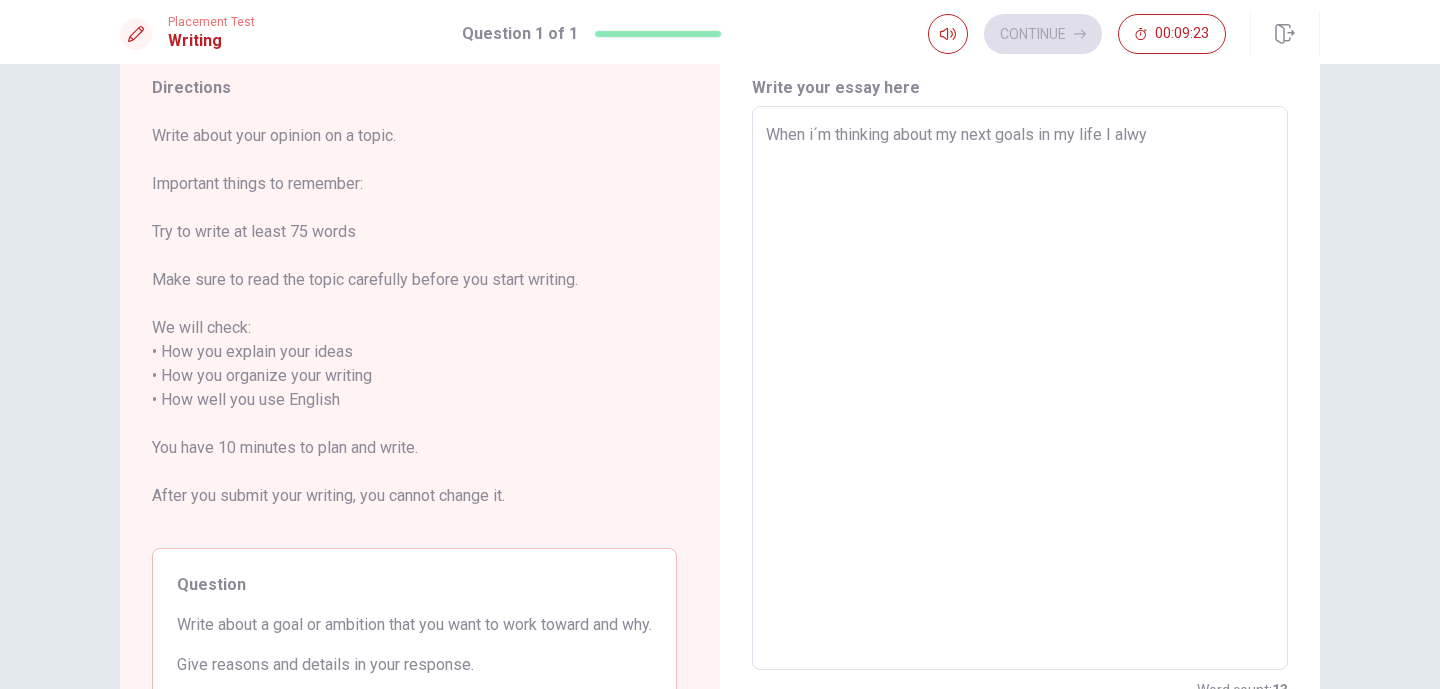 type on "x" 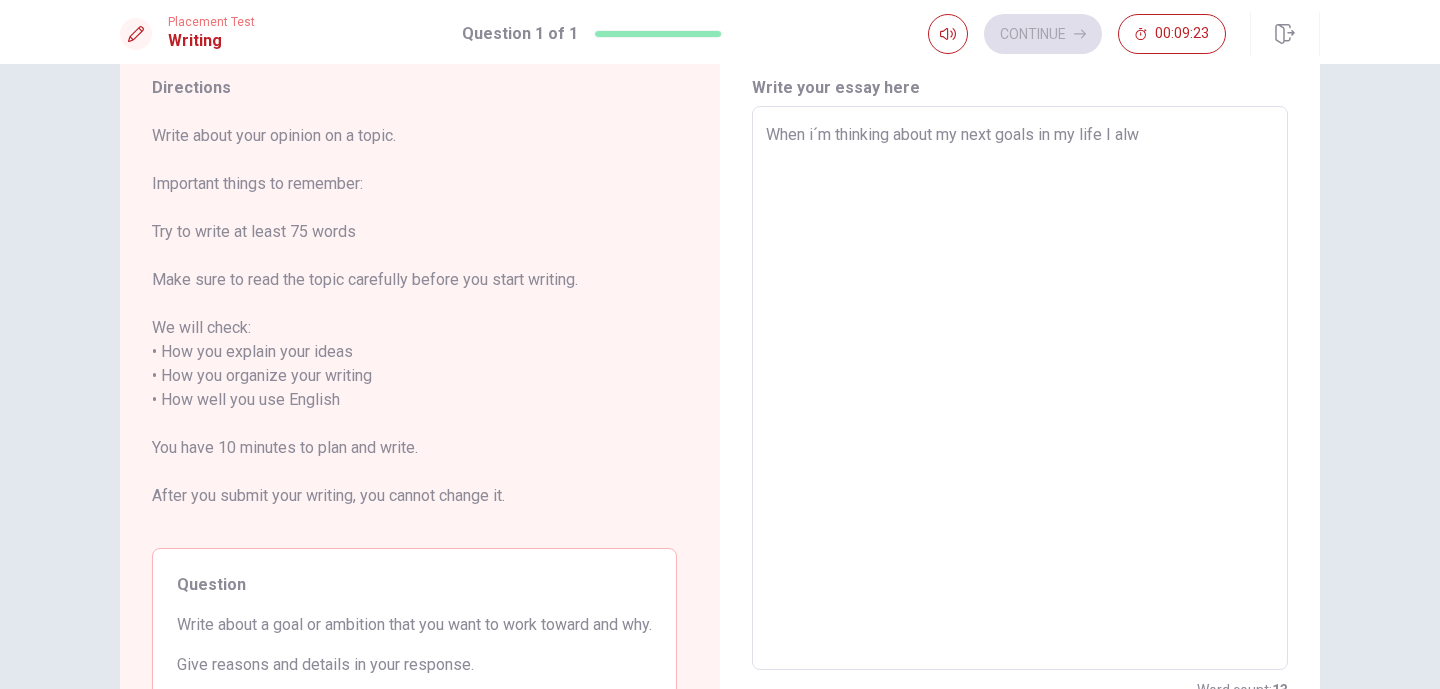type on "x" 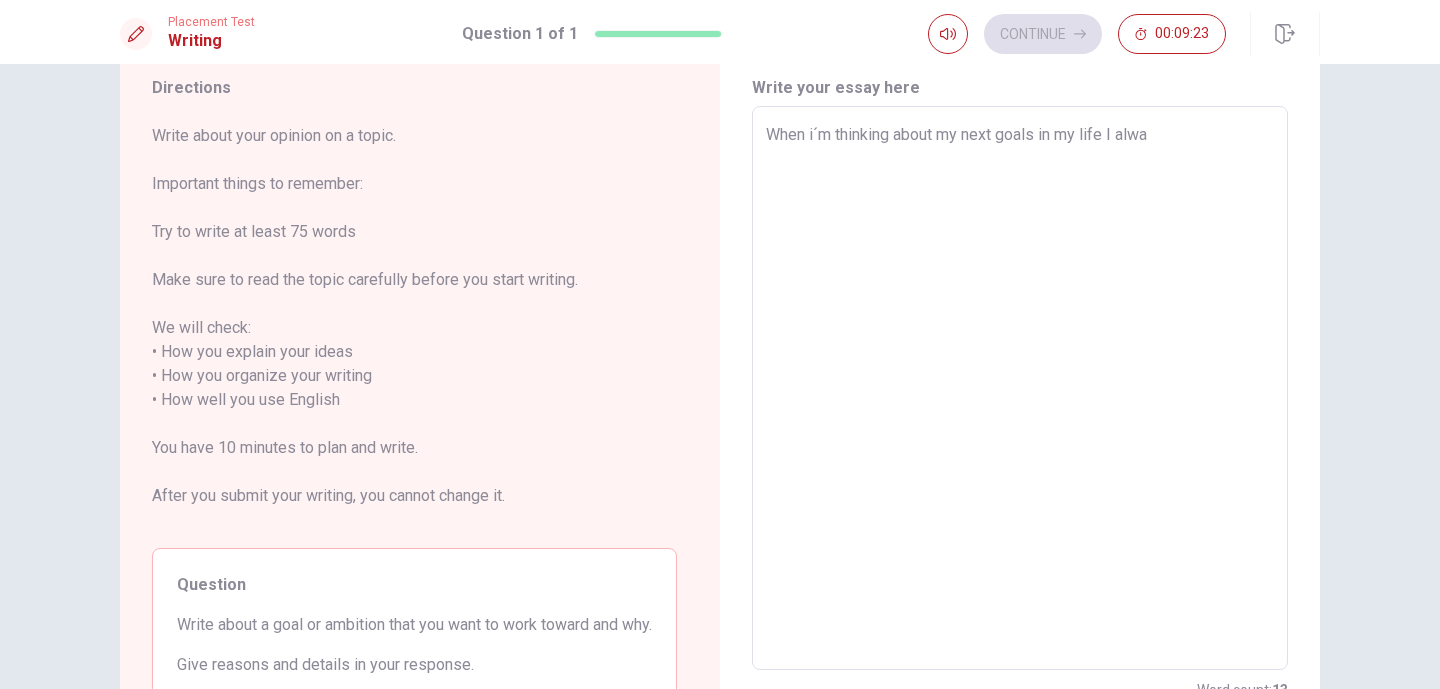 type on "x" 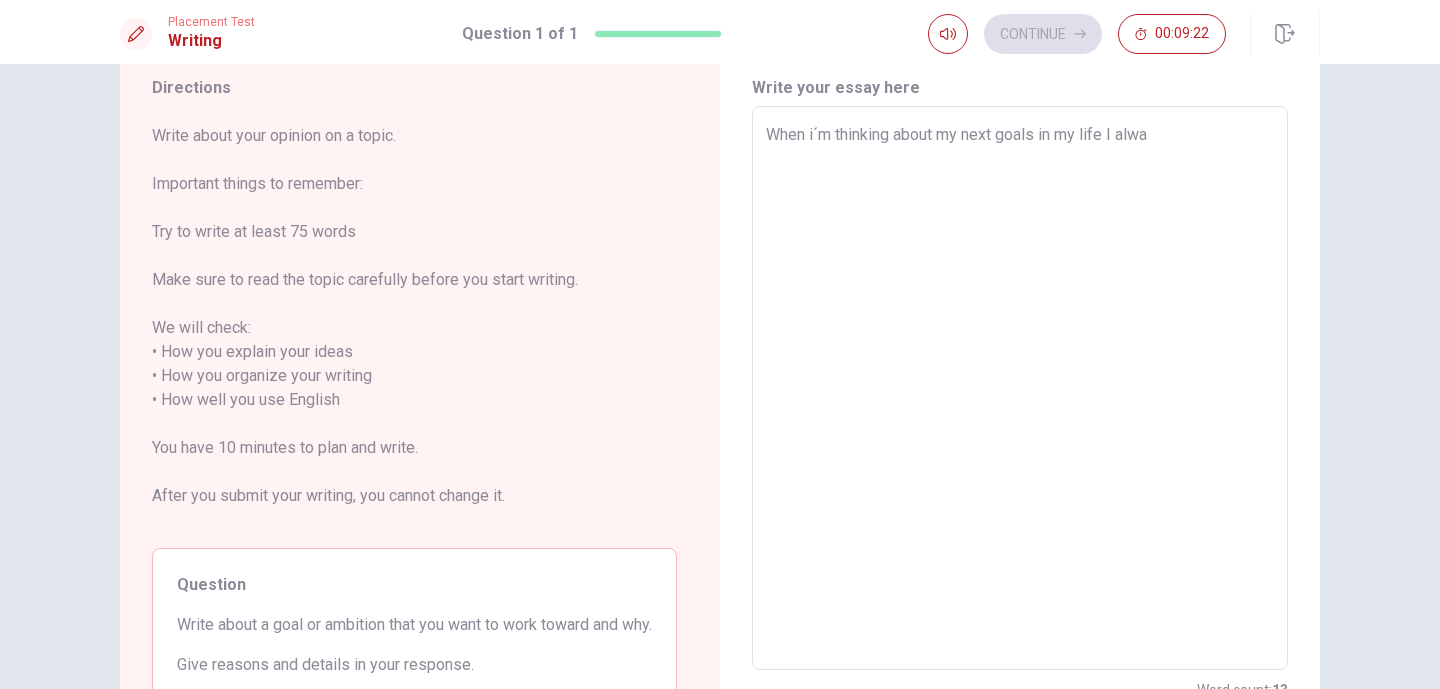 type on "When i´m thinking about my next goals in my life I alway" 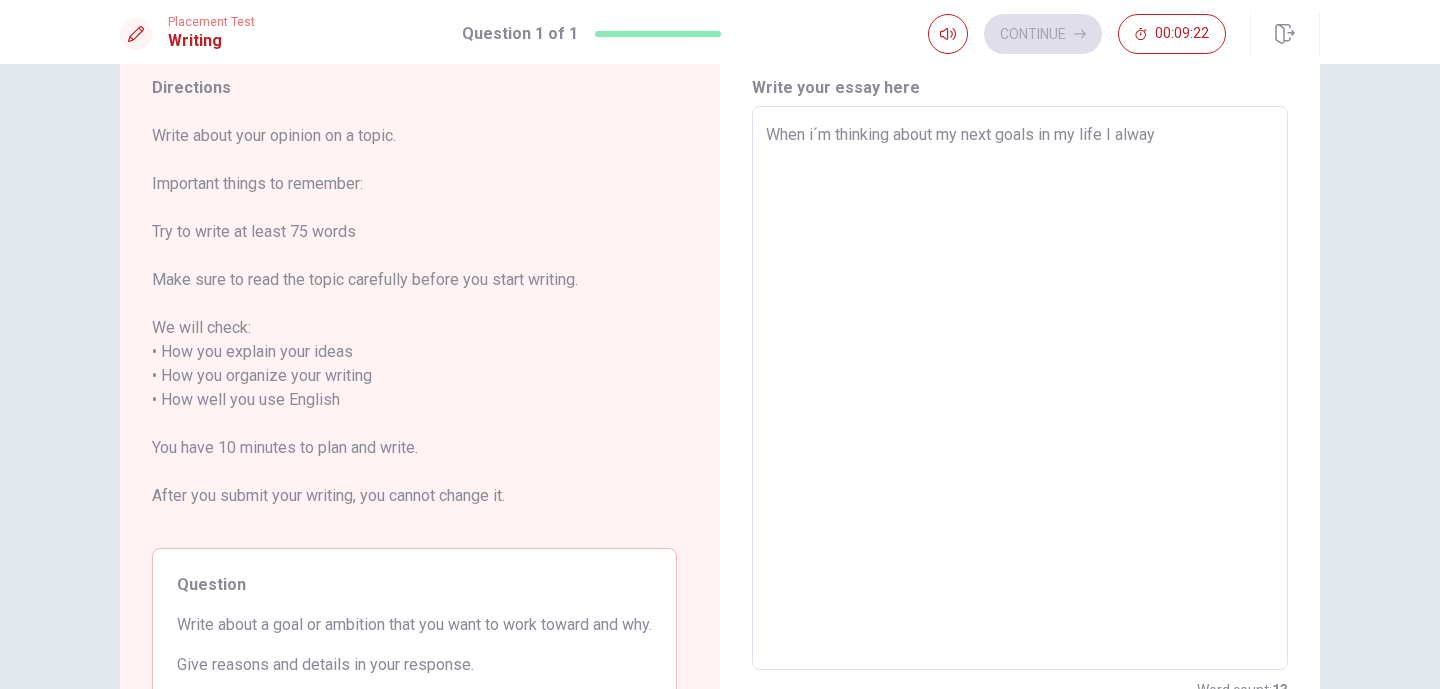 type on "When i´m thinking about my next goals in my life I always" 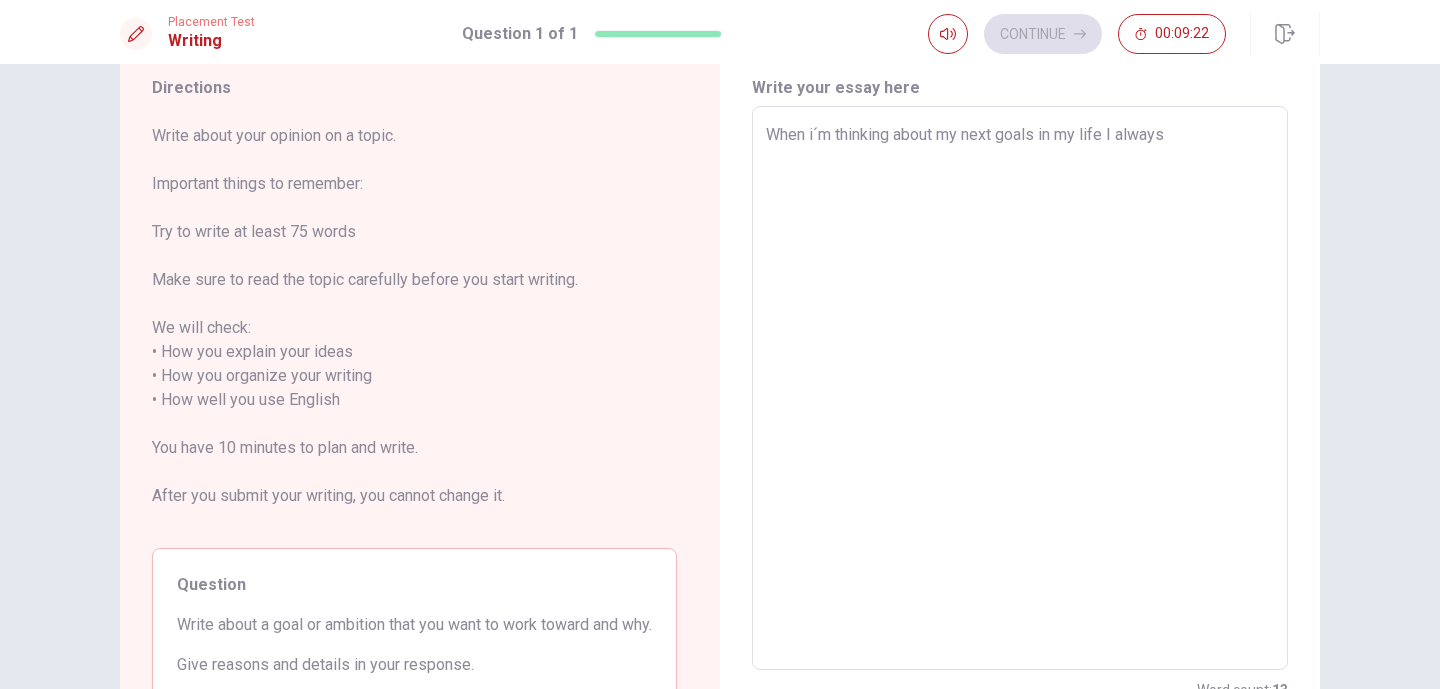 type on "x" 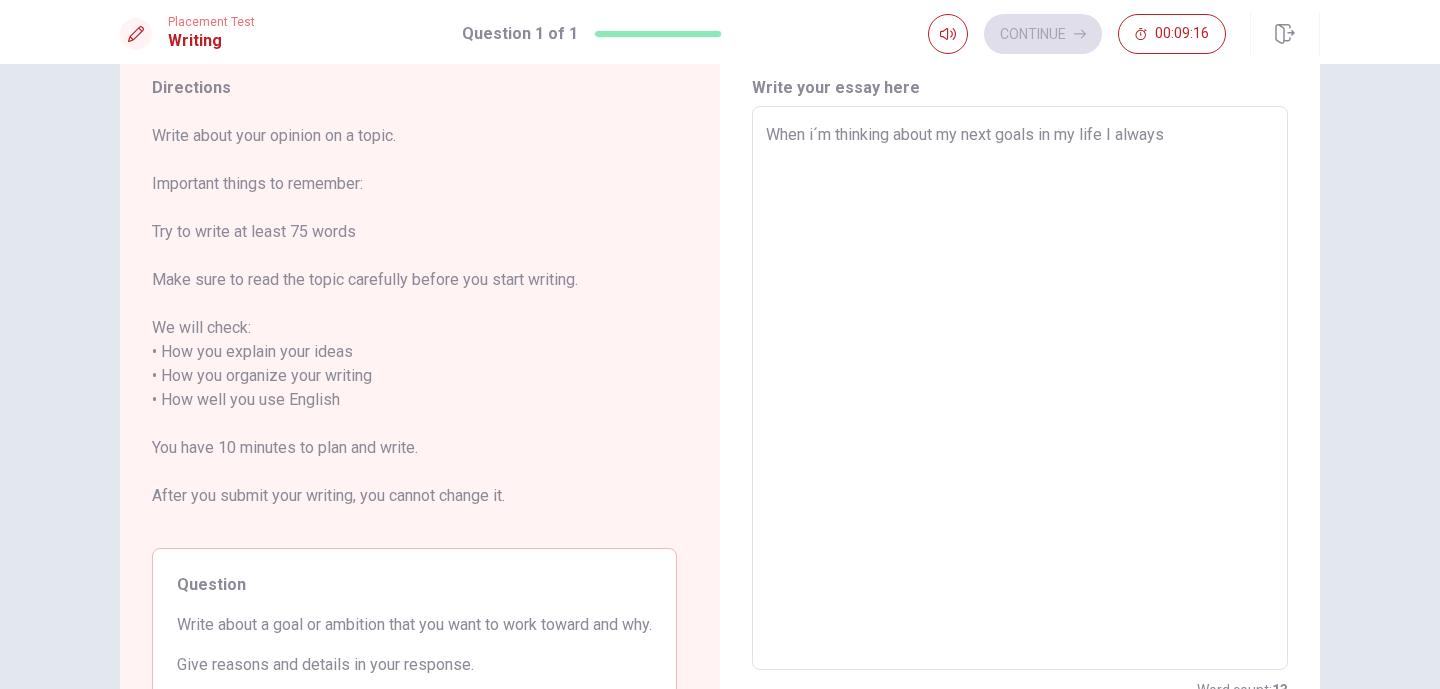 type on "x" 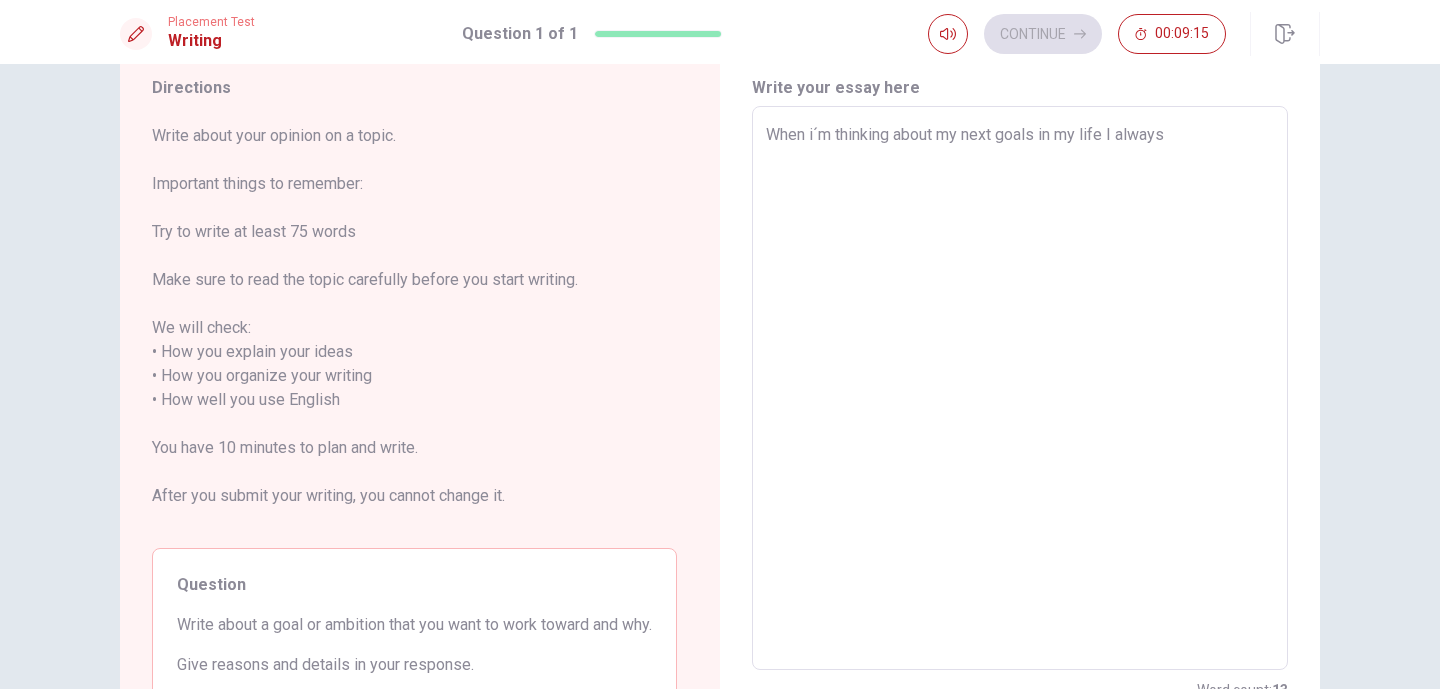 type on "When i´m thinking about my next goals in my life I always" 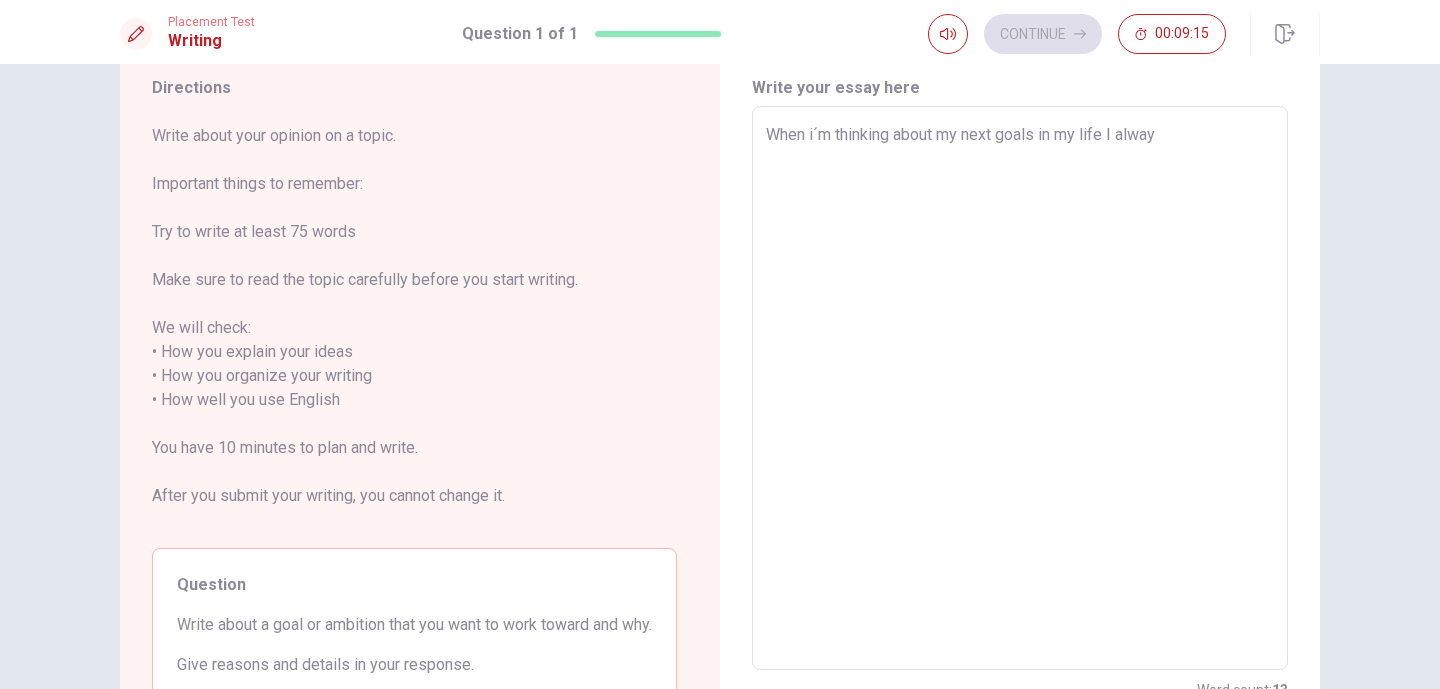 type on "x" 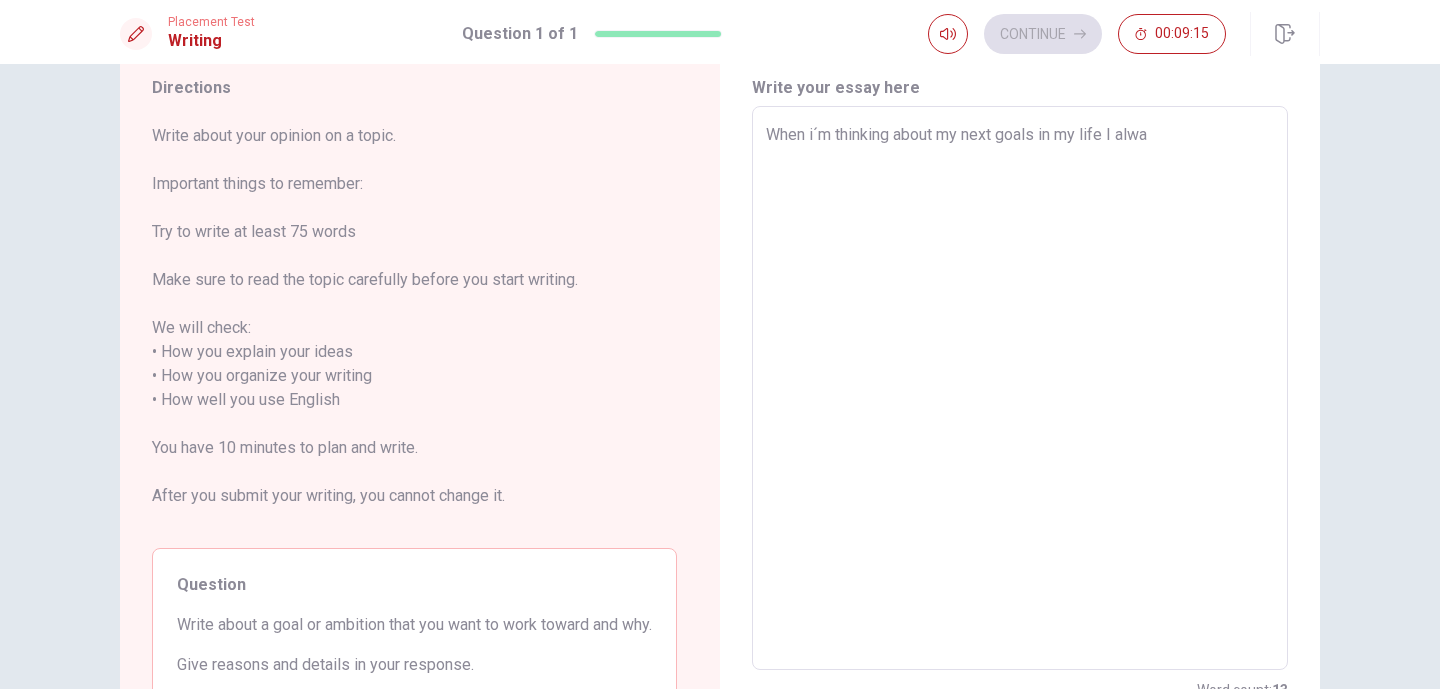 type on "When i´m thinking about my next goals in my life I alw" 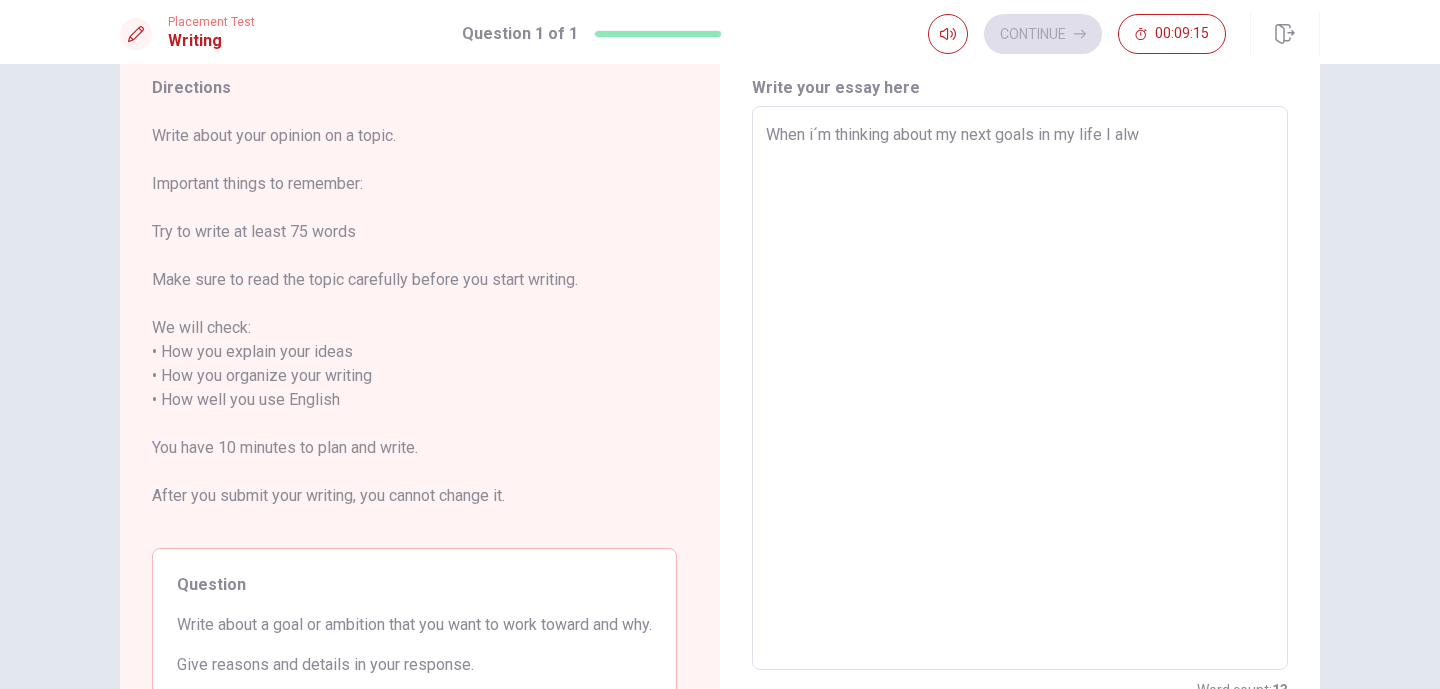 type on "When i´m thinking about my next goals in my life I al" 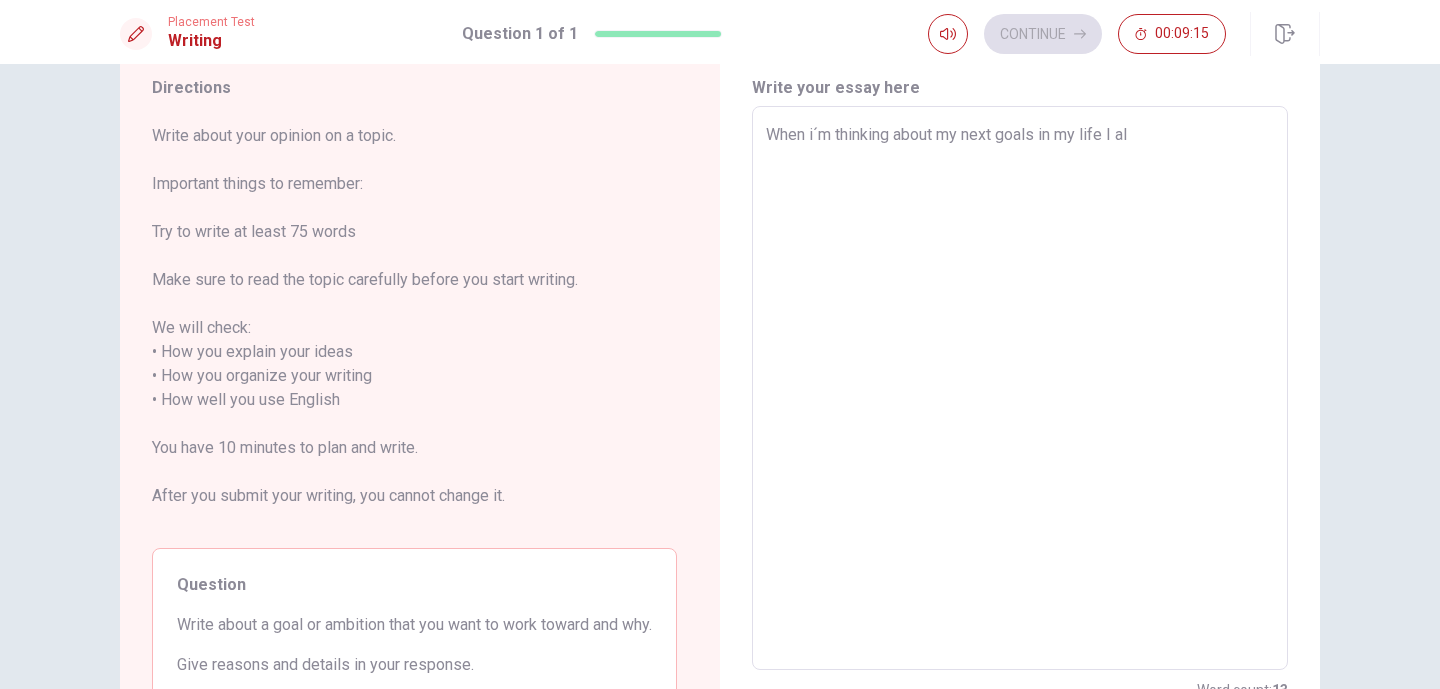 type on "When i´m thinking about my next goals in my life I a" 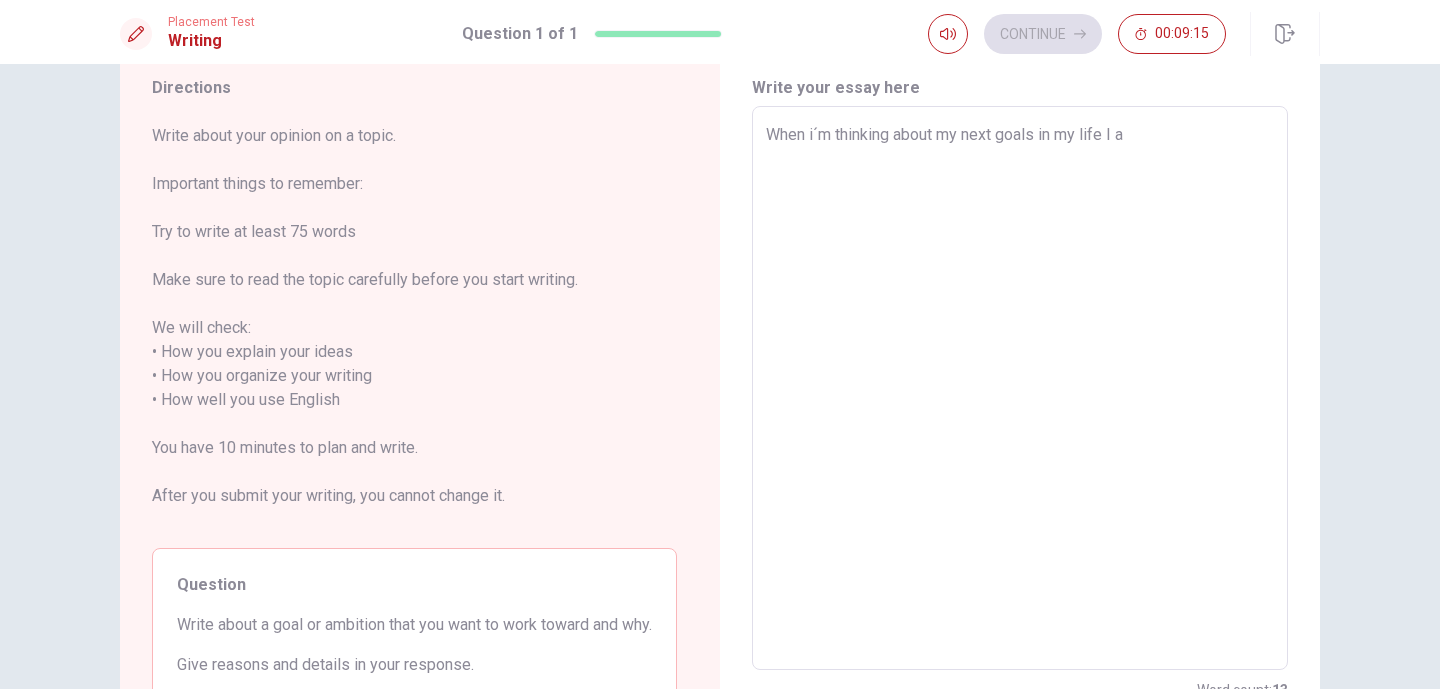 type on "x" 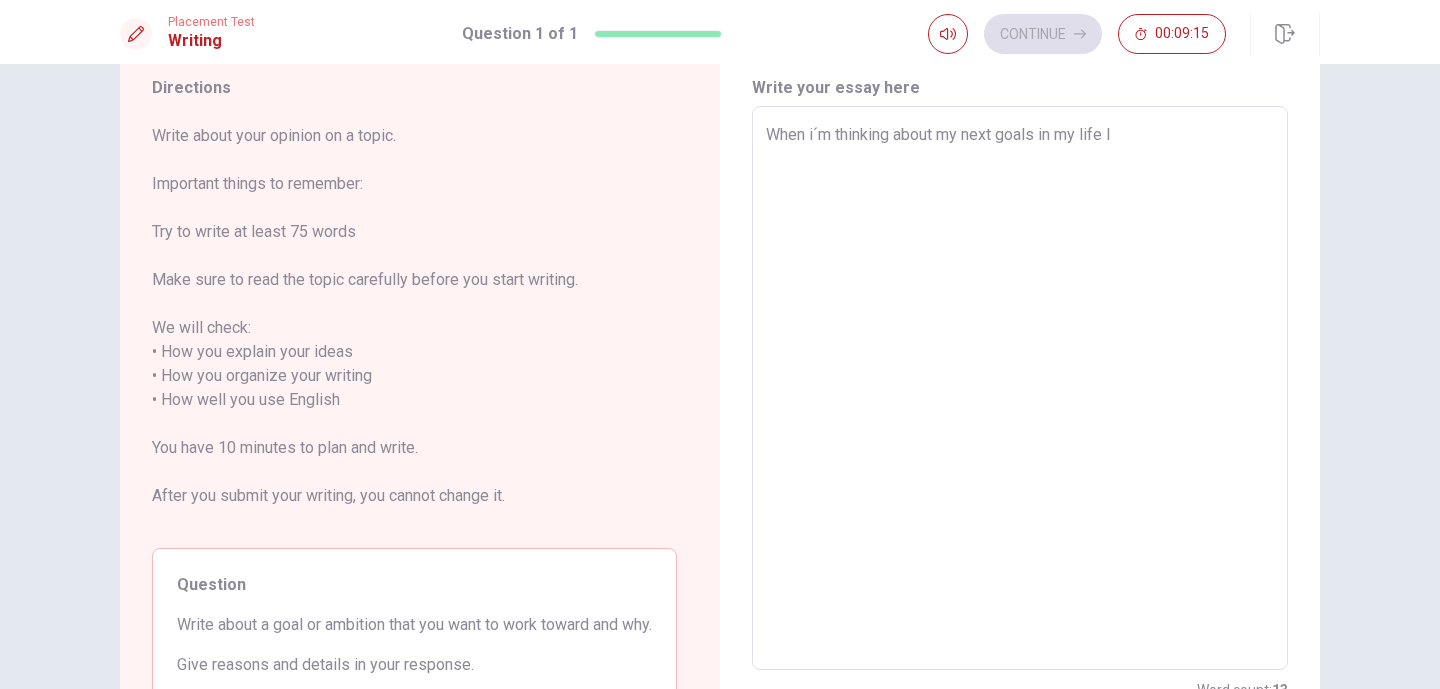 type 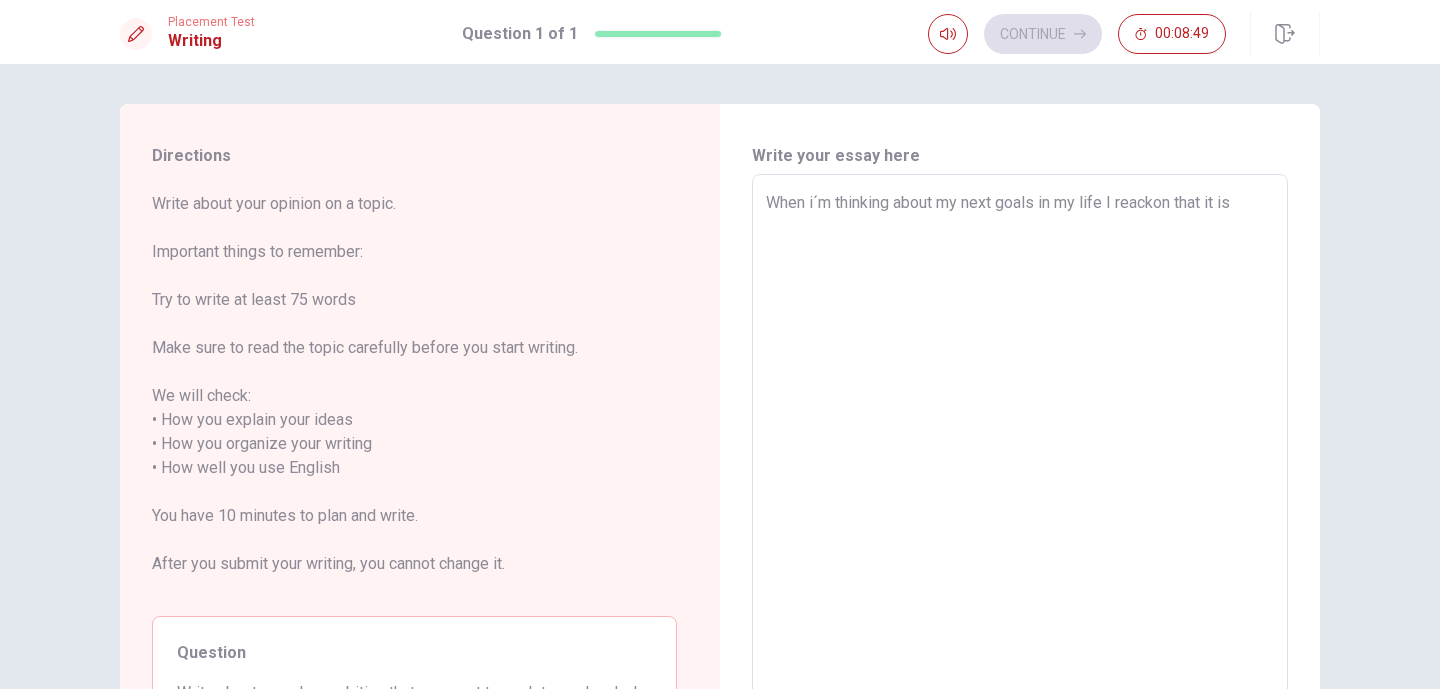 scroll, scrollTop: 41, scrollLeft: 0, axis: vertical 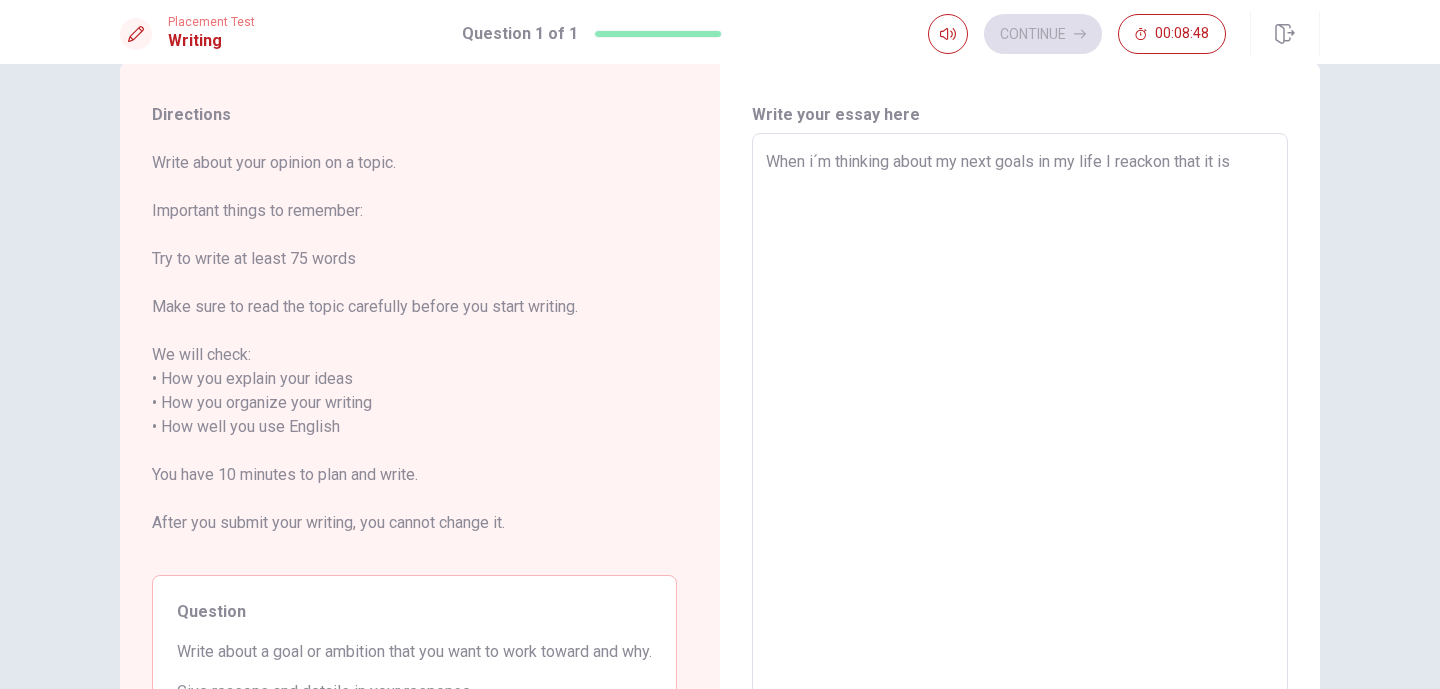 click on "When i´m thinking about my next goals in my life I reackon that it is" at bounding box center [1020, 415] 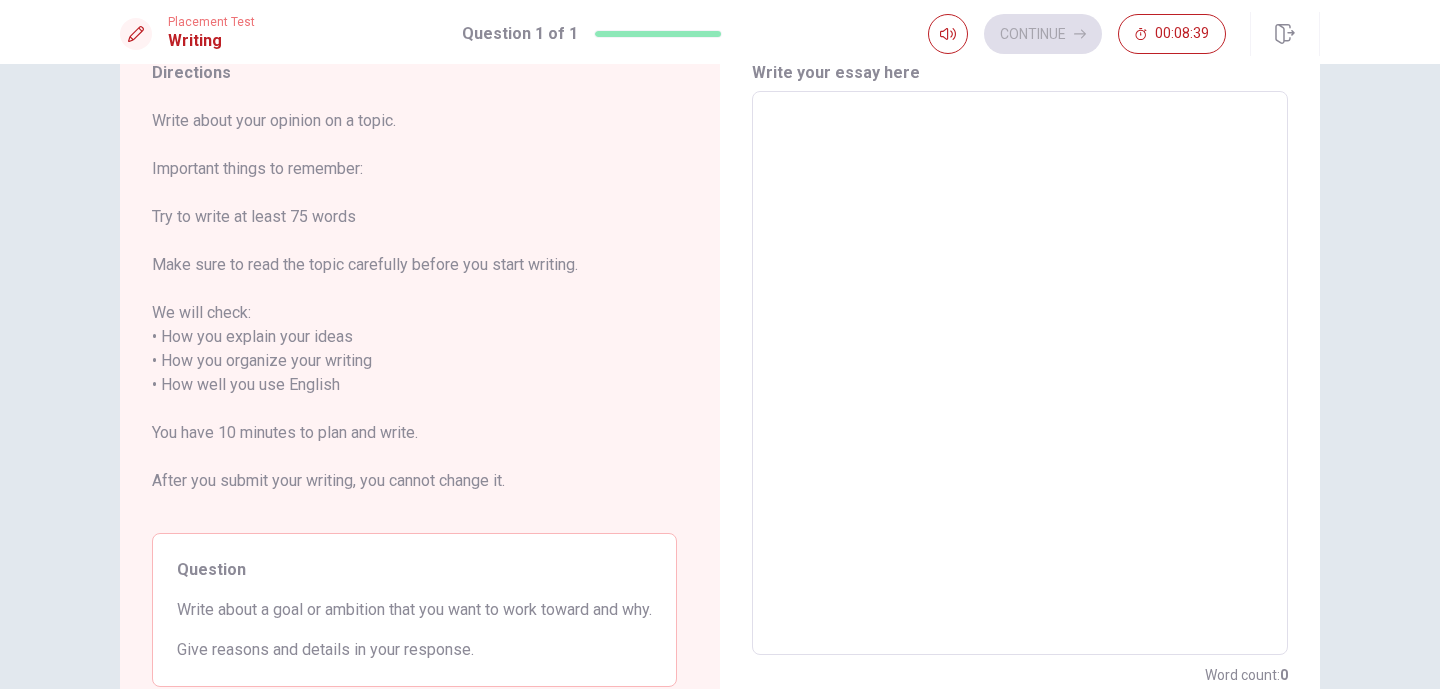 scroll, scrollTop: 44, scrollLeft: 0, axis: vertical 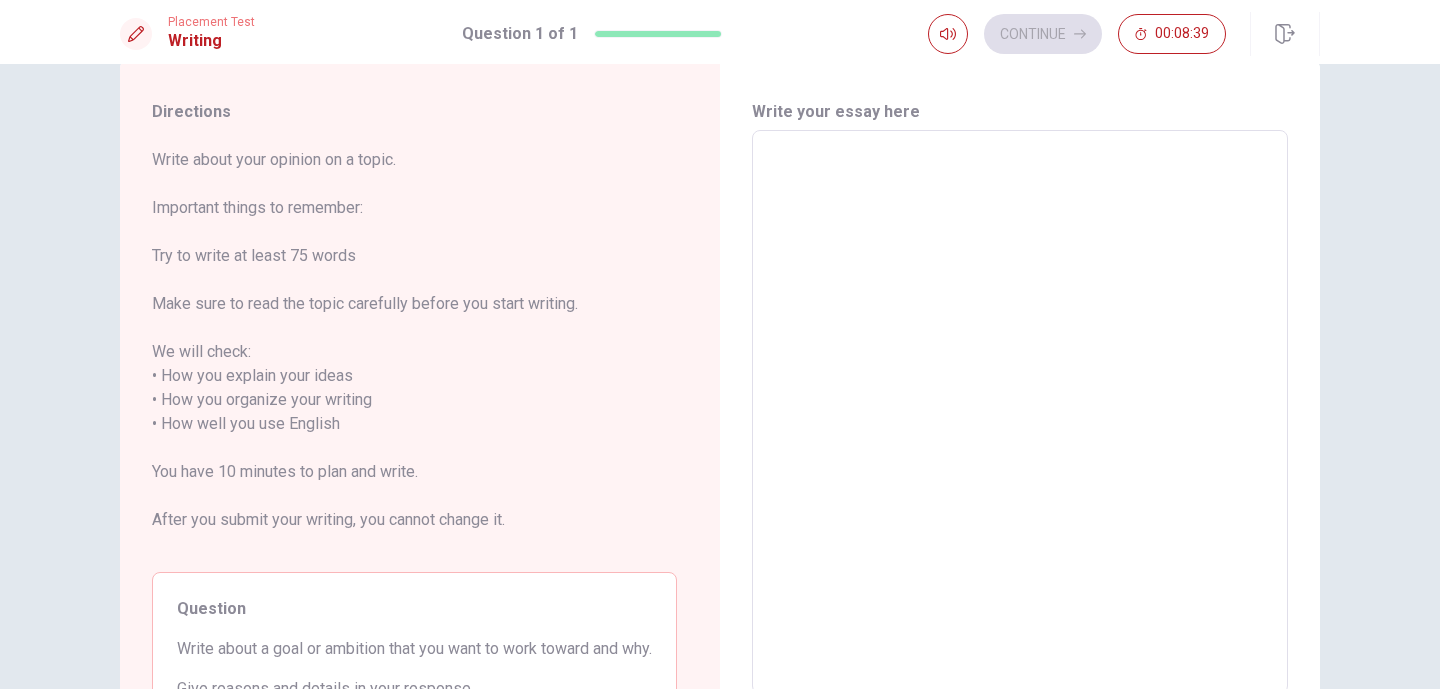 click on "x ​" at bounding box center (1020, 412) 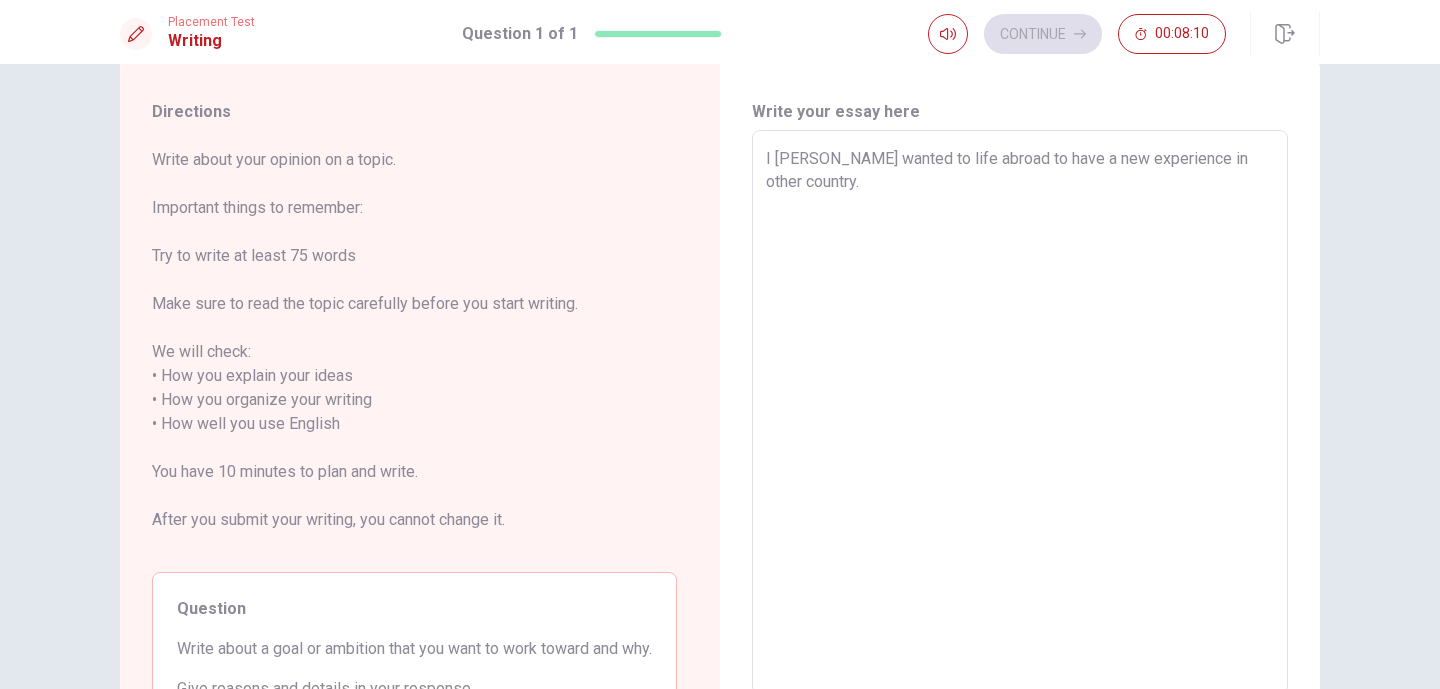click on "I [PERSON_NAME] wanted to life abroad to have a new experience in other country." at bounding box center (1020, 412) 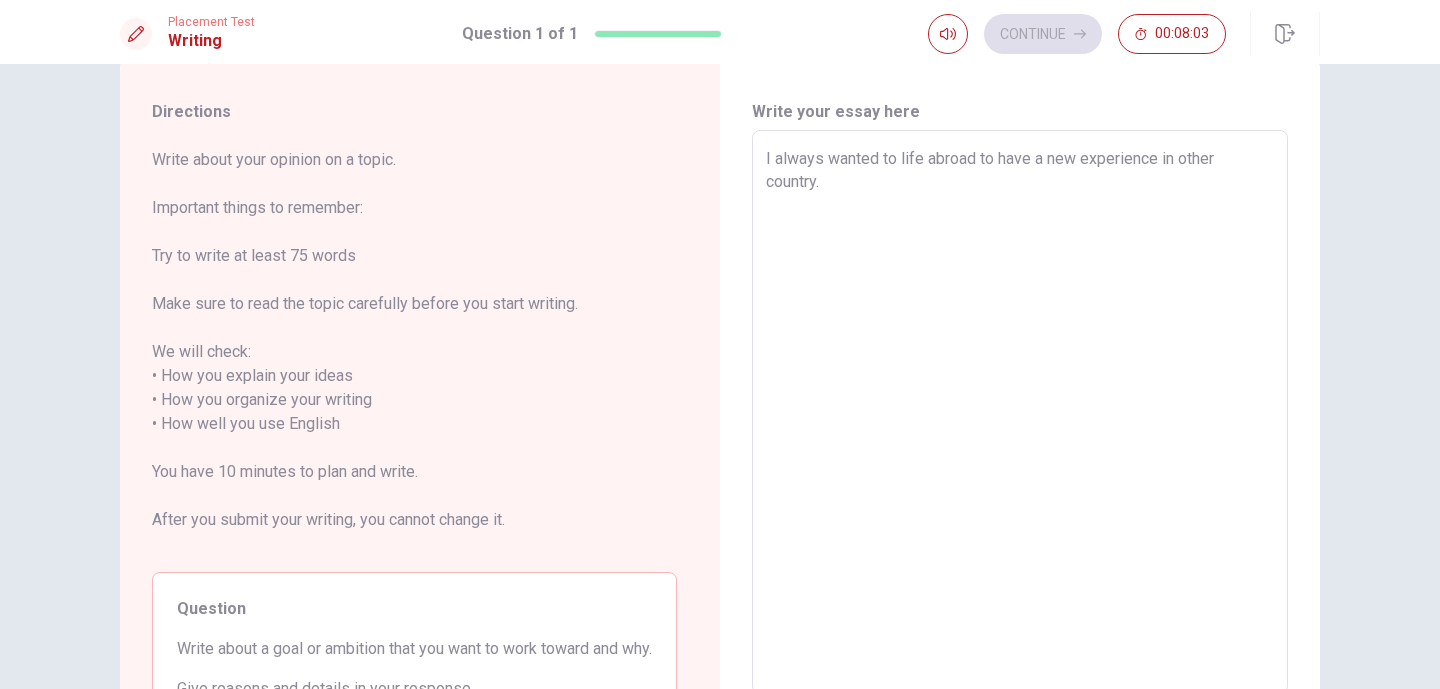 click on "I always wanted to life abroad to have a new experience in other country." at bounding box center [1020, 412] 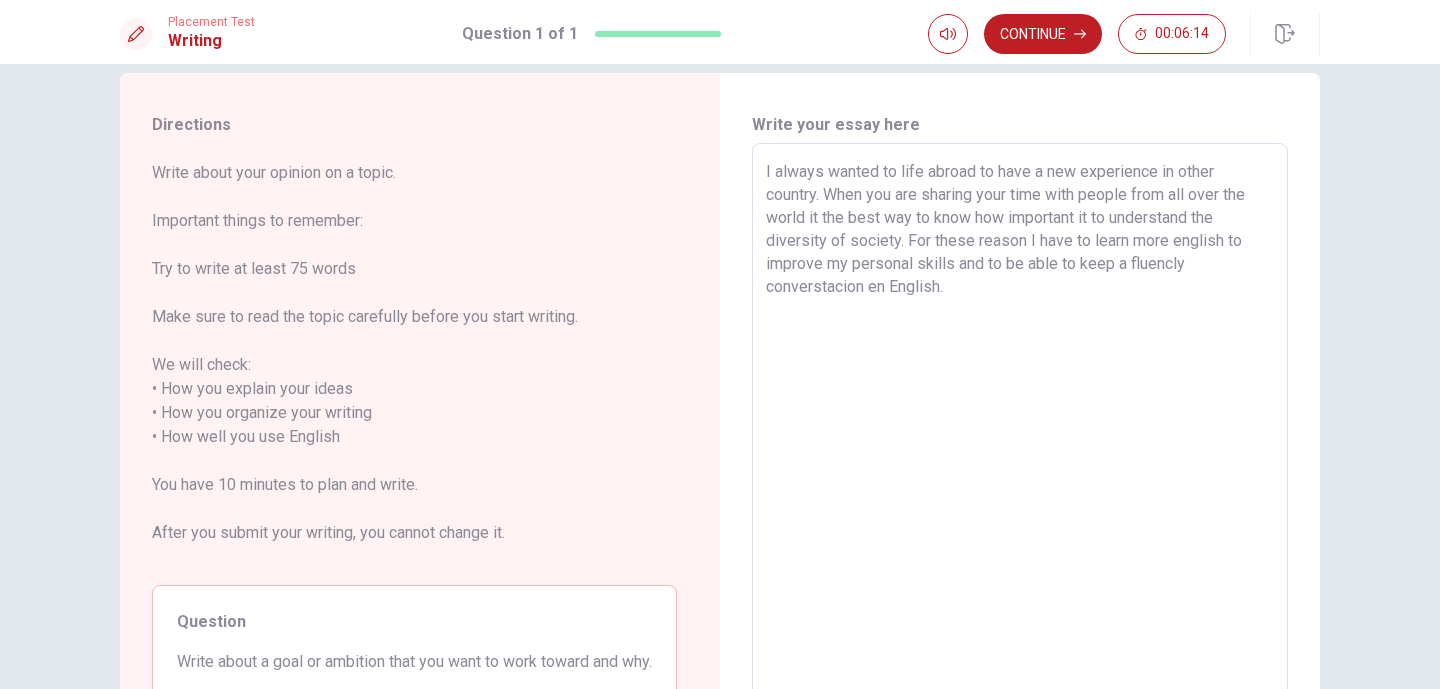 scroll, scrollTop: 27, scrollLeft: 0, axis: vertical 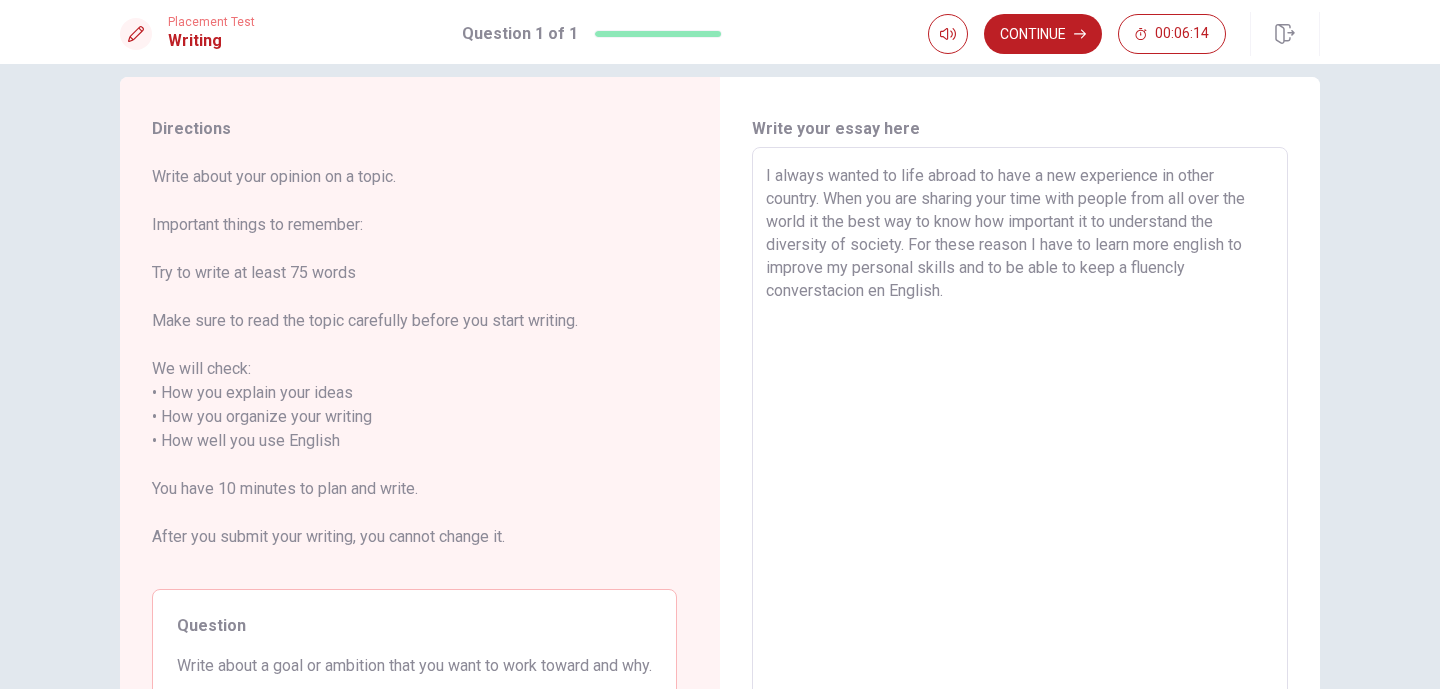 click on "I always wanted to life abroad to have a new experience in other country. When you are sharing your time with people from all over the world it the best way to know how important it to understand the diversity of society. For these reason I have to learn more english to improve my personal skills and to be able to keep a fluencly converstacion en English." at bounding box center [1020, 429] 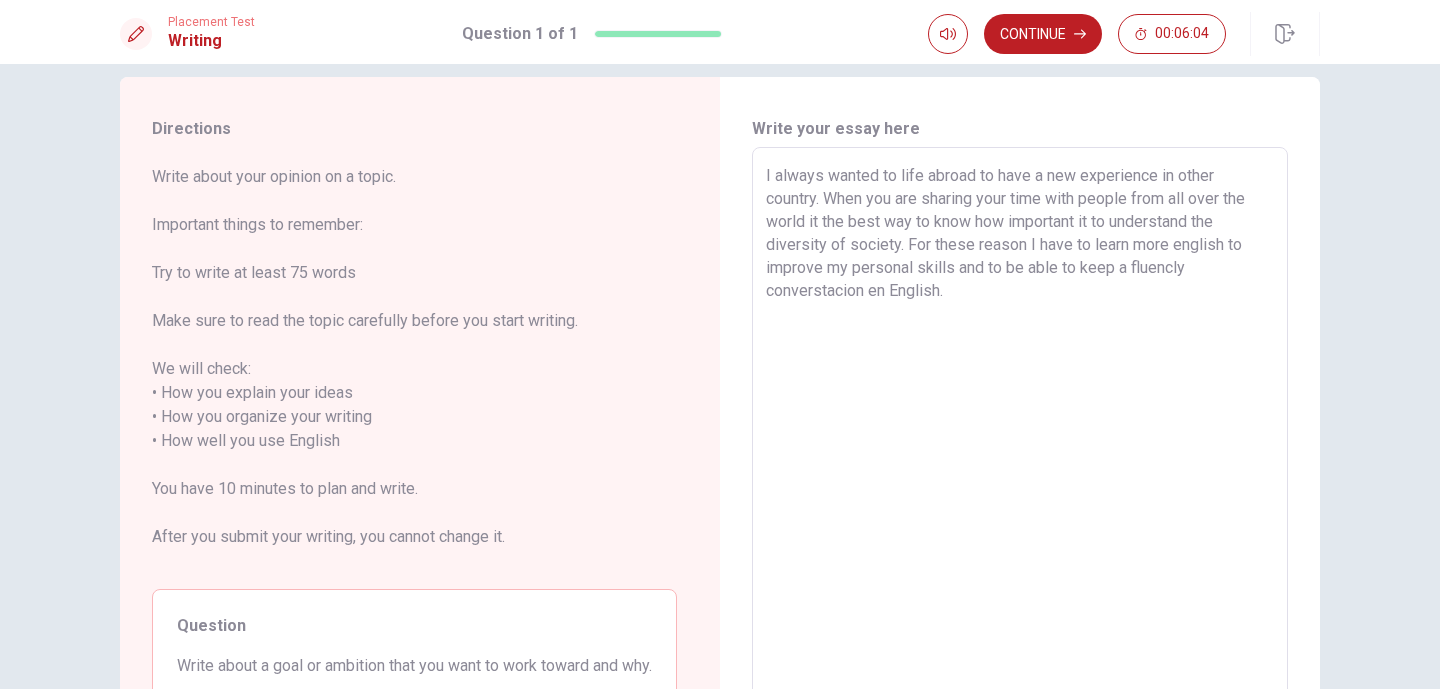 click on "I always wanted to life abroad to have a new experience in other country. When you are sharing your time with people from all over the world it the best way to know how important it to understand the diversity of society. For these reason I have to learn more english to improve my personal skills and to be able to keep a fluencly converstacion en English." at bounding box center [1020, 429] 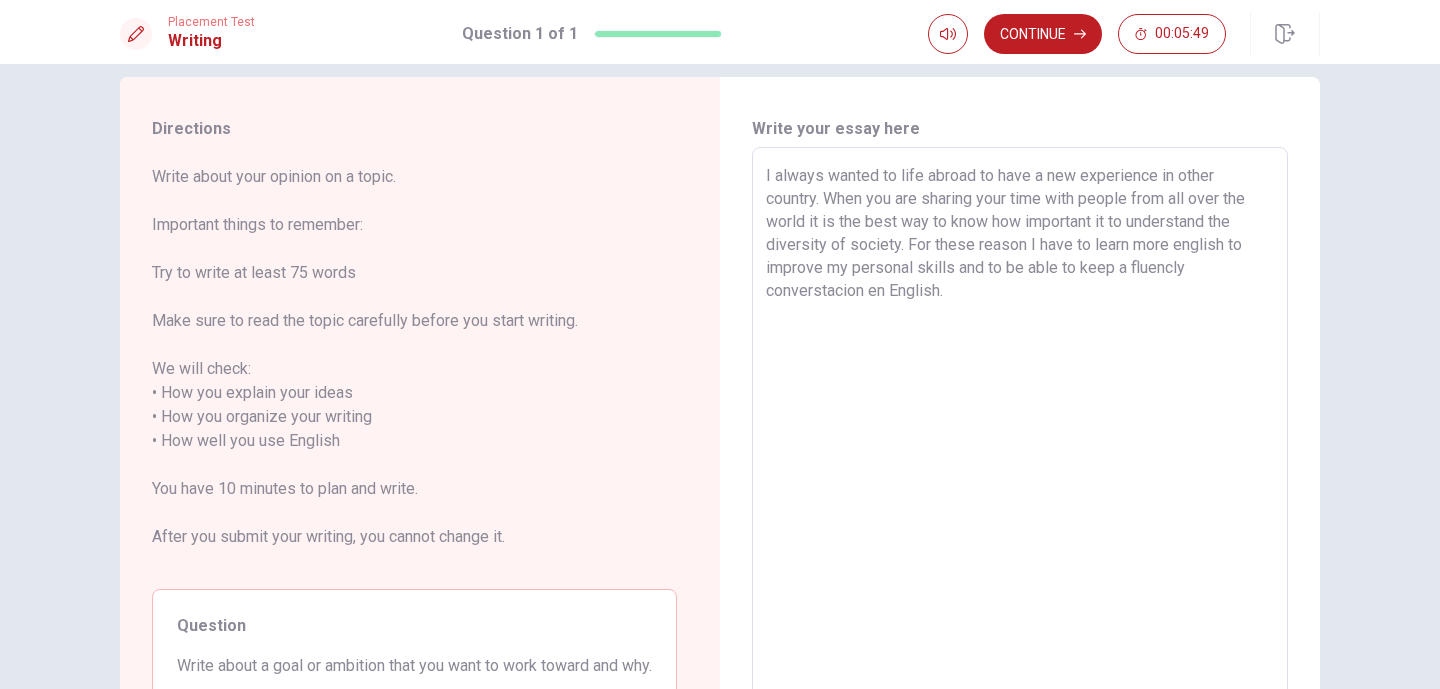 click on "I always wanted to life abroad to have a new experience in other country. When you are sharing your time with people from all over the world it is the best way to know how important it to understand the diversity of society. For these reason I have to learn more english to improve my personal skills and to be able to keep a fluencly converstacion en English." at bounding box center [1020, 429] 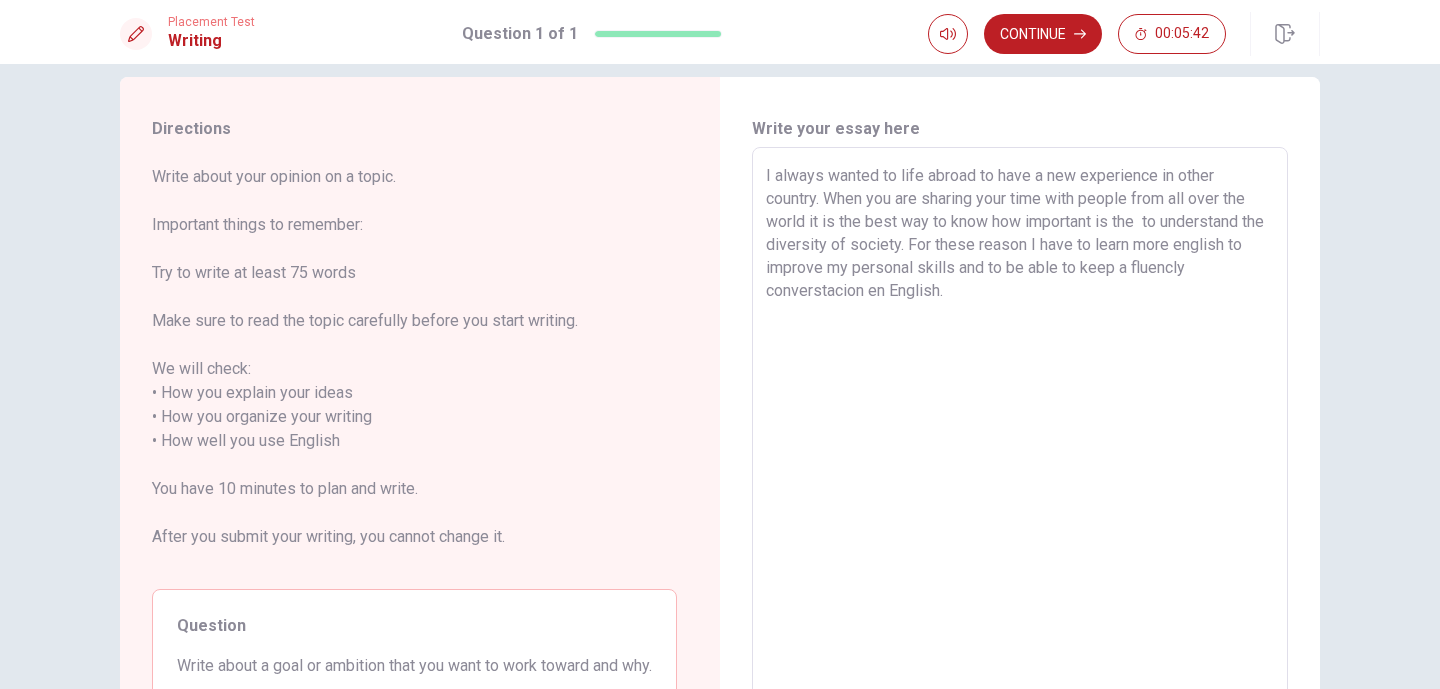 drag, startPoint x: 1140, startPoint y: 223, endPoint x: 1259, endPoint y: 223, distance: 119 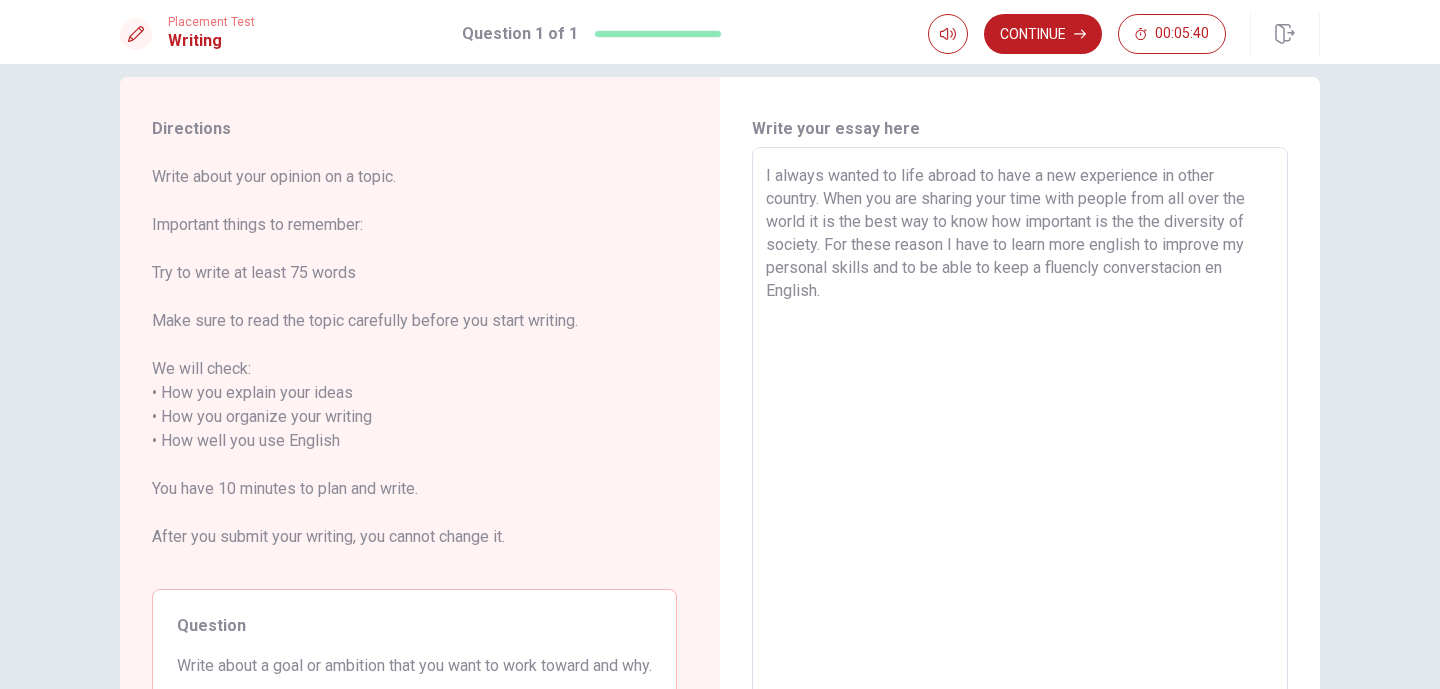 click on "I always wanted to life abroad to have a new experience in other country. When you are sharing your time with people from all over the world it is the best way to know how important is the the diversity of society. For these reason I have to learn more english to improve my personal skills and to be able to keep a fluencly converstacion en English." at bounding box center (1020, 429) 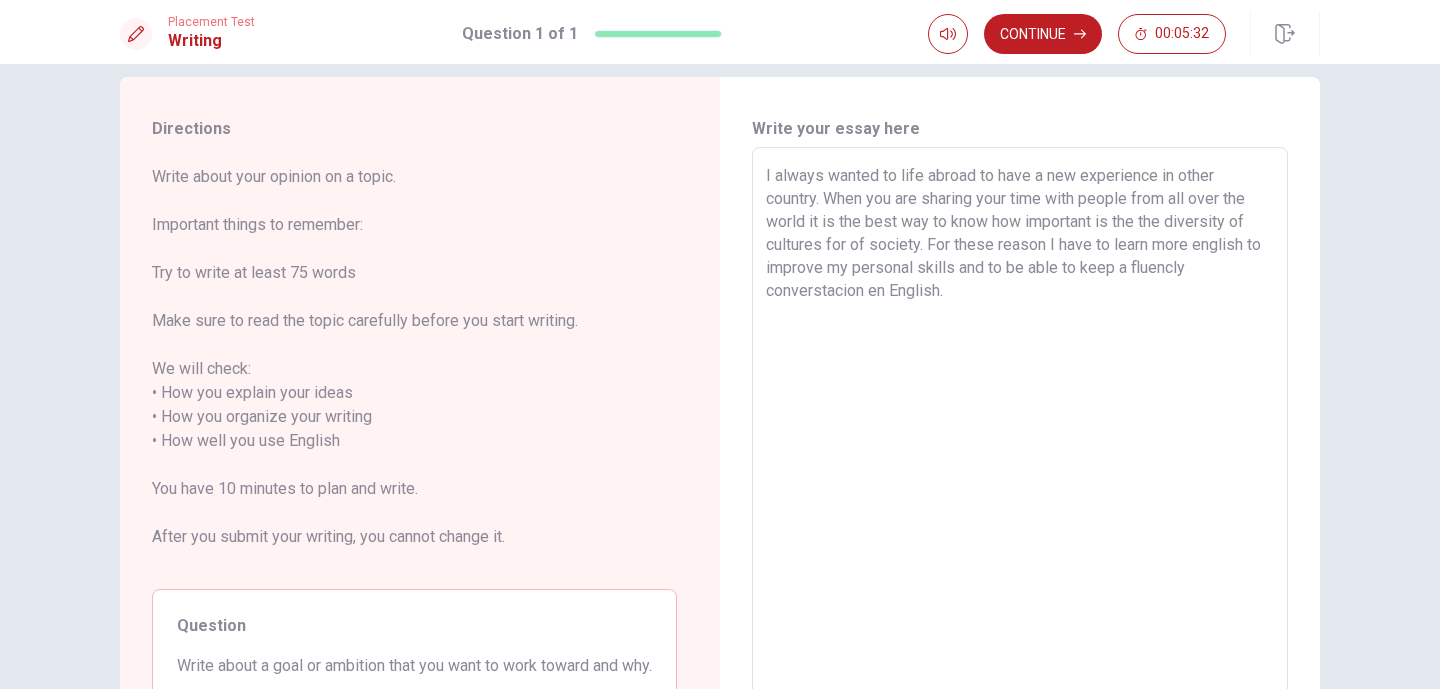 click on "I always wanted to life abroad to have a new experience in other country. When you are sharing your time with people from all over the world it is the best way to know how important is the the diversity of cultures for of society. For these reason I have to learn more english to improve my personal skills and to be able to keep a fluencly converstacion en English." at bounding box center (1020, 429) 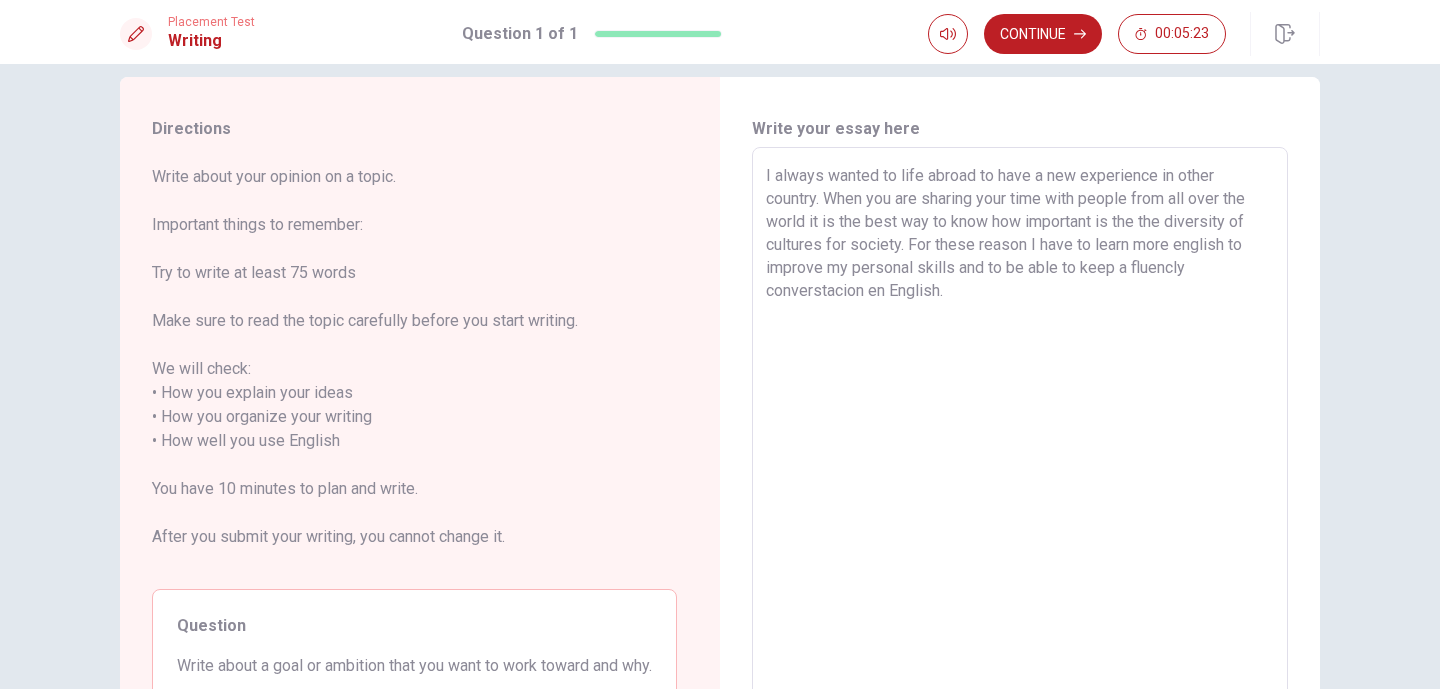 click on "I always wanted to life abroad to have a new experience in other country. When you are sharing your time with people from all over the world it is the best way to know how important is the the diversity of cultures for society. For these reason I have to learn more english to improve my personal skills and to be able to keep a fluencly converstacion en English." at bounding box center (1020, 429) 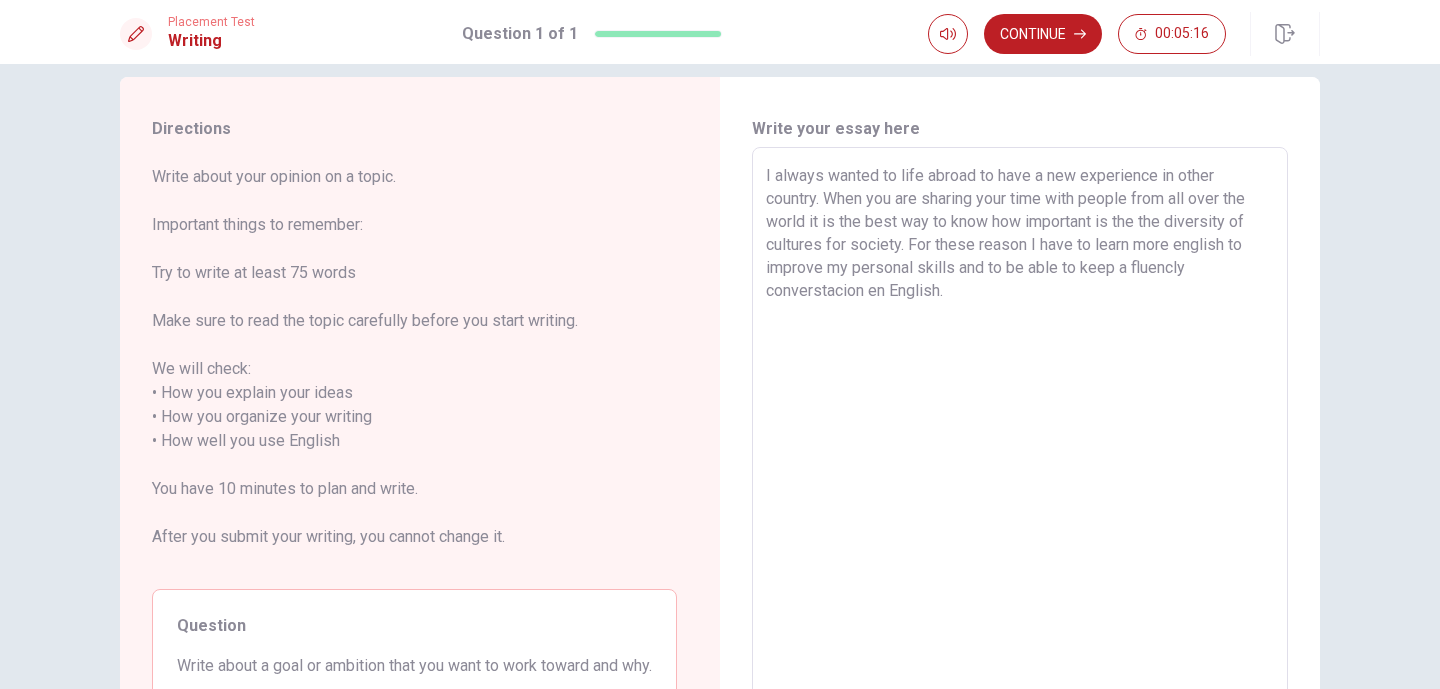 click on "I always wanted to life abroad to have a new experience in other country. When you are sharing your time with people from all over the world it is the best way to know how important is the the diversity of cultures for society. For these reason I have to learn more english to improve my personal skills and to be able to keep a fluencly converstacion en English." at bounding box center [1020, 429] 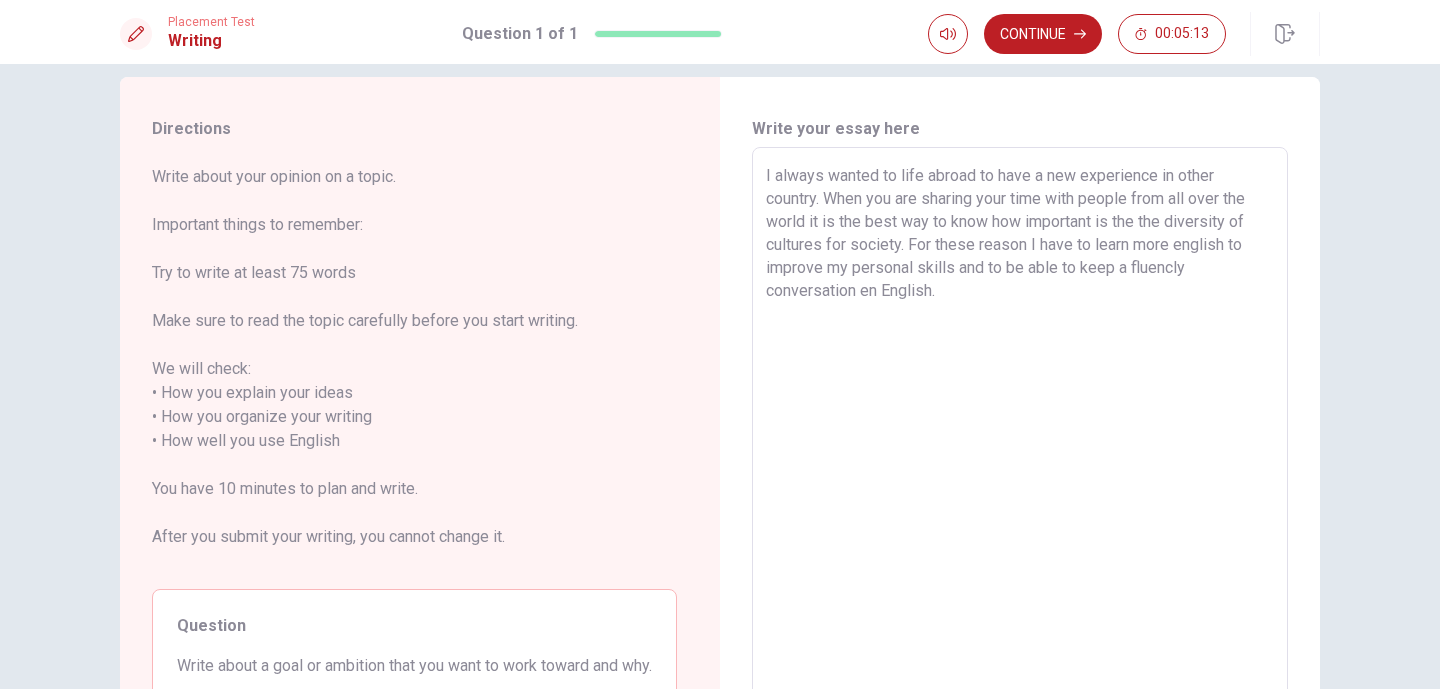 click on "I always wanted to life abroad to have a new experience in other country. When you are sharing your time with people from all over the world it is the best way to know how important is the the diversity of cultures for society. For these reason I have to learn more english to improve my personal skills and to be able to keep a fluencly conversation en English." at bounding box center [1020, 429] 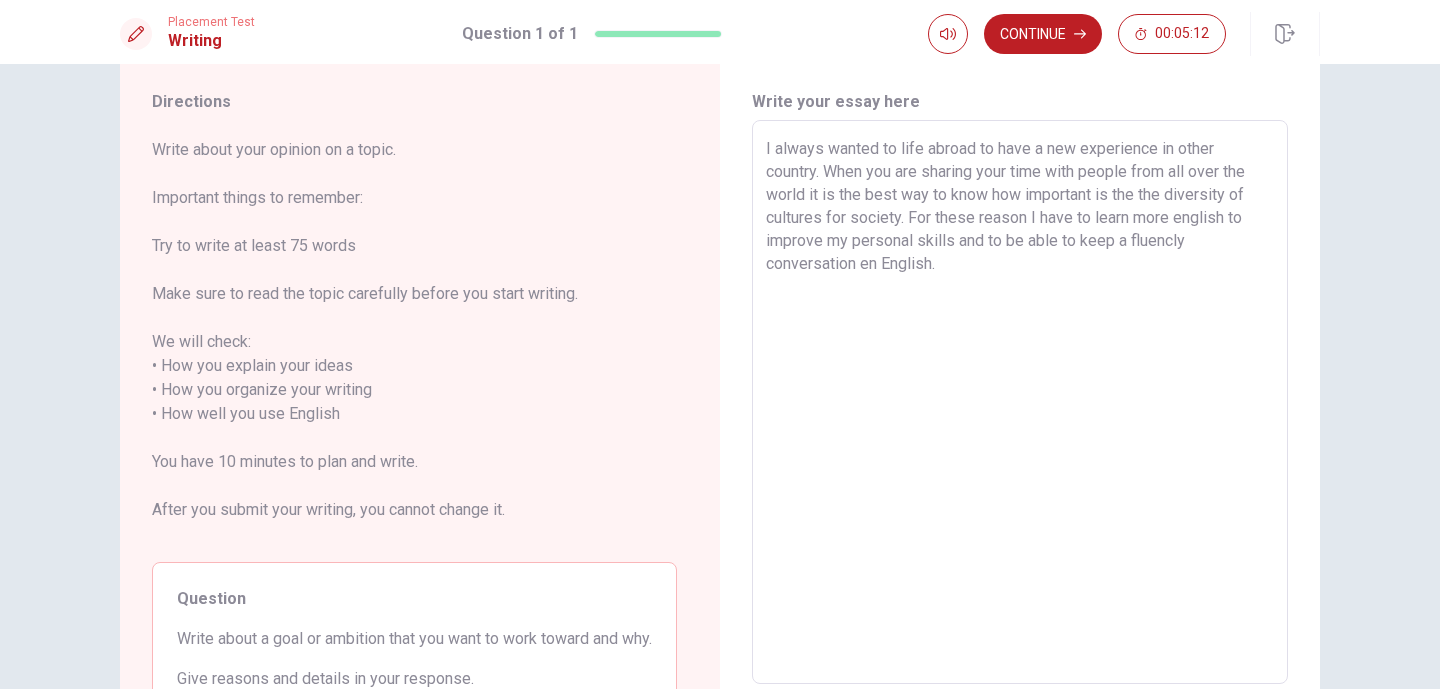 scroll, scrollTop: 43, scrollLeft: 0, axis: vertical 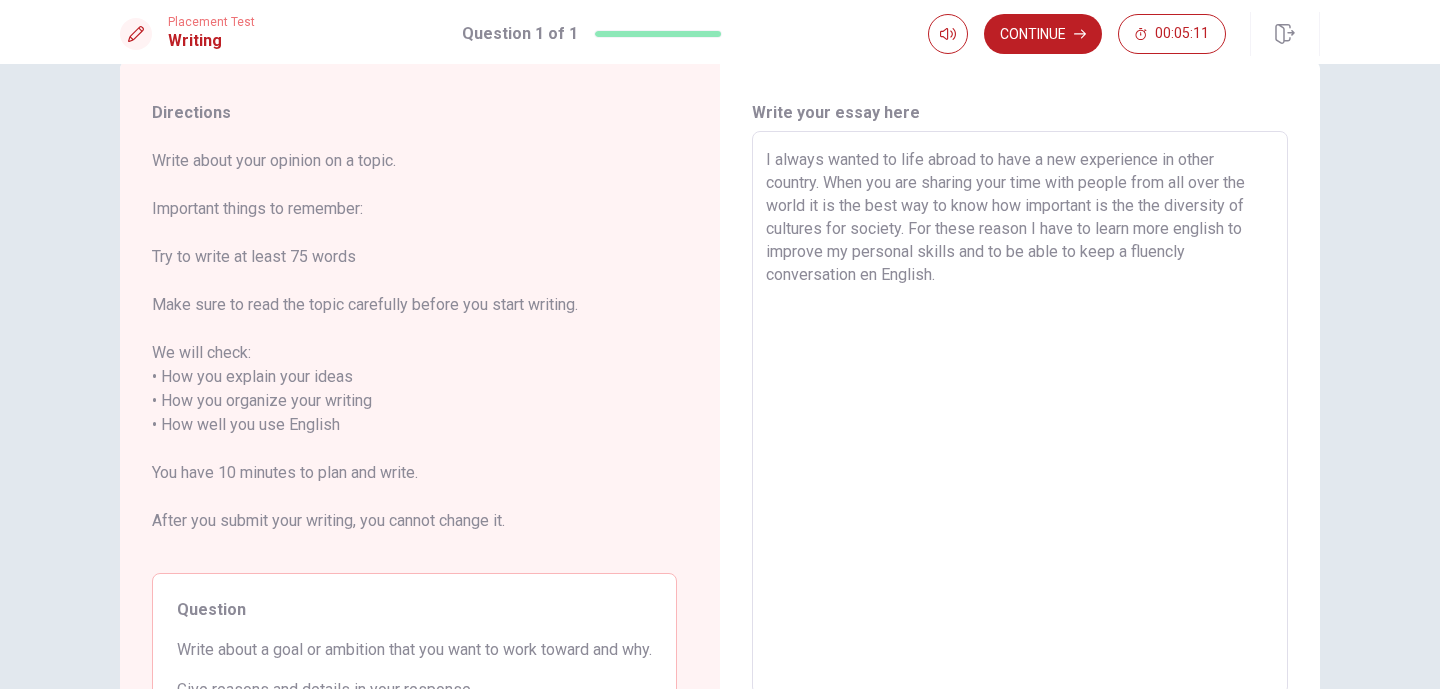 click on "I always wanted to life abroad to have a new experience in other country. When you are sharing your time with people from all over the world it is the best way to know how important is the the diversity of cultures for society. For these reason I have to learn more english to improve my personal skills and to be able to keep a fluencly conversation en English." at bounding box center (1020, 413) 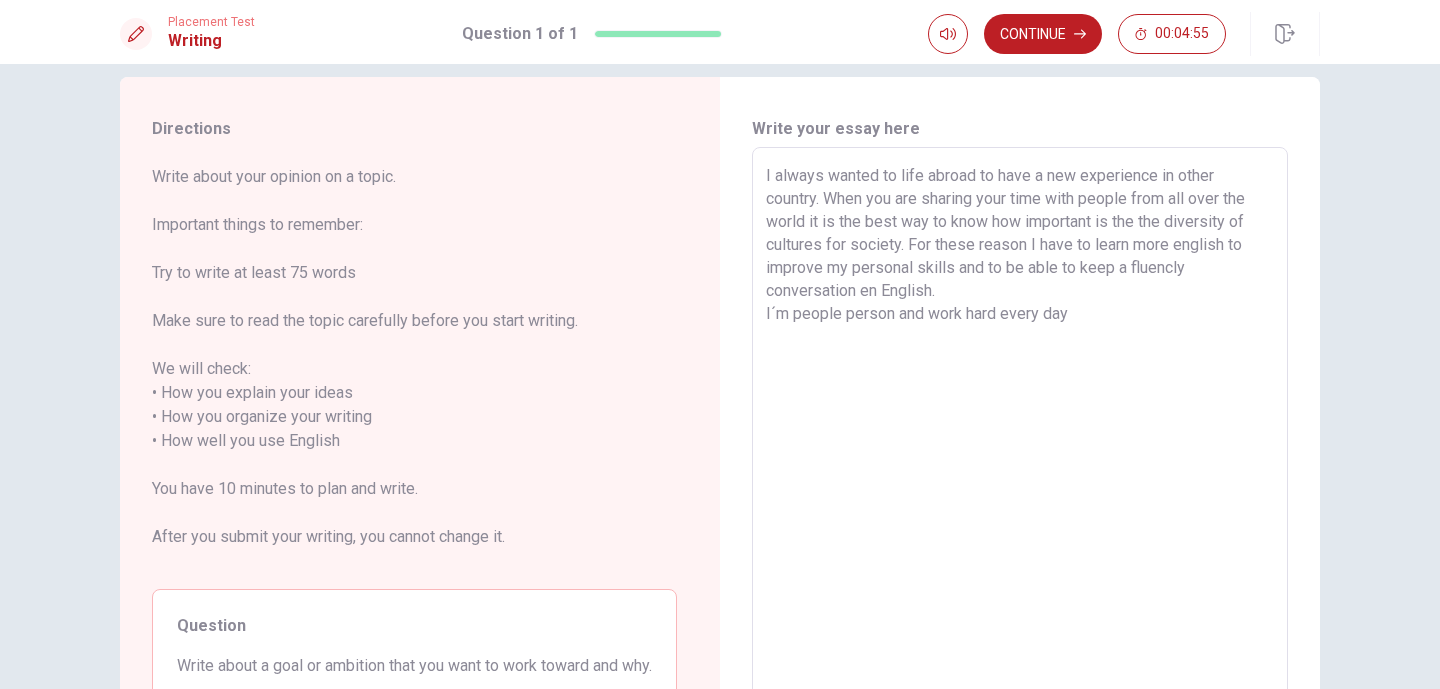 scroll, scrollTop: 11, scrollLeft: 0, axis: vertical 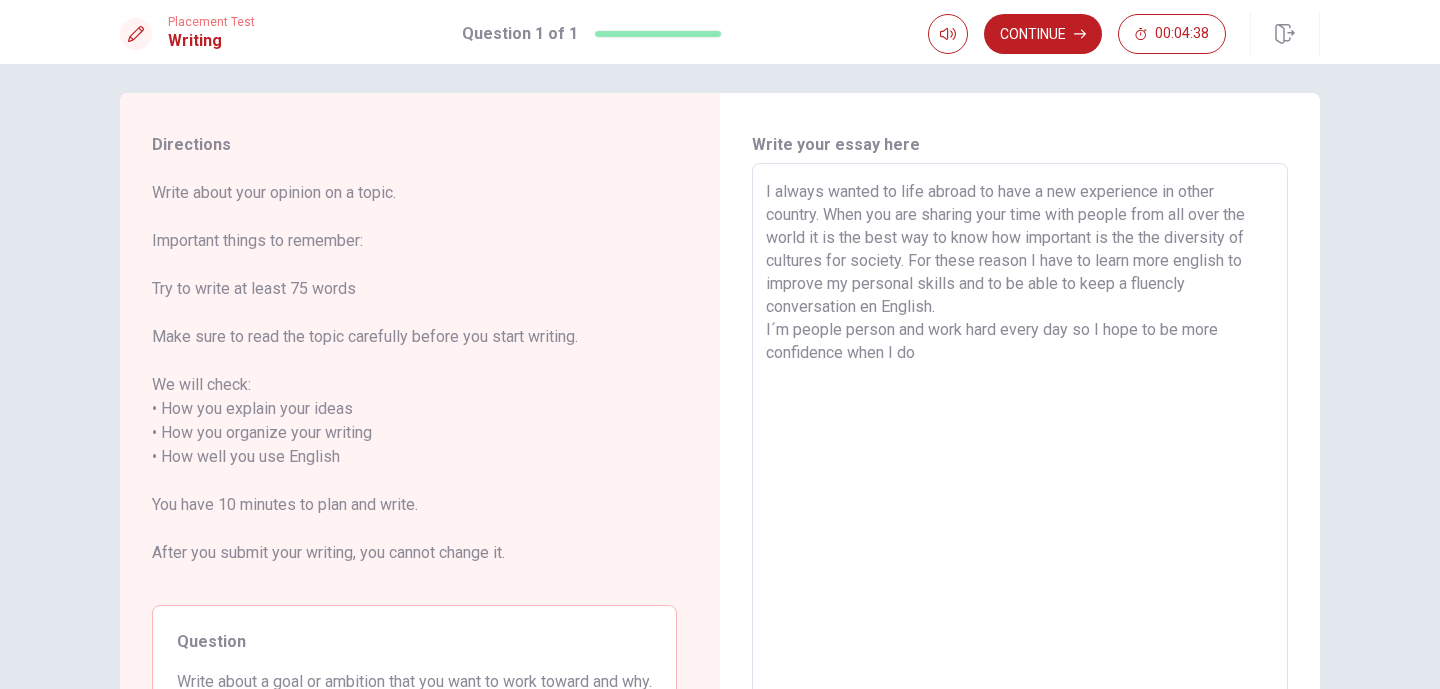 click on "I always wanted to life abroad to have a new experience in other country. When you are sharing your time with people from all over the world it is the best way to know how important is the the diversity of cultures for society. For these reason I have to learn more english to improve my personal skills and to be able to keep a fluencly conversation en English.
I´m people person and work hard every day so I hope to be more confidence when I do" at bounding box center (1020, 445) 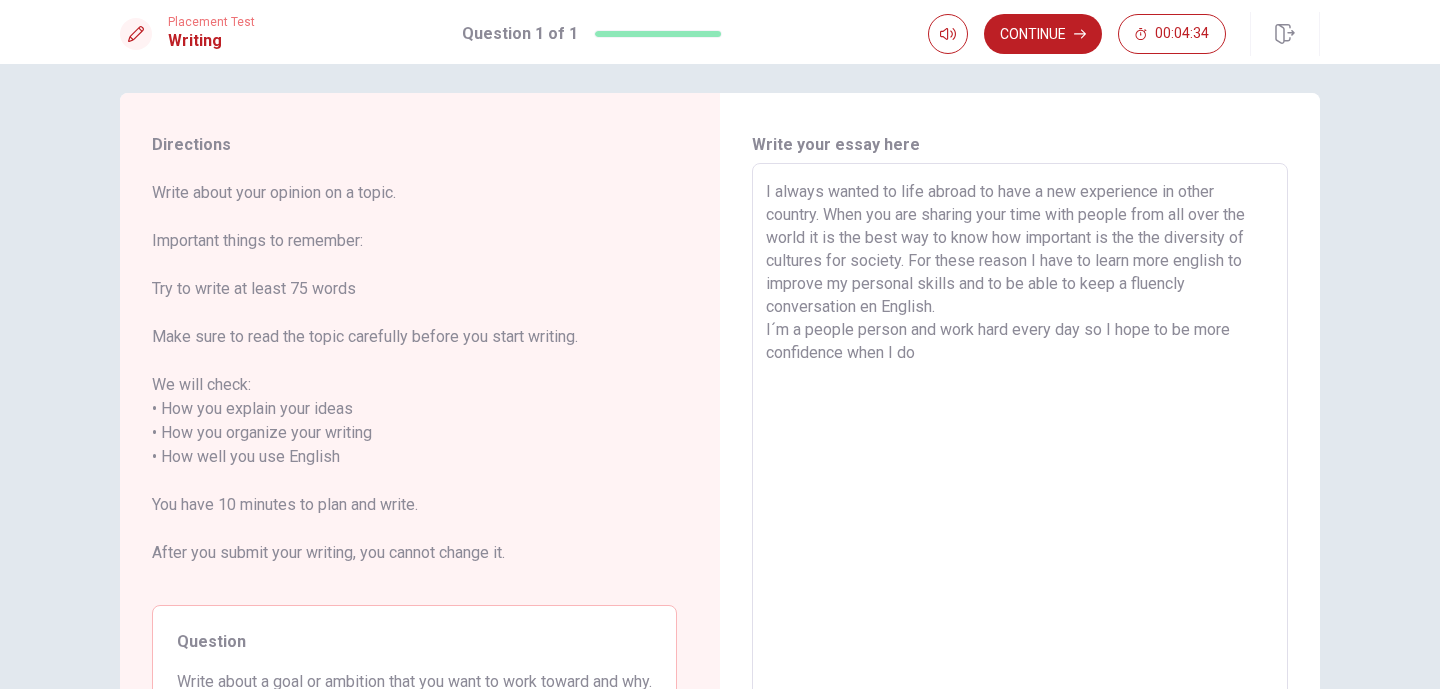 click on "I always wanted to life abroad to have a new experience in other country. When you are sharing your time with people from all over the world it is the best way to know how important is the the diversity of cultures for society. For these reason I have to learn more english to improve my personal skills and to be able to keep a fluencly conversation en English.
I´m a people person and work hard every day so I hope to be more confidence when I do" at bounding box center (1020, 445) 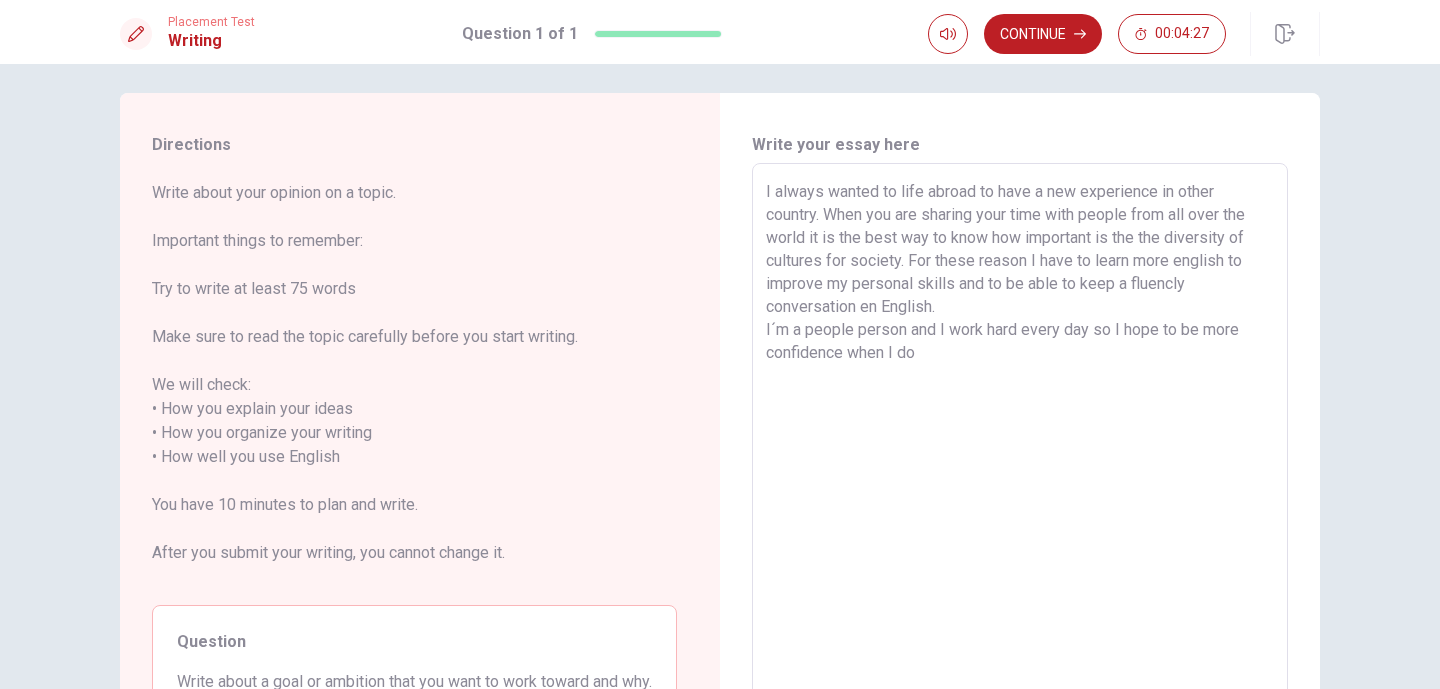 drag, startPoint x: 1175, startPoint y: 331, endPoint x: 1245, endPoint y: 383, distance: 87.20092 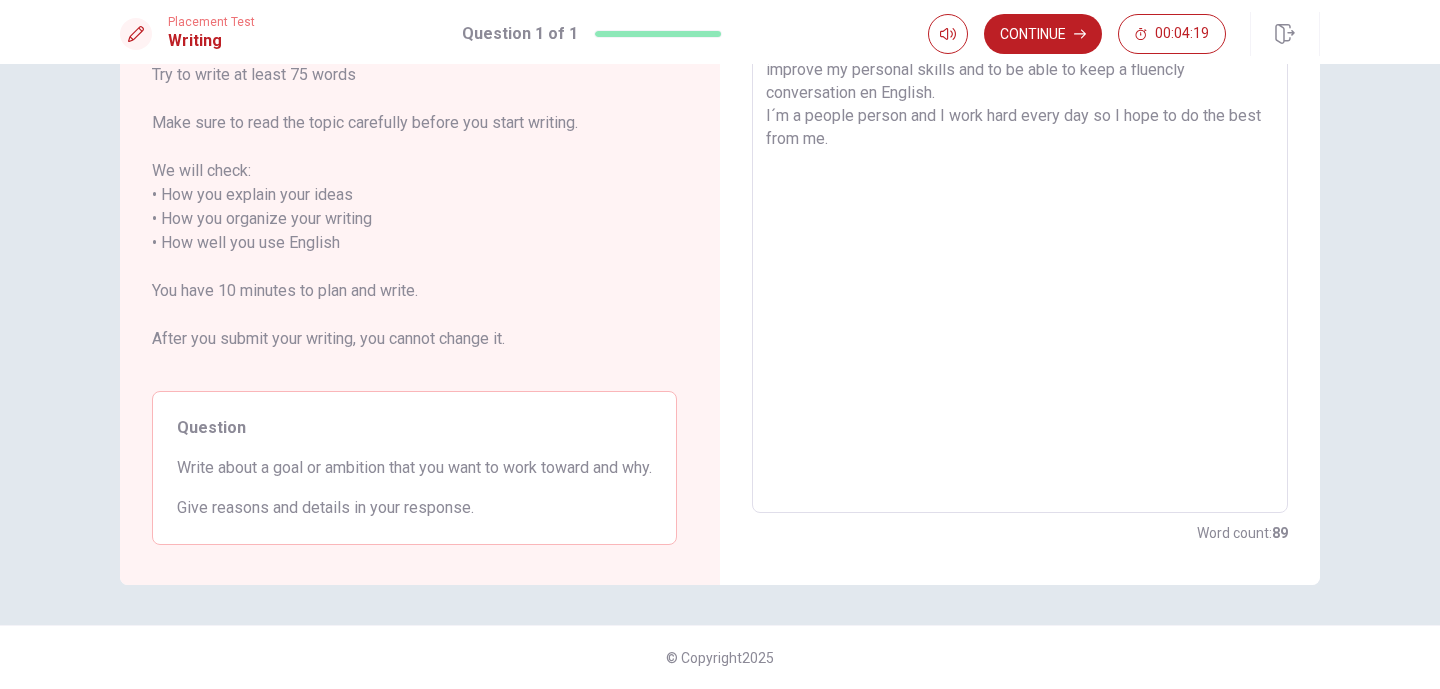 scroll, scrollTop: 0, scrollLeft: 0, axis: both 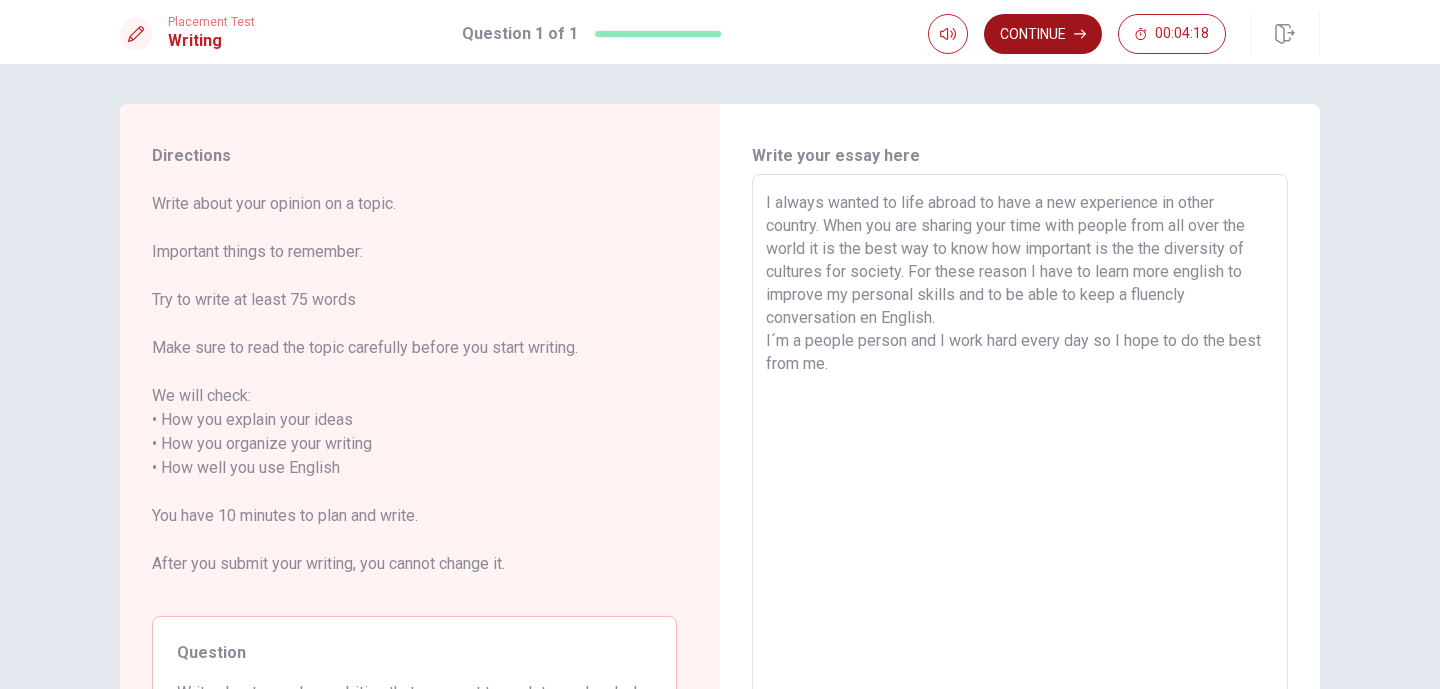 click on "Continue" at bounding box center (1043, 34) 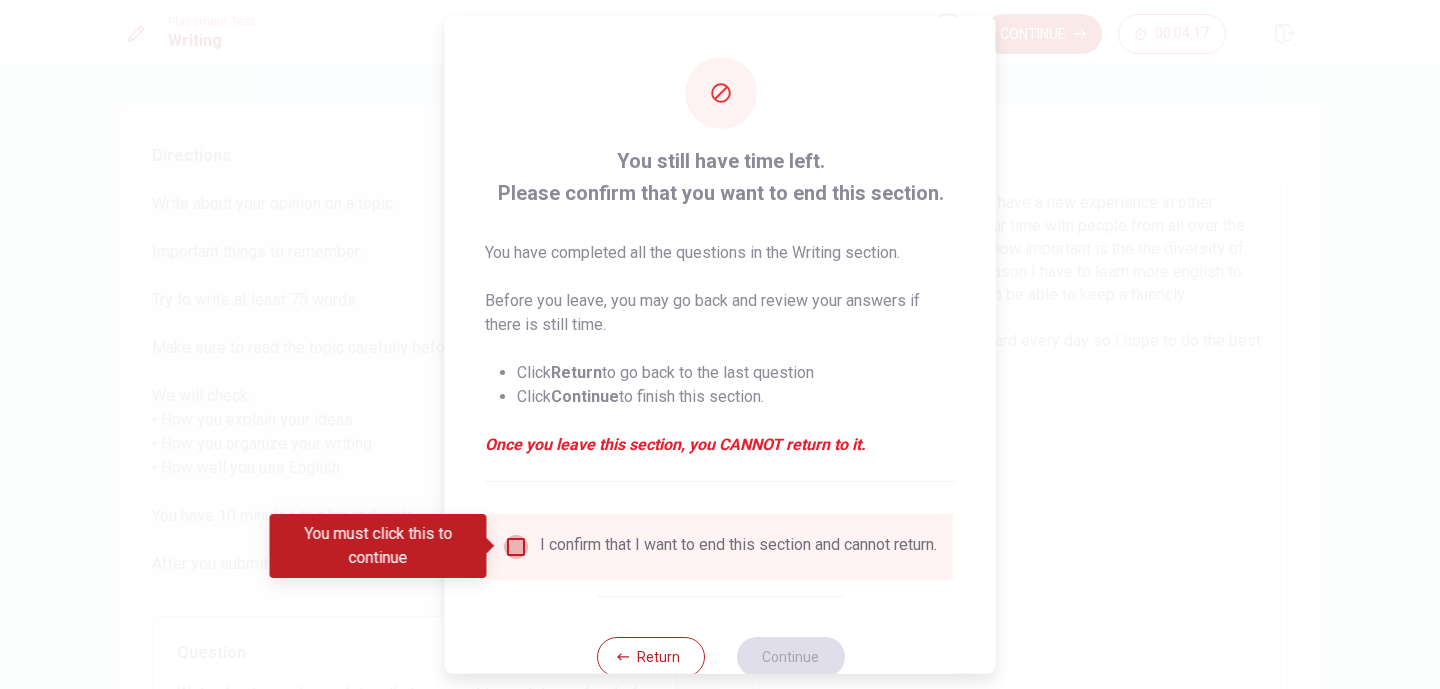click at bounding box center [516, 546] 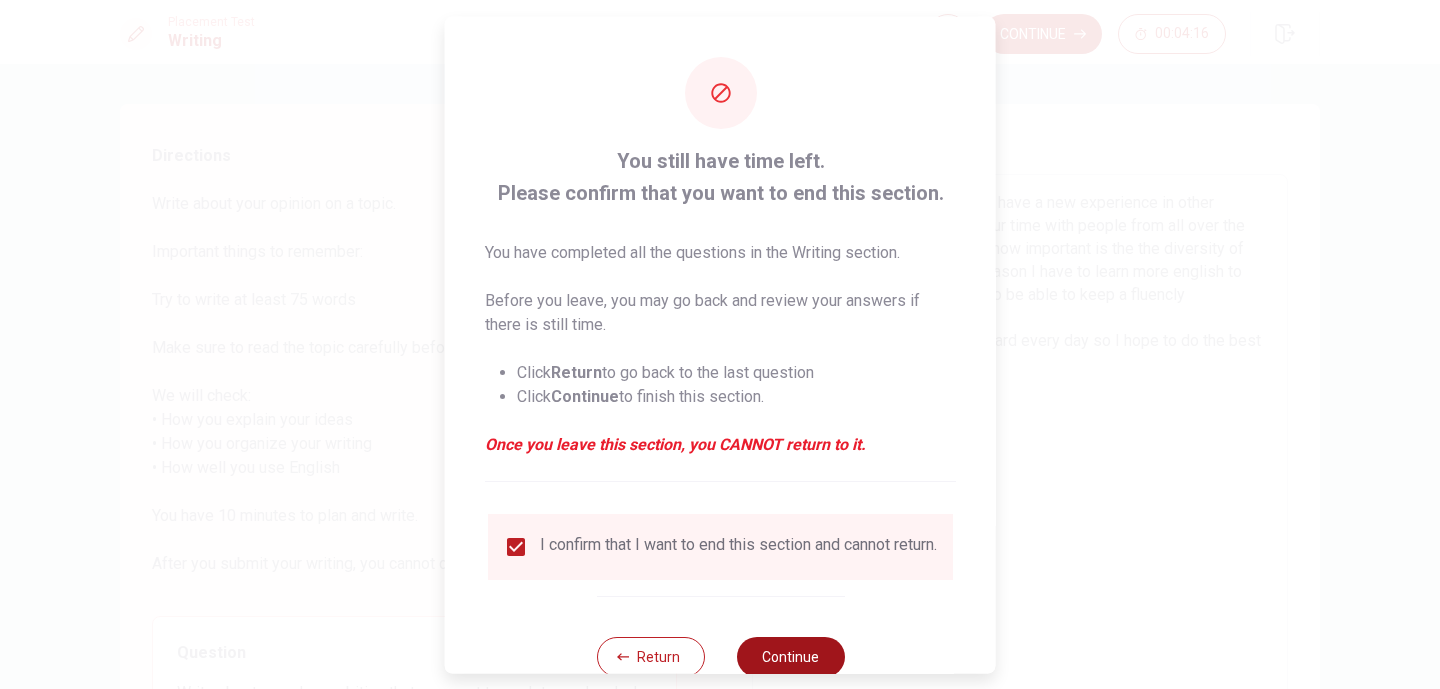 click on "Continue" at bounding box center [790, 656] 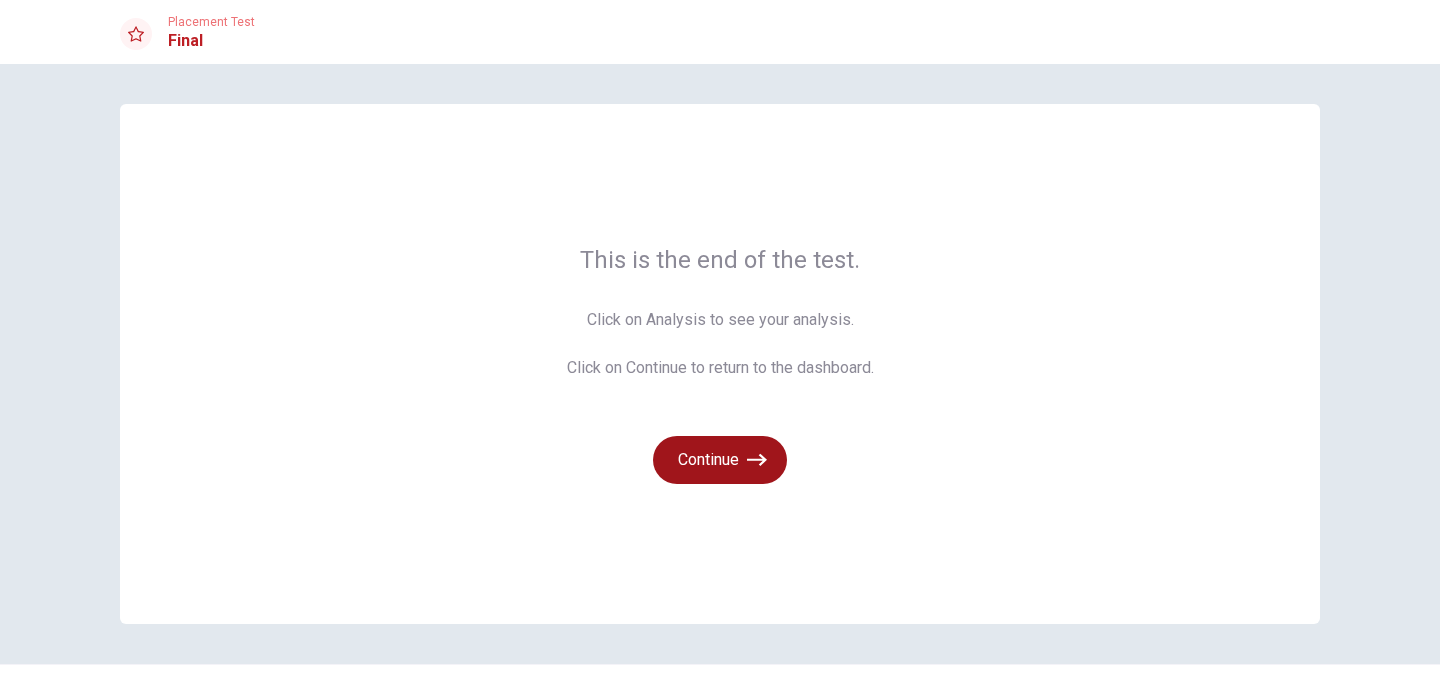 click 